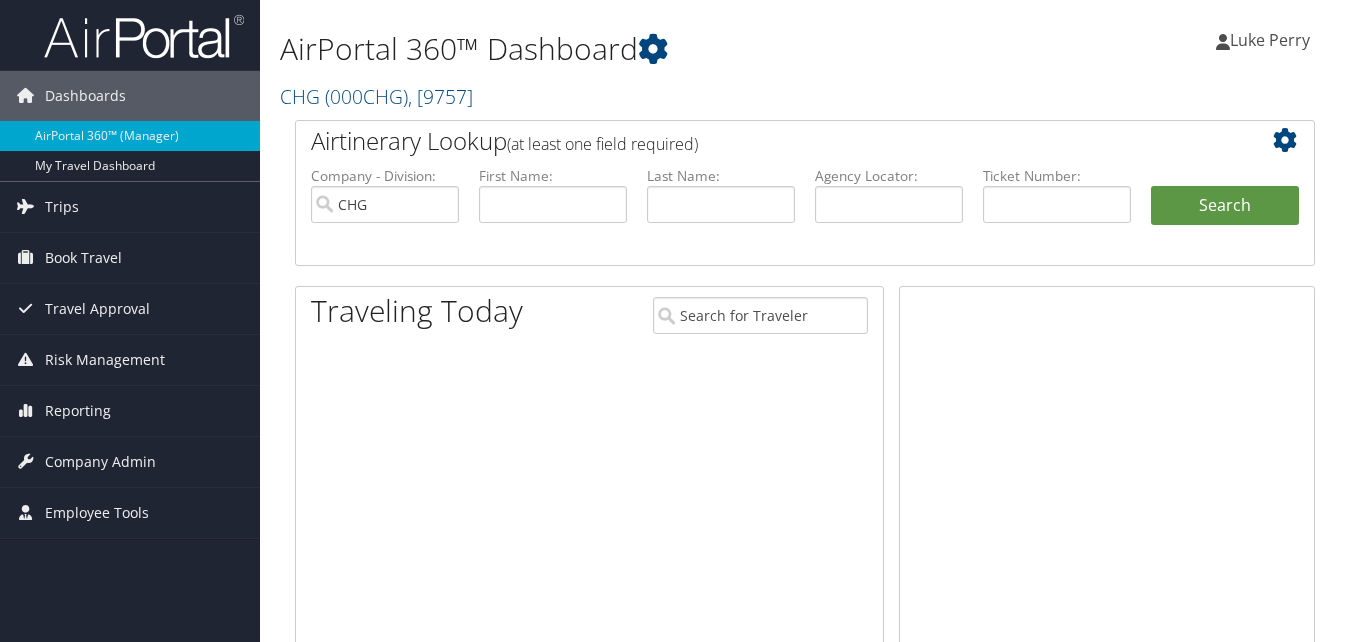 scroll, scrollTop: 0, scrollLeft: 0, axis: both 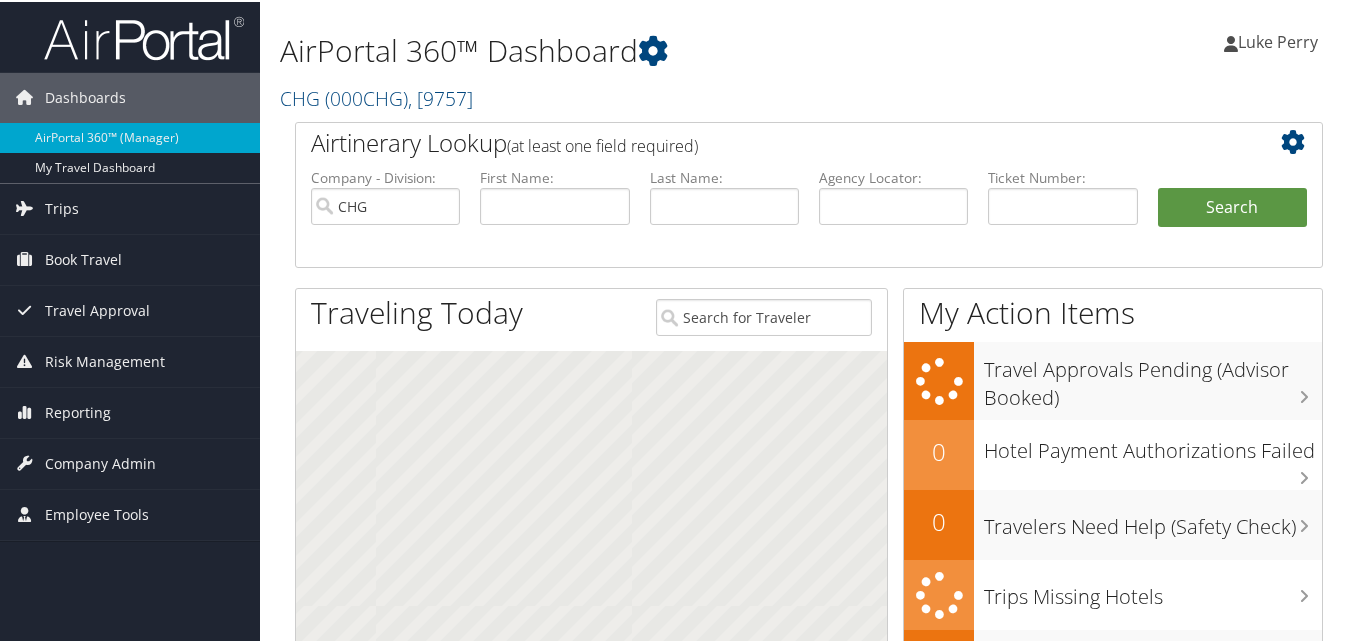 click on "Agency Locator:" at bounding box center (893, 176) 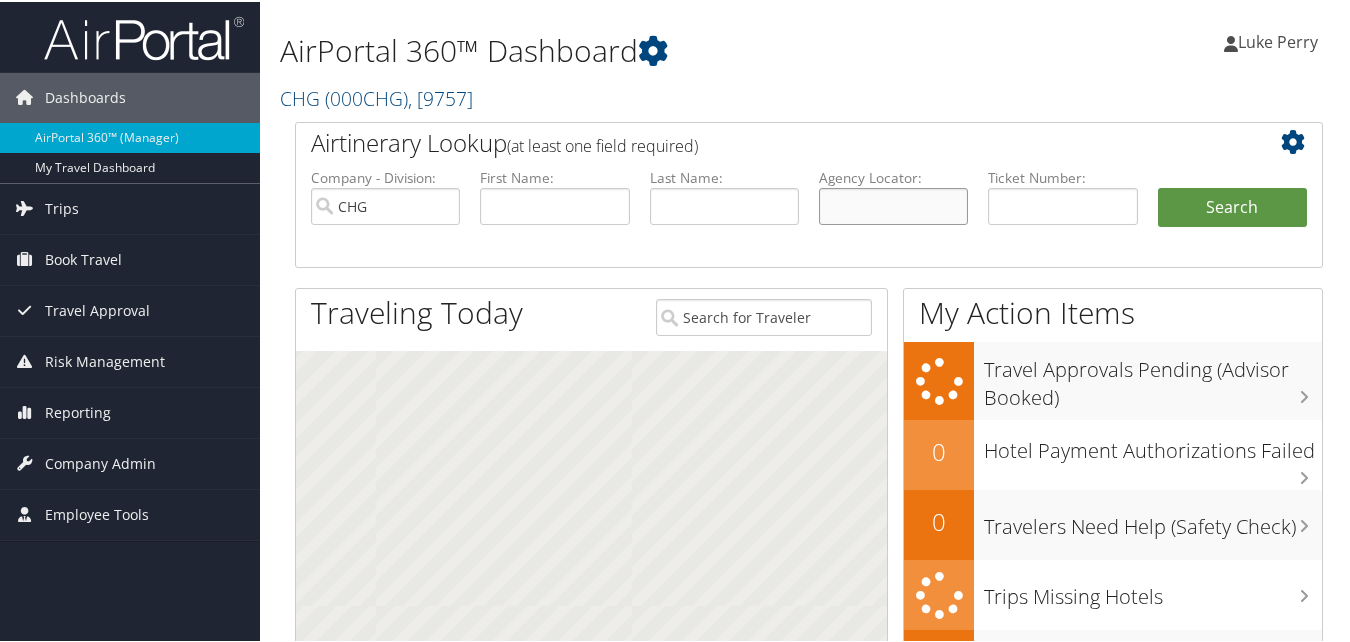 click at bounding box center [893, 204] 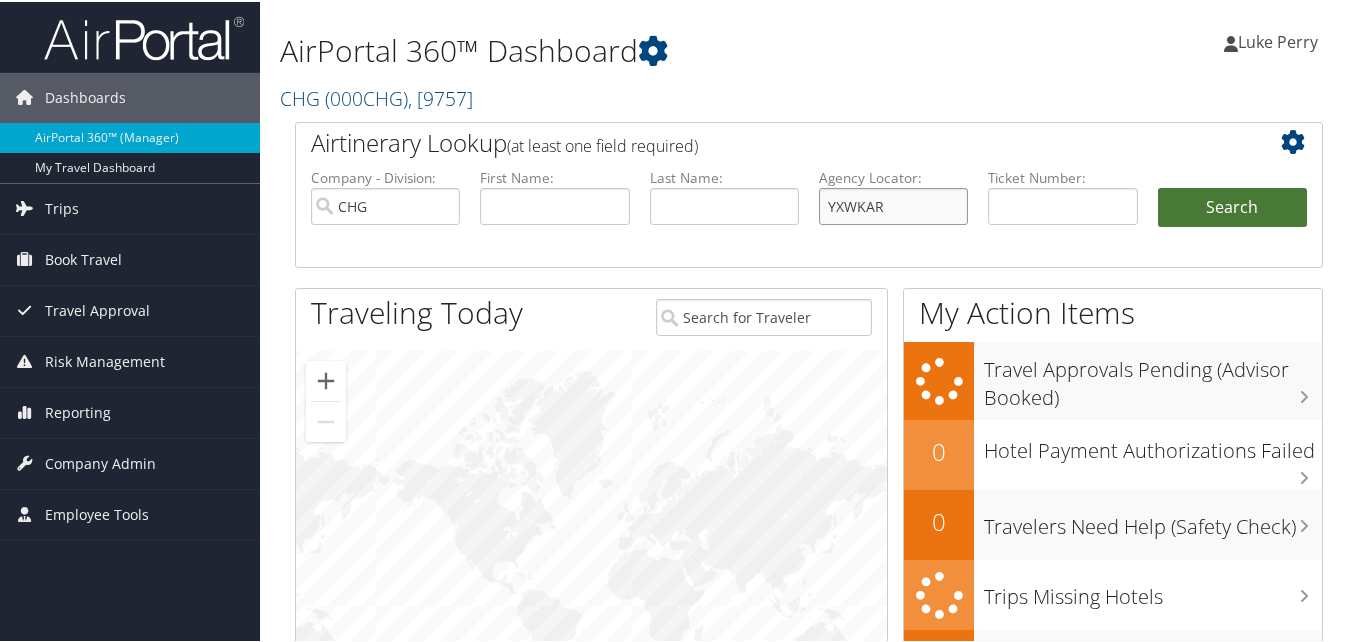 type on "YXWKAR" 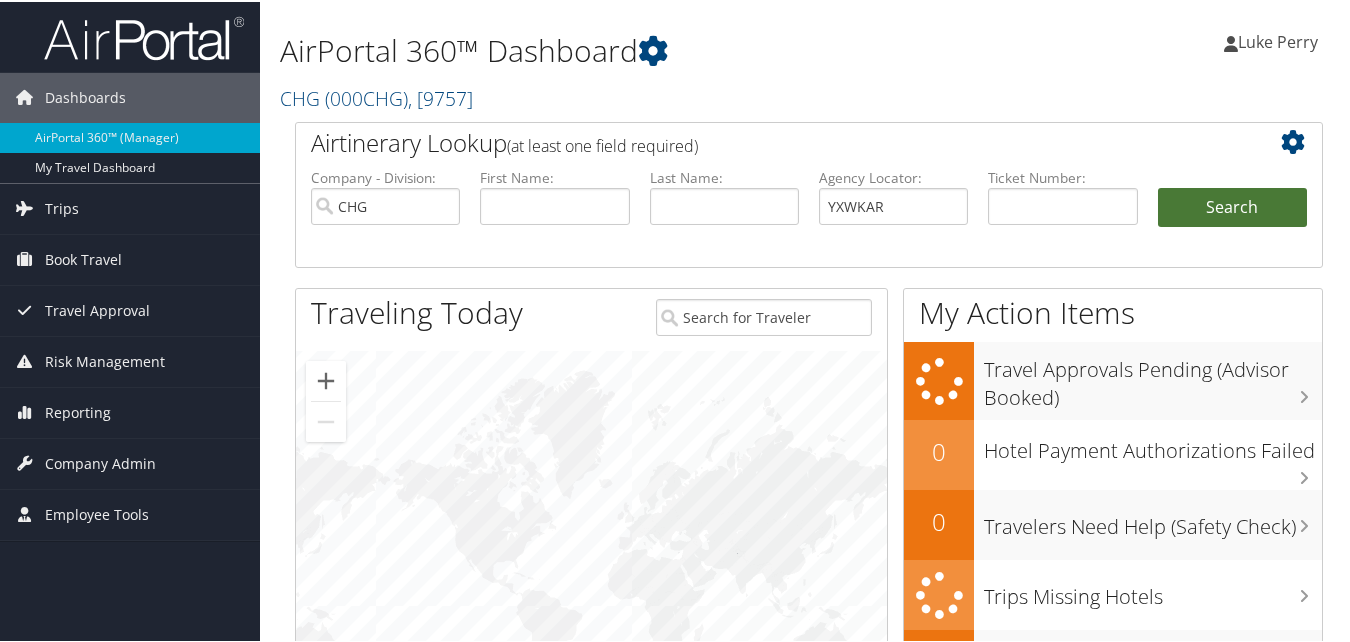click on "Search" at bounding box center (1232, 206) 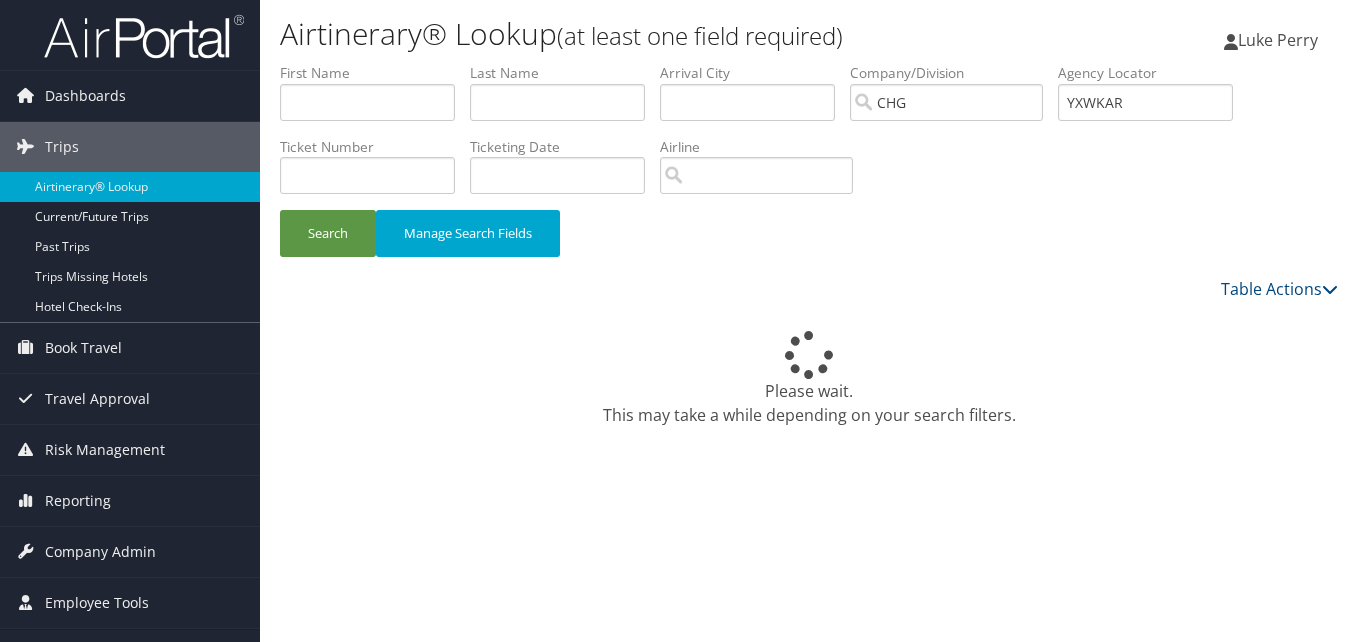 scroll, scrollTop: 0, scrollLeft: 0, axis: both 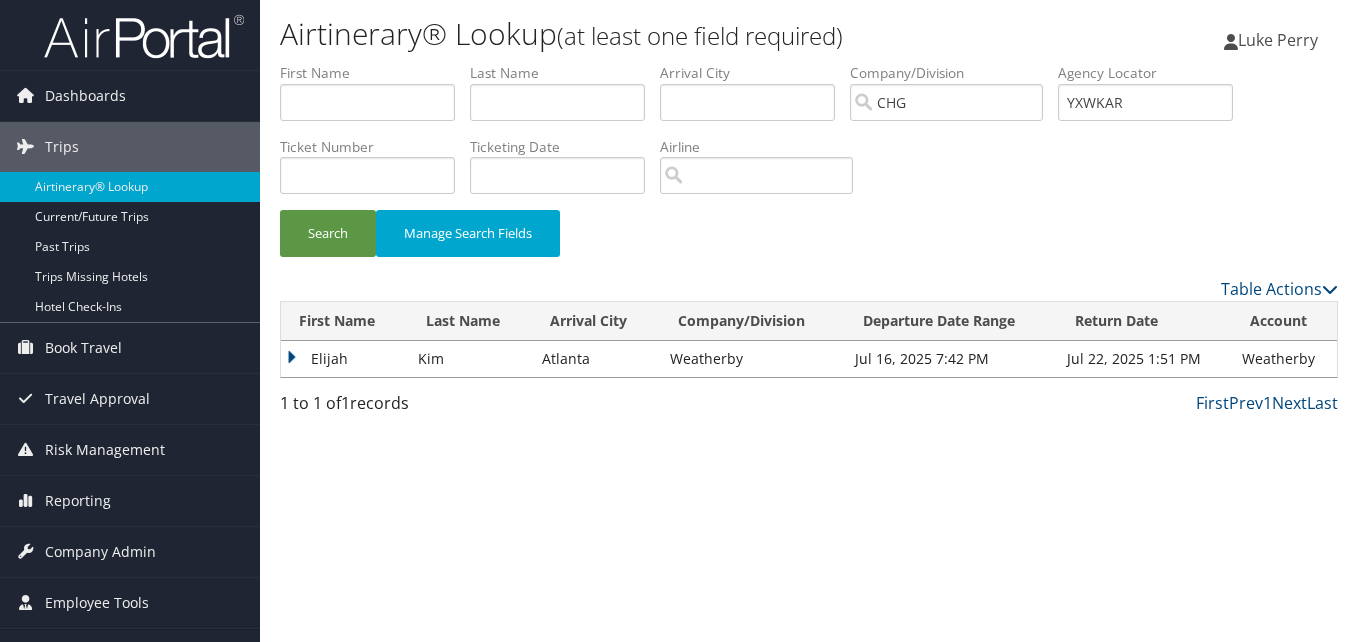 click on "Elijah" at bounding box center [344, 359] 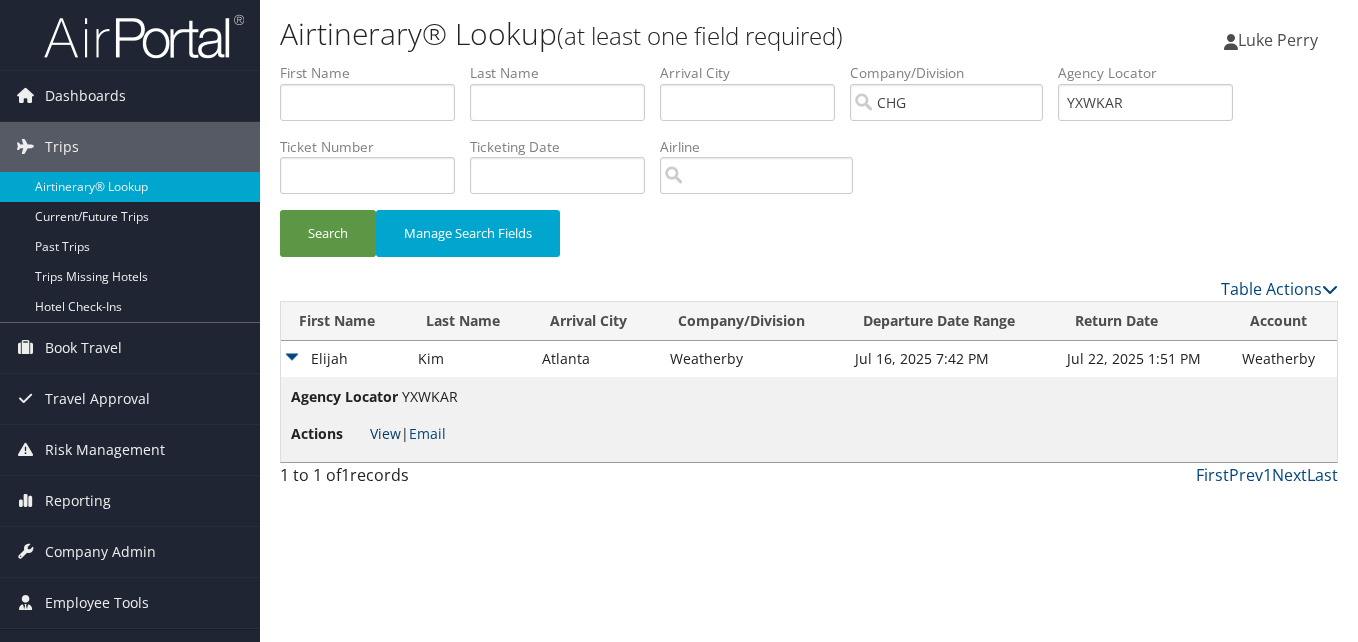 click on "View" at bounding box center [385, 433] 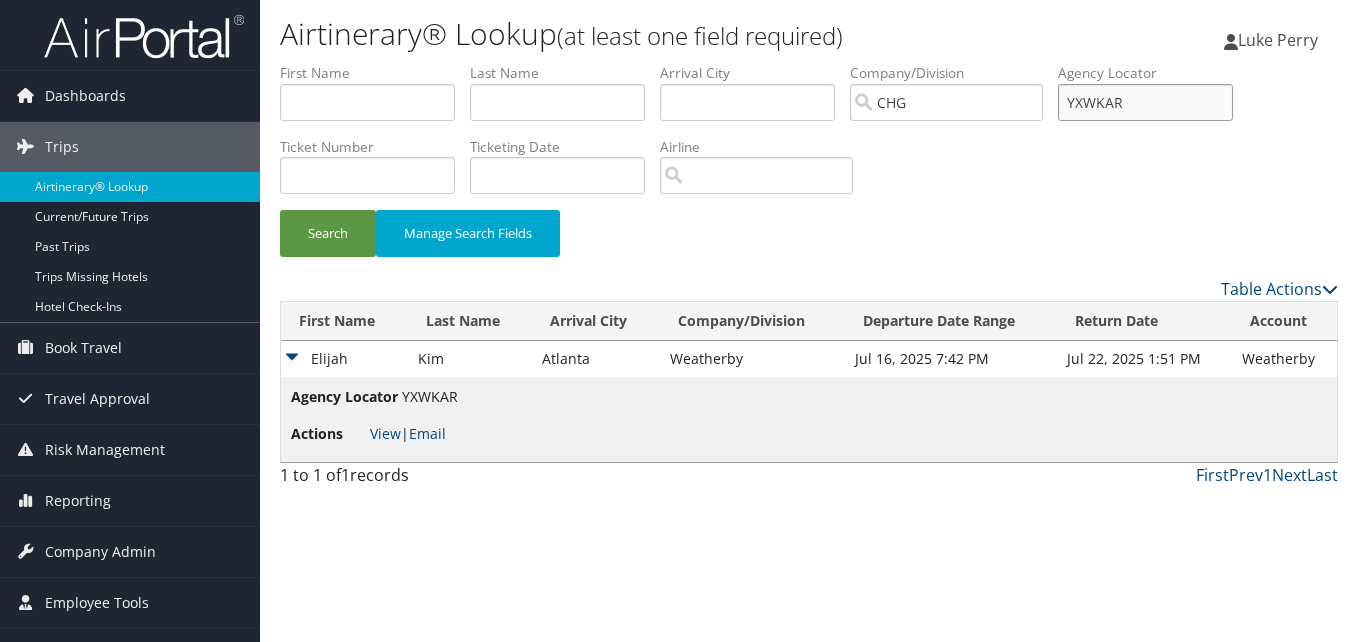 drag, startPoint x: 1090, startPoint y: 109, endPoint x: 1059, endPoint y: 109, distance: 31 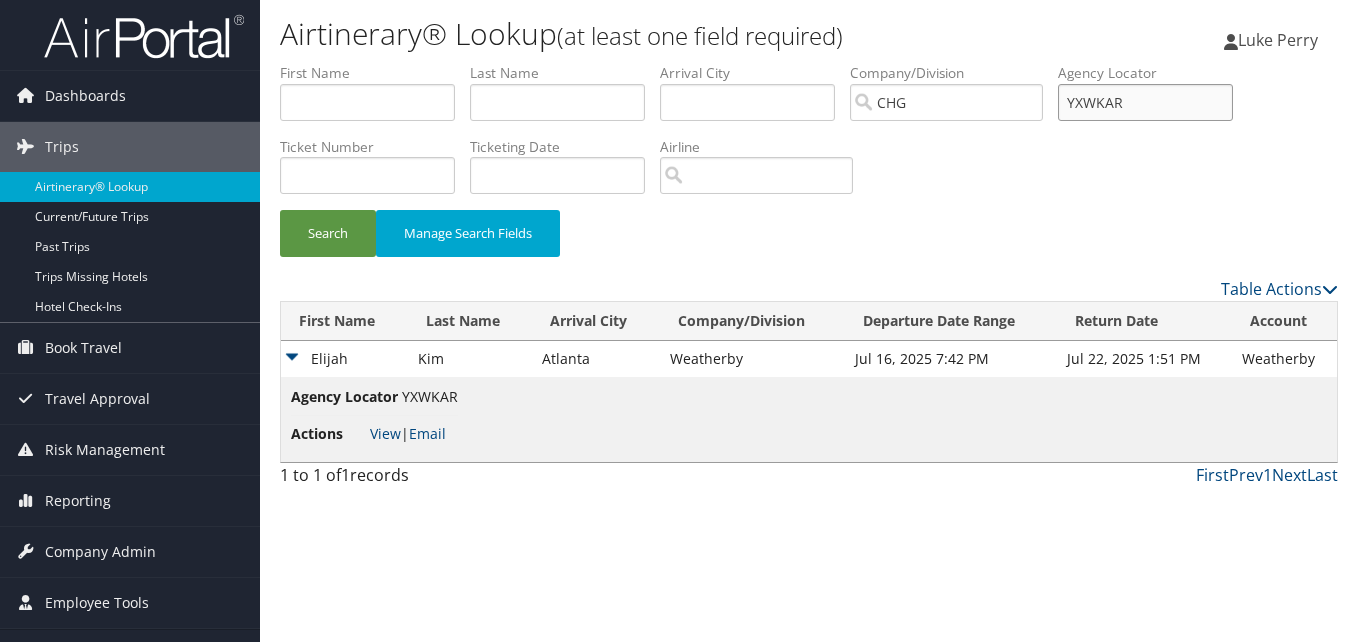 click on "First Name Last Name Departure City Arrival City Company/Division CHG Airport/City Code Departure Date Range Agency Locator YXWKAR Ticket Number Ticketing Date Invoice Number Flight Number Agent Name Air Confirmation Hotel Confirmation Credit Card - Last 4 Digits Airline Car Rental Chain Hotel Chain Rail Vendor Authorization Billable Client Code Cost Center Department Explanation Manager ID Project Purpose Region Traveler ID" at bounding box center [809, 63] 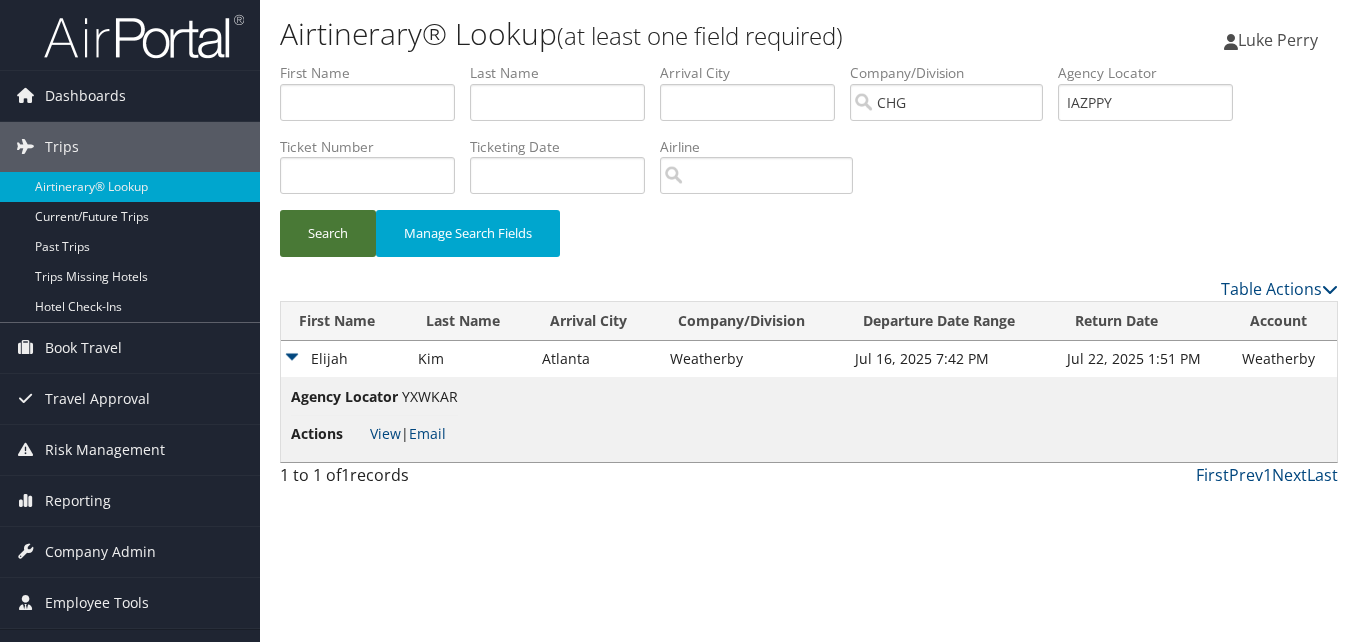 click on "Search" at bounding box center (328, 233) 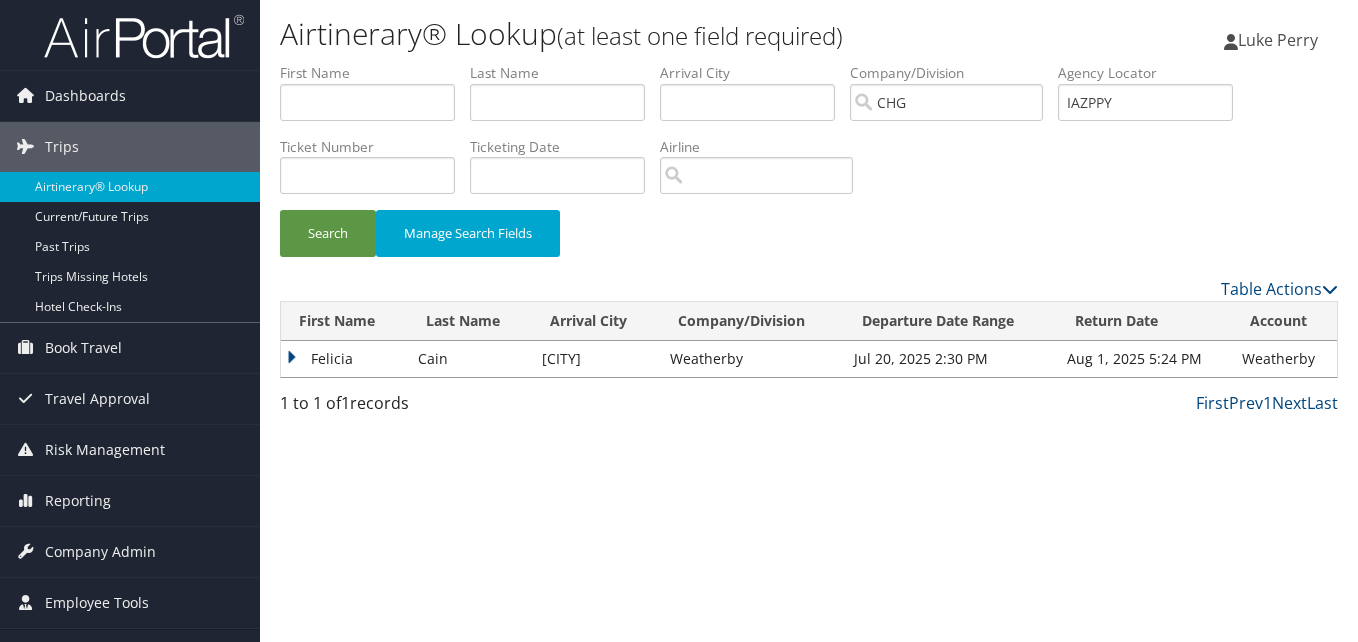 click on "Felicia" at bounding box center [344, 359] 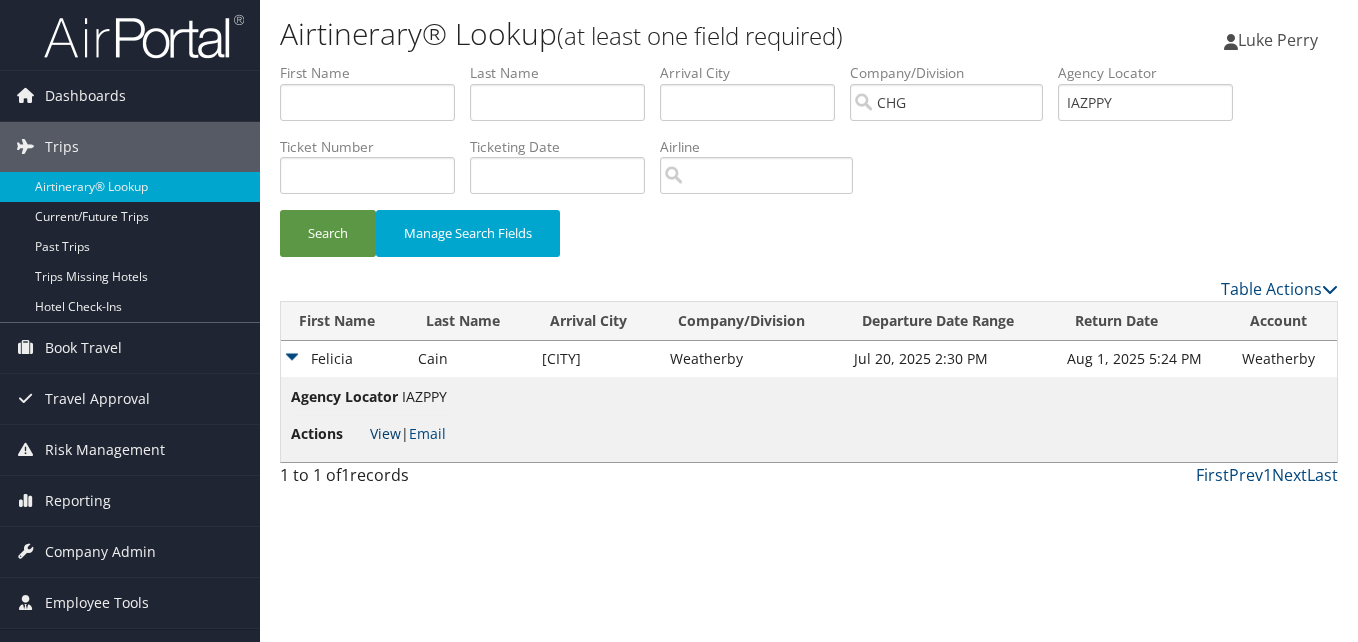 click on "View" at bounding box center (385, 433) 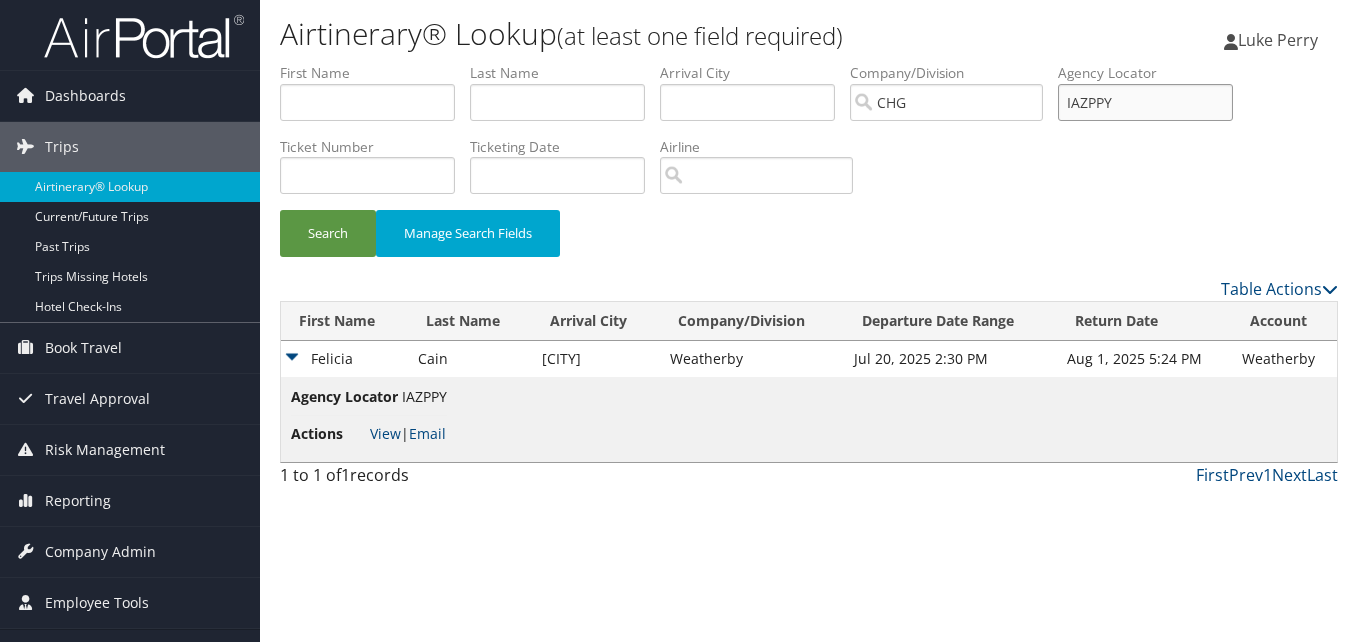 click on "First Name Last Name Departure City Arrival City Company/Division CHG Airport/City Code Departure Date Range Agency Locator IAZPPY Ticket Number Ticketing Date Invoice Number Flight Number Agent Name Air Confirmation Hotel Confirmation Credit Card - Last 4 Digits Airline Car Rental Chain Hotel Chain Rail Vendor Authorization Billable Client Code Cost Center Department Explanation Manager ID Project Purpose Region Traveler ID" at bounding box center [809, 63] 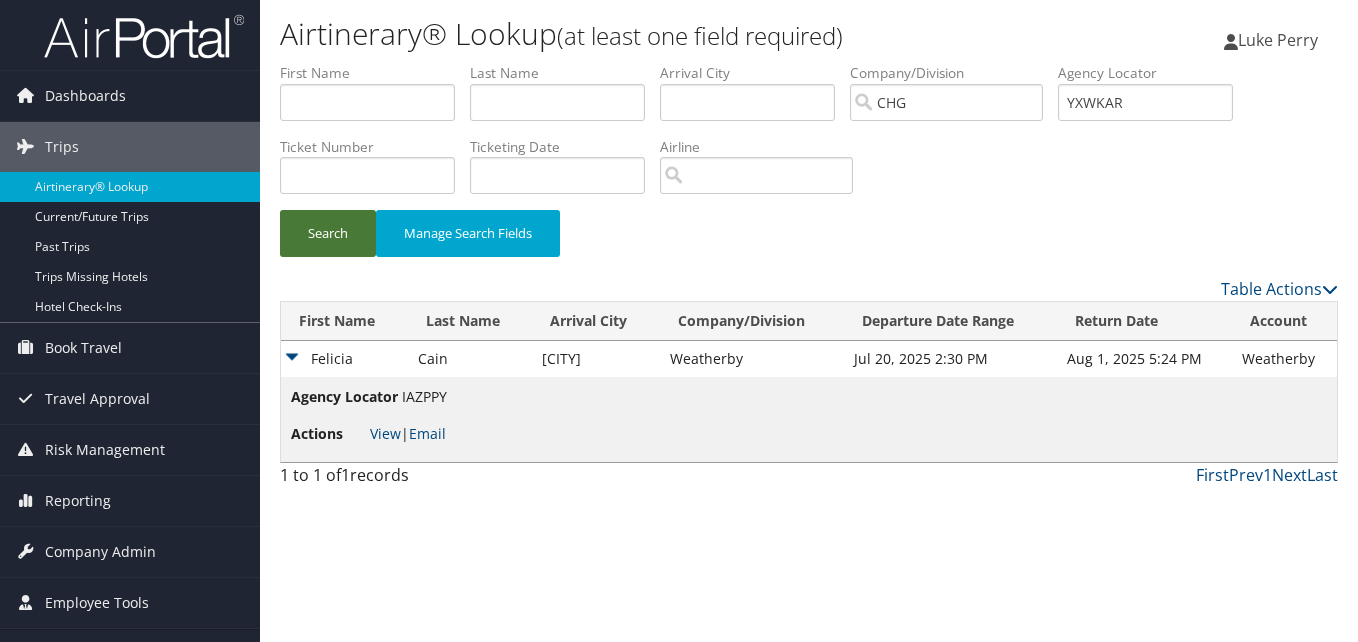 click on "Search" at bounding box center (328, 233) 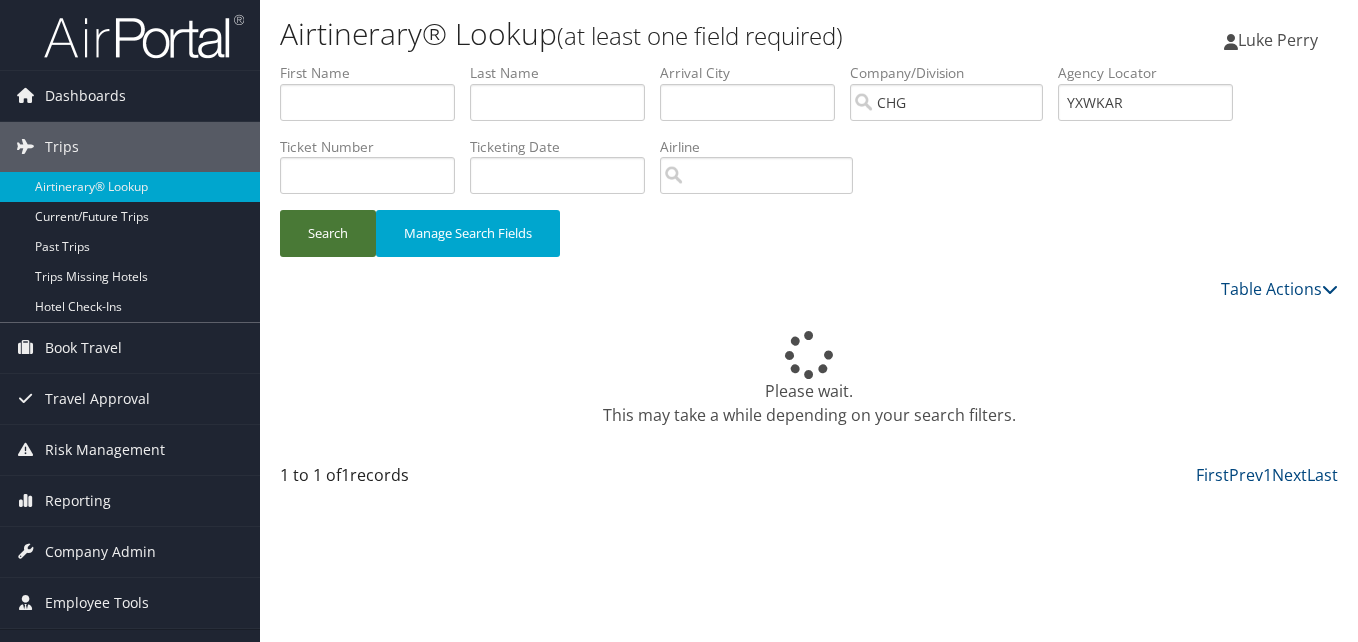 click on "Search" at bounding box center [328, 233] 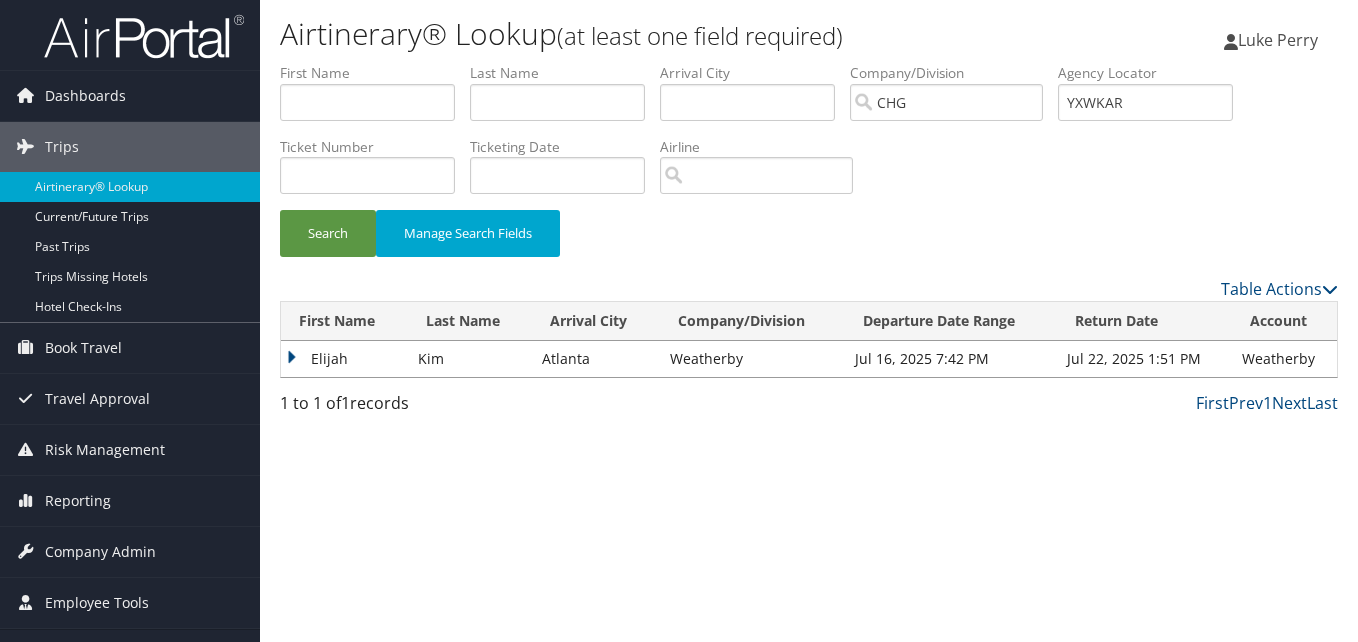 click on "Elijah" at bounding box center [344, 359] 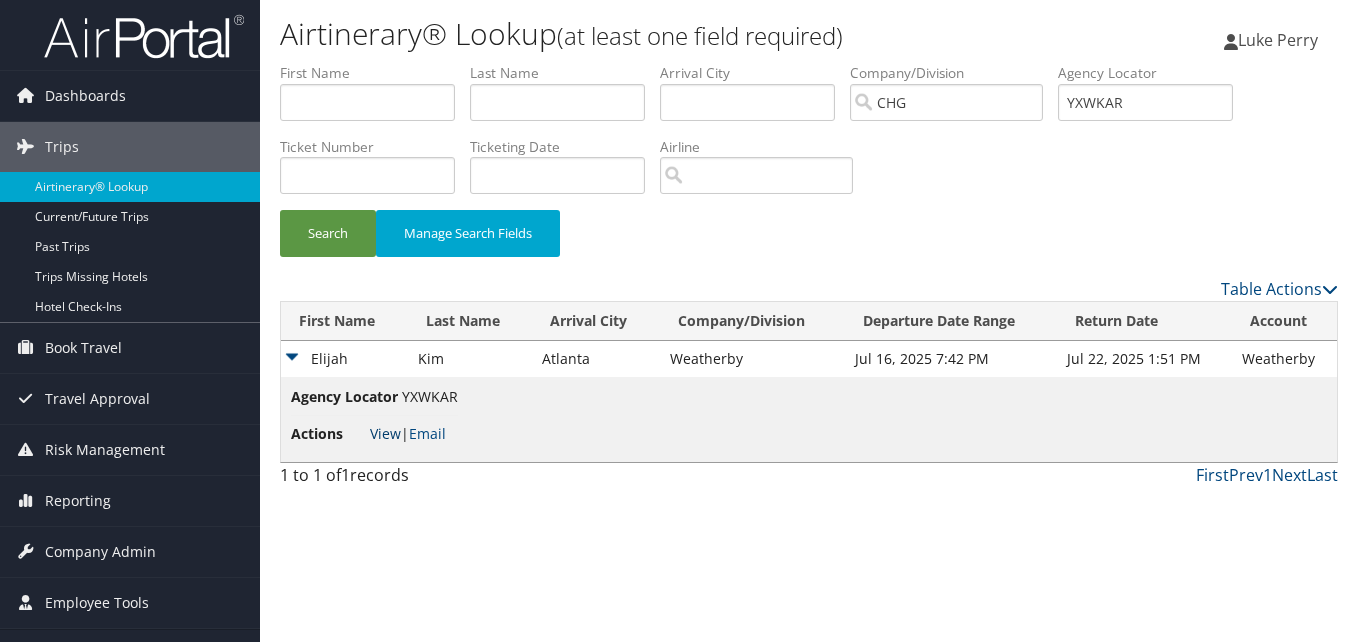 click on "View" at bounding box center (385, 433) 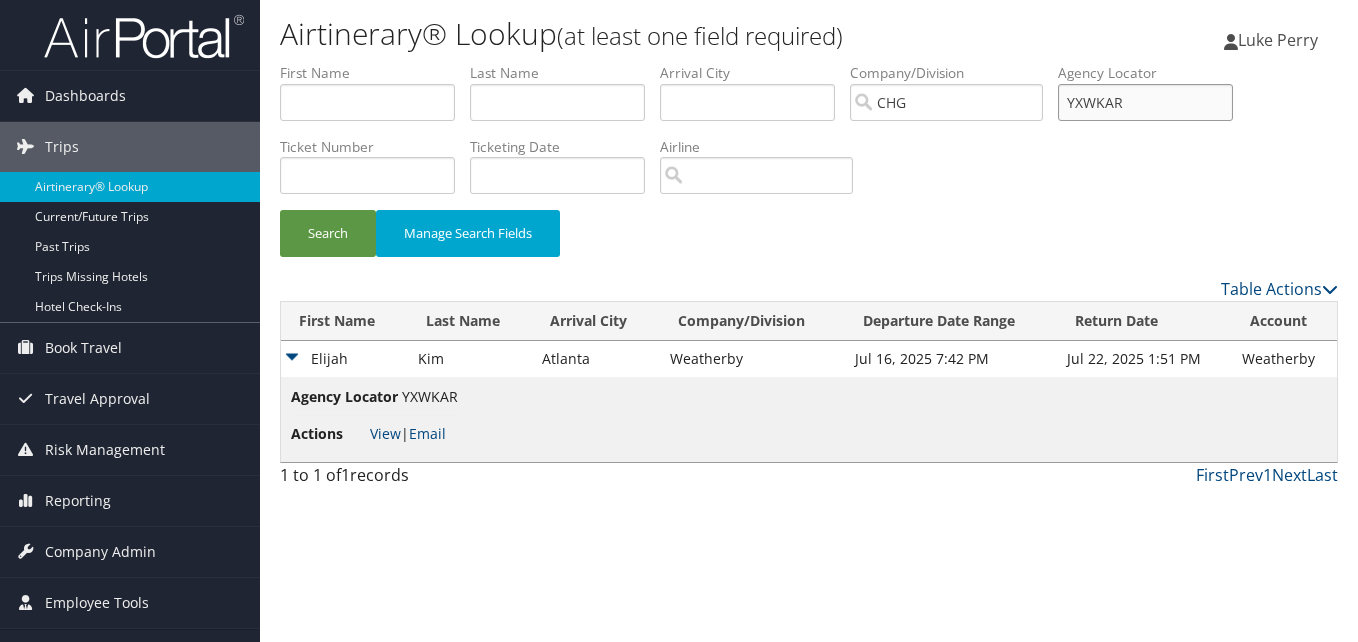 drag, startPoint x: 1130, startPoint y: 109, endPoint x: 1150, endPoint y: 100, distance: 21.931713 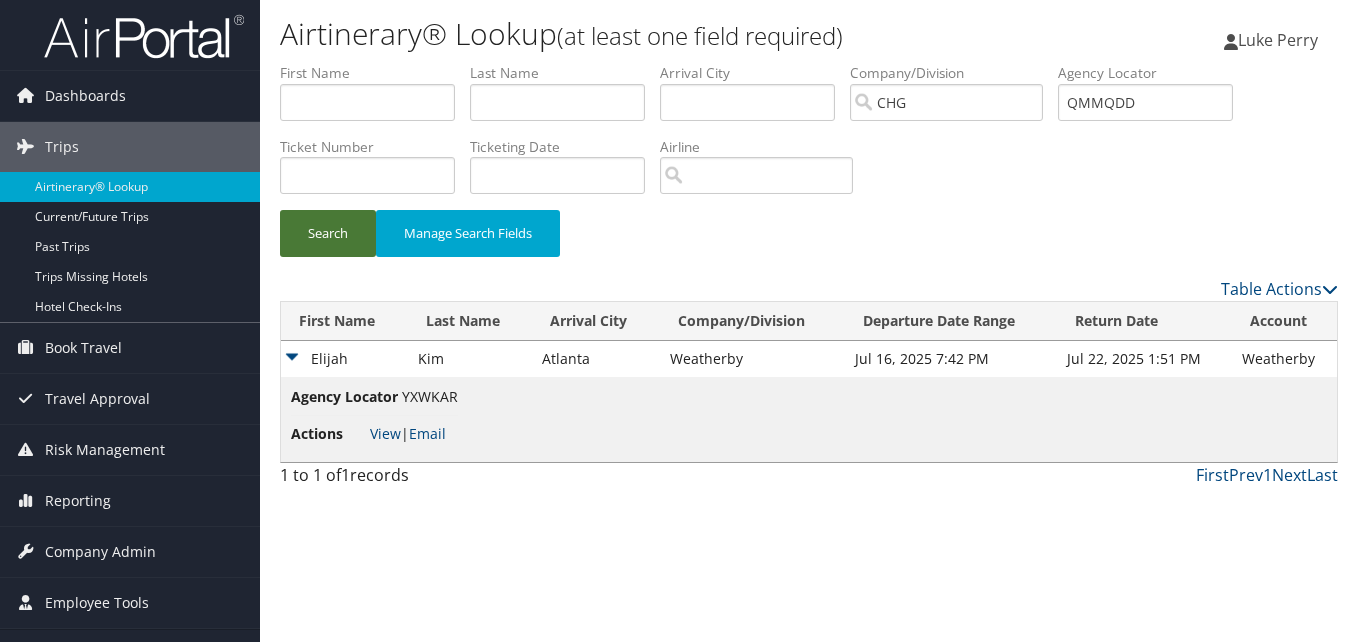 click on "Search" at bounding box center [328, 233] 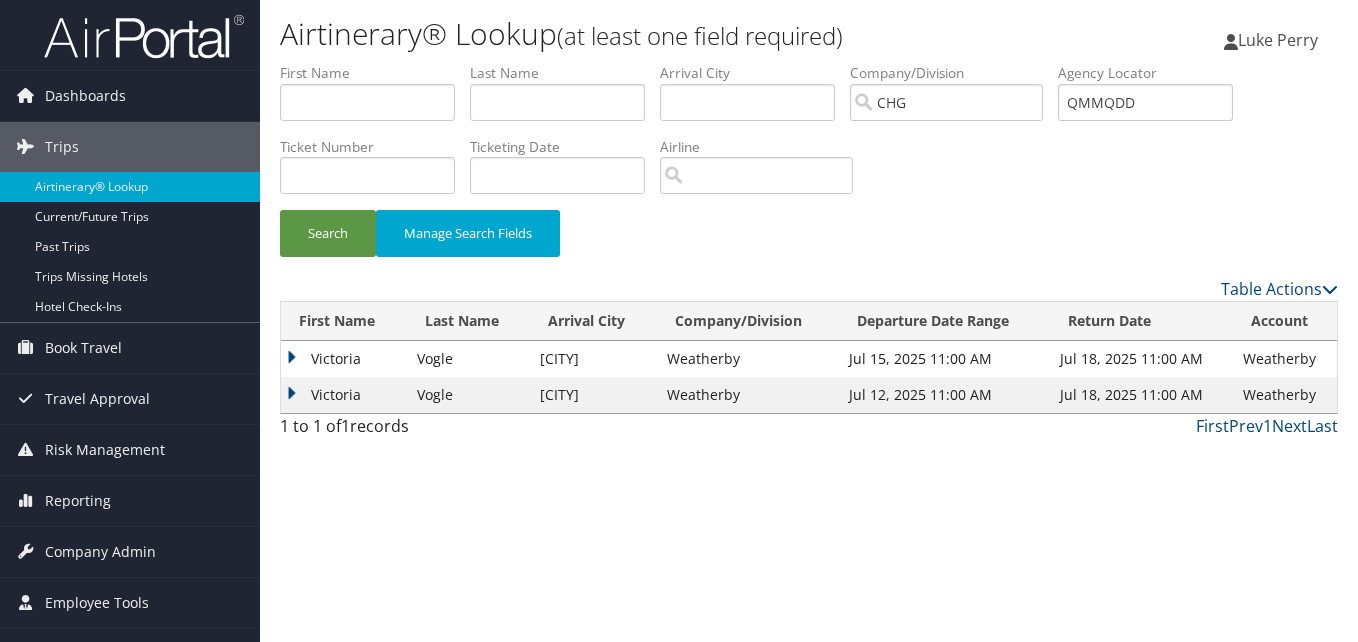 click on "Victoria" at bounding box center [344, 359] 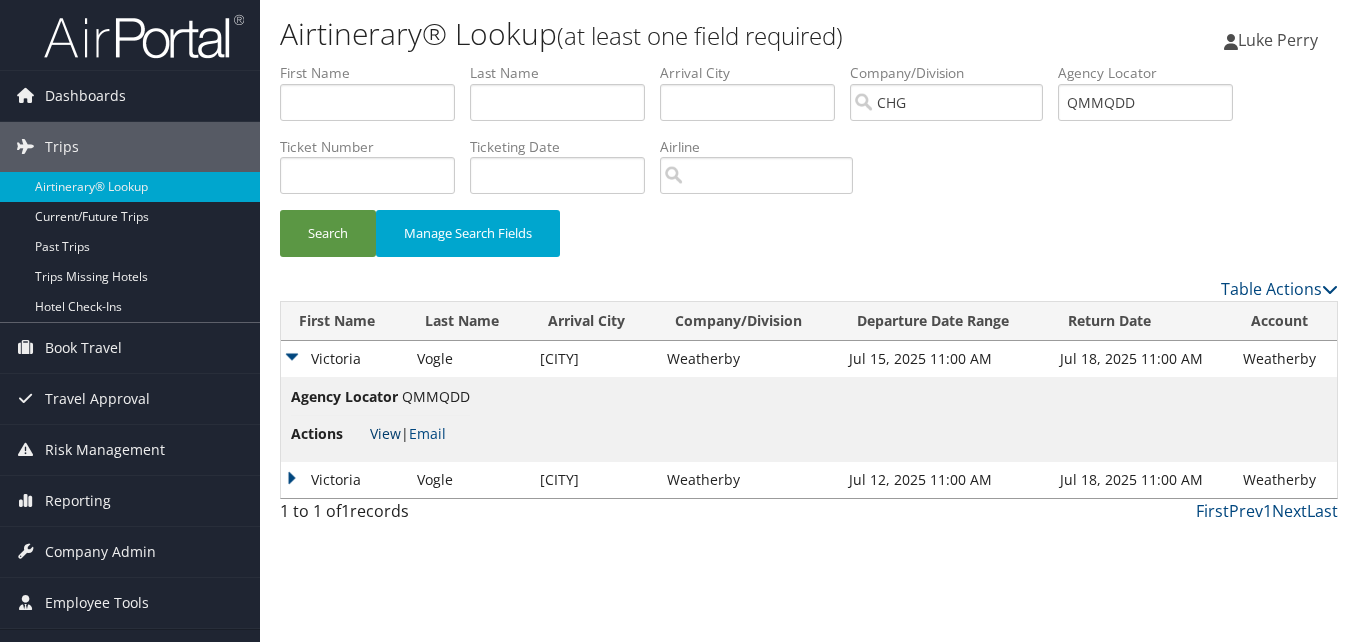 click on "View" at bounding box center [385, 433] 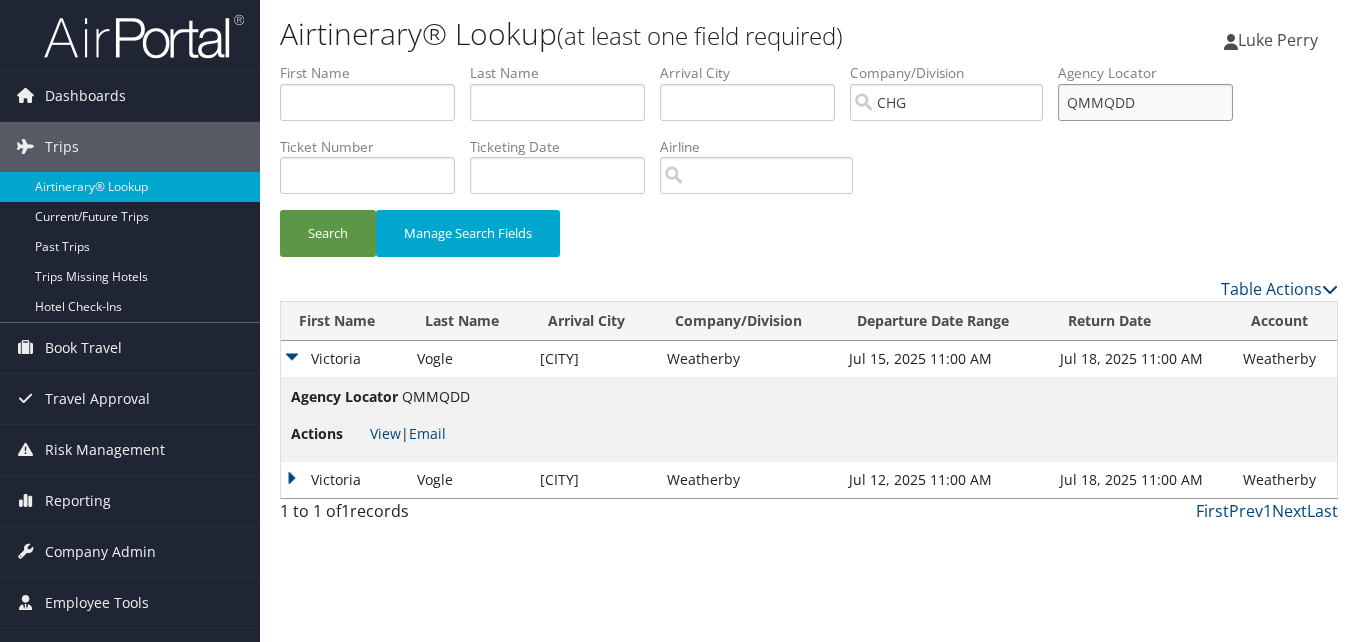 click on "First Name Last Name Departure City Arrival City Company/Division CHG Airport/City Code Departure Date Range Agency Locator QMMQDD Ticket Number Ticketing Date Invoice Number Flight Number Agent Name Air Confirmation Hotel Confirmation Credit Card - Last 4 Digits Airline Car Rental Chain Hotel Chain Rail Vendor Authorization Billable Client Code Cost Center Department Explanation Manager ID Project Purpose Region Traveler ID" at bounding box center [809, 63] 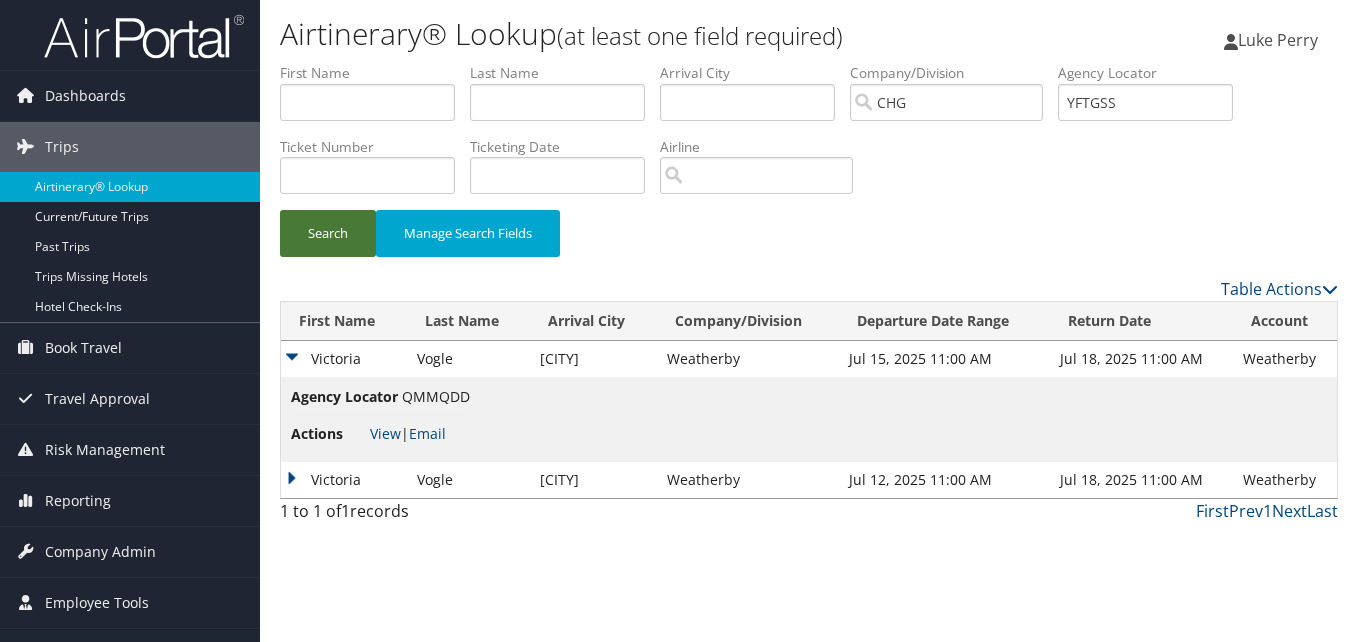 click on "Search" at bounding box center [328, 233] 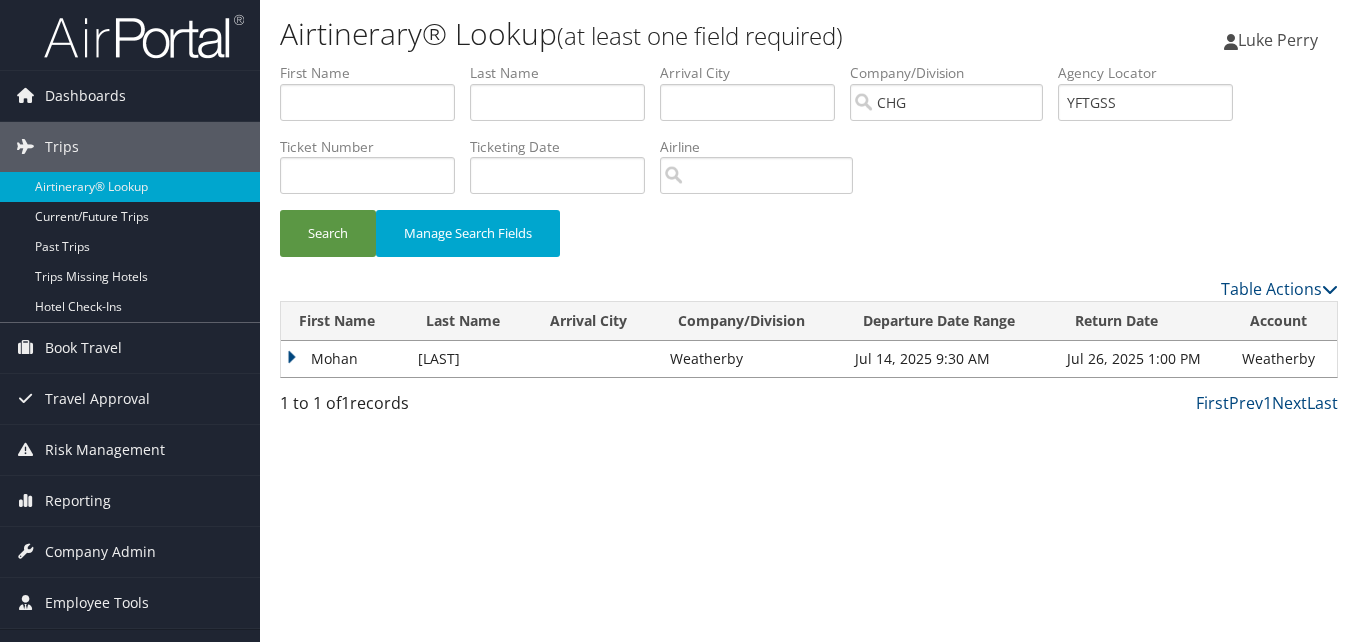 click on "Mohan" at bounding box center [344, 359] 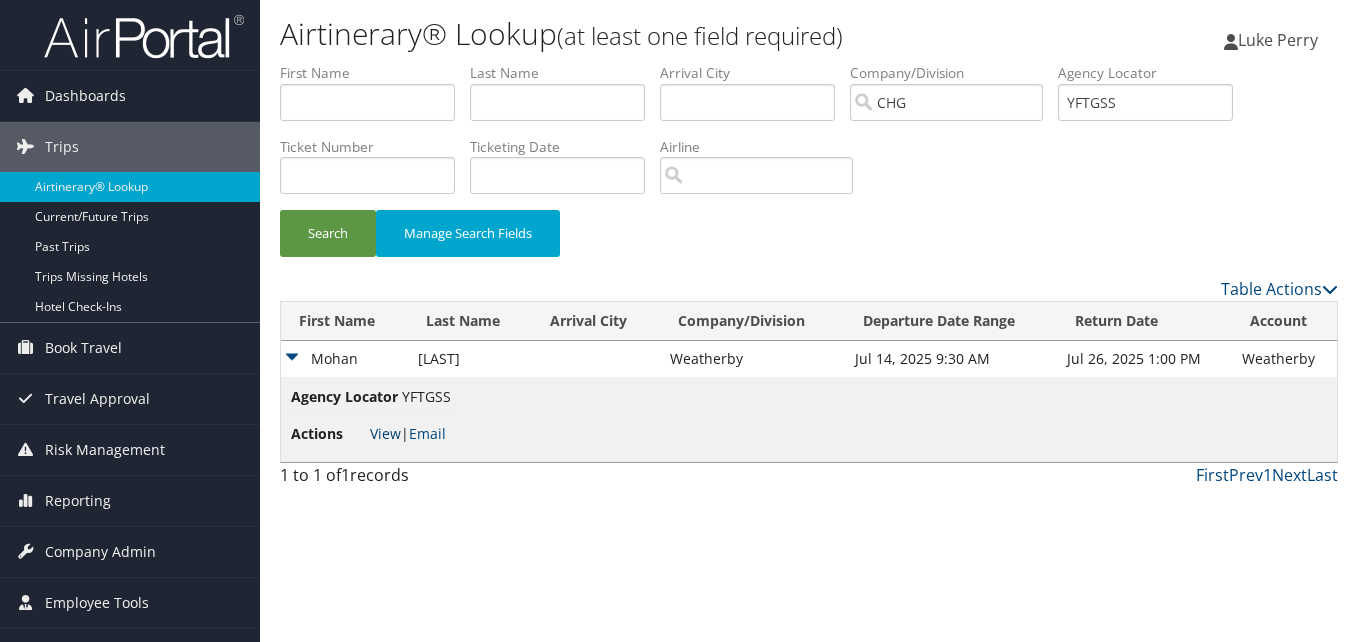 click on "View" at bounding box center (385, 433) 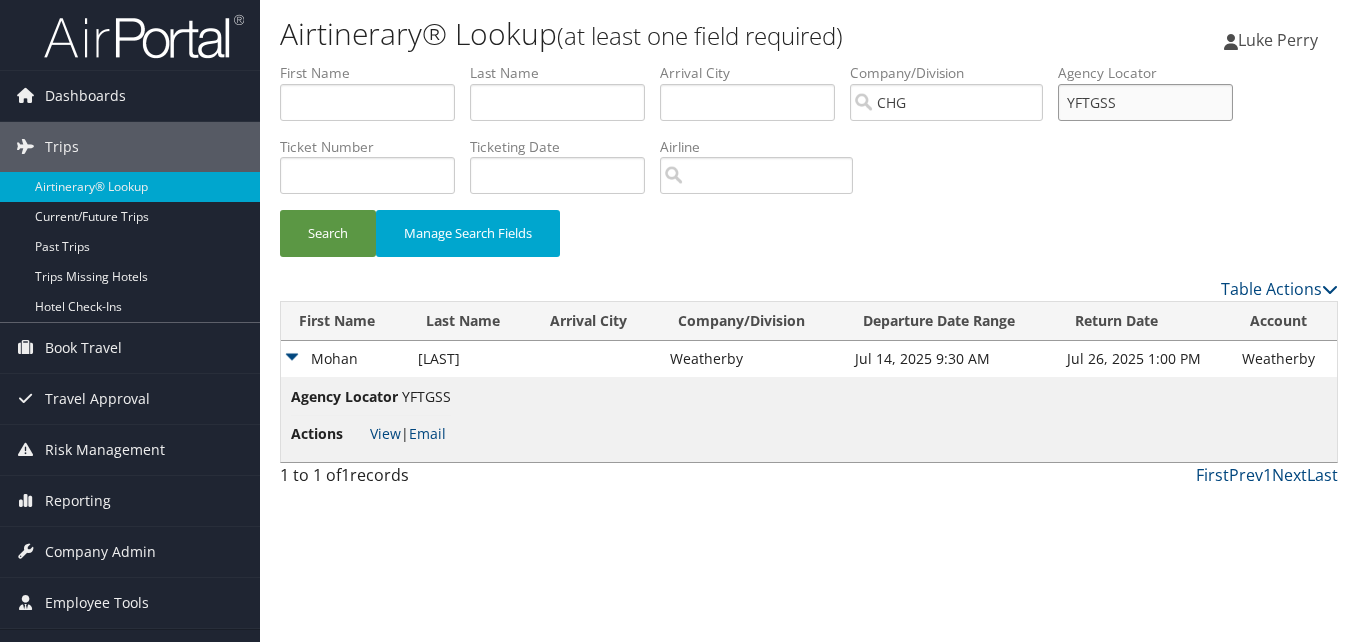 drag, startPoint x: 1135, startPoint y: 112, endPoint x: 967, endPoint y: 164, distance: 175.86359 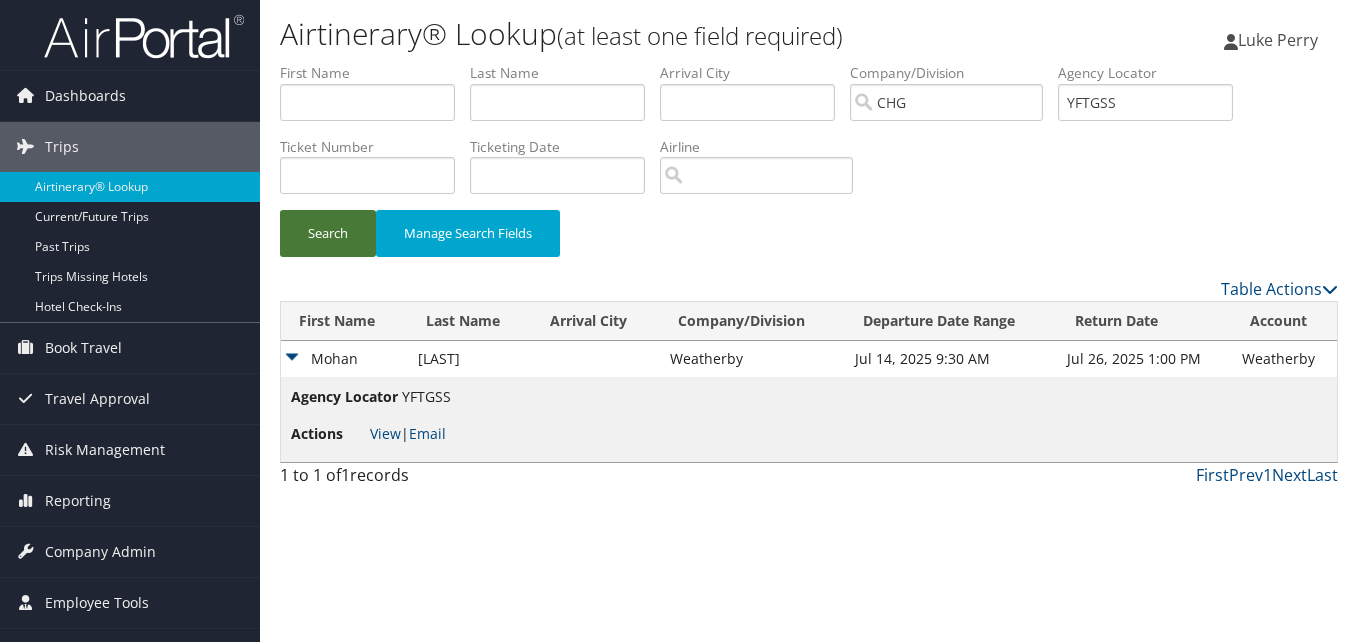 click on "Search" at bounding box center [328, 233] 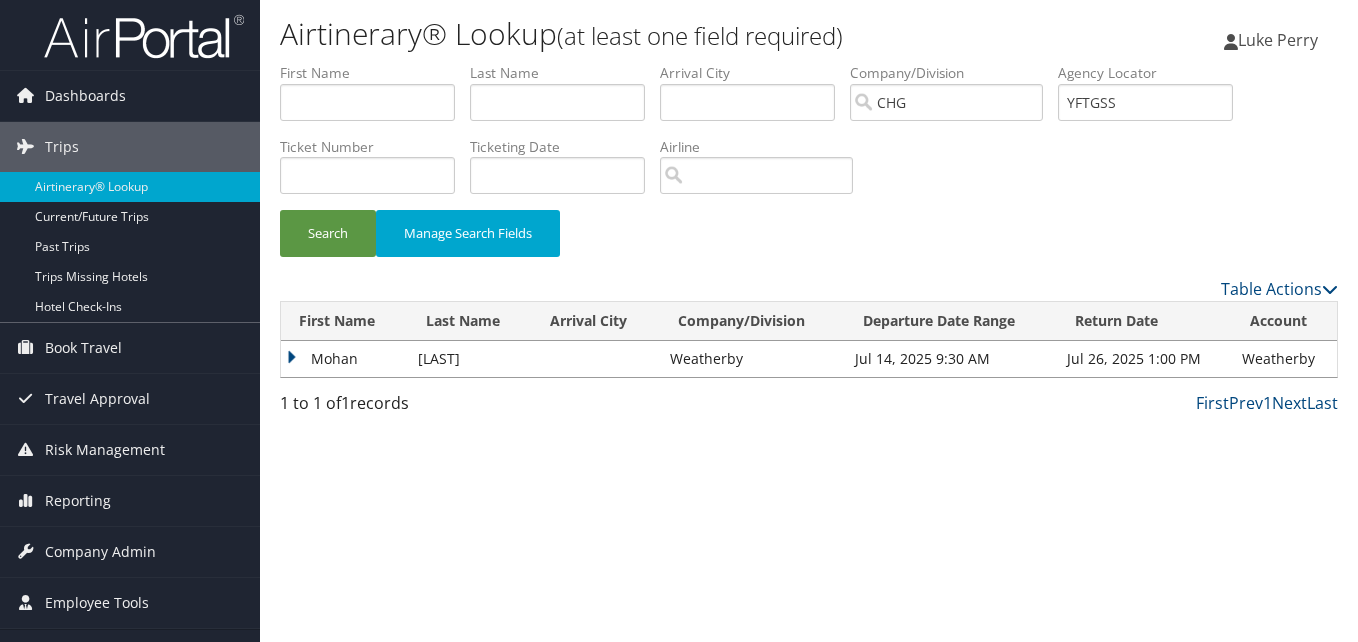 click on "Mohan" at bounding box center [344, 359] 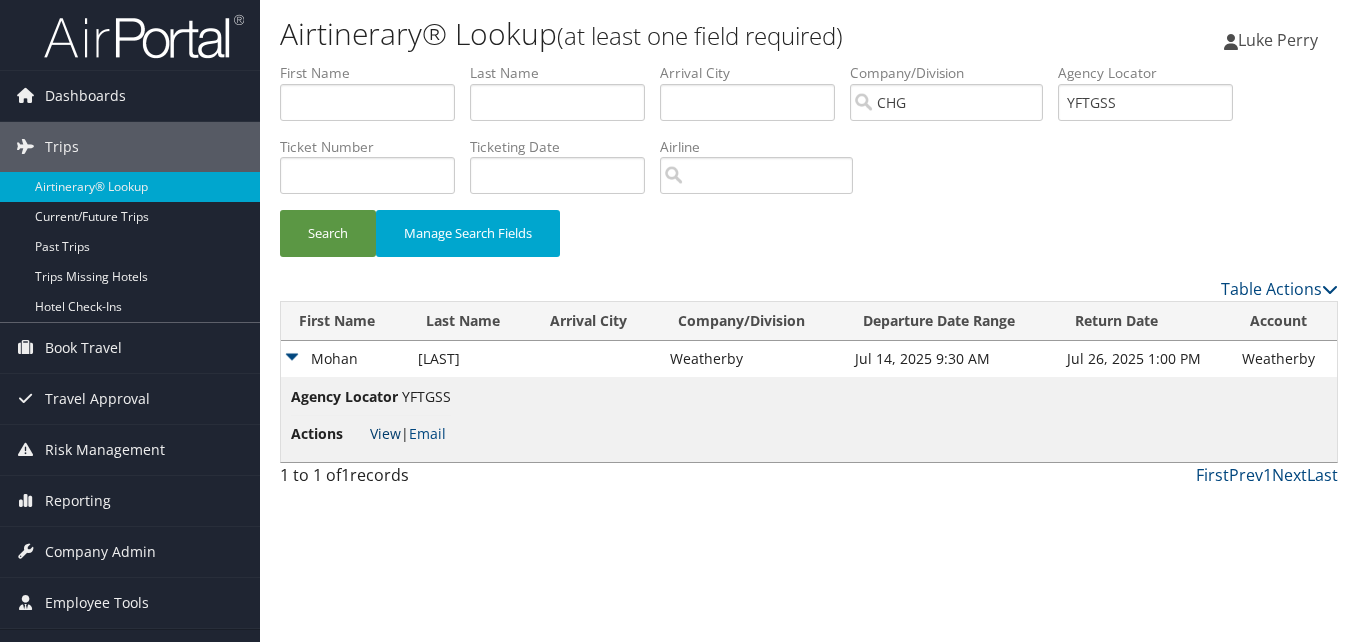 click on "View" at bounding box center [385, 433] 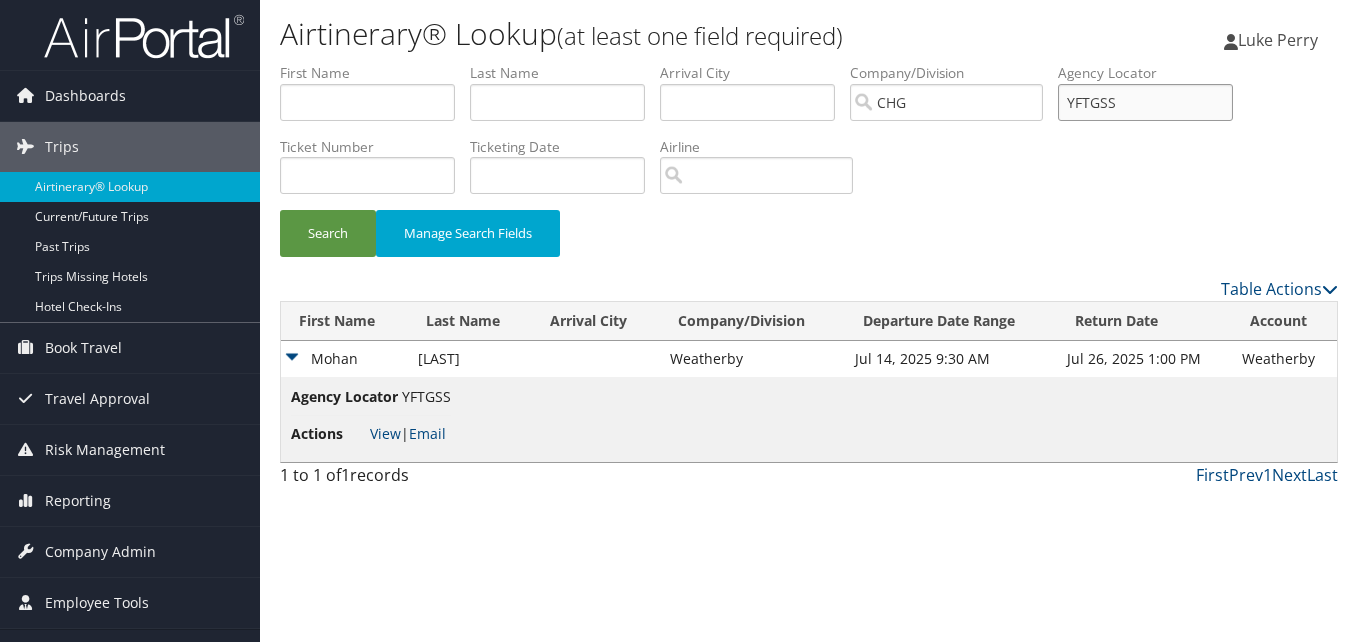 drag, startPoint x: 1177, startPoint y: 89, endPoint x: 1008, endPoint y: 111, distance: 170.42593 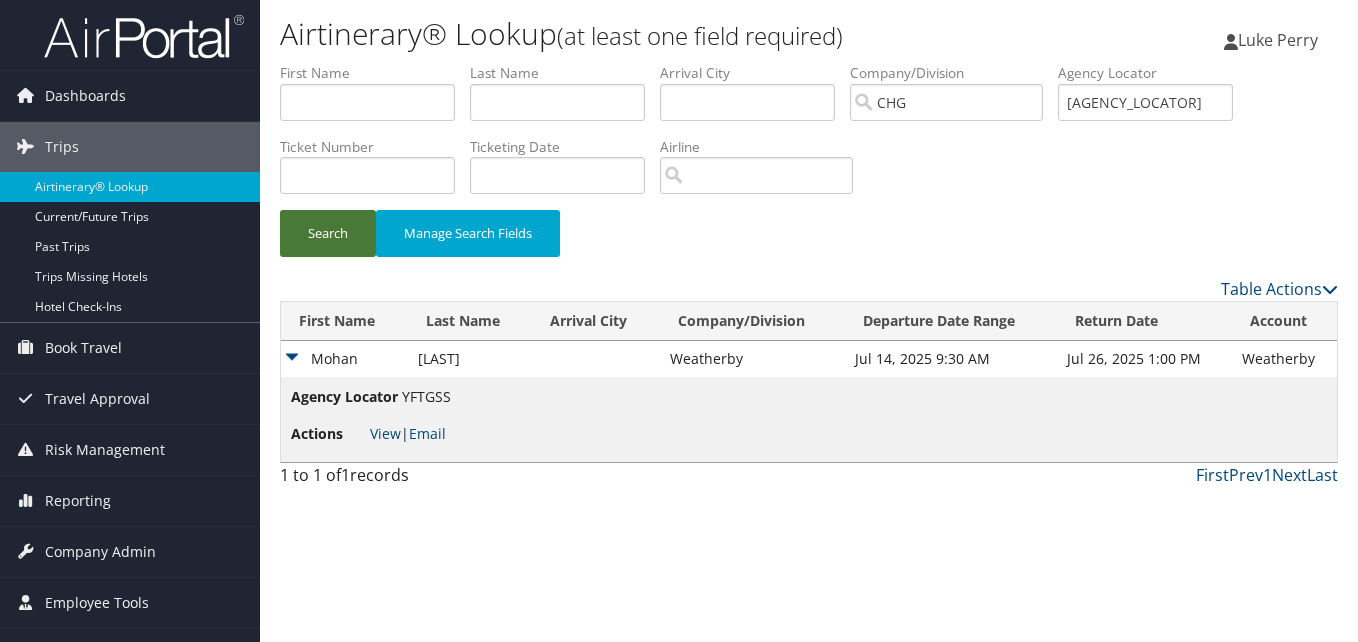 click on "Search" at bounding box center (328, 233) 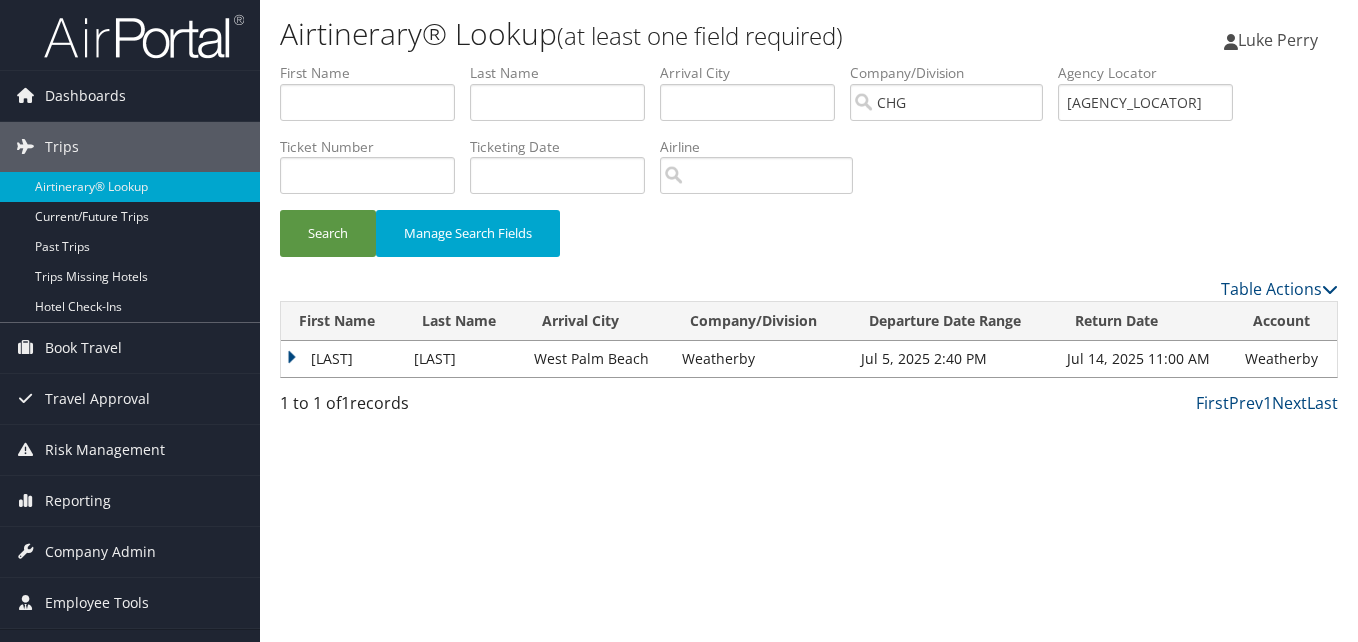click on "Ashraf" at bounding box center [342, 359] 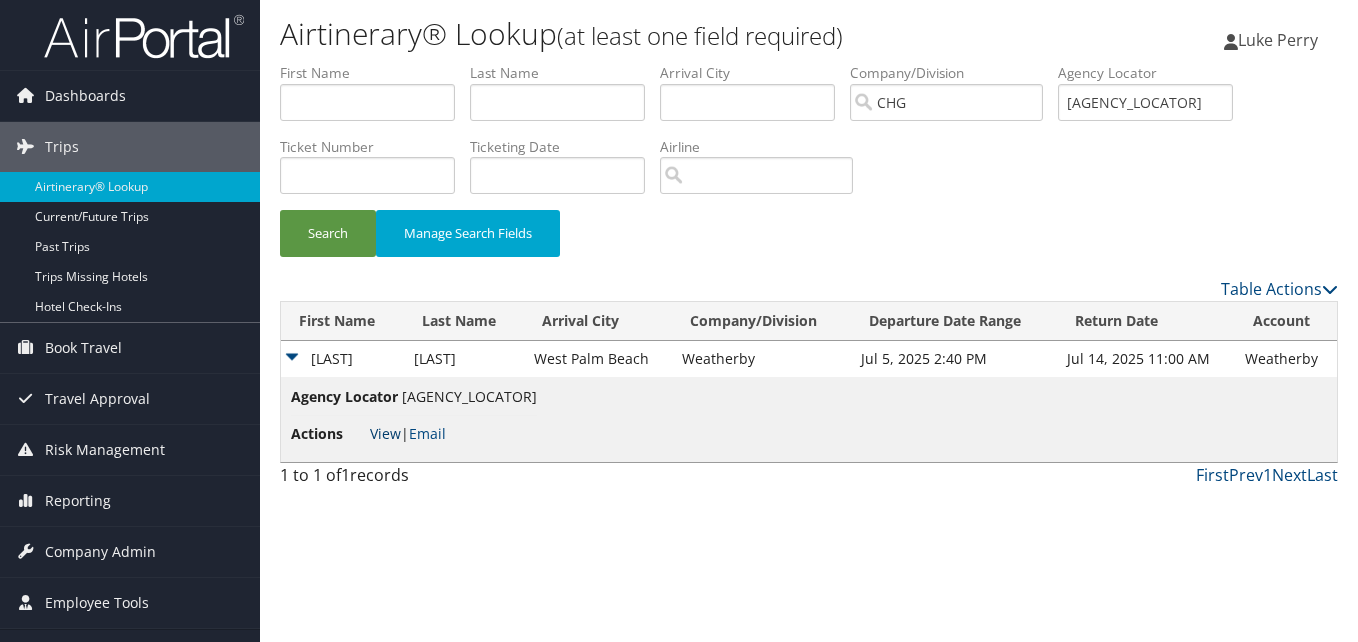 click on "Actions   View  |  Email" at bounding box center [414, 434] 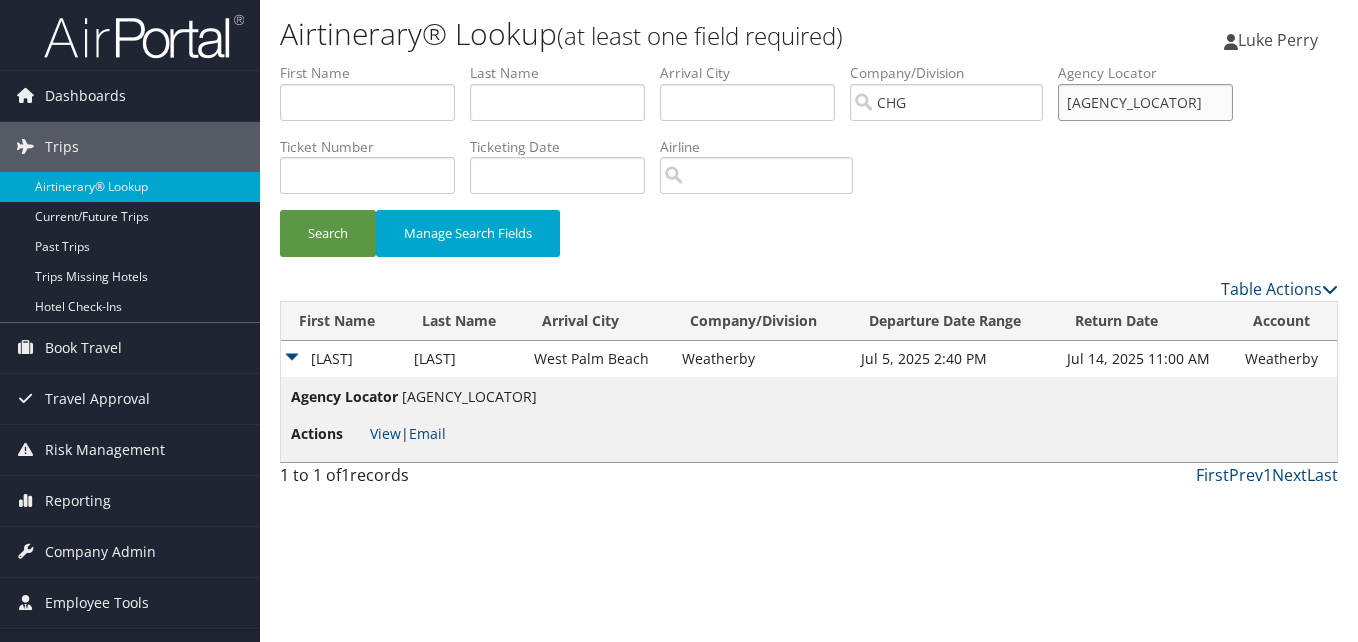 drag, startPoint x: 1128, startPoint y: 116, endPoint x: 1061, endPoint y: 136, distance: 69.92139 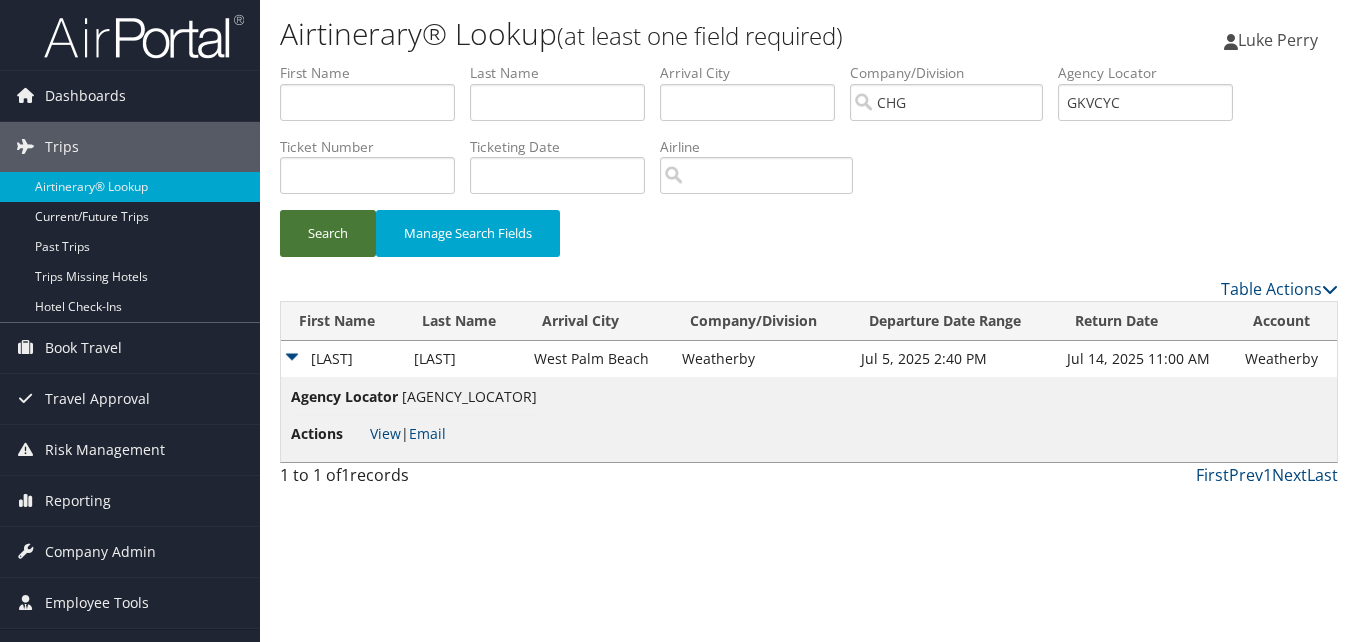 click on "Search" at bounding box center (328, 233) 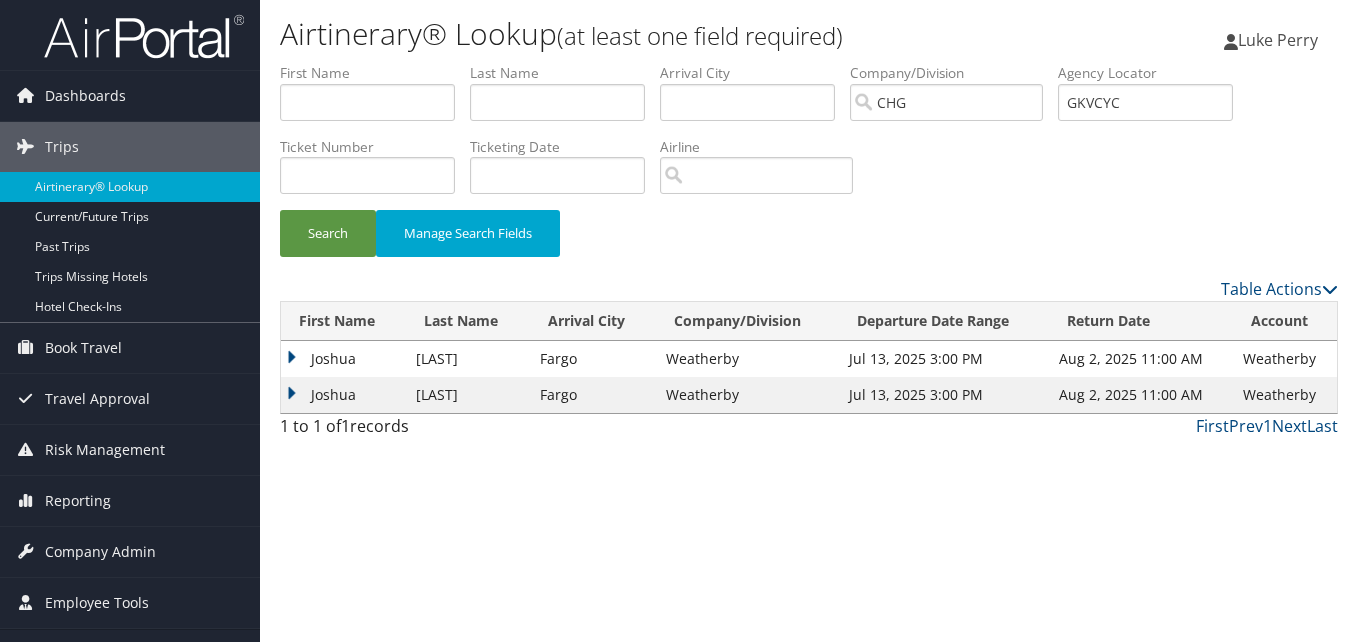 click on "Joshua" at bounding box center [343, 359] 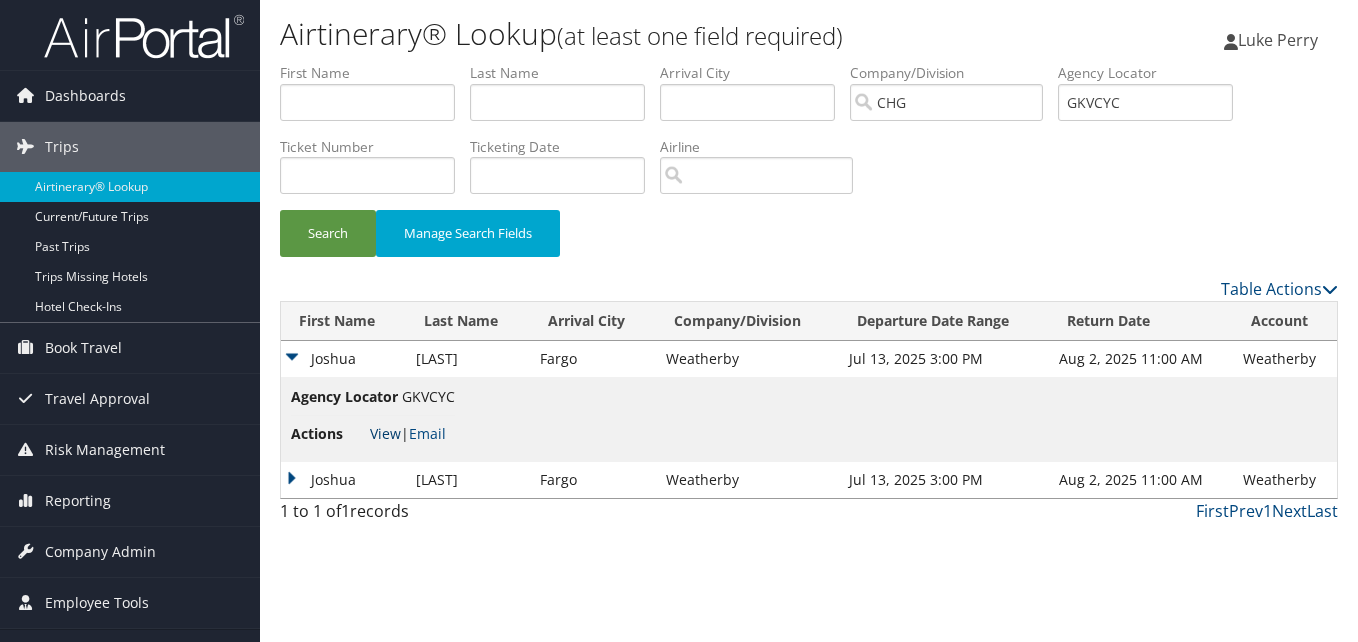 click on "View" at bounding box center (385, 433) 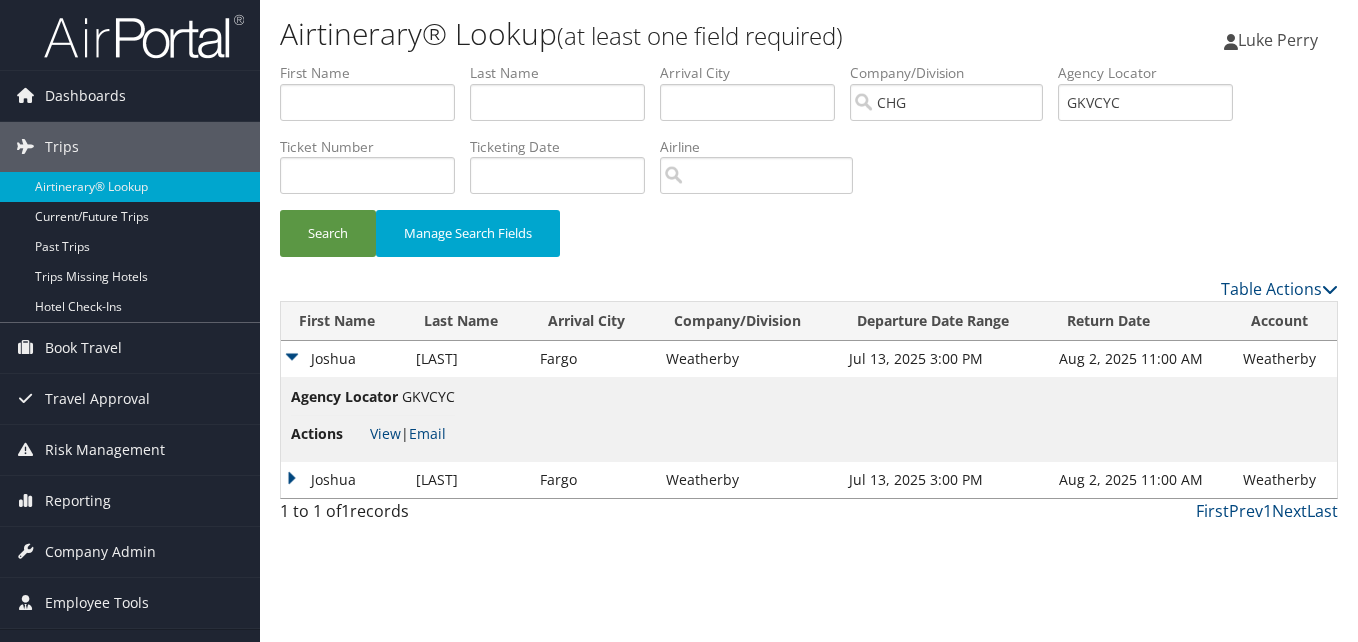 click on "Joshua" at bounding box center [343, 480] 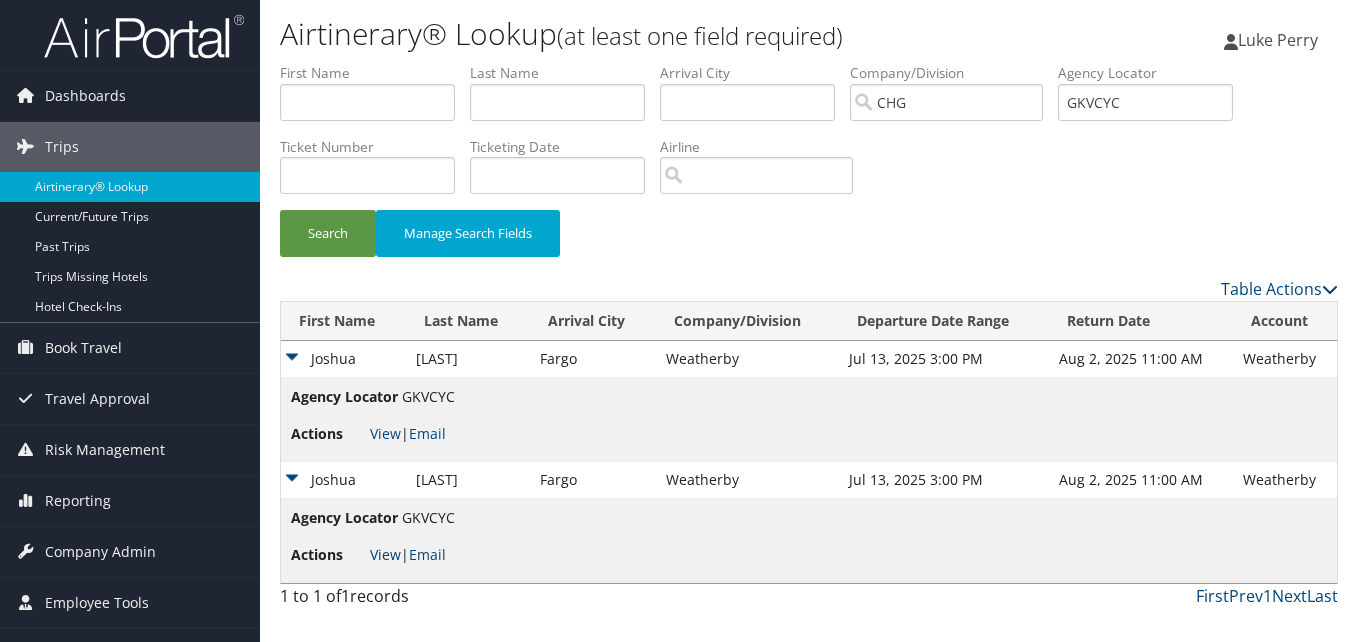 click on "View" at bounding box center (385, 554) 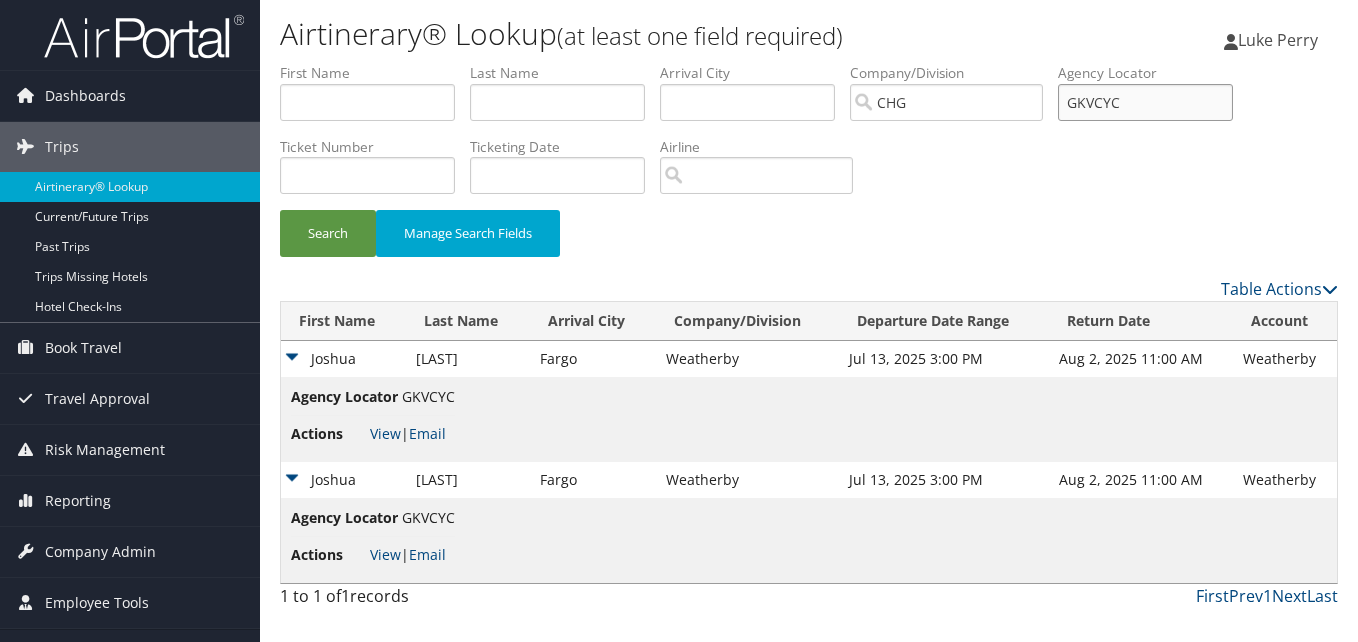 click on "First Name Last Name Departure City Arrival City Company/Division CHG Airport/City Code Departure Date Range Agency Locator GKVCYC Ticket Number Ticketing Date Invoice Number Flight Number Agent Name Air Confirmation Hotel Confirmation Credit Card - Last 4 Digits Airline Car Rental Chain Hotel Chain Rail Vendor Authorization Billable Client Code Cost Center Department Explanation Manager ID Project Purpose Region Traveler ID" at bounding box center [809, 63] 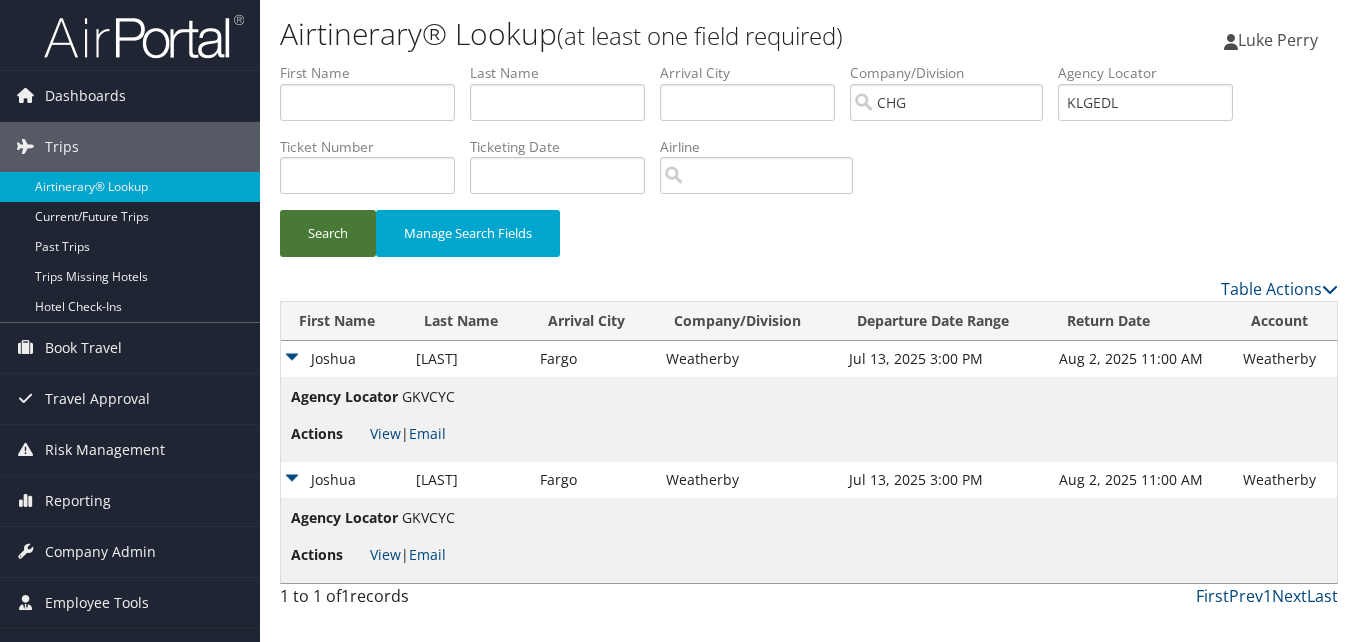click on "Search" at bounding box center [328, 233] 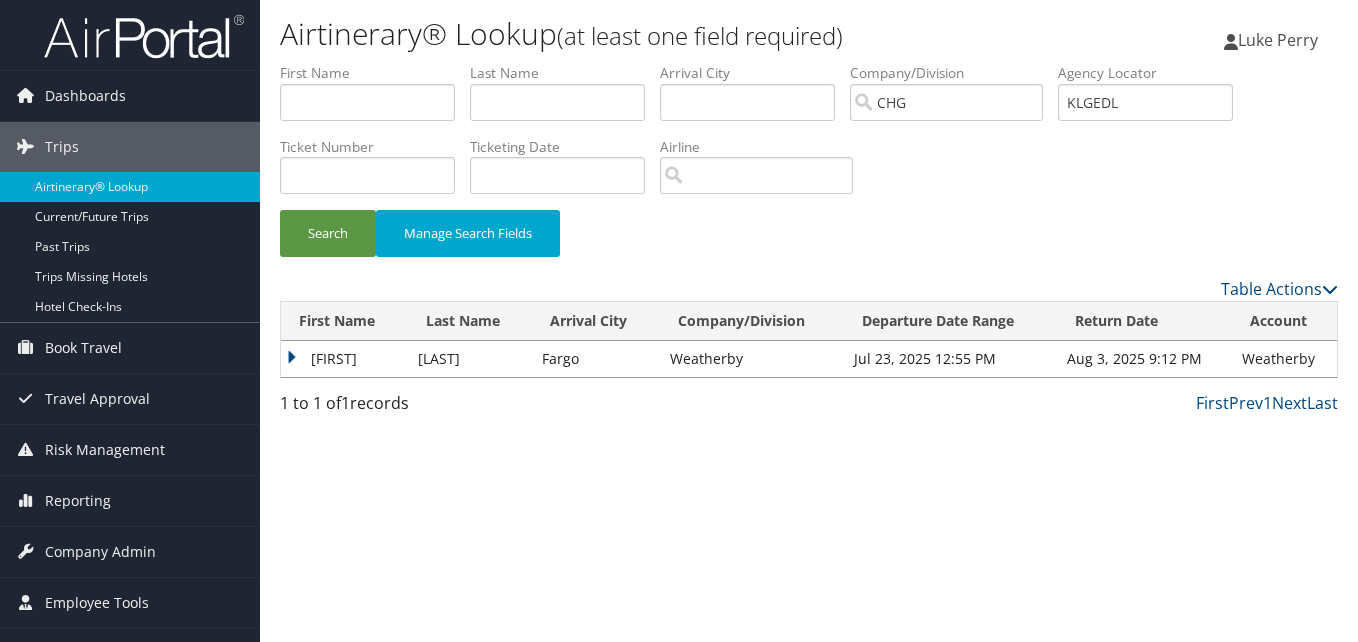 click on "Ramzi" at bounding box center (344, 359) 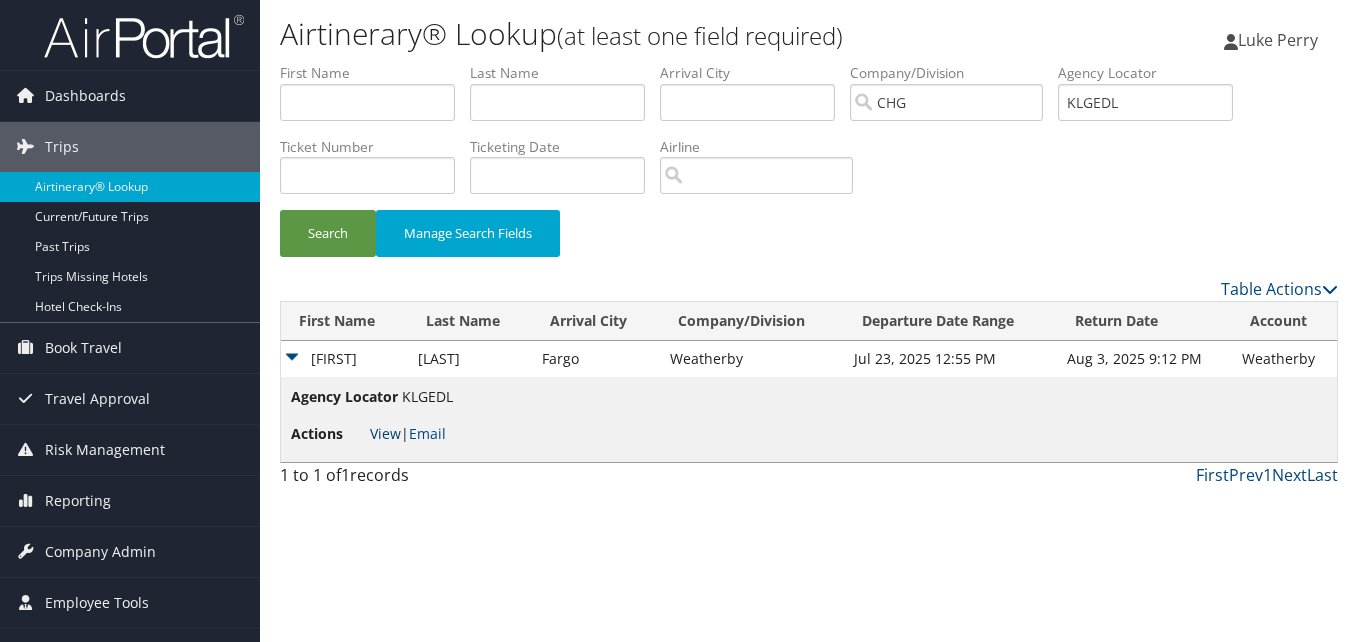 click on "View" at bounding box center [385, 433] 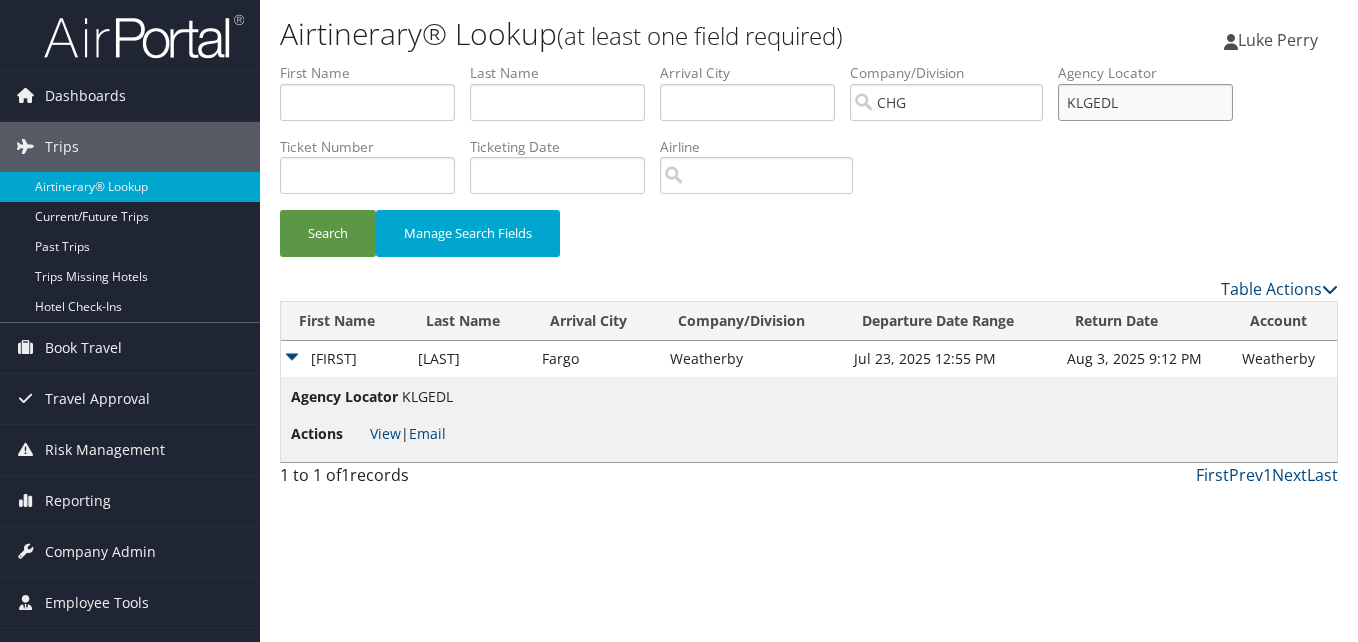 paste on "QZAEHV" 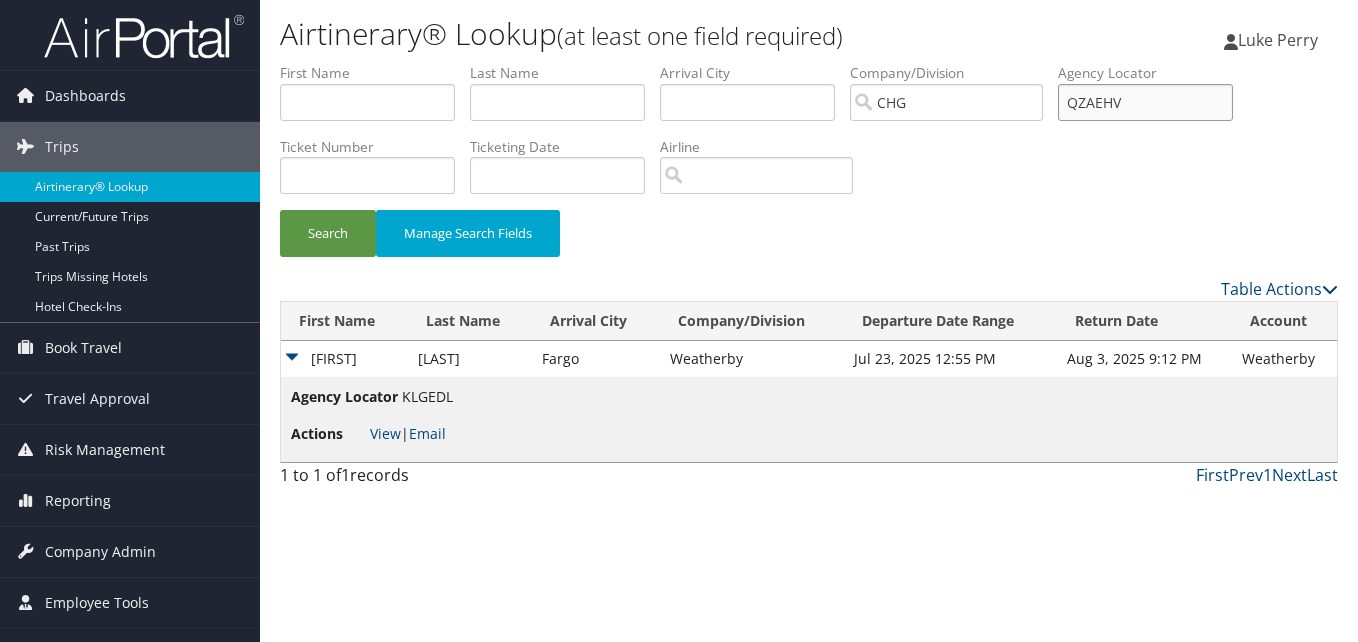 drag, startPoint x: 1139, startPoint y: 102, endPoint x: 1067, endPoint y: 107, distance: 72.1734 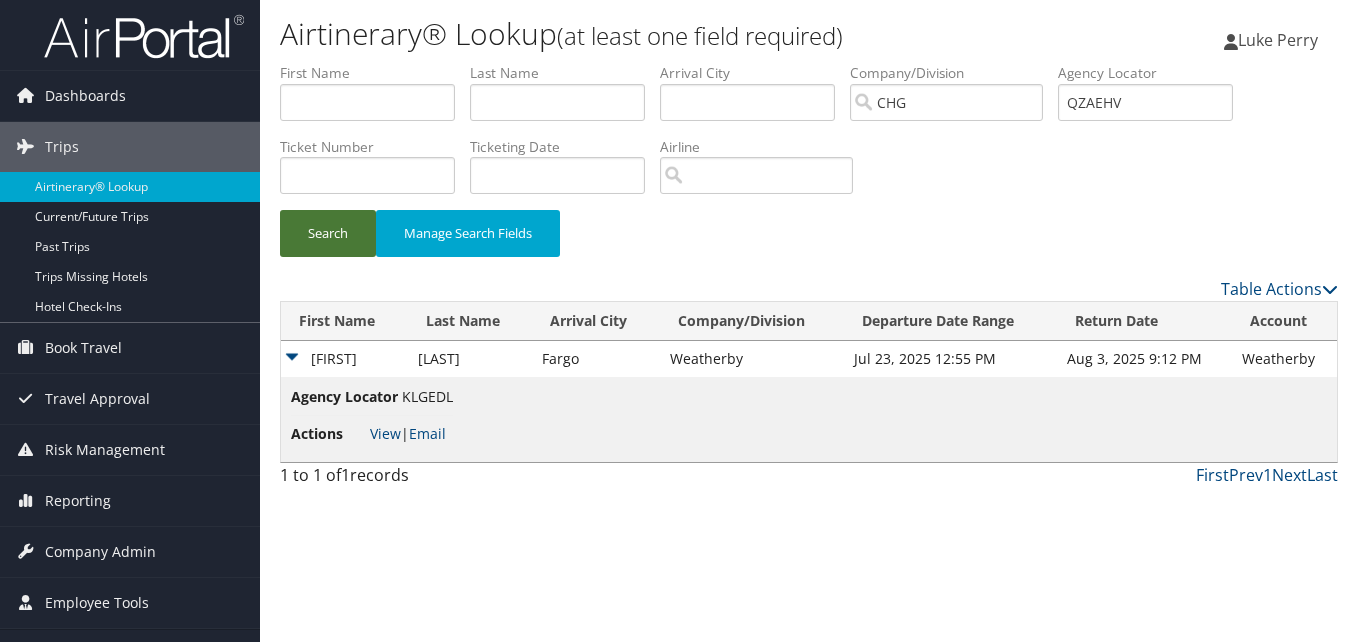 click on "Search" at bounding box center (328, 233) 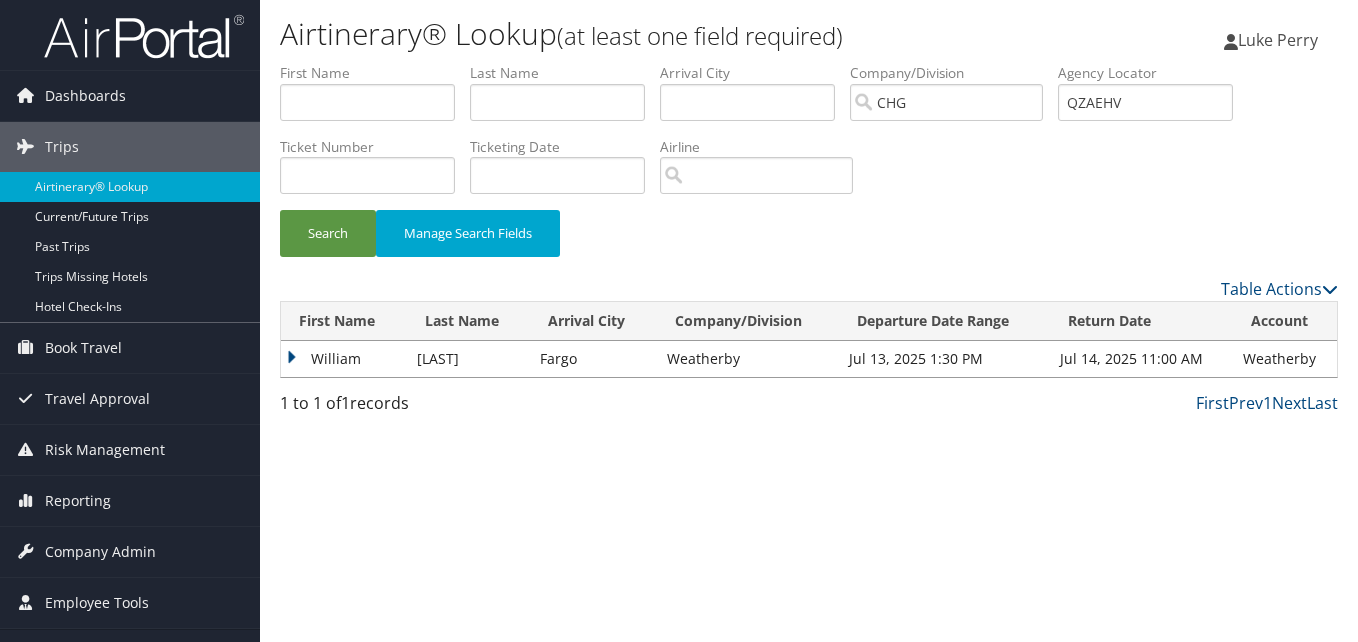click on "First Name" at bounding box center (344, 321) 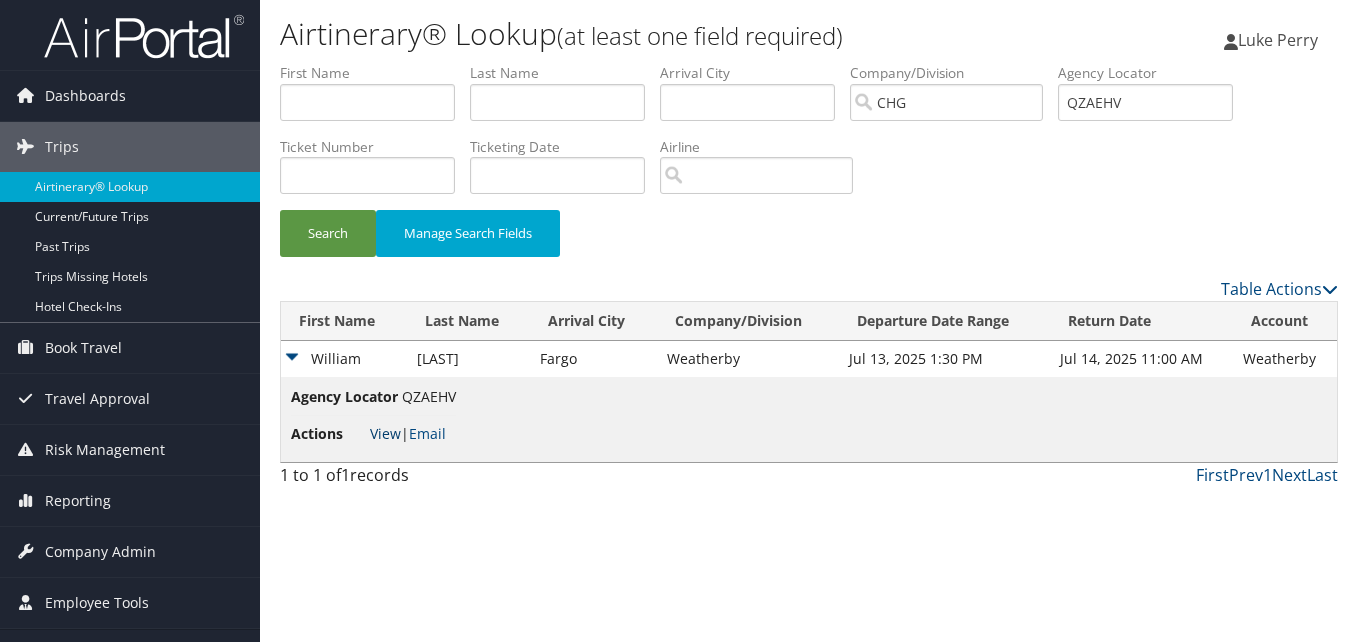 click on "View" at bounding box center (385, 433) 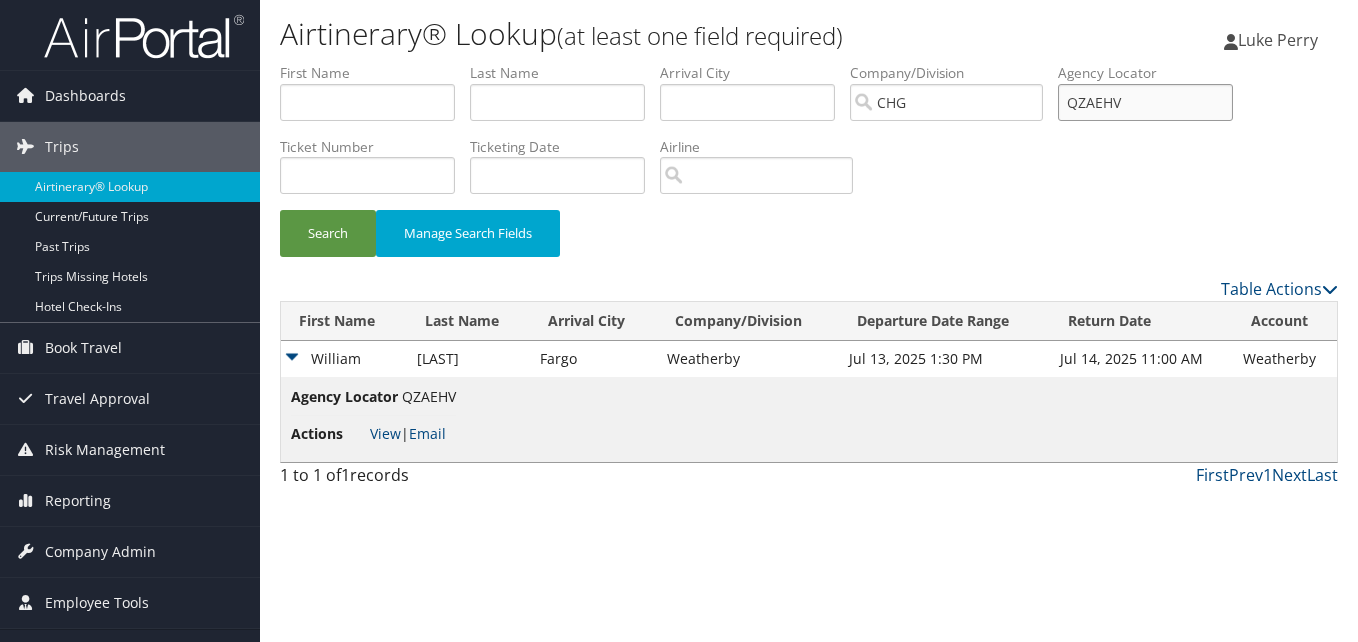 drag, startPoint x: 1163, startPoint y: 110, endPoint x: 997, endPoint y: 144, distance: 169.44615 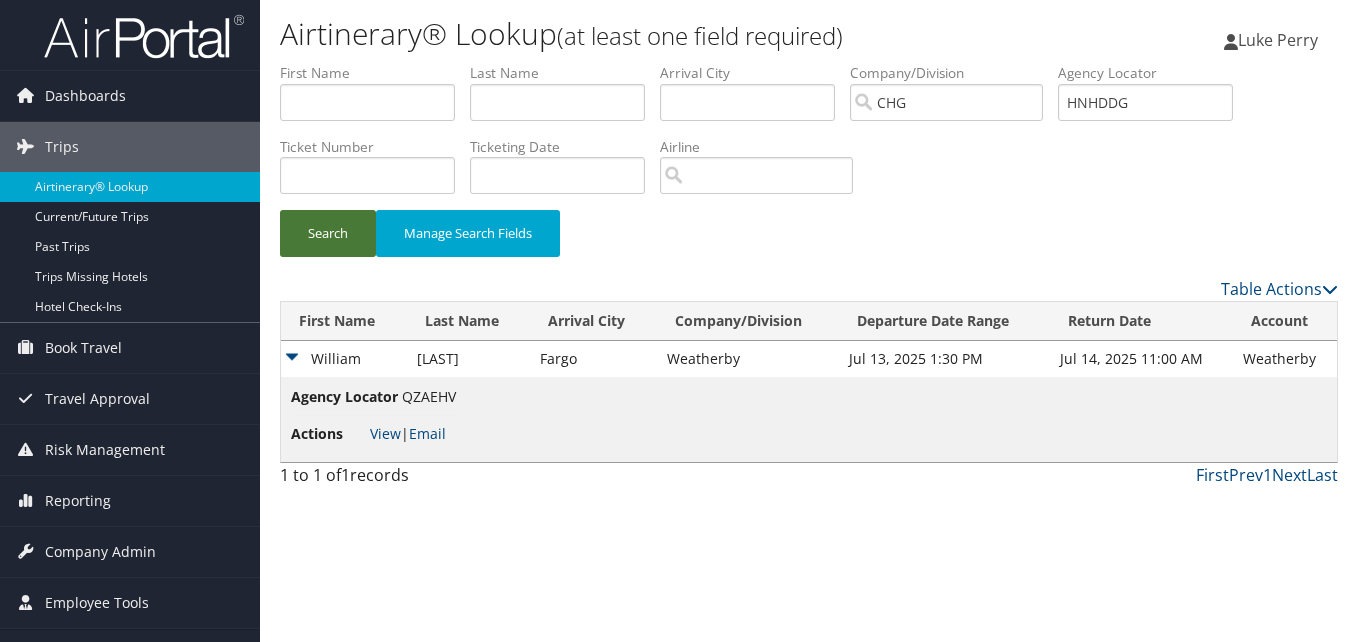 click on "Search" at bounding box center (328, 233) 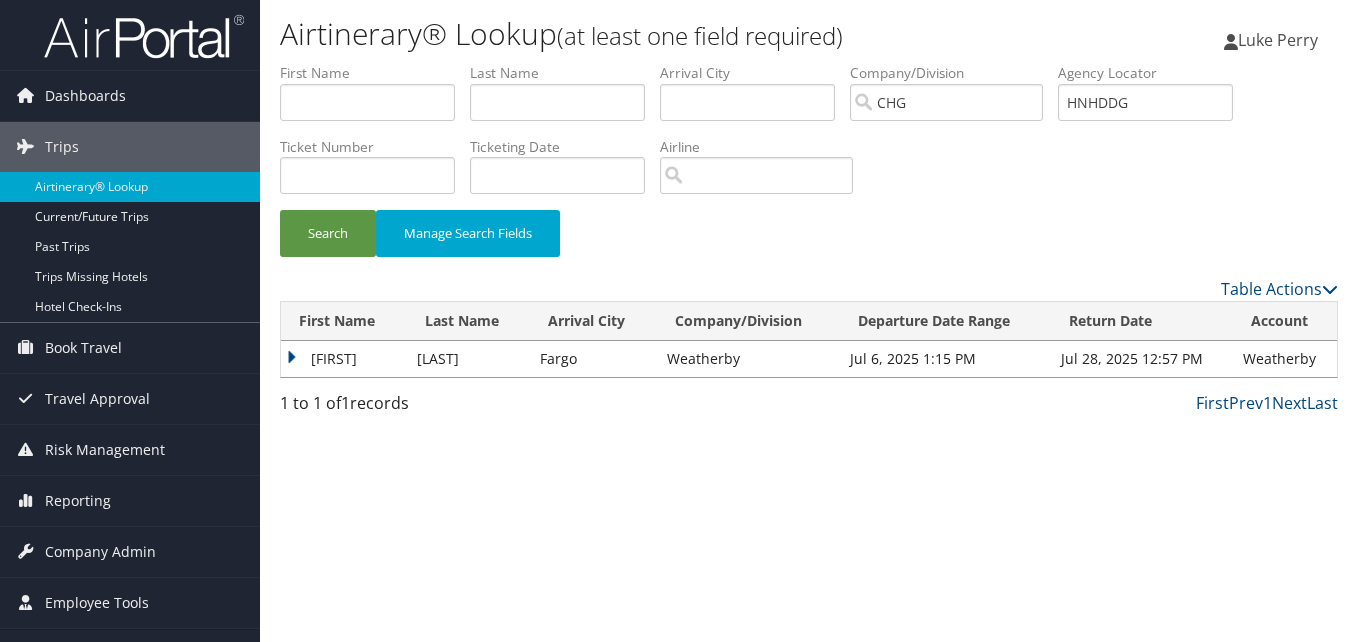 click on "Kiarash" at bounding box center (344, 359) 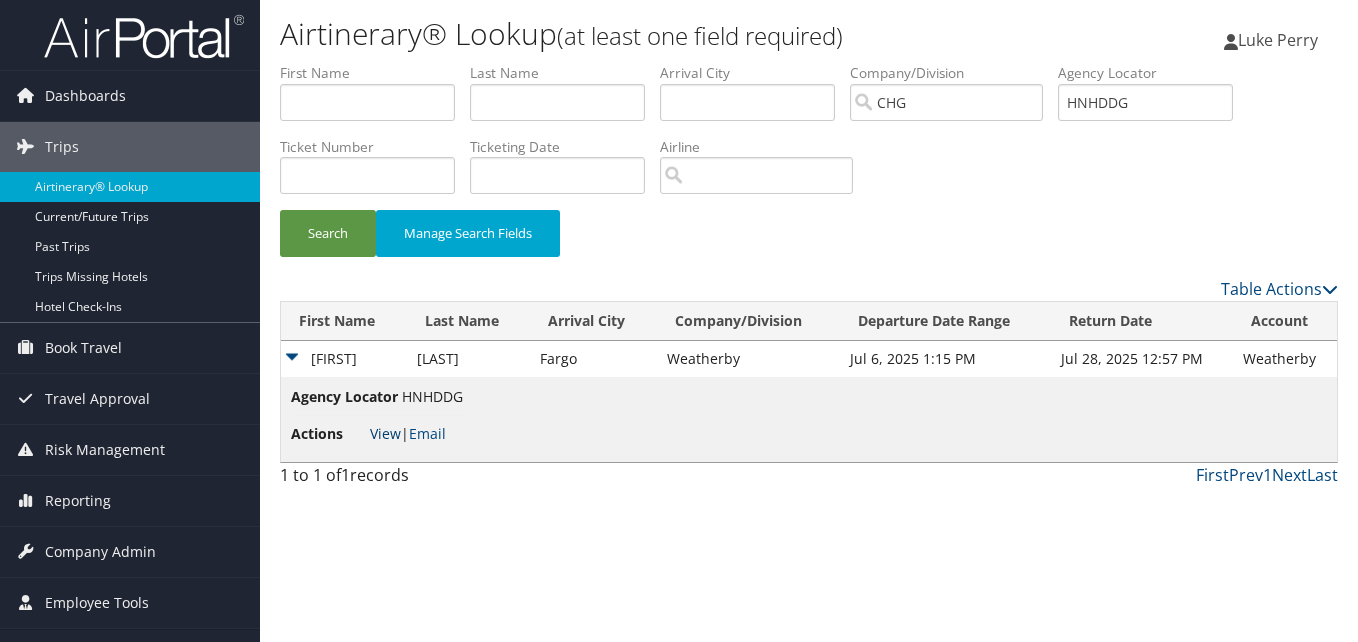 click on "View" at bounding box center [385, 433] 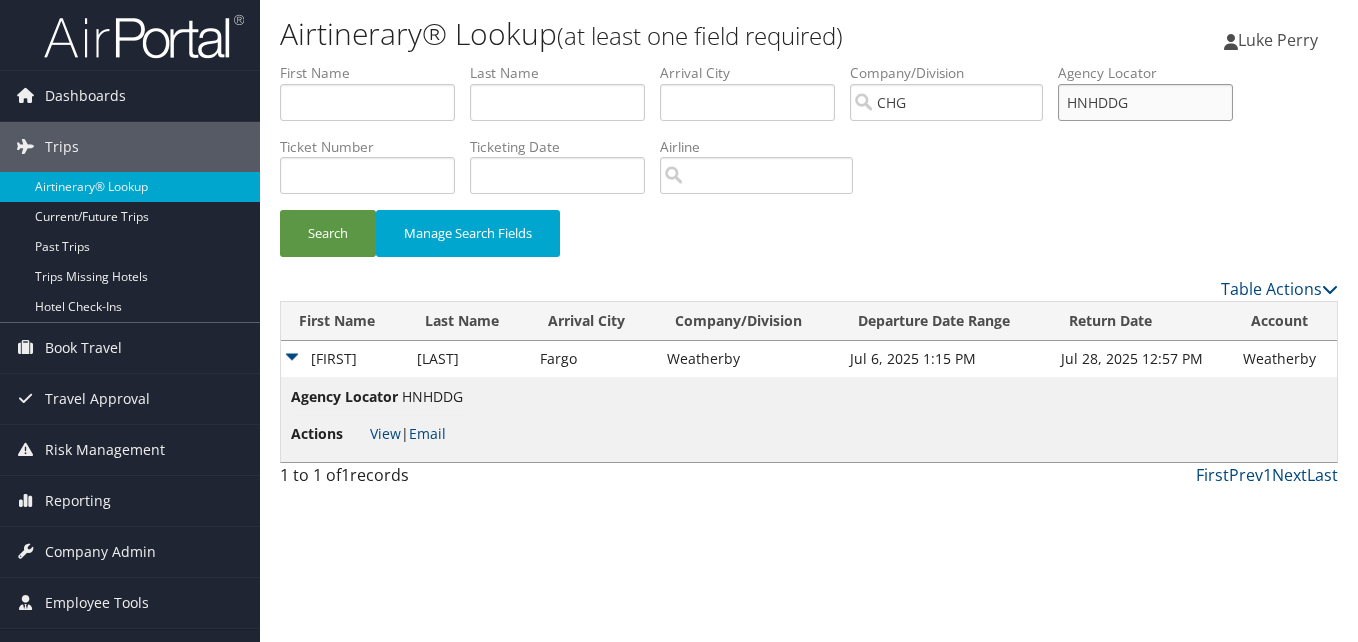 paste on "GJTPWO" 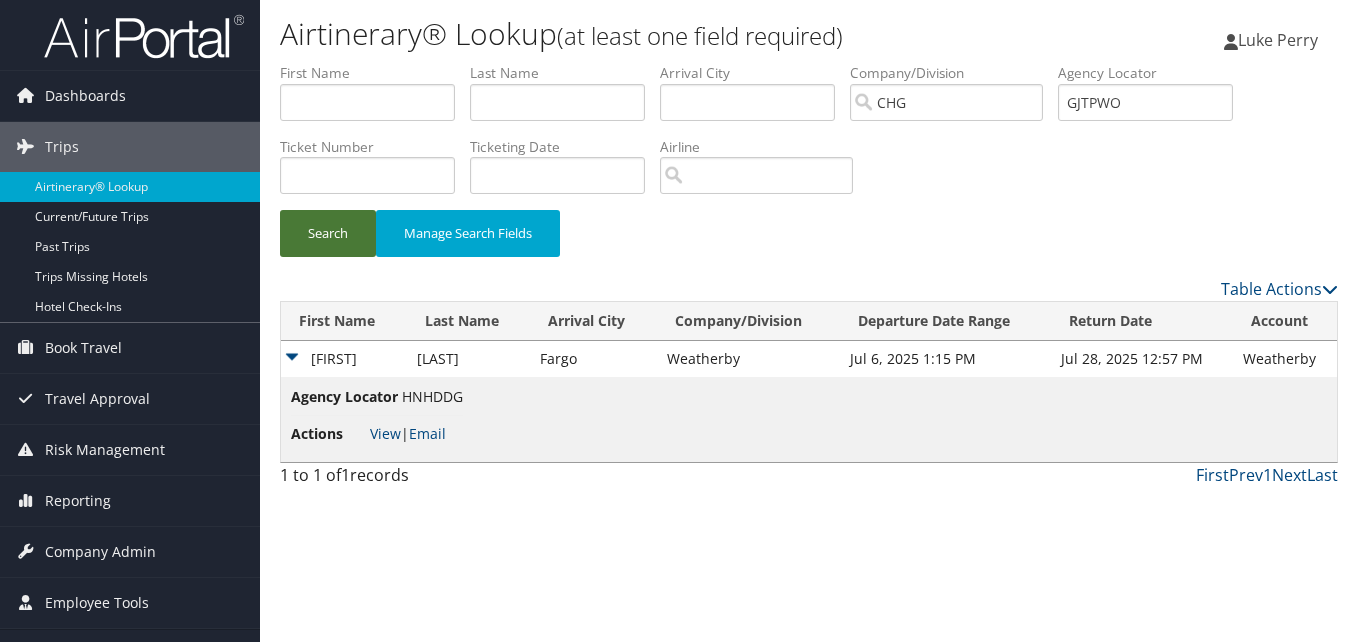 click on "Search" at bounding box center (328, 233) 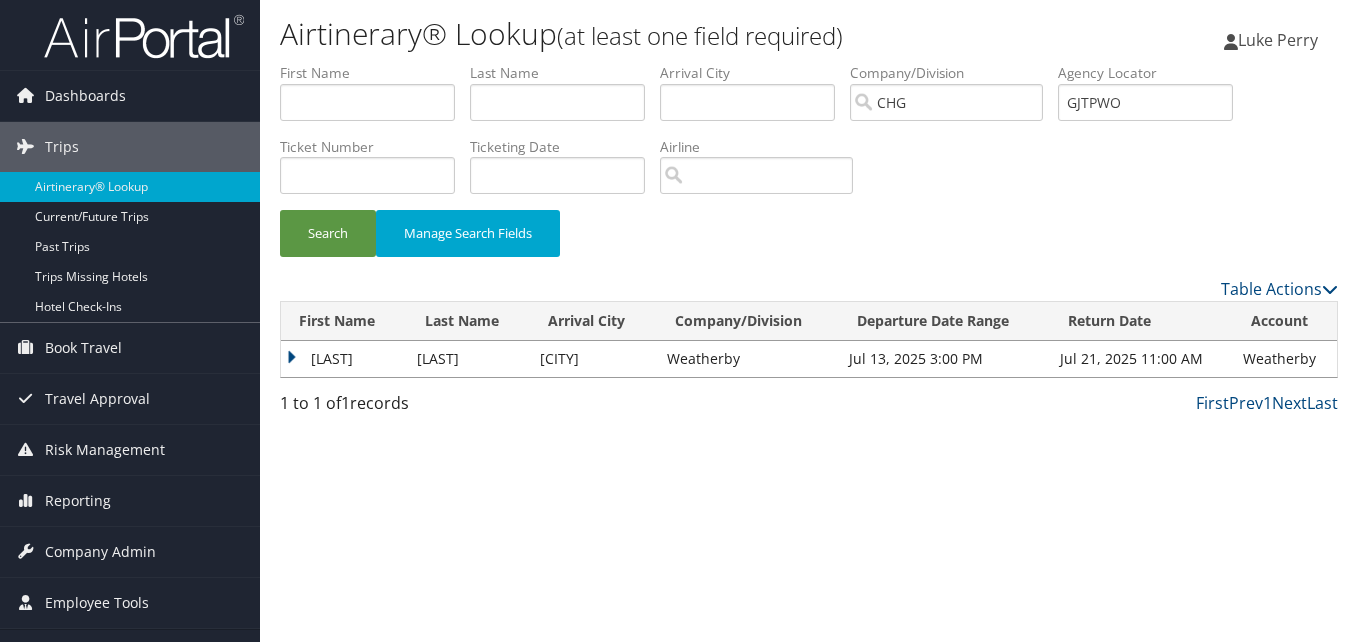 click on "Swarnalatha" at bounding box center (344, 359) 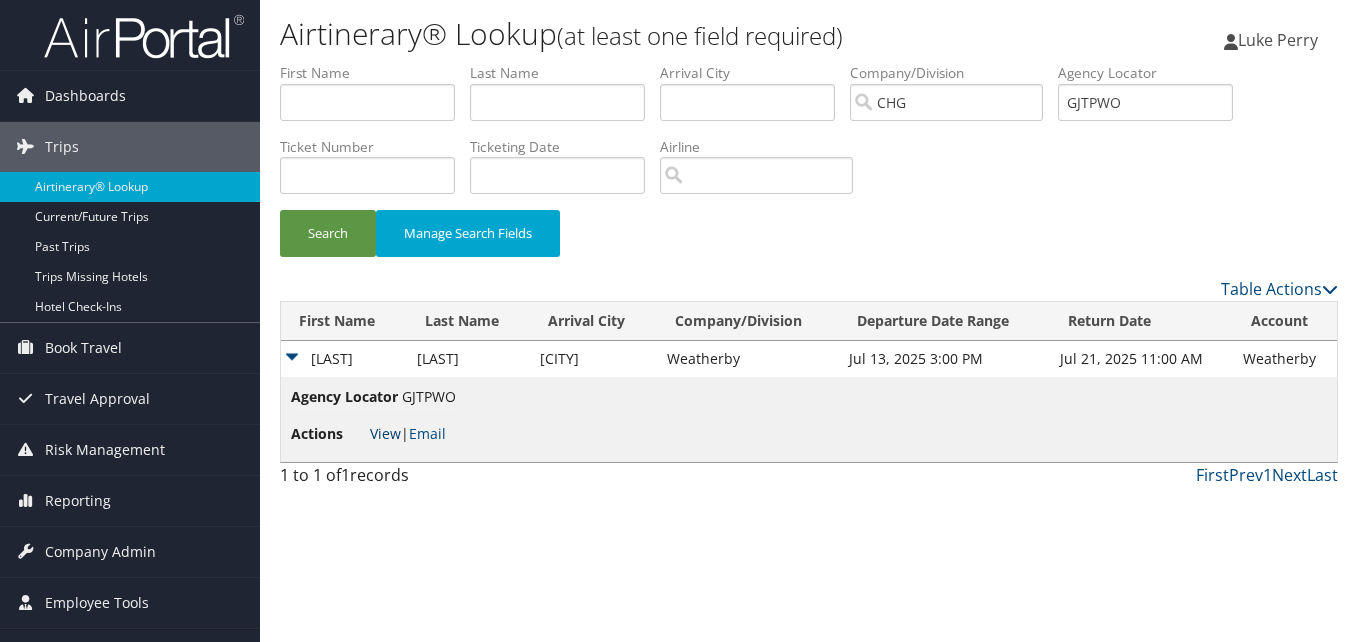 click on "View" at bounding box center (385, 433) 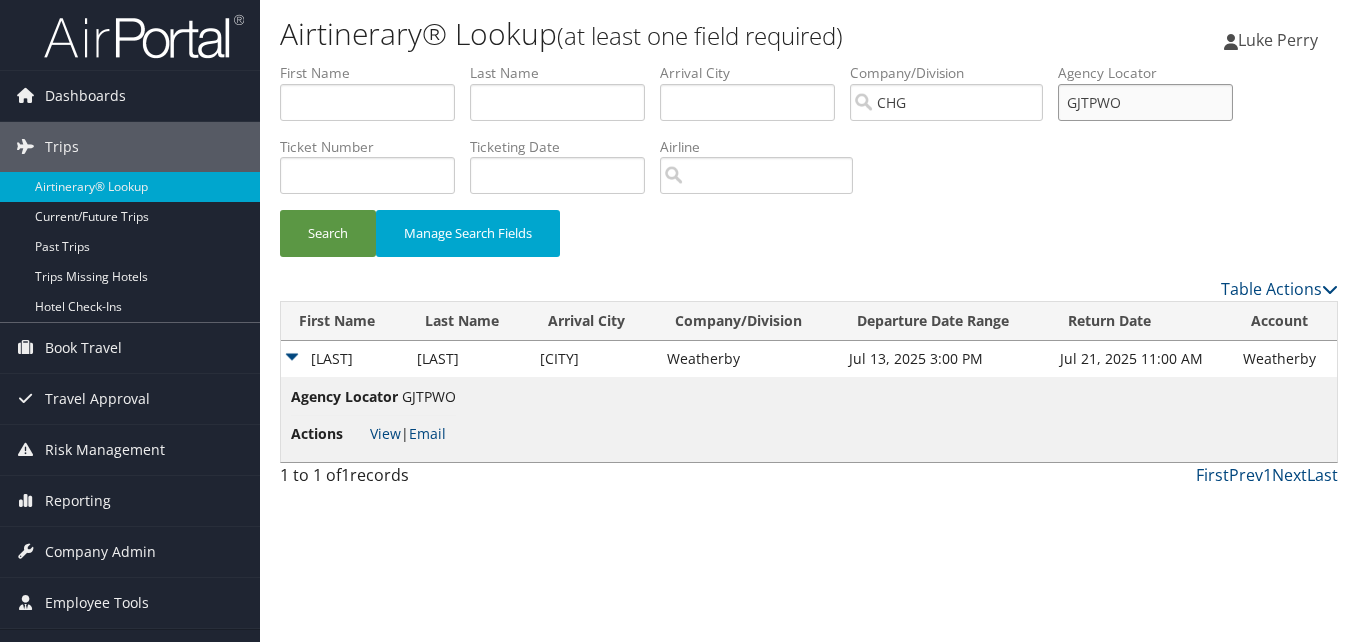drag, startPoint x: 1160, startPoint y: 95, endPoint x: 1064, endPoint y: 106, distance: 96.62815 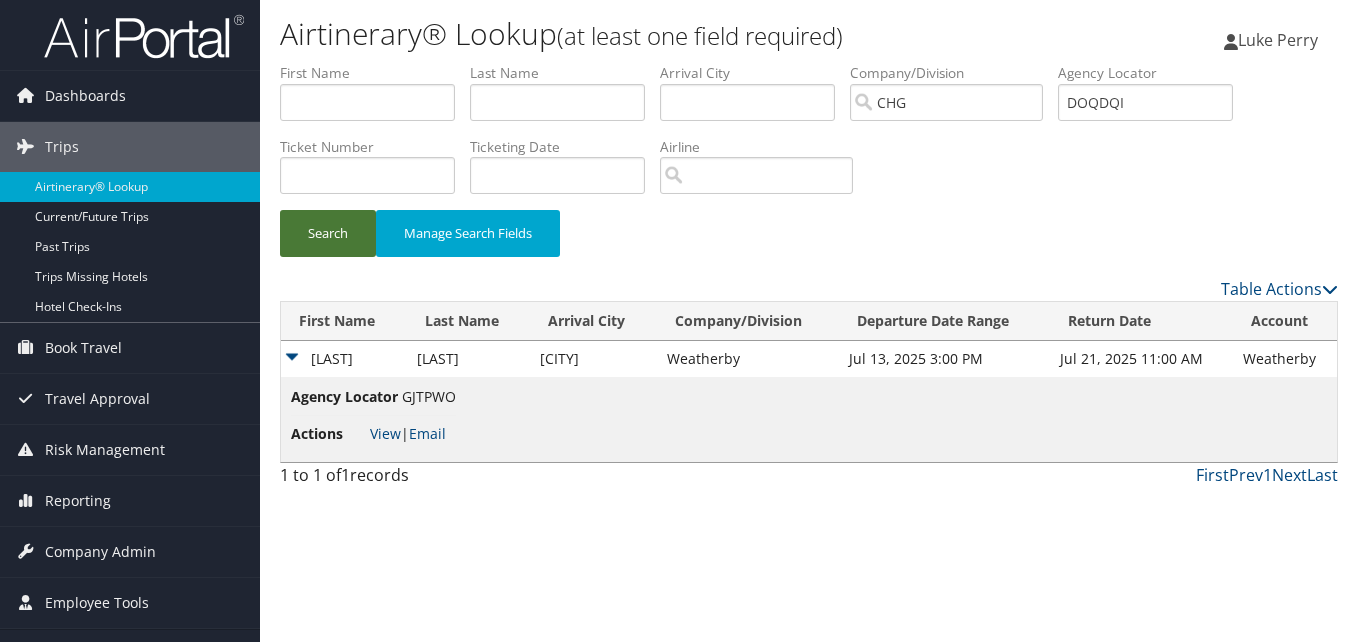 click on "Search" at bounding box center (328, 233) 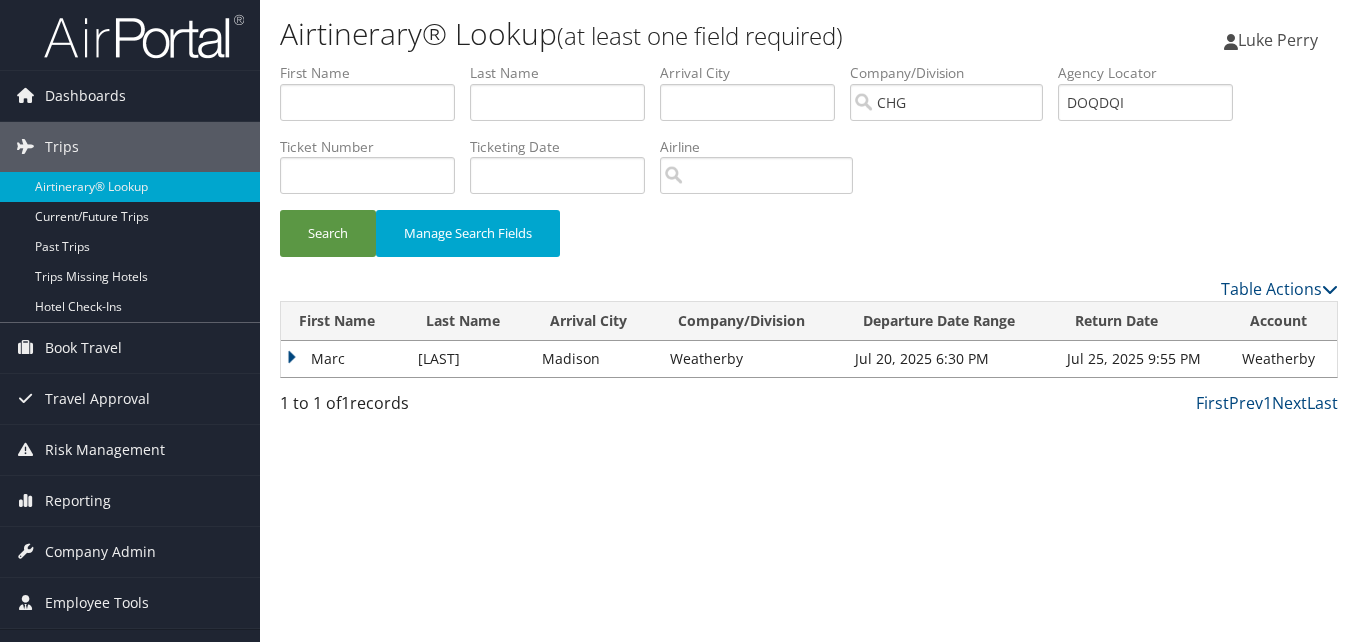 drag, startPoint x: 322, startPoint y: 352, endPoint x: 327, endPoint y: 369, distance: 17.720045 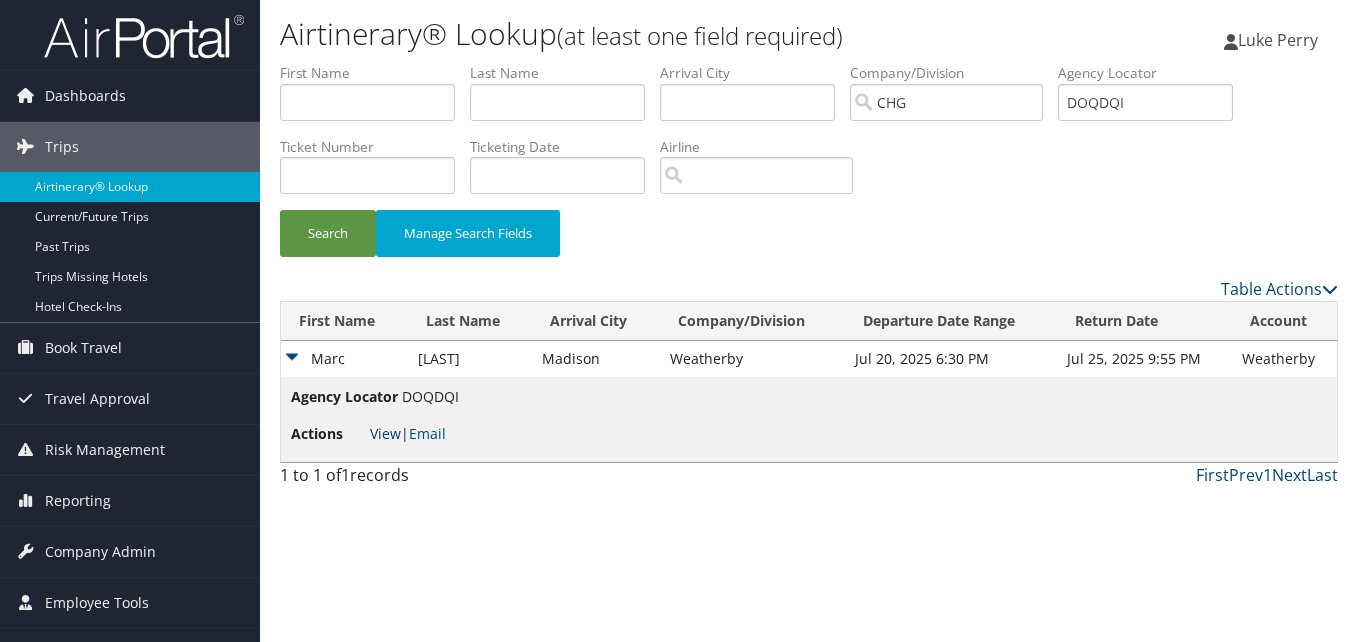 click on "View" at bounding box center (385, 433) 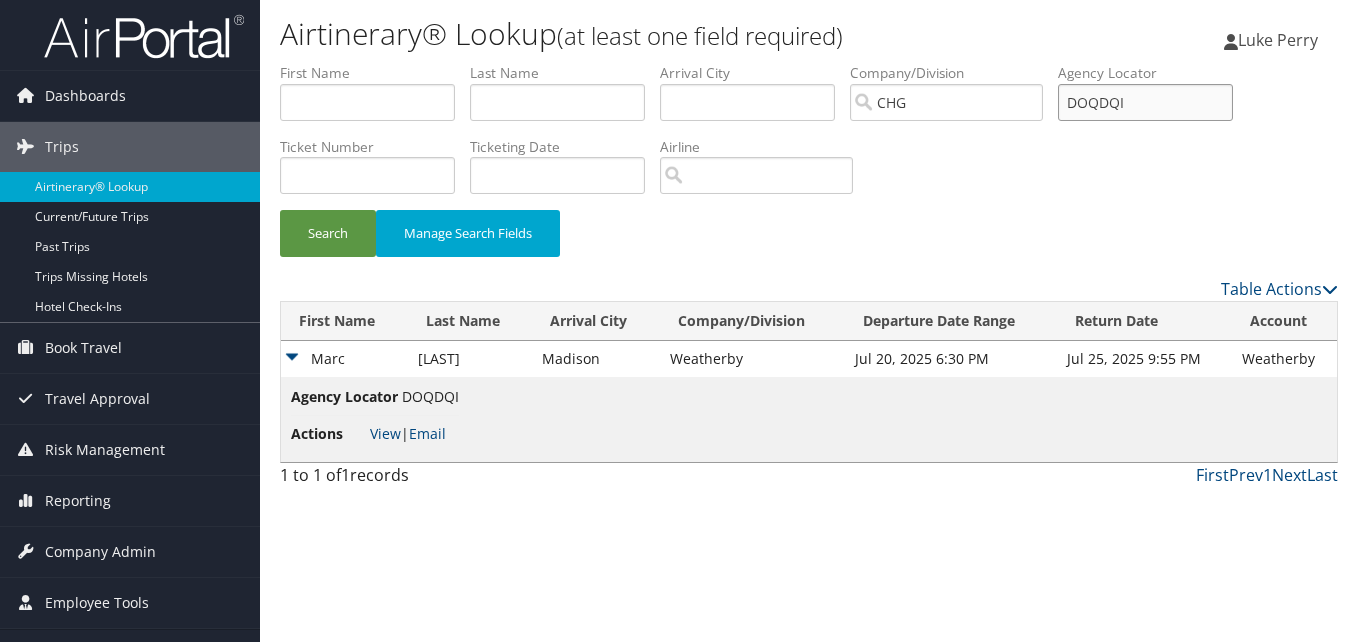 drag, startPoint x: 1161, startPoint y: 123, endPoint x: 1038, endPoint y: 129, distance: 123.146255 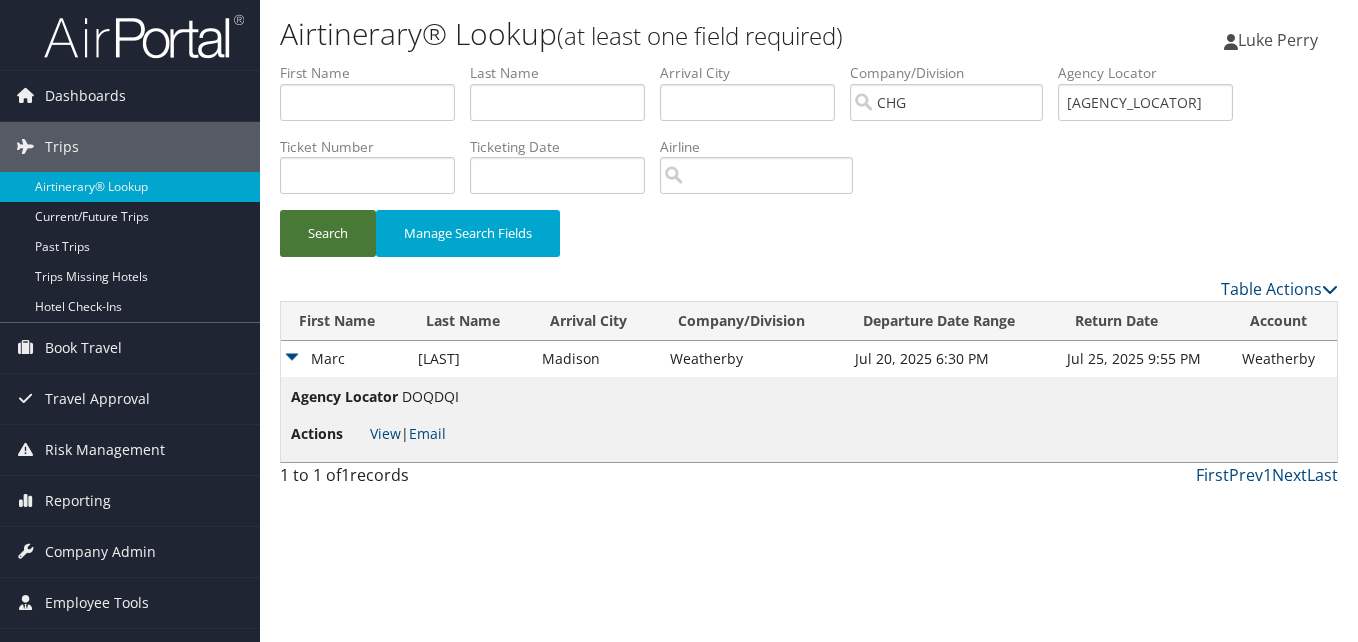 click on "Search" at bounding box center (328, 233) 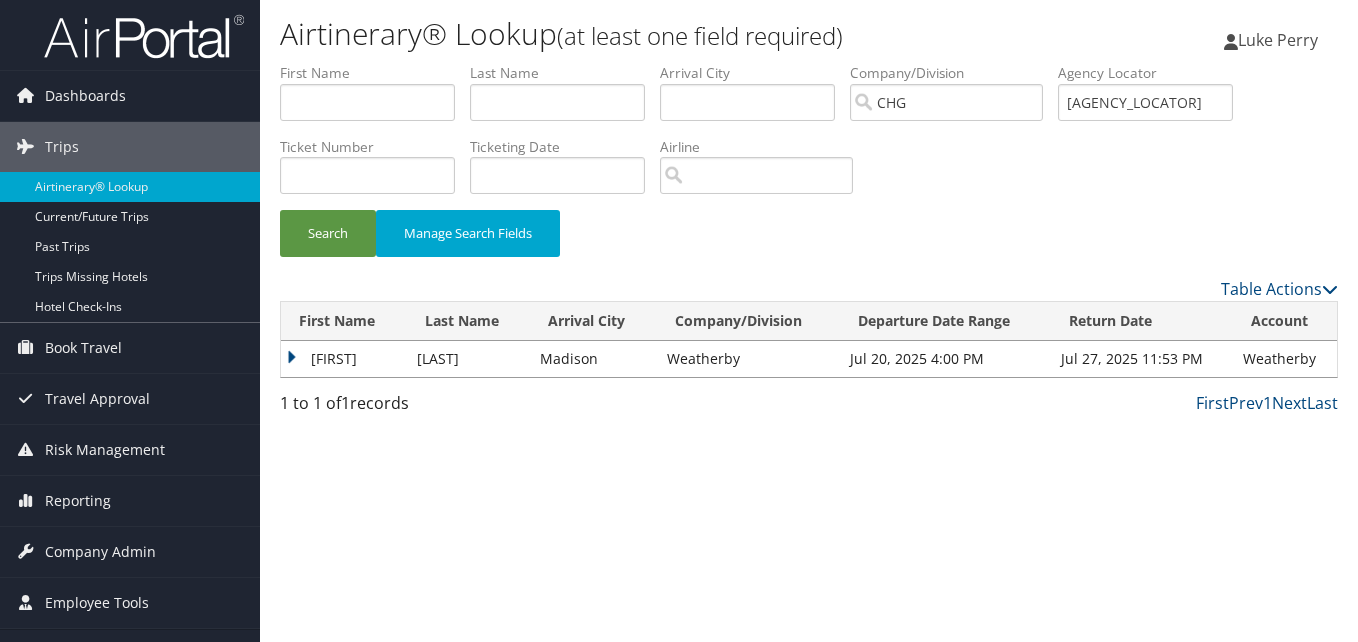 click on "Meisam" at bounding box center [344, 359] 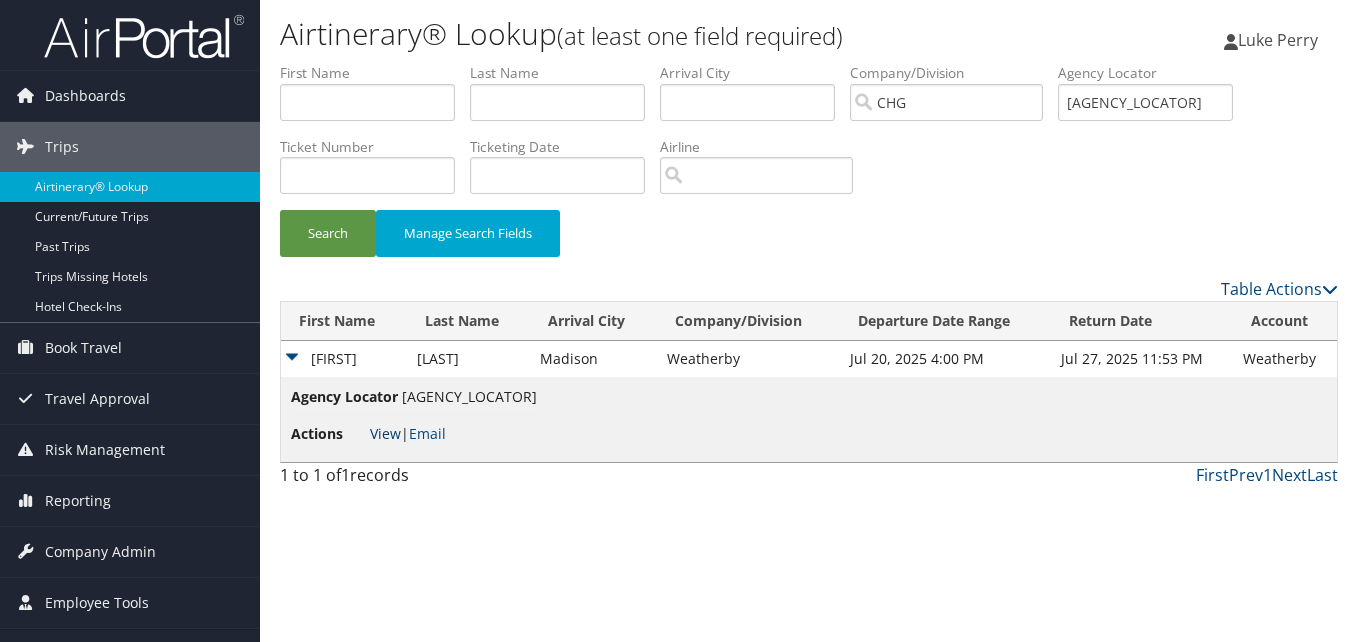 click on "View" at bounding box center (385, 433) 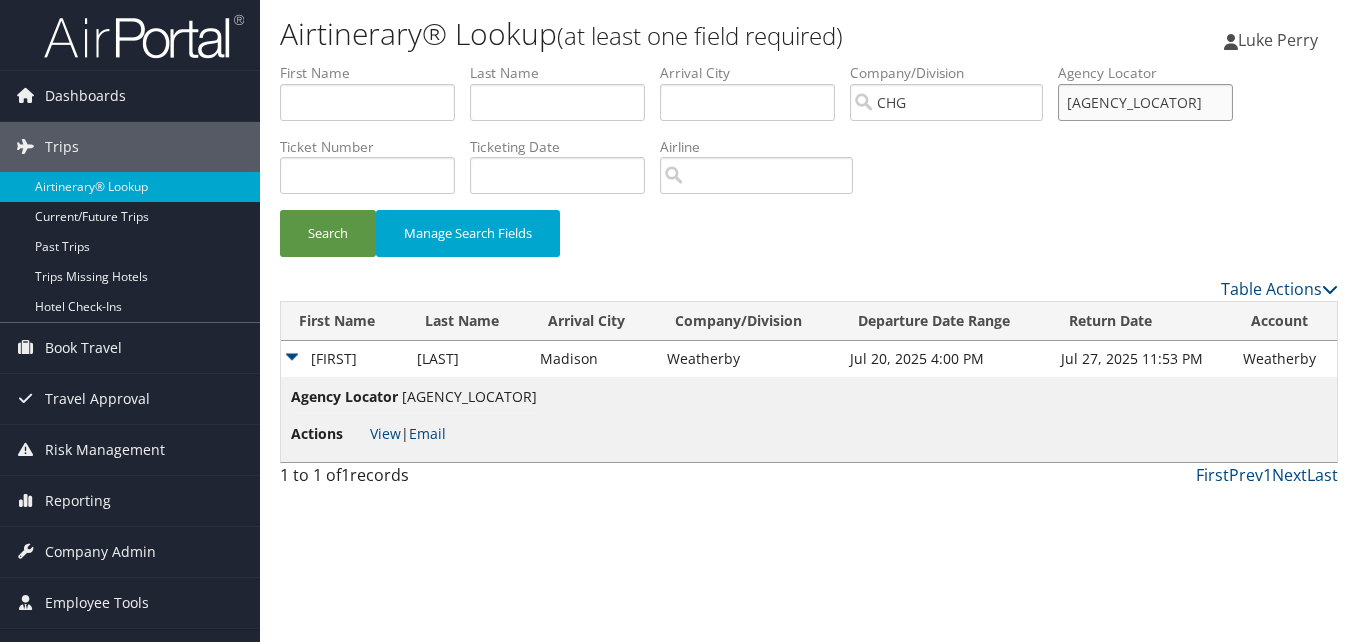 drag, startPoint x: 1143, startPoint y: 99, endPoint x: 1008, endPoint y: 142, distance: 141.68274 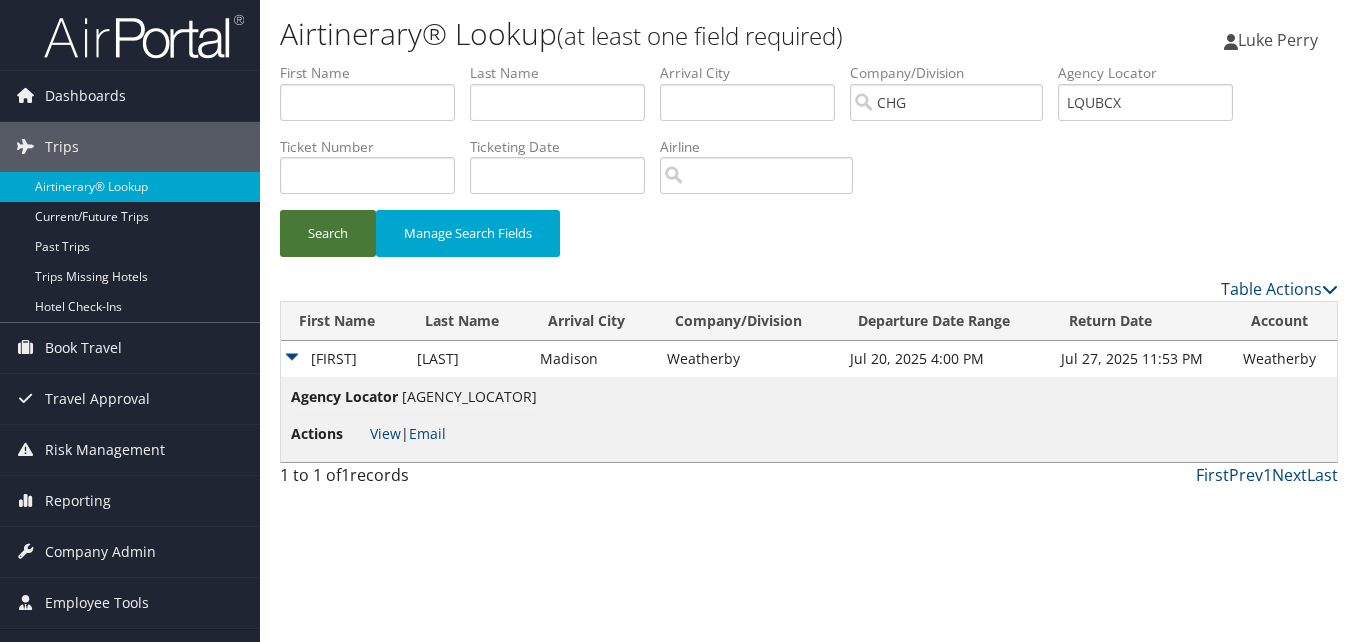click on "Search" at bounding box center [328, 233] 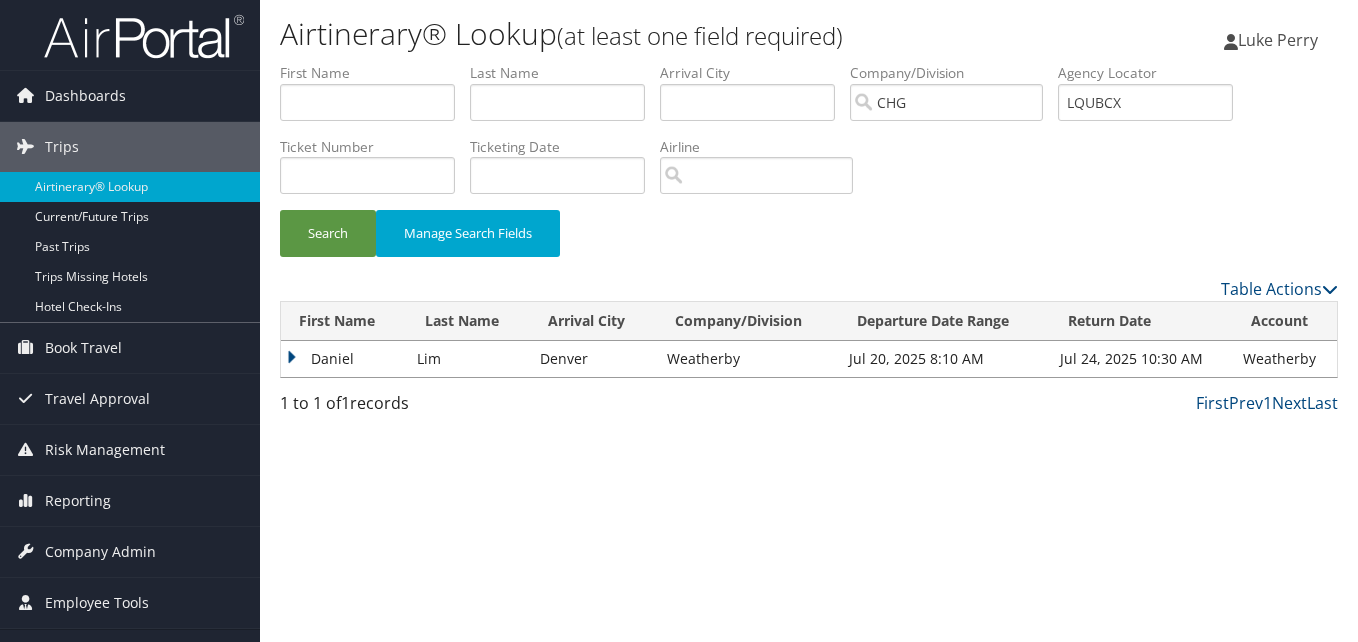 click on "Daniel" at bounding box center (344, 359) 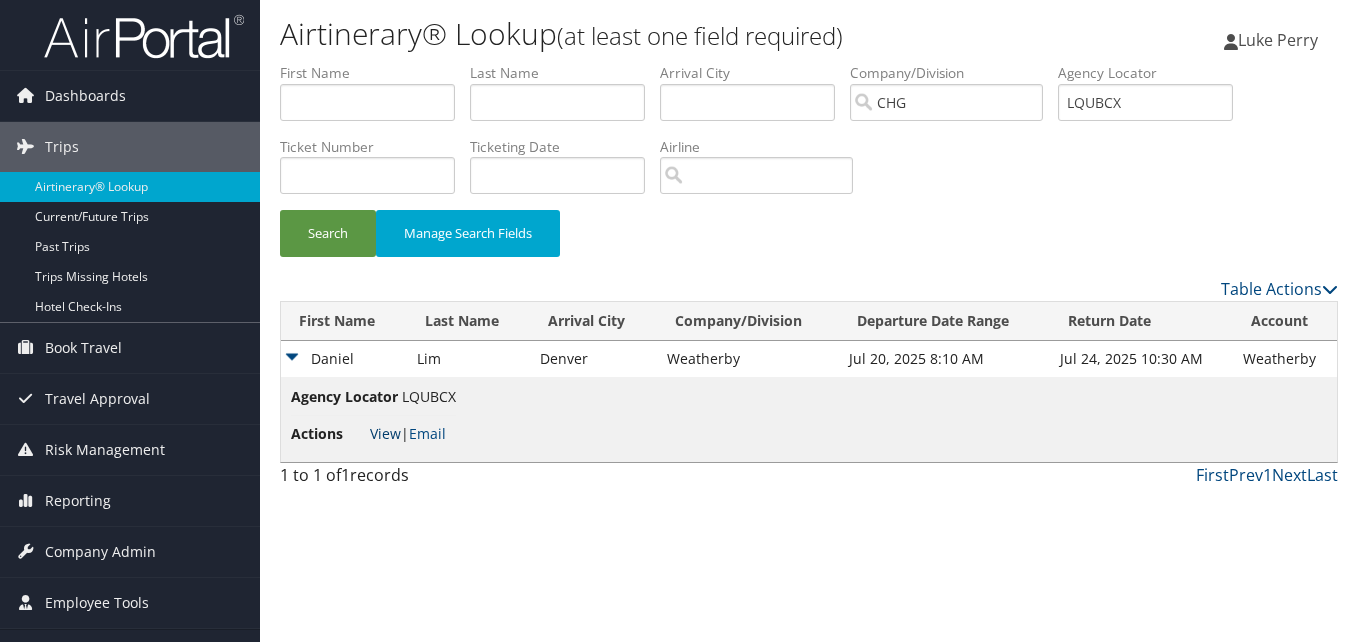 click on "View" at bounding box center [385, 433] 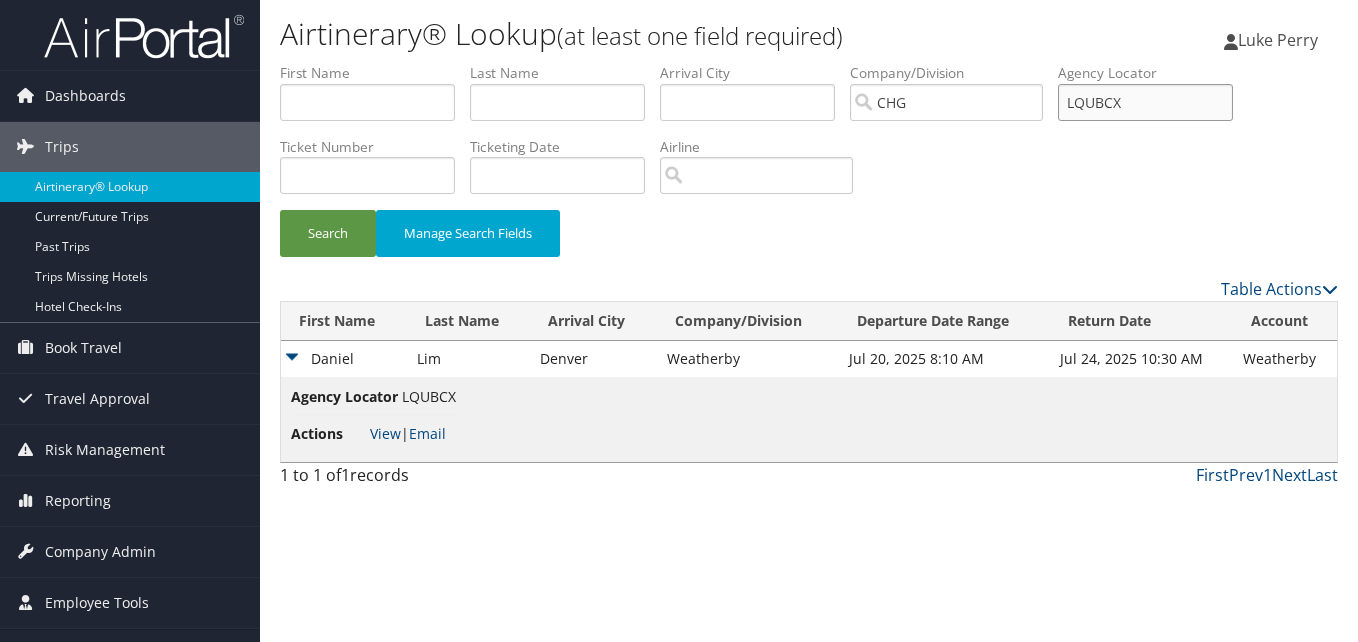 drag, startPoint x: 1141, startPoint y: 110, endPoint x: 1070, endPoint y: 125, distance: 72.56721 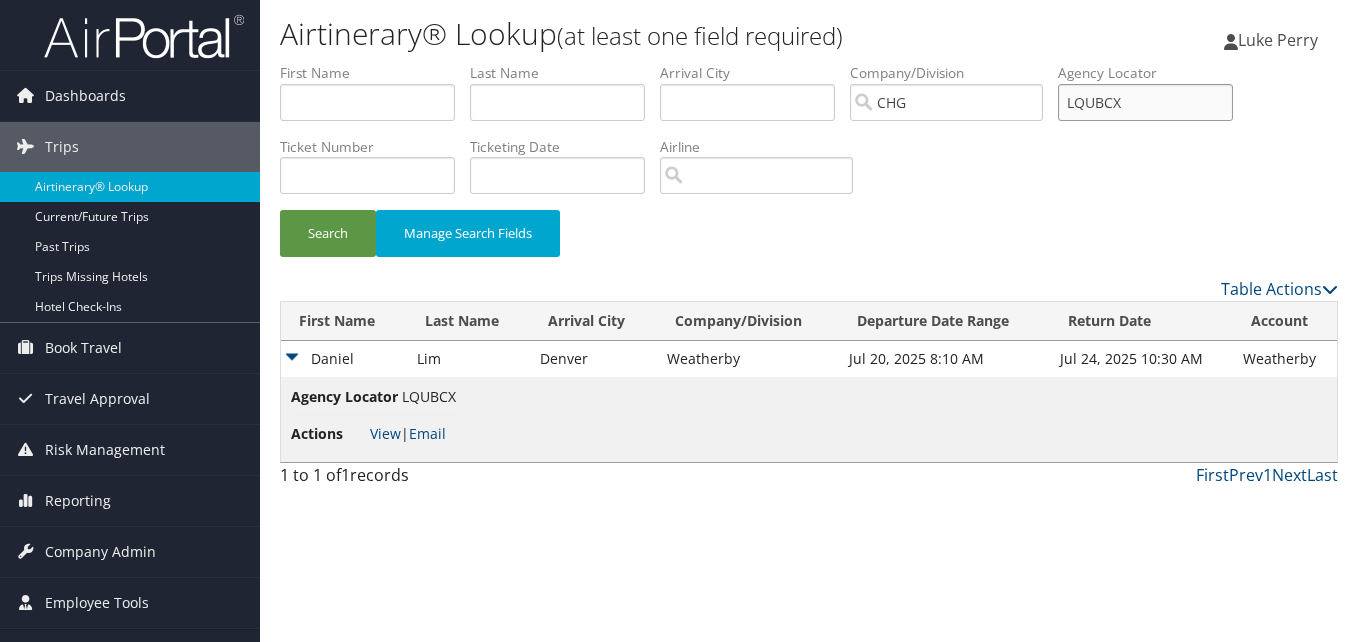 click on "LQUBCX" at bounding box center [1145, 102] 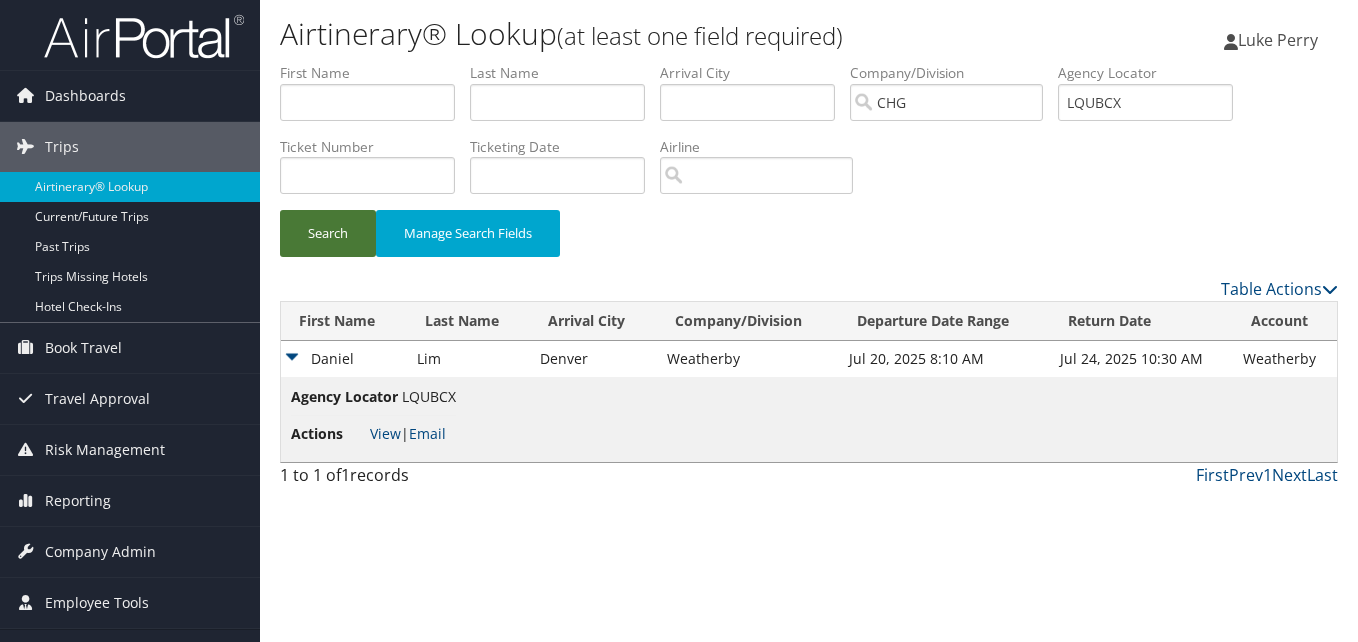 click on "Search" at bounding box center (328, 233) 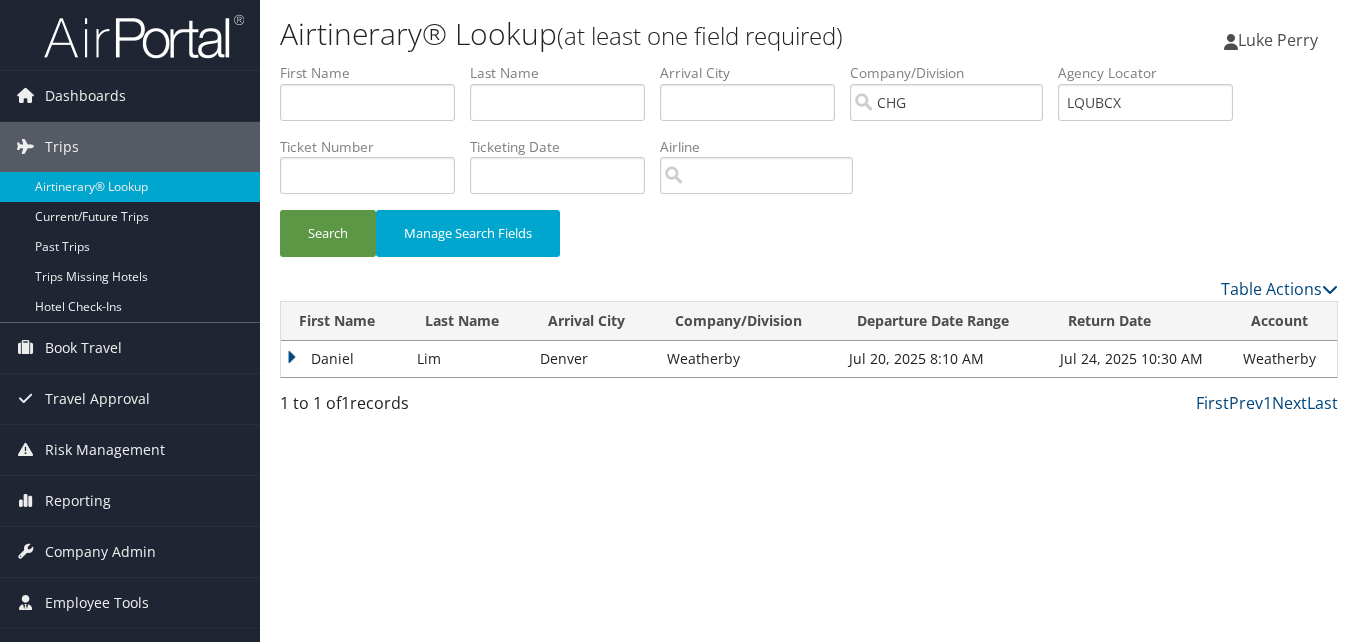 click on "Daniel" at bounding box center [344, 359] 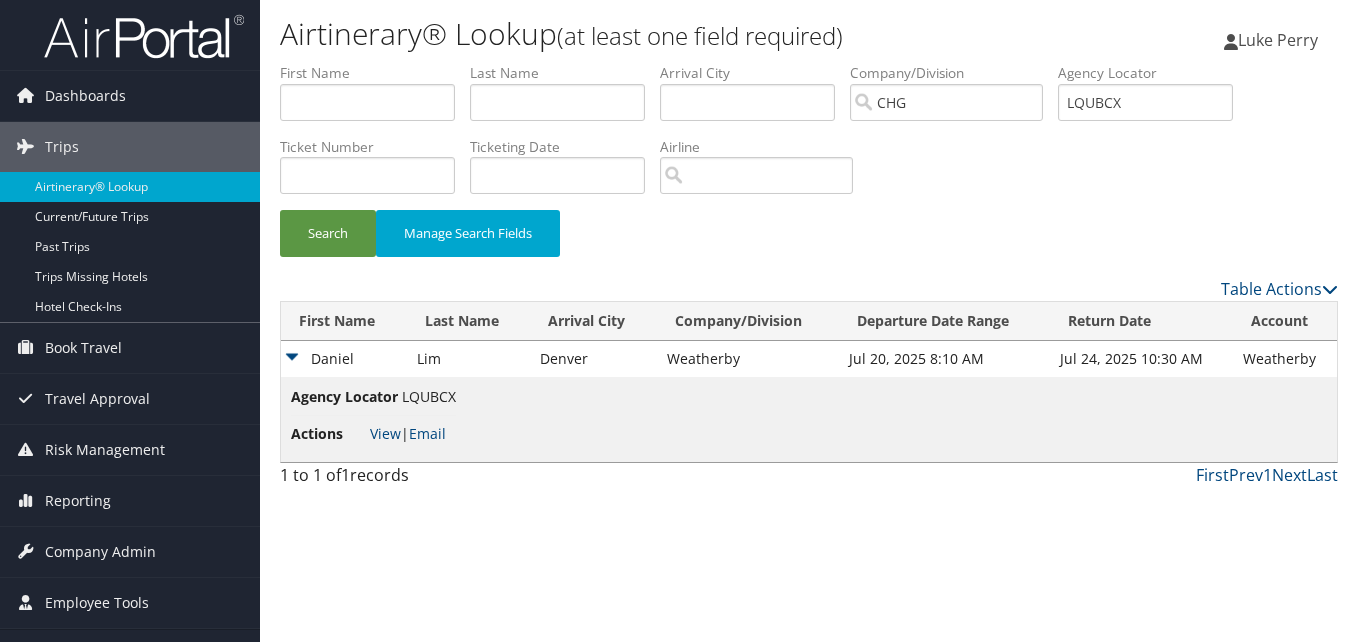 click on "Actions   View  |  Email" at bounding box center [373, 434] 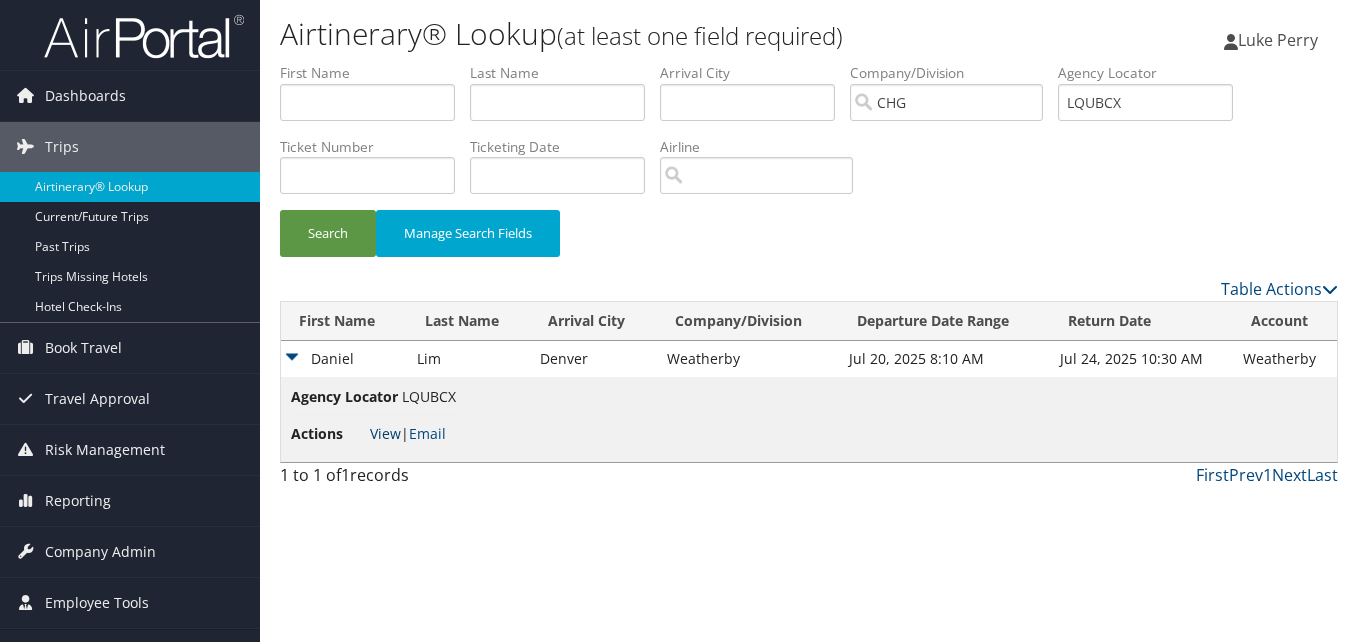 click on "View" at bounding box center [385, 433] 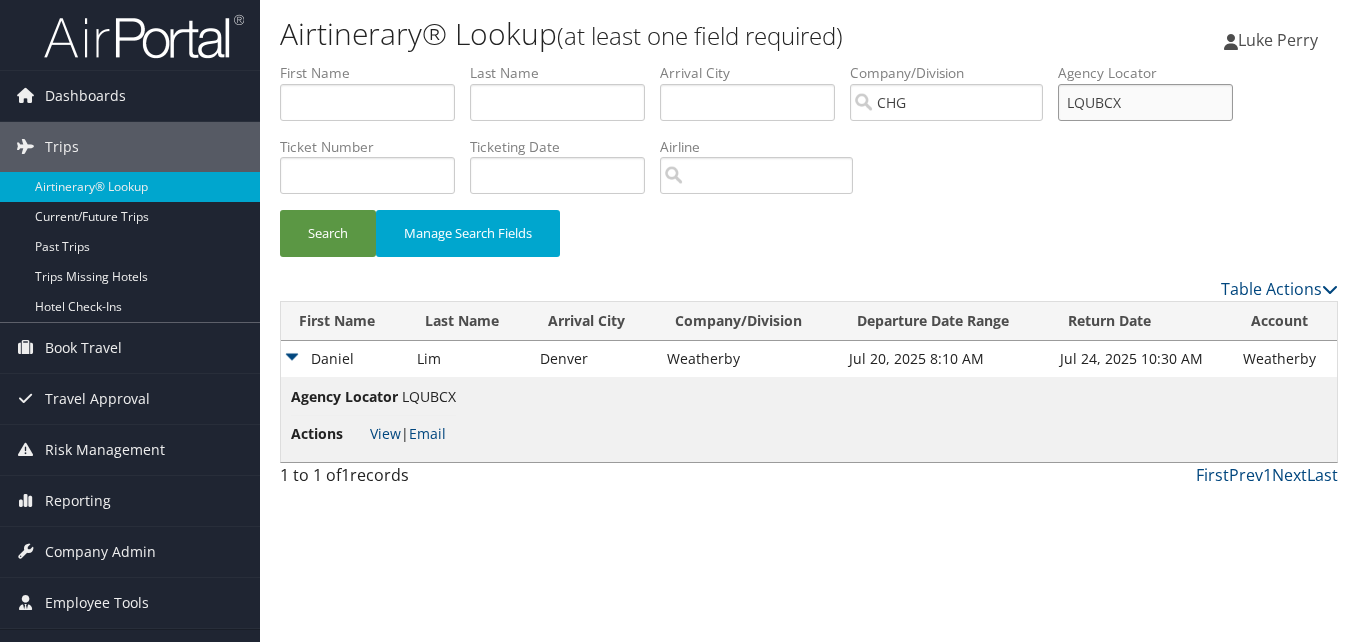 drag, startPoint x: 1158, startPoint y: 105, endPoint x: 1066, endPoint y: 110, distance: 92.13577 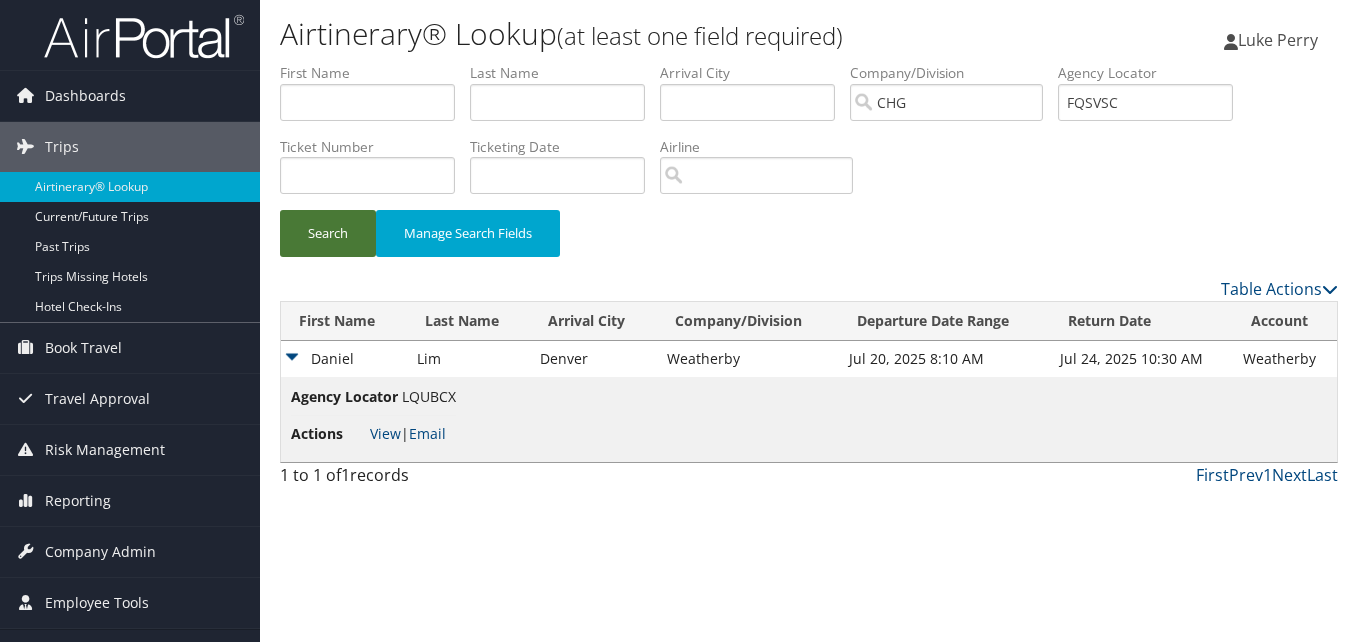 click on "Search" at bounding box center (328, 233) 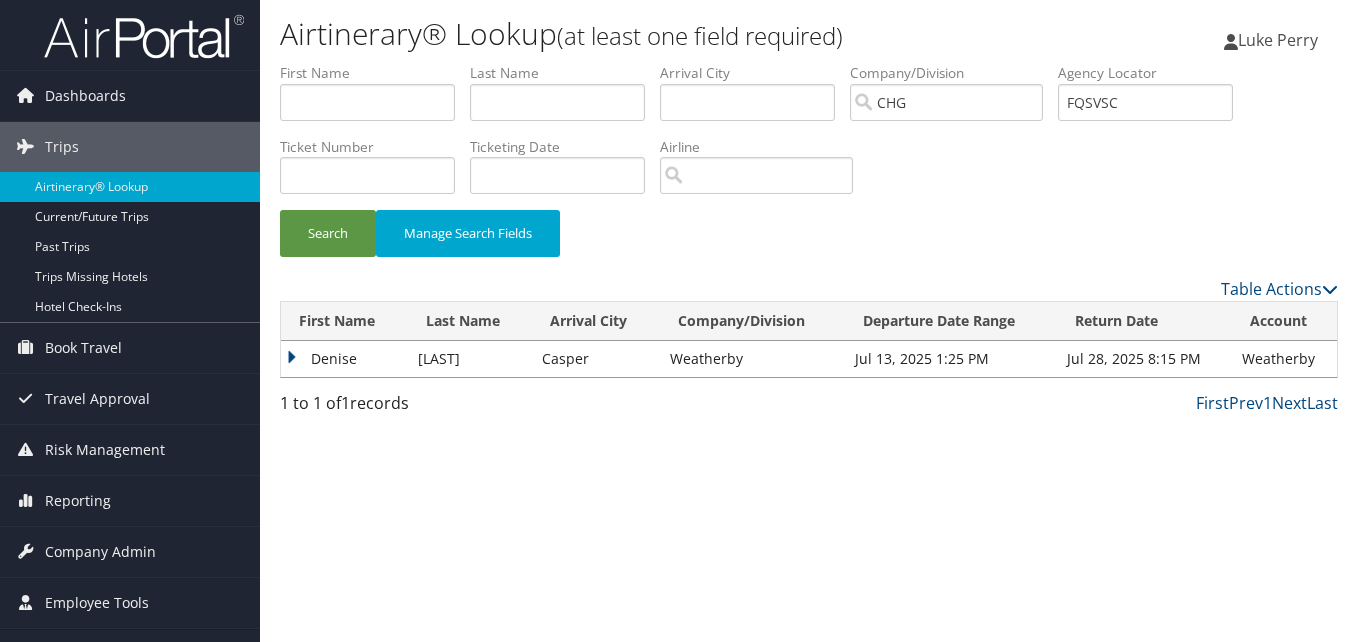 click on "Denise" at bounding box center (344, 359) 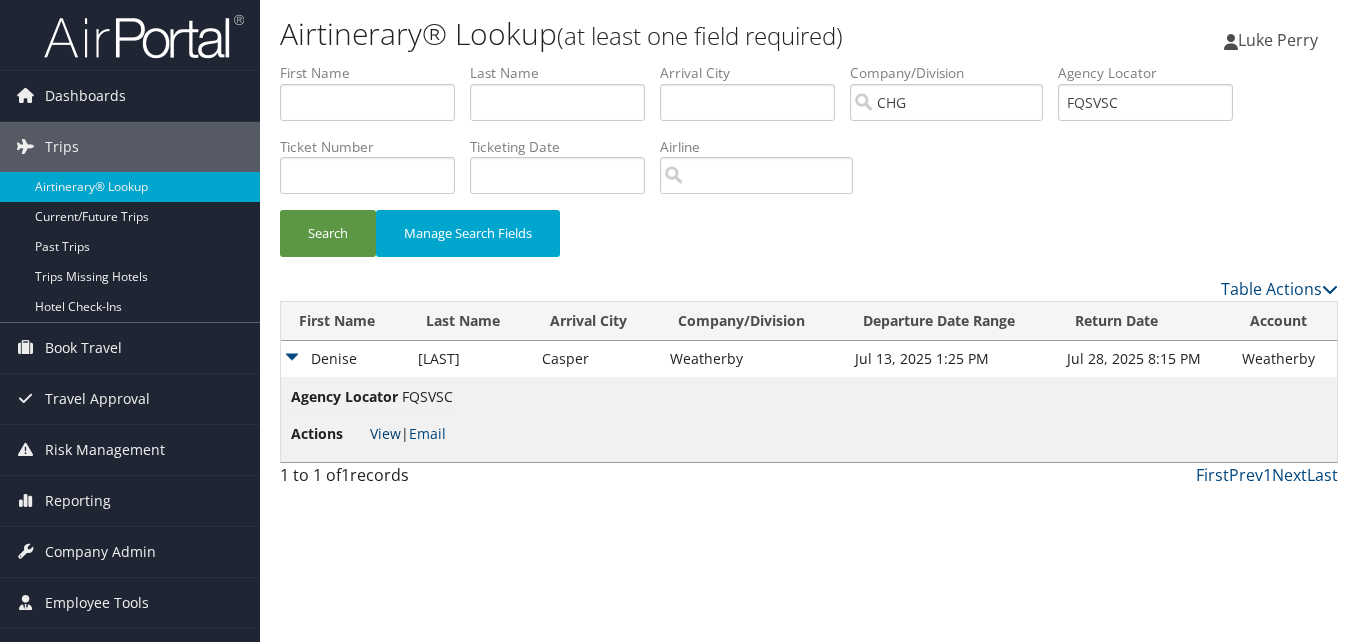 click on "View" at bounding box center [385, 433] 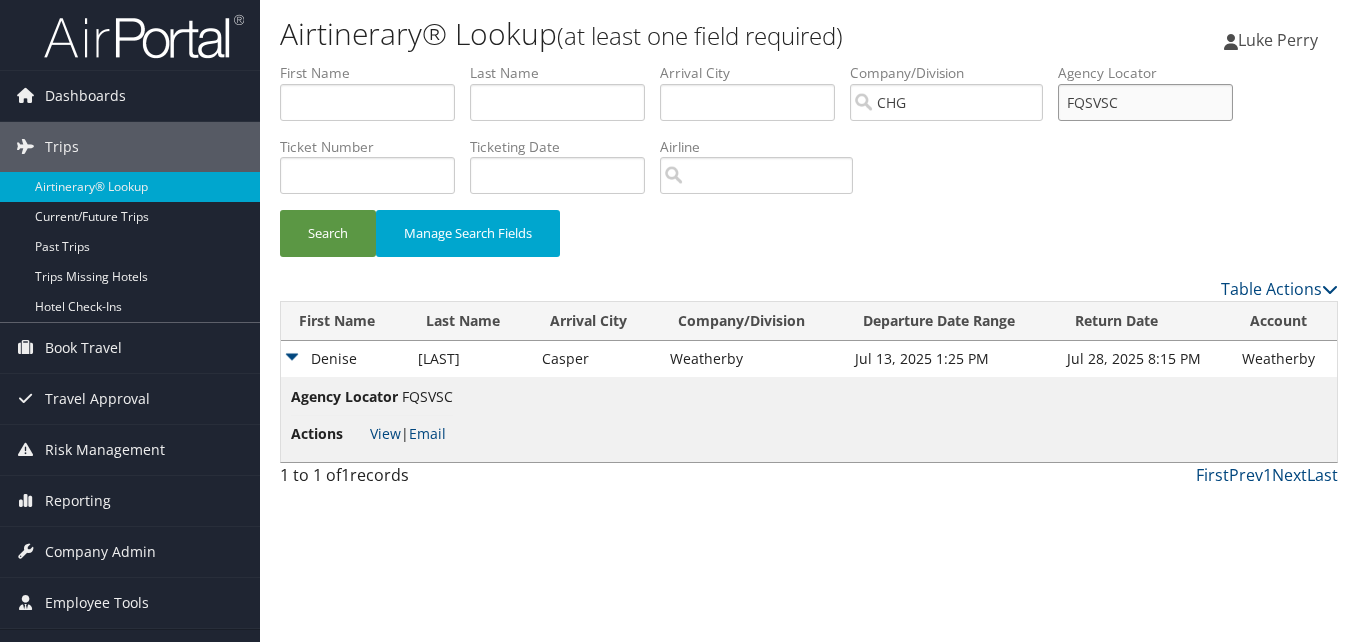 drag, startPoint x: 1158, startPoint y: 100, endPoint x: 980, endPoint y: 108, distance: 178.17969 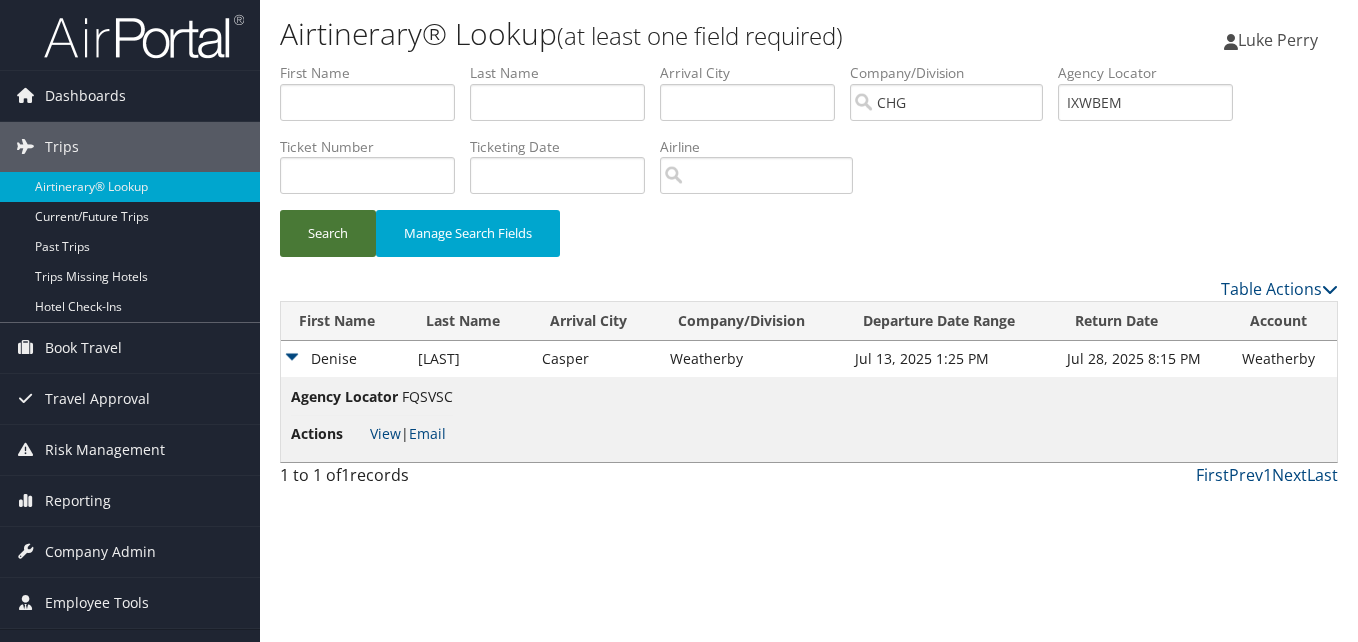 click on "Search" at bounding box center (328, 233) 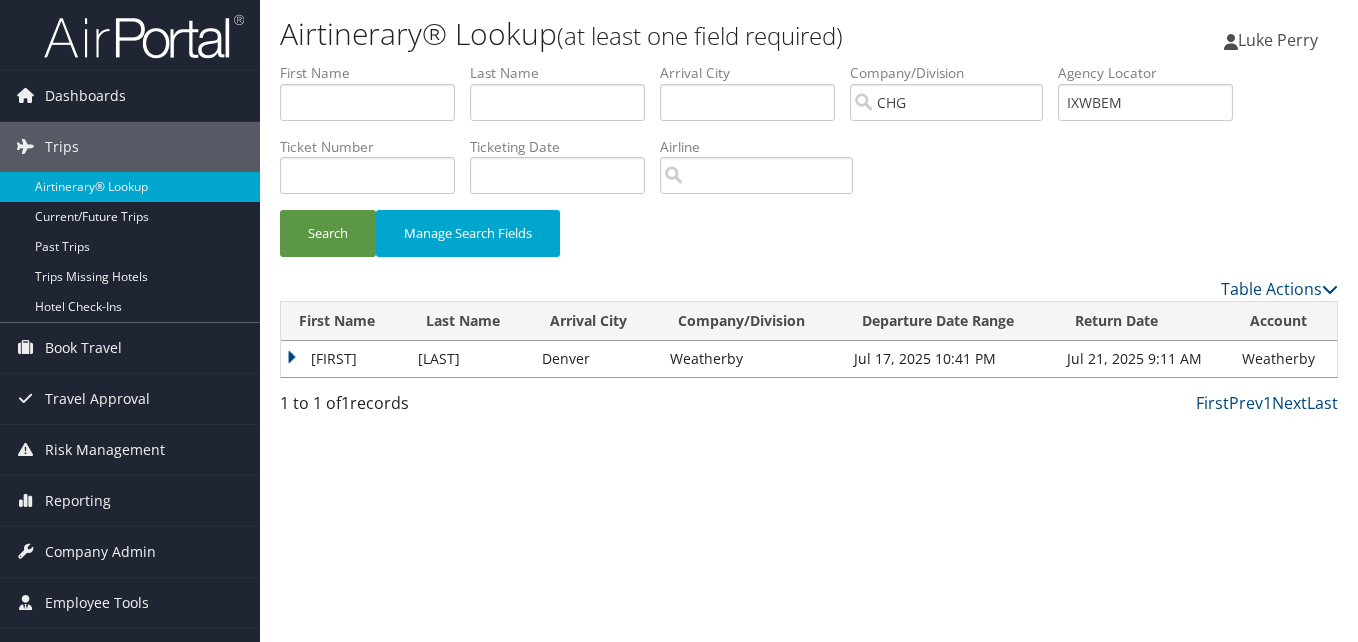 click on "Jillian" at bounding box center [344, 359] 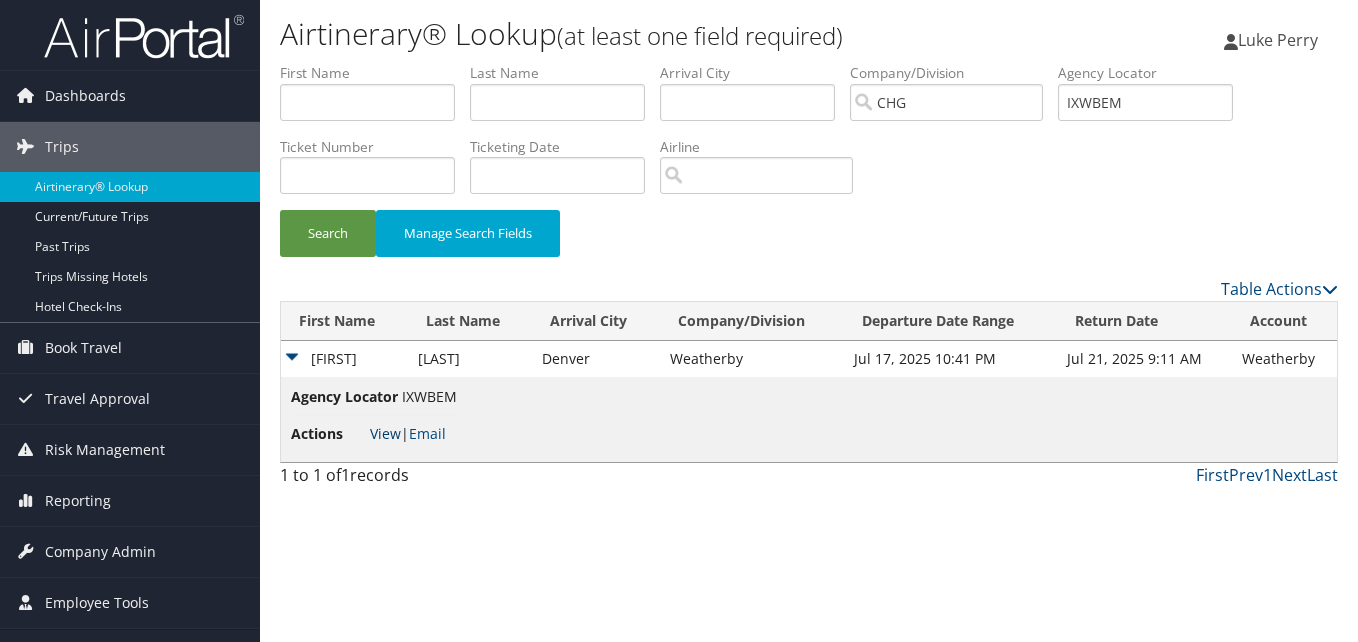 click on "View" at bounding box center (385, 433) 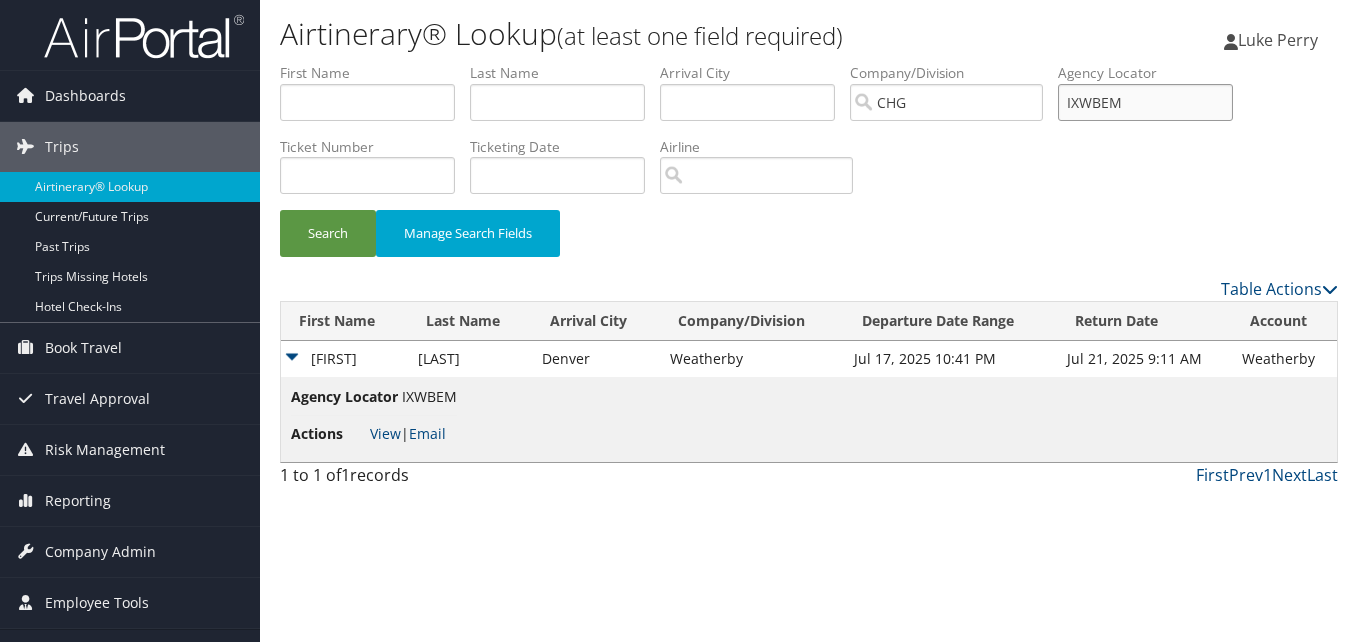 drag, startPoint x: 1123, startPoint y: 114, endPoint x: 1045, endPoint y: 120, distance: 78.23043 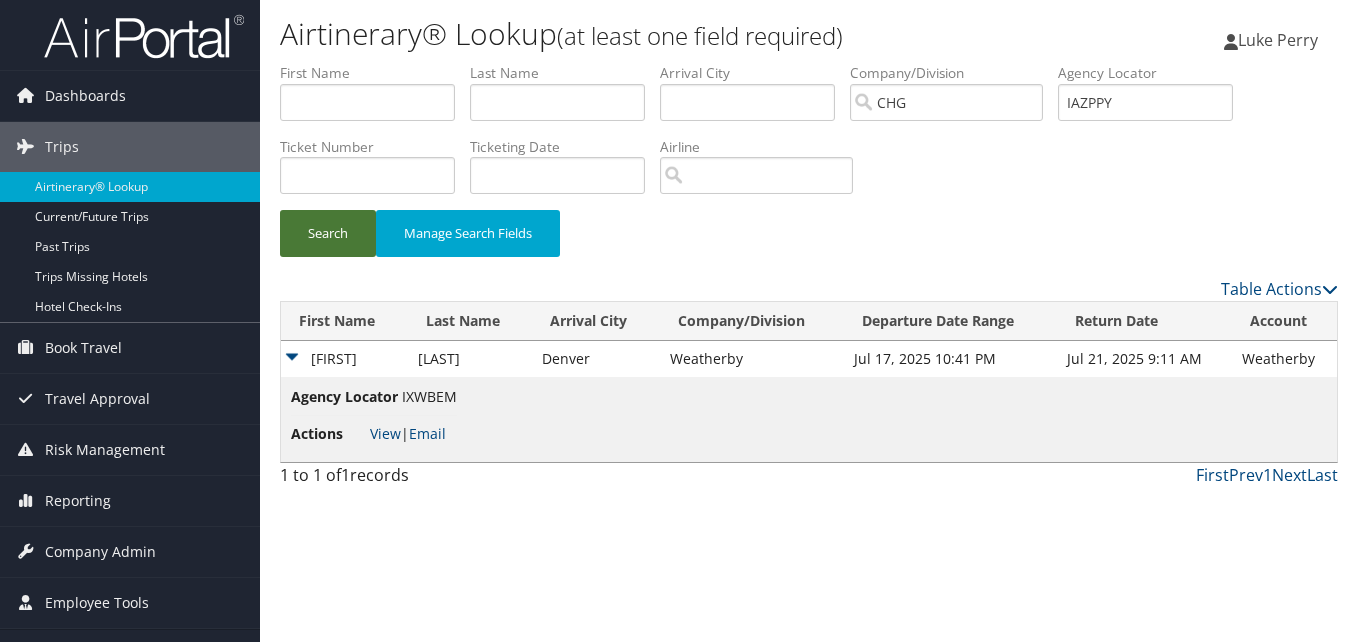 click on "Search" at bounding box center [328, 233] 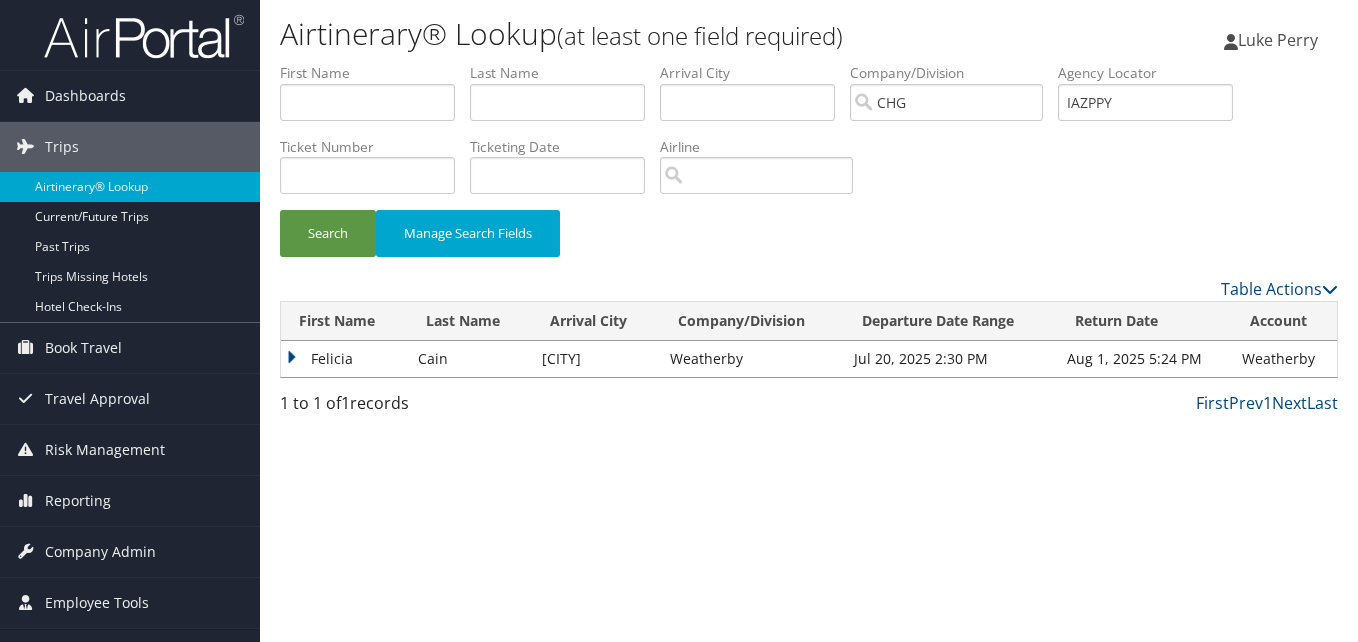click on "Felicia" at bounding box center [344, 359] 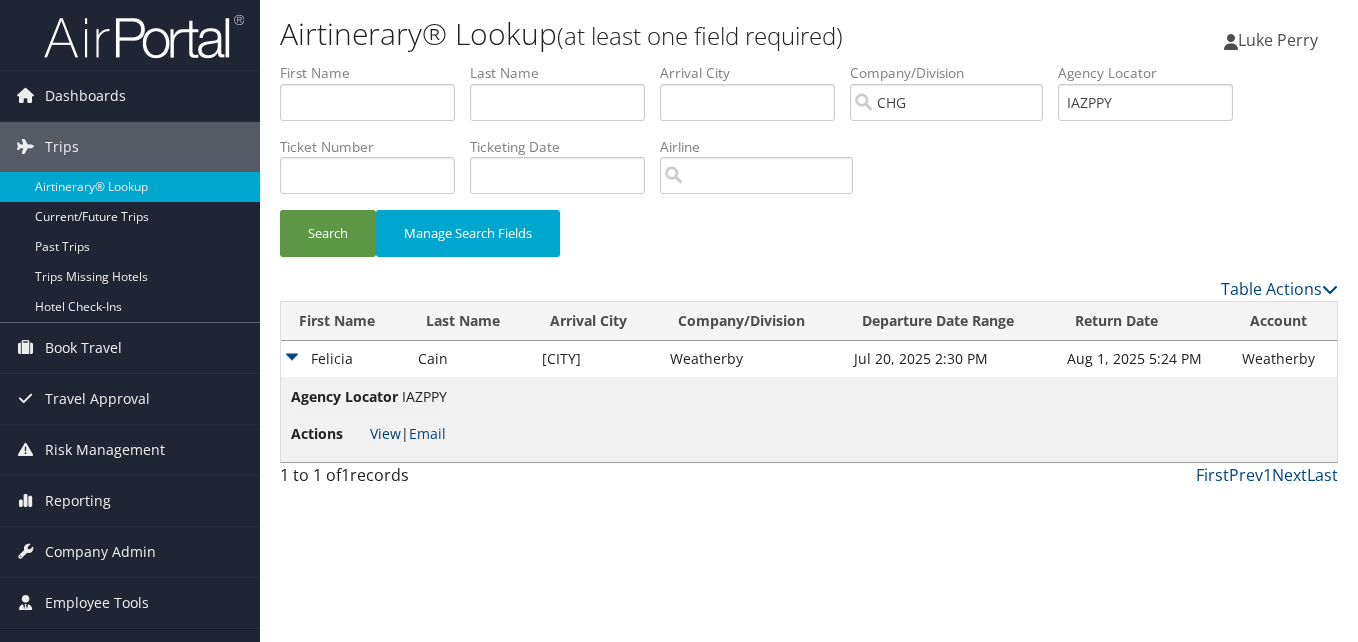 click on "View" at bounding box center (385, 433) 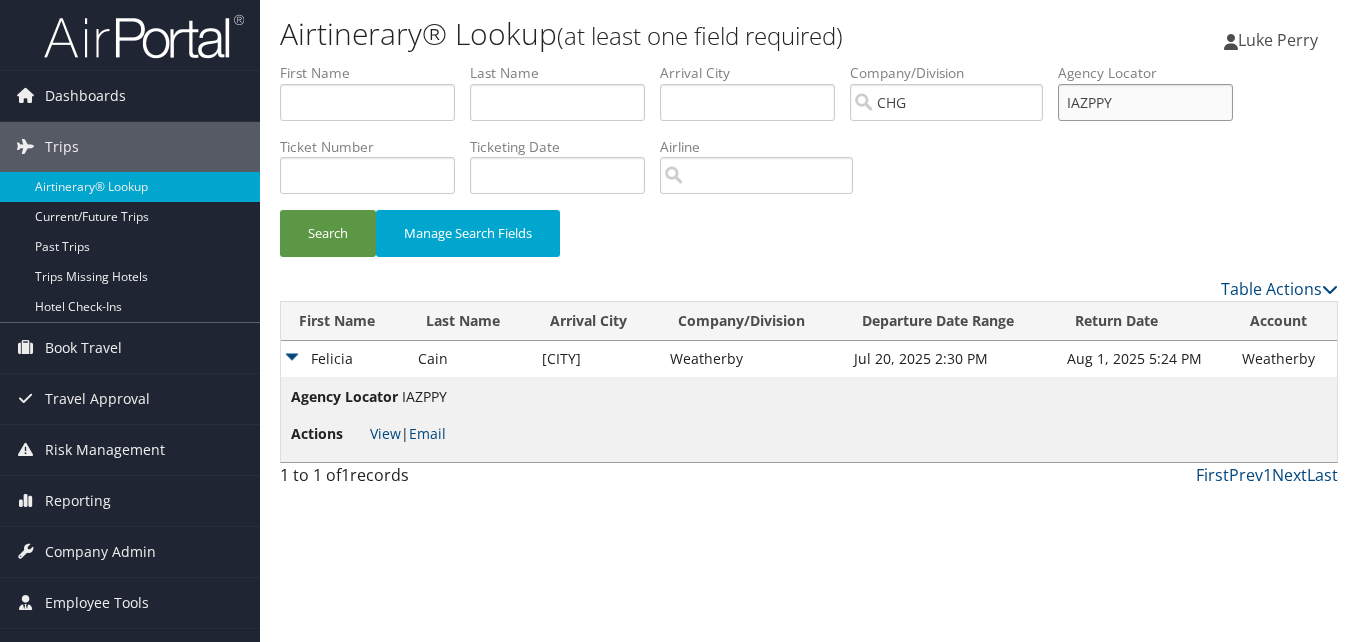 click on "IAZPPY" at bounding box center (1145, 102) 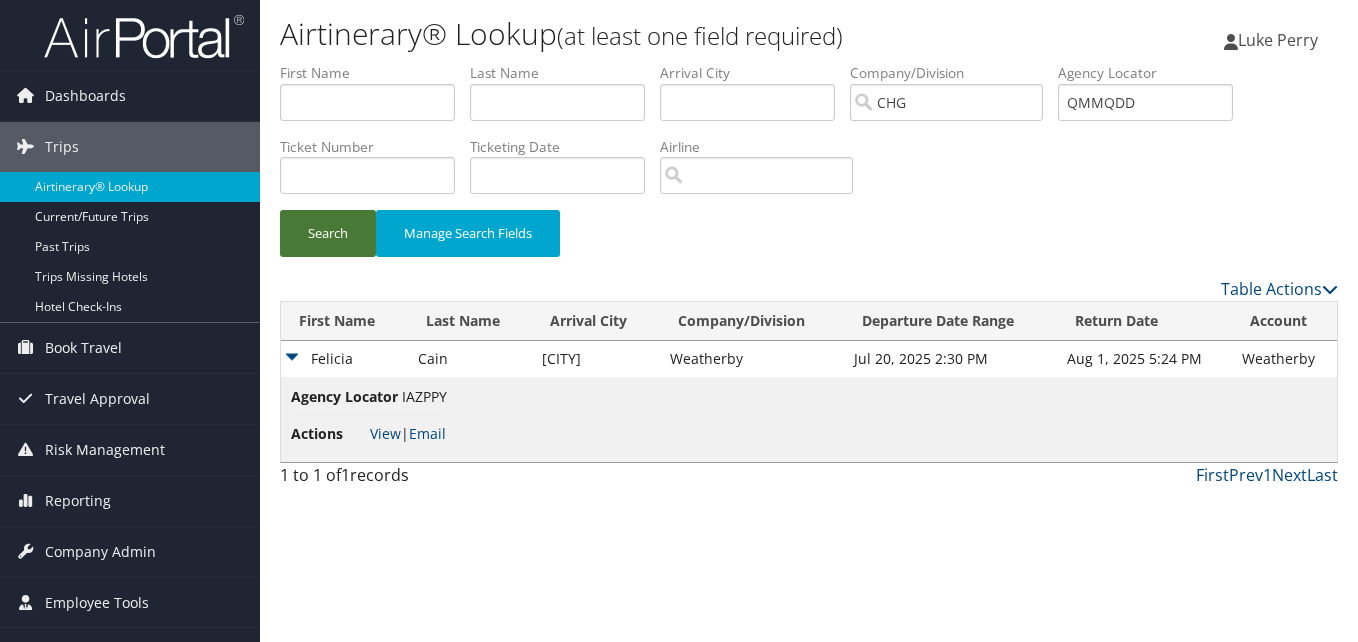 click on "Search" at bounding box center (328, 233) 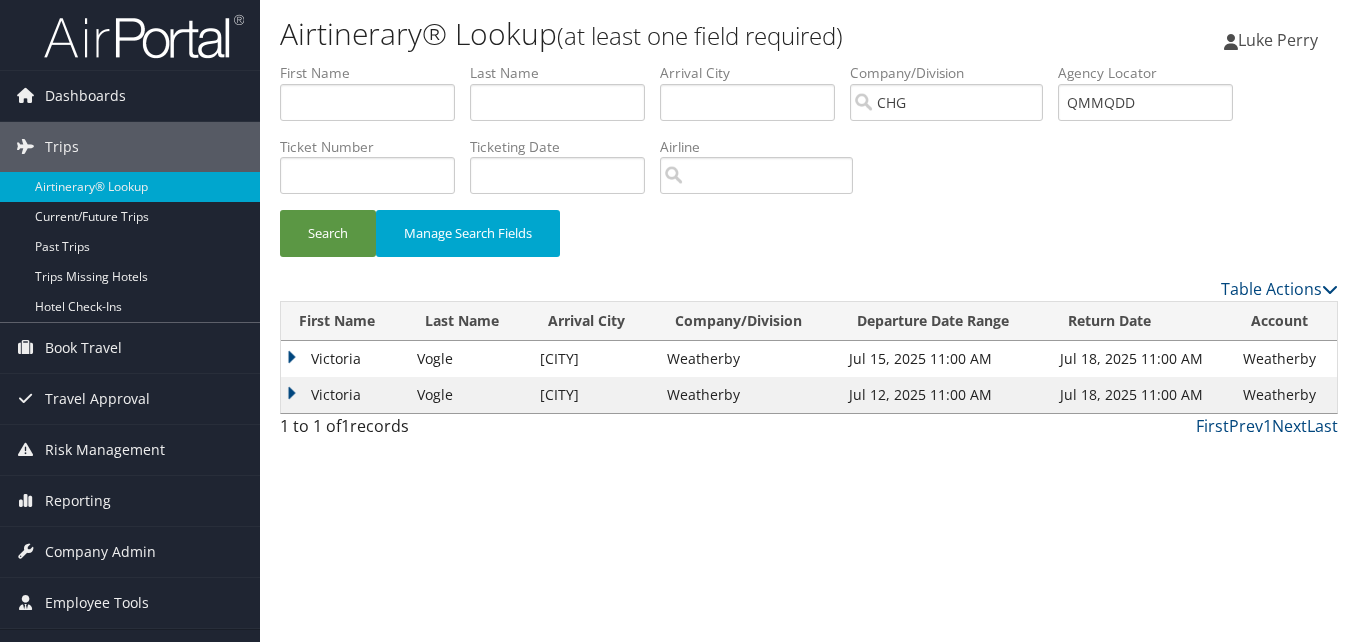 click on "Victoria" at bounding box center [344, 359] 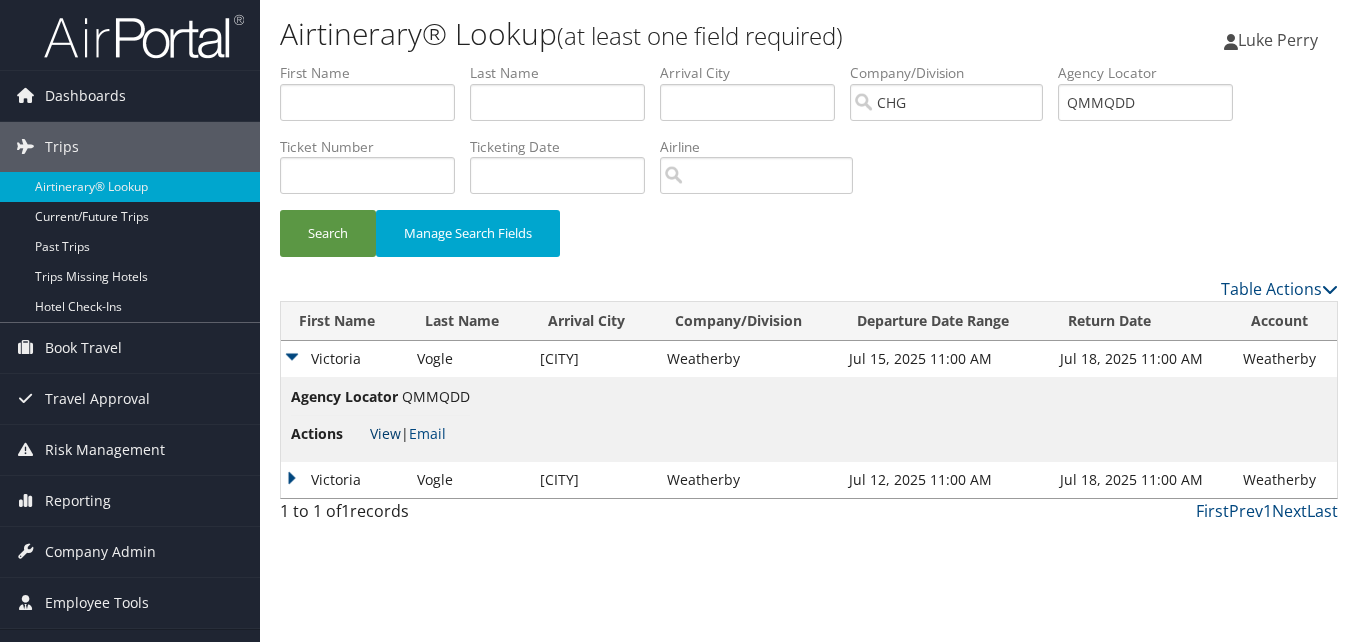 click on "View" at bounding box center (385, 433) 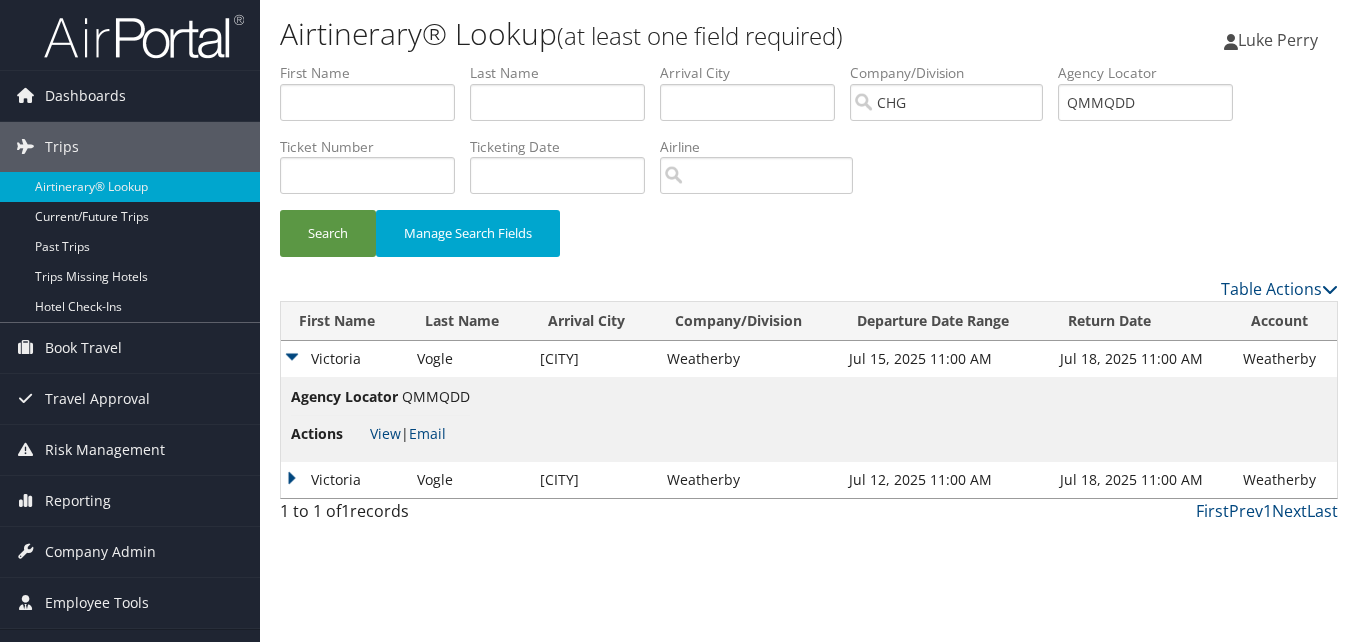 click on "Victoria" at bounding box center (344, 480) 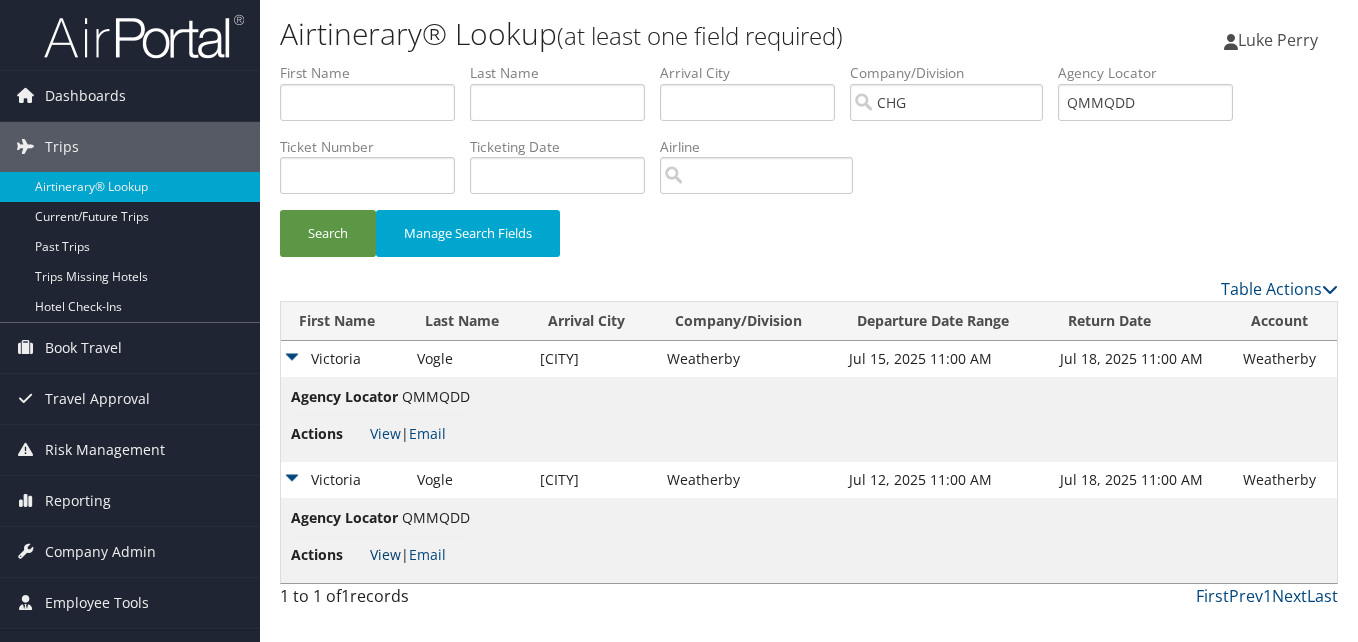click on "View" at bounding box center (385, 554) 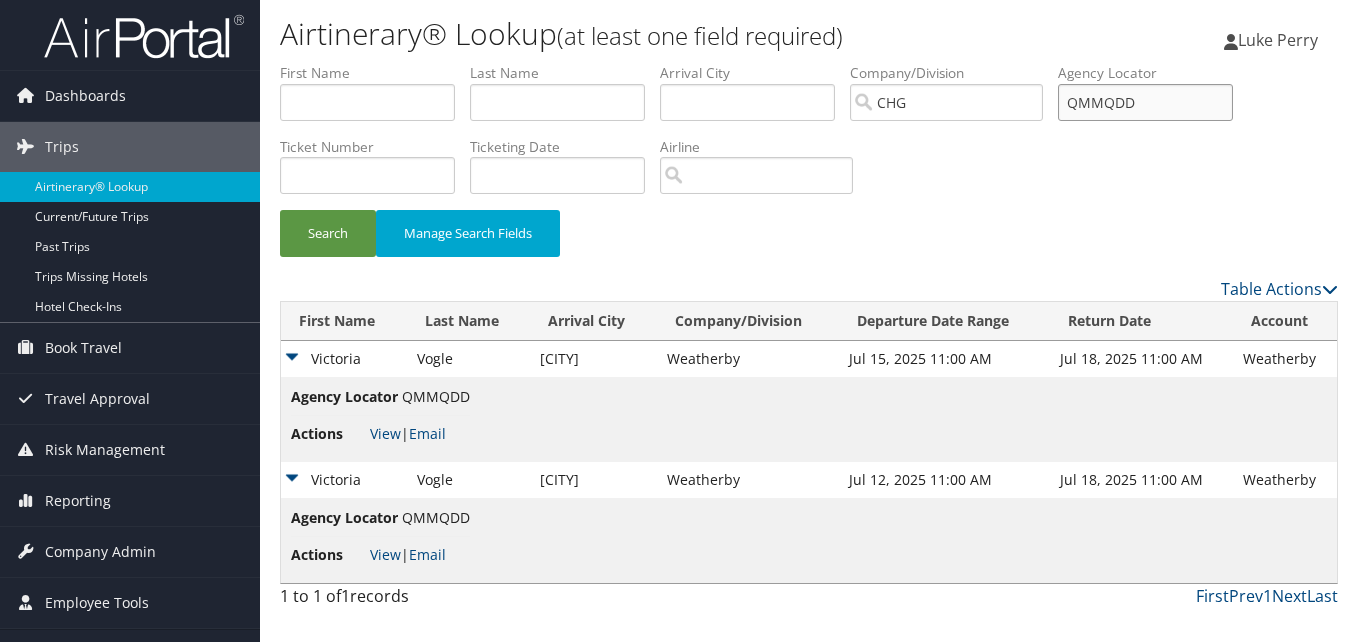 drag, startPoint x: 1155, startPoint y: 94, endPoint x: 1040, endPoint y: 127, distance: 119.64113 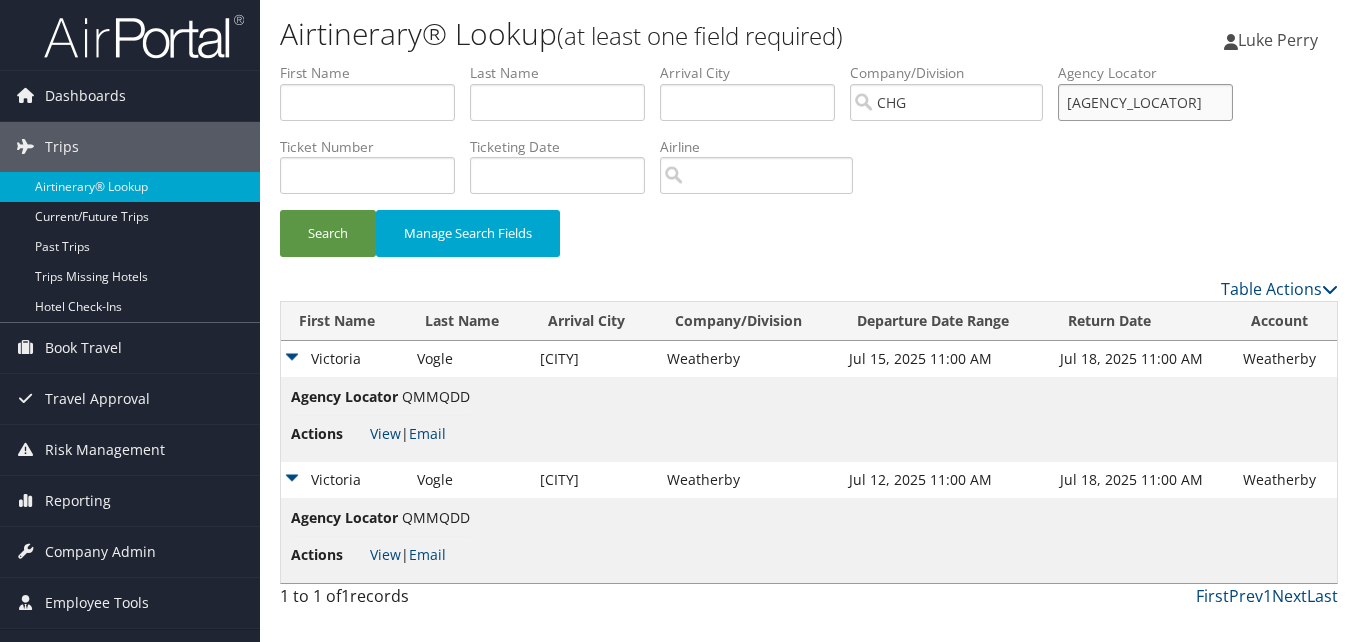 click on "YGDFJI" at bounding box center [1145, 102] 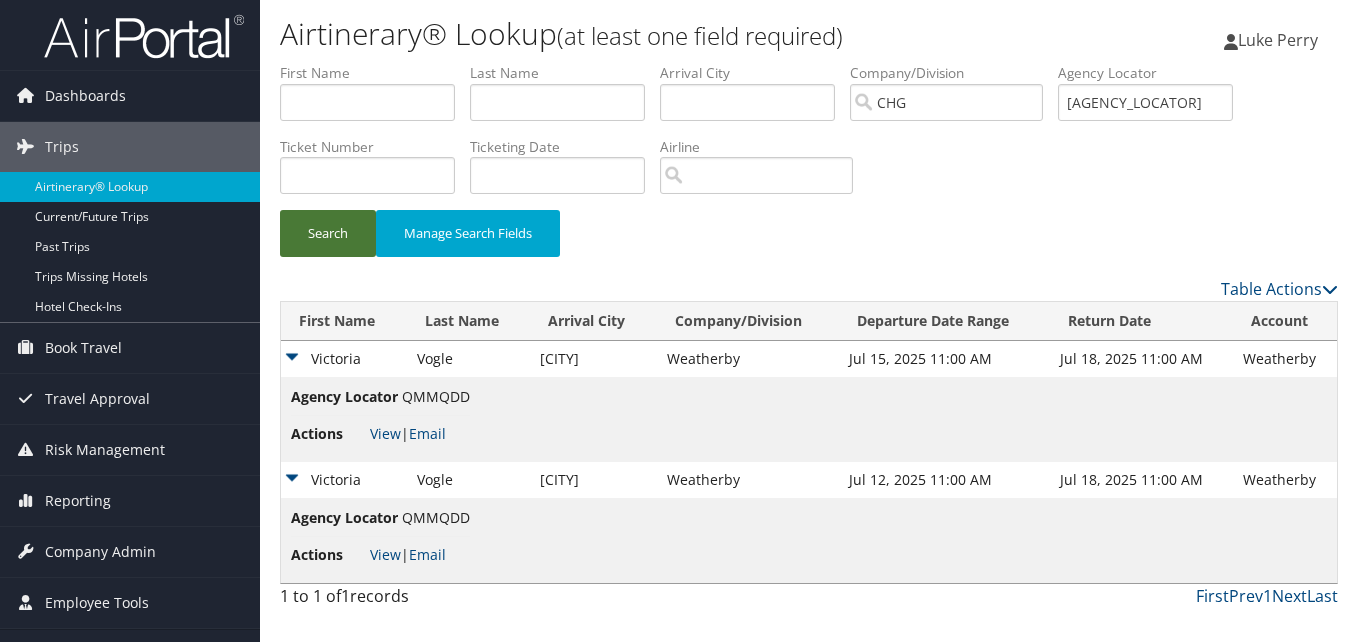click on "Search" at bounding box center [328, 233] 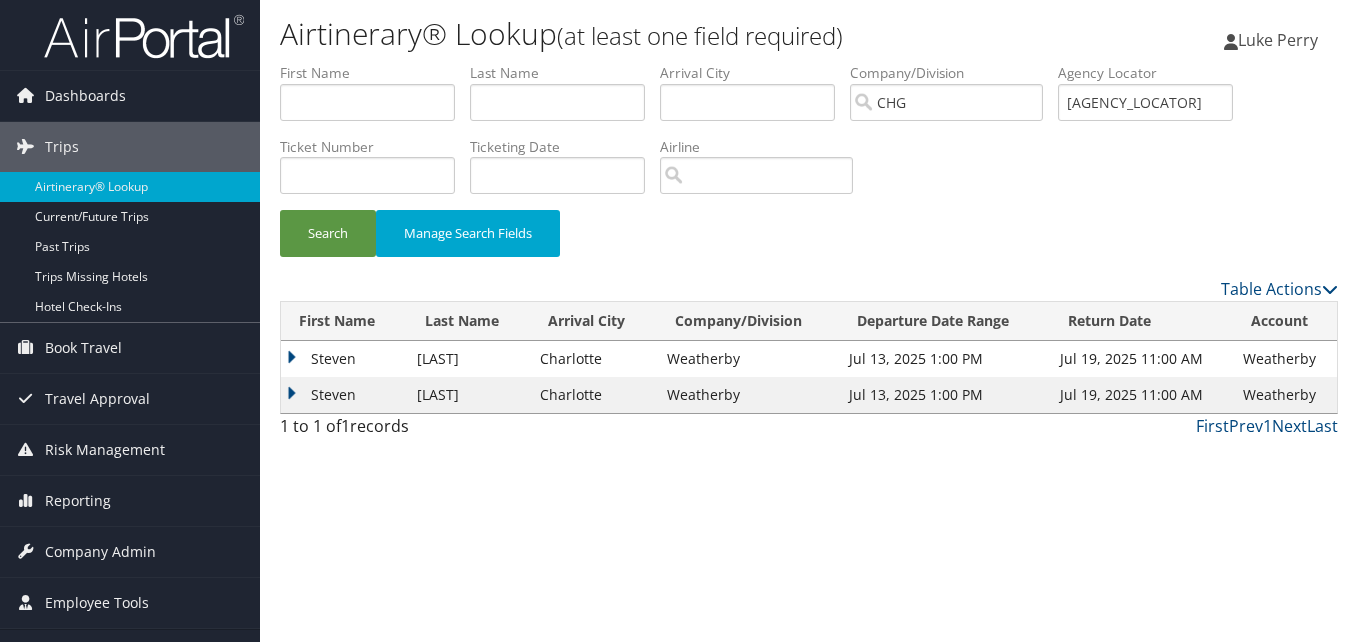 click on "Steven" at bounding box center (344, 395) 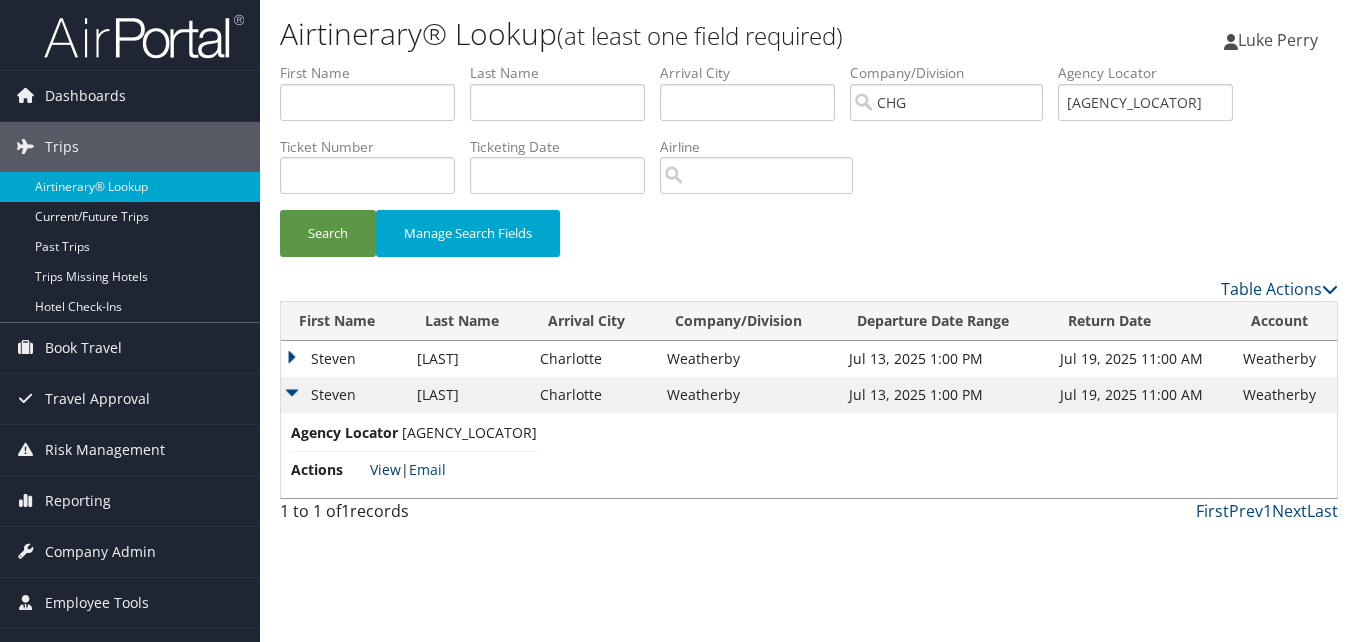 click on "View" at bounding box center [385, 469] 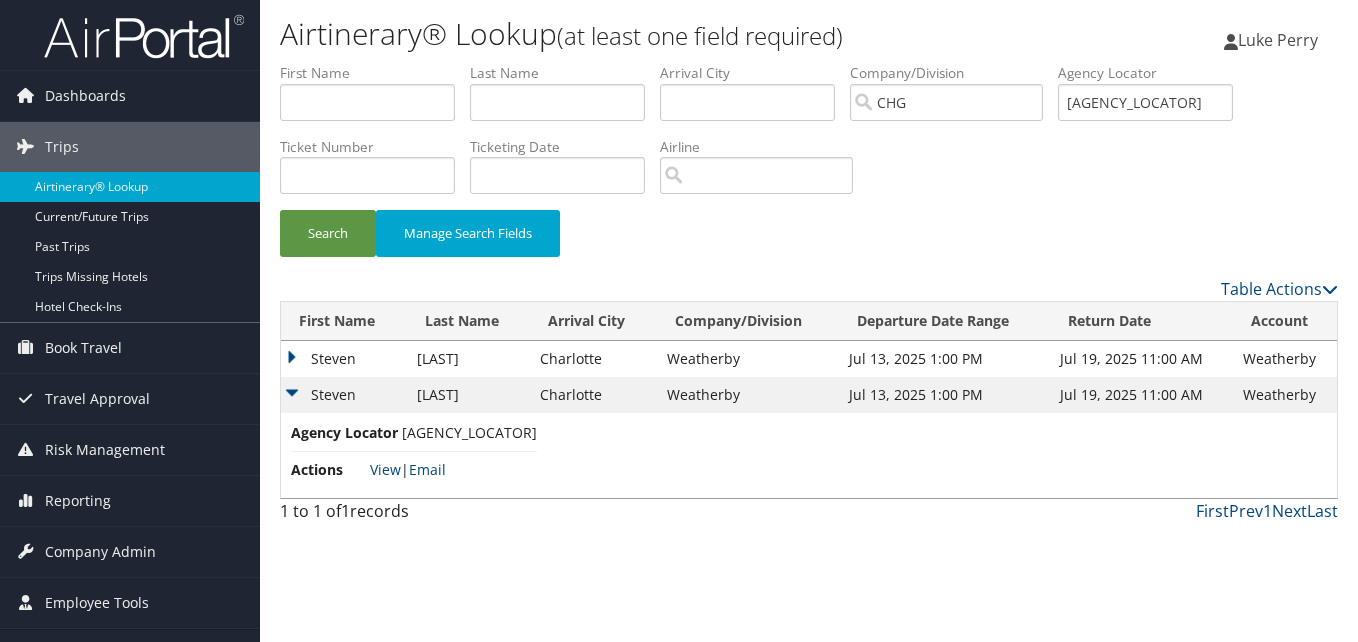 click on "Steven" at bounding box center (344, 359) 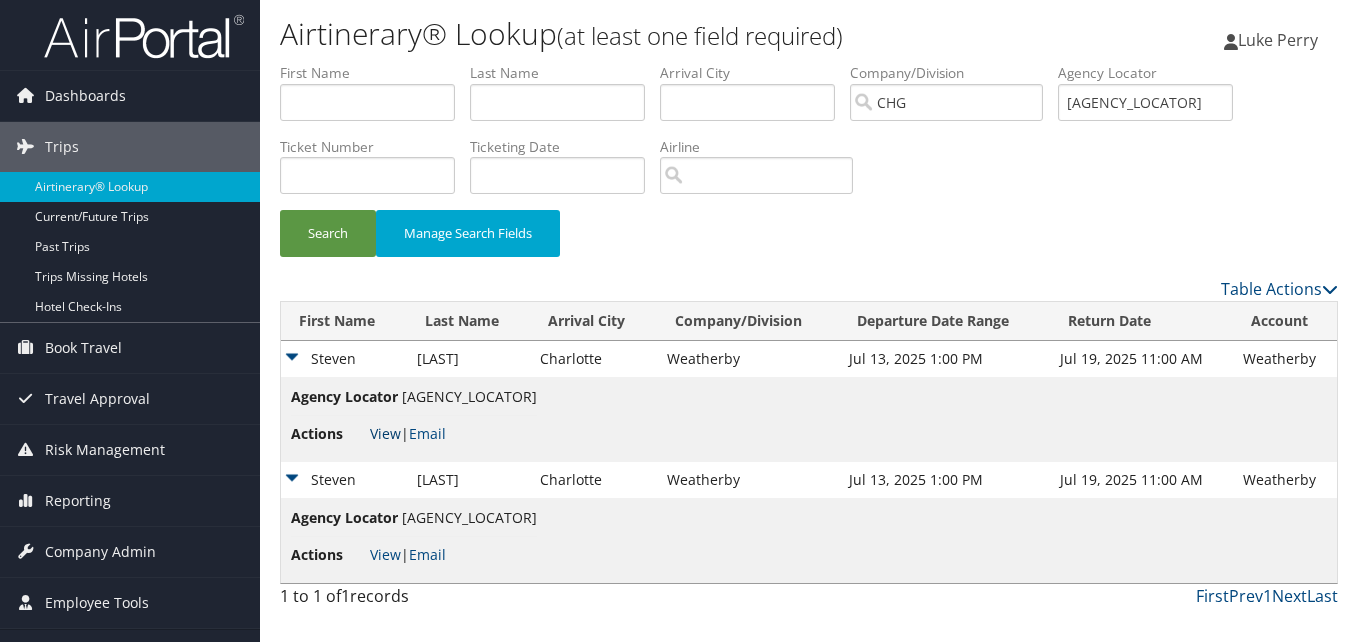 click on "View" at bounding box center [385, 433] 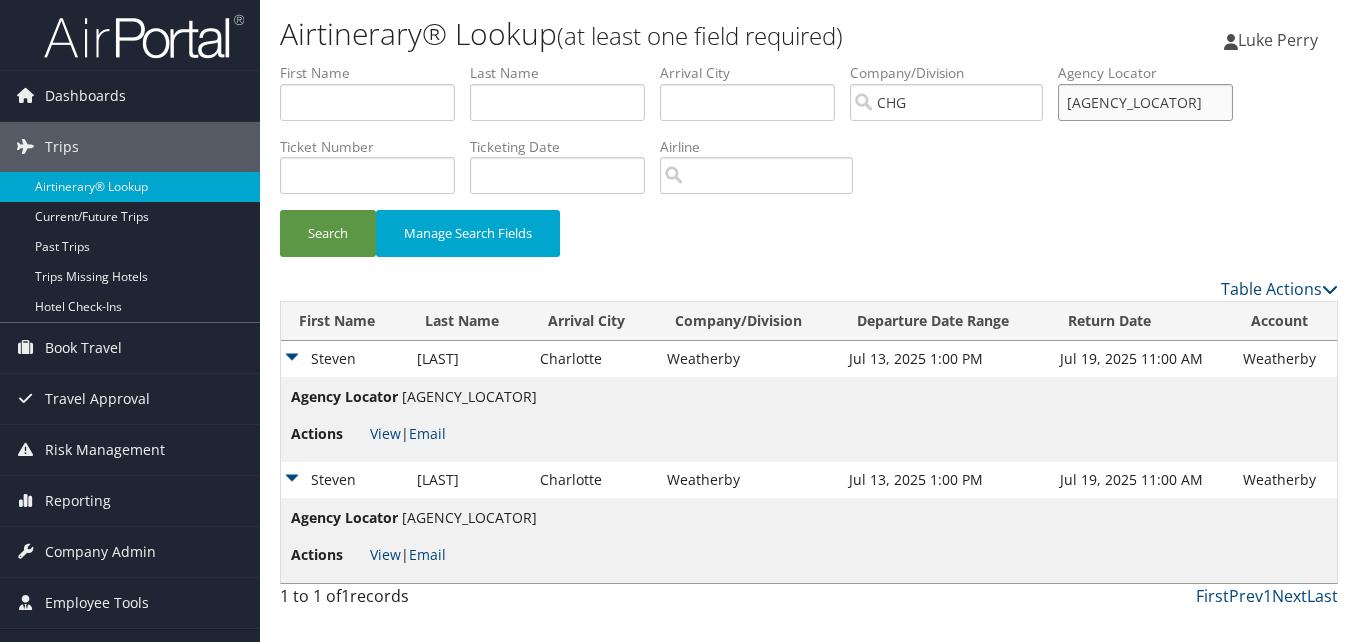 drag, startPoint x: 1128, startPoint y: 109, endPoint x: 989, endPoint y: 95, distance: 139.70326 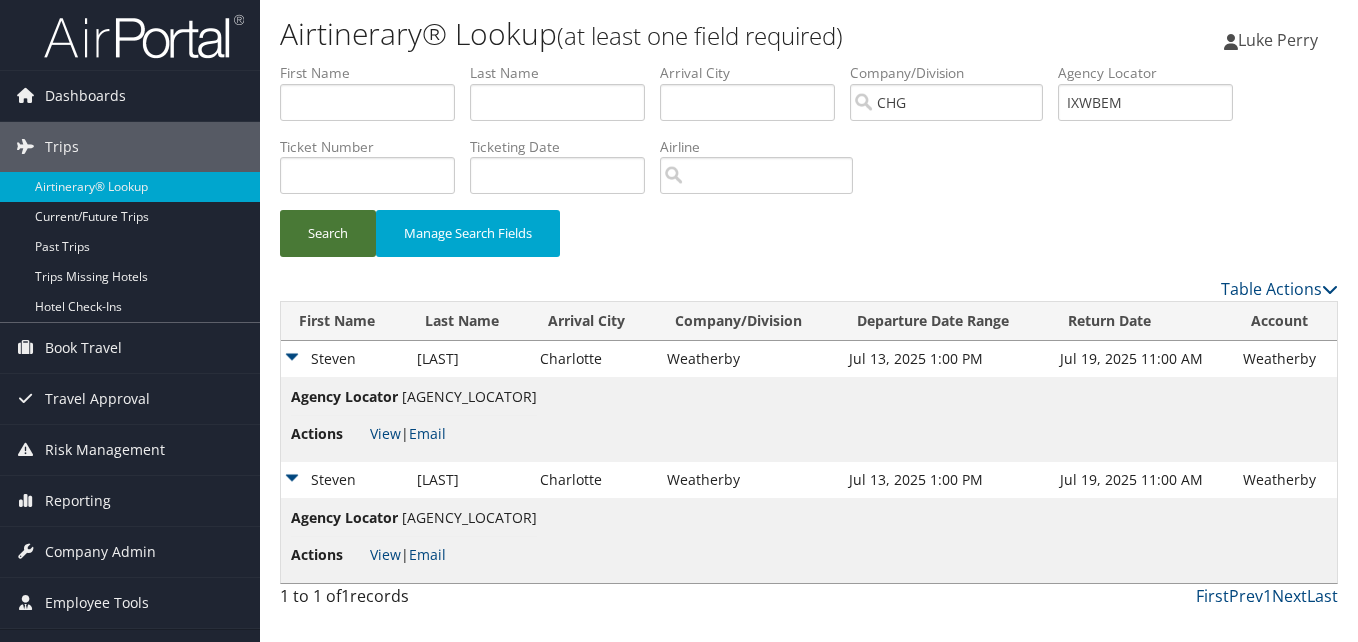 click on "Search" at bounding box center (328, 233) 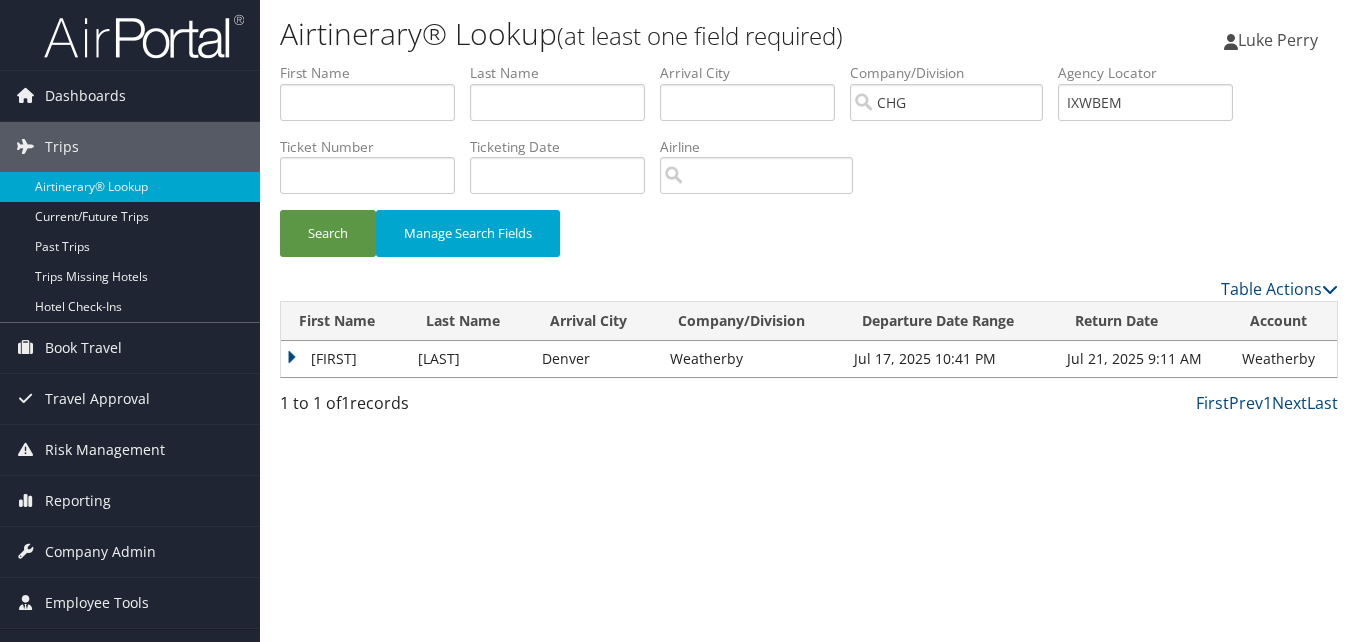 click on "Jillian" at bounding box center [344, 359] 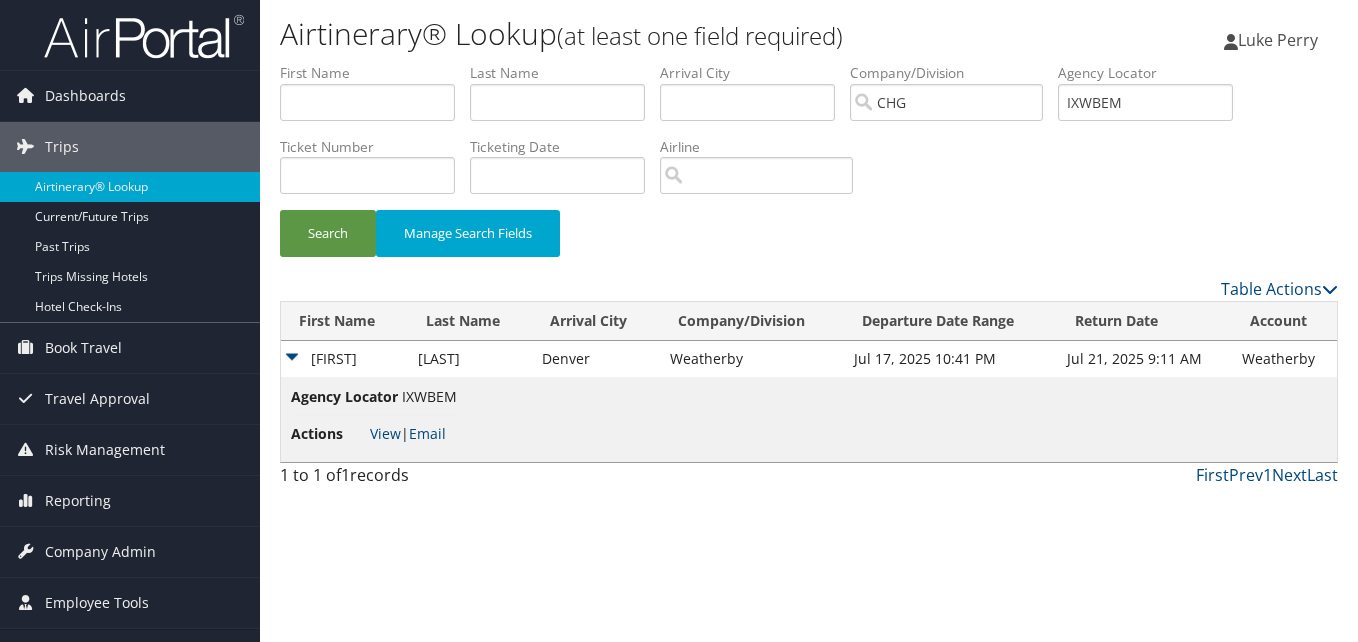 click on "View  |  Email" at bounding box center (408, 433) 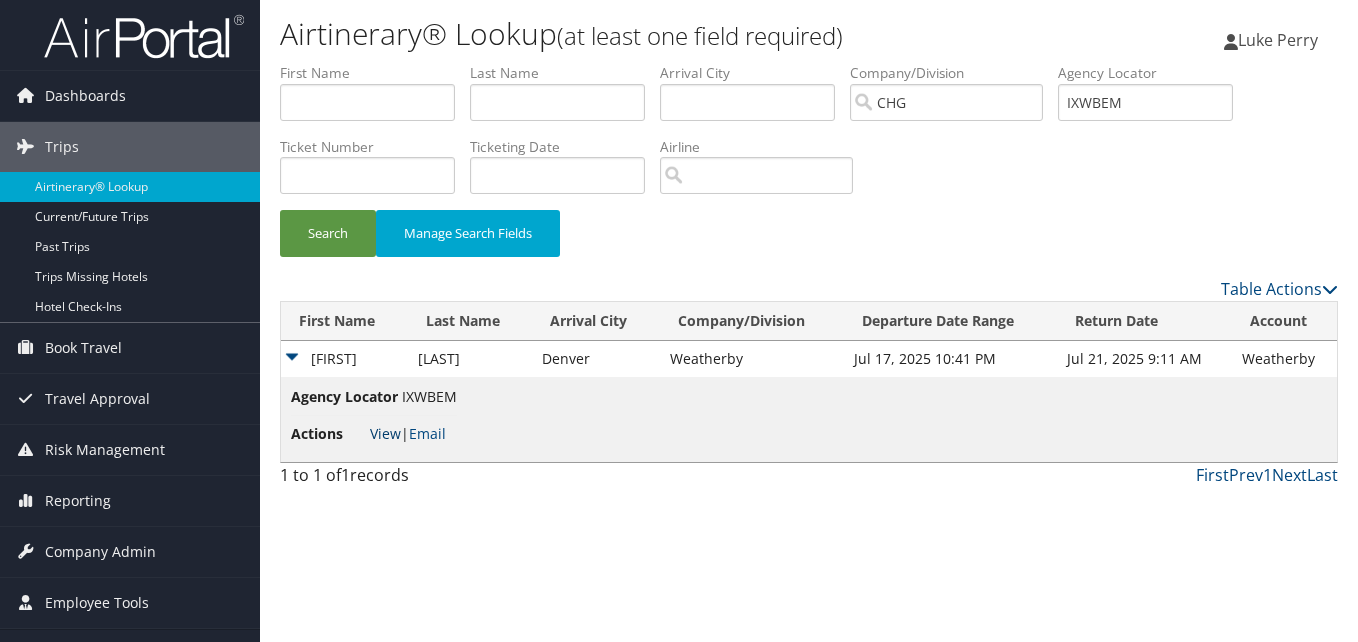 click on "View" at bounding box center (385, 433) 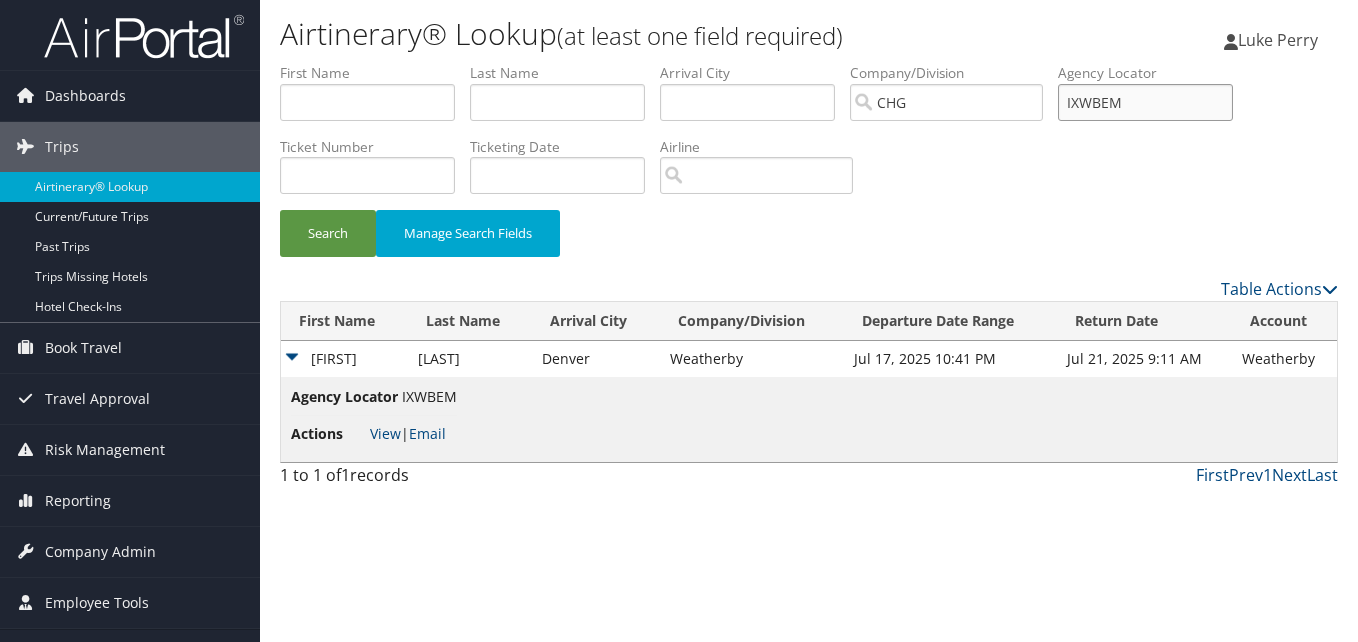 drag, startPoint x: 1181, startPoint y: 98, endPoint x: 1040, endPoint y: 135, distance: 145.7738 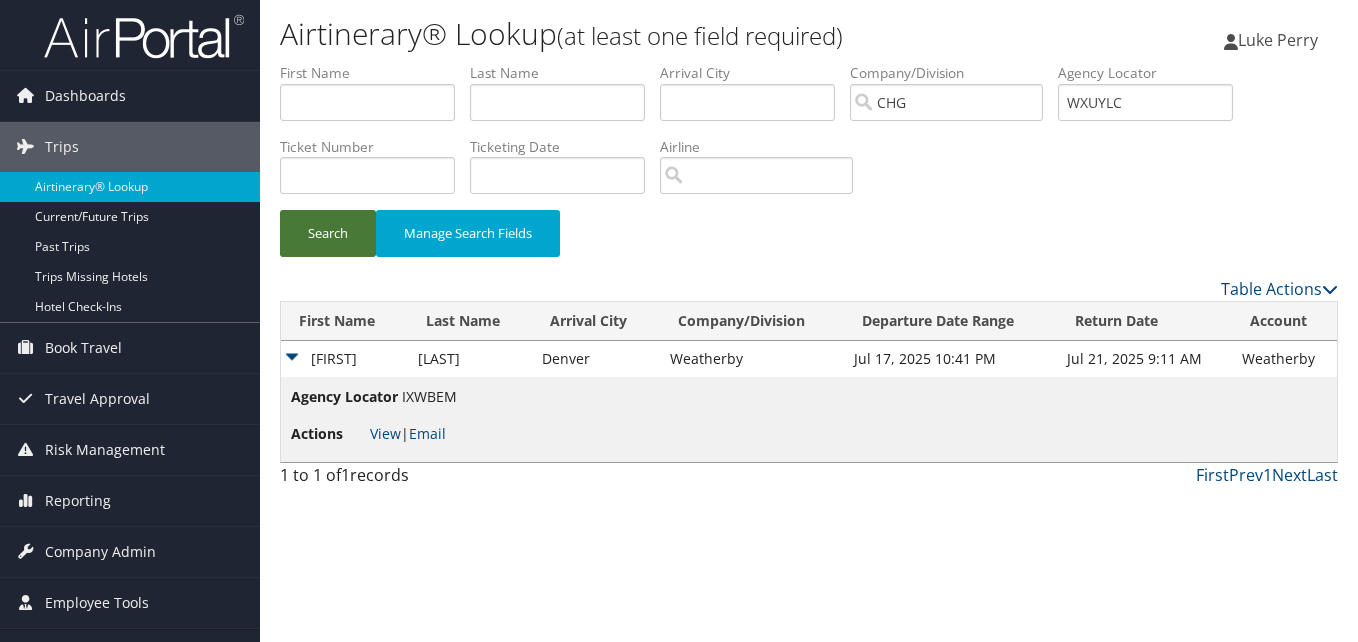 click on "Search" at bounding box center [328, 233] 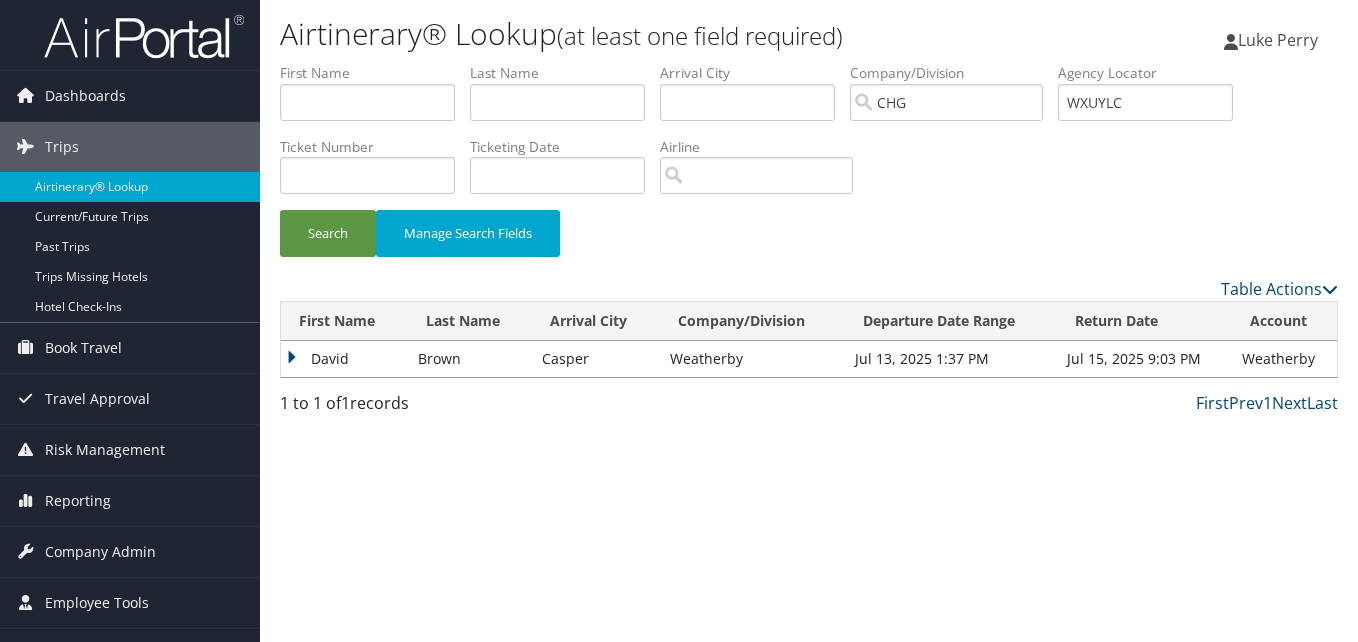 click on "David" at bounding box center (344, 359) 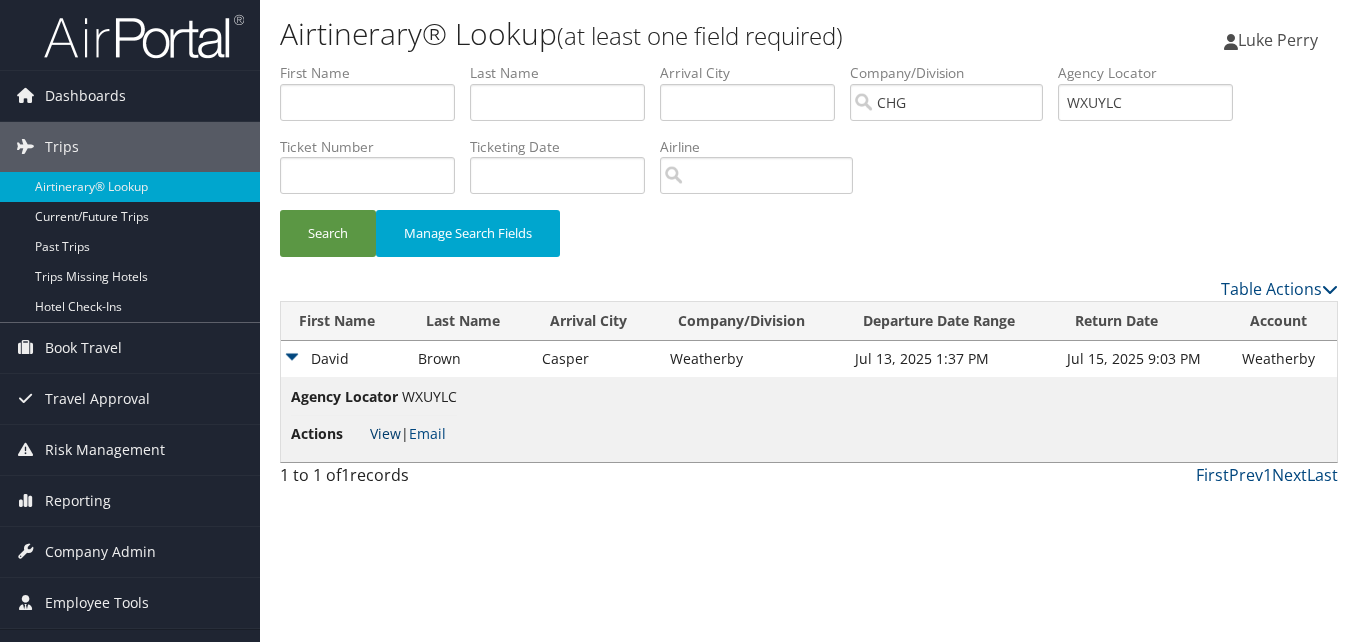 click on "View" at bounding box center (385, 433) 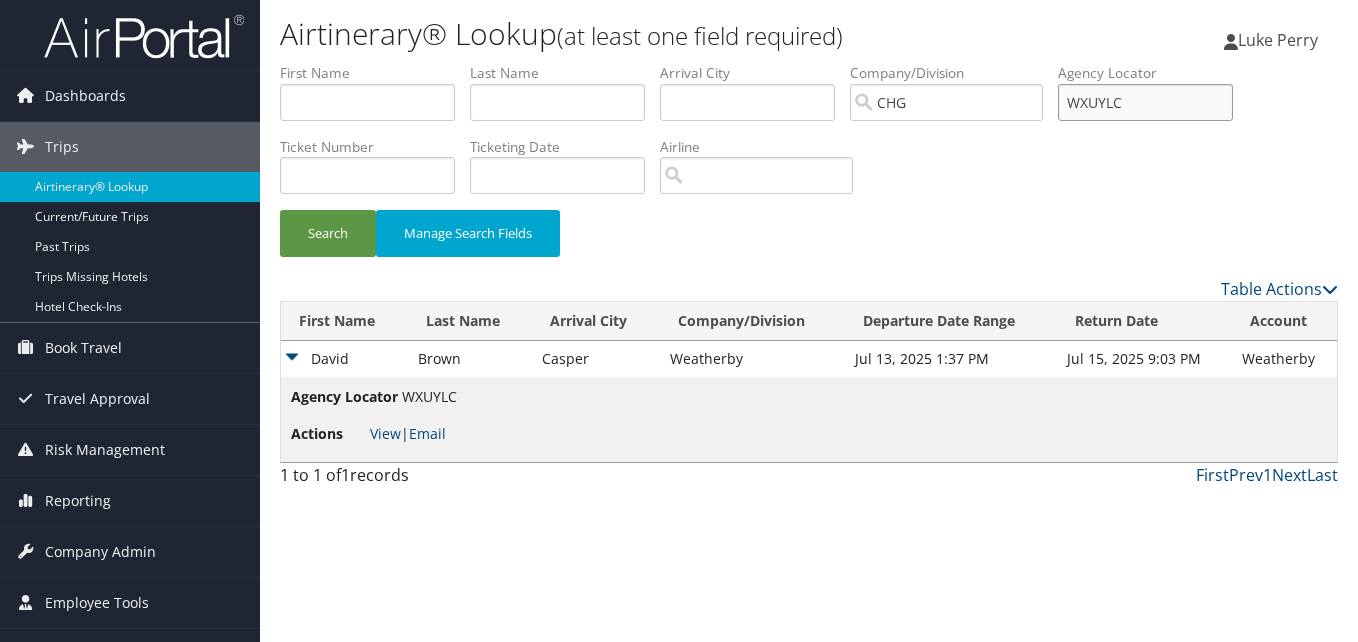 drag, startPoint x: 1165, startPoint y: 105, endPoint x: 1066, endPoint y: 130, distance: 102.10779 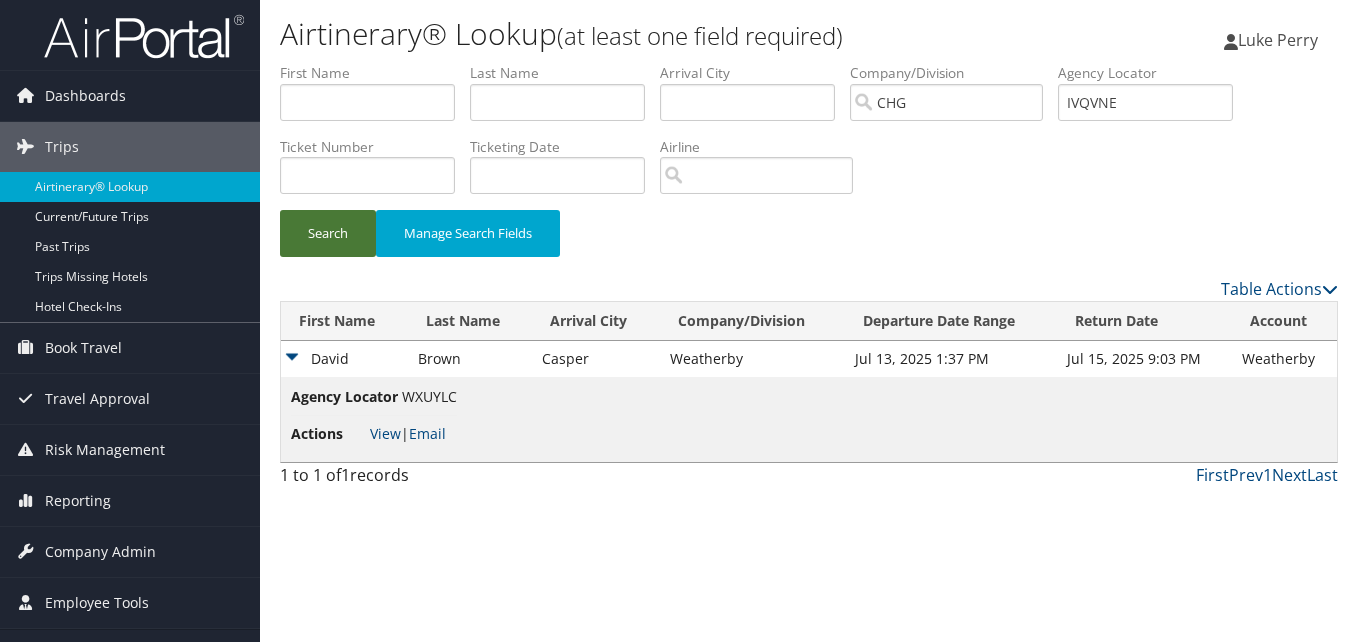 click on "Search" at bounding box center (328, 233) 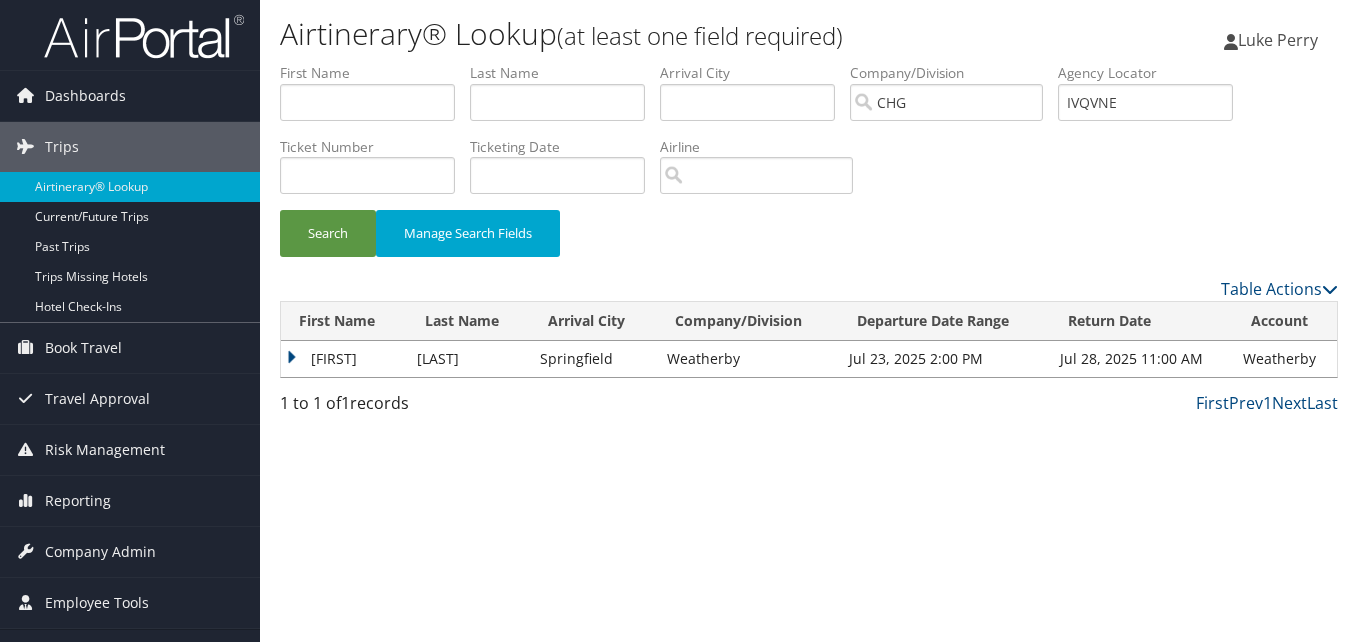 click on "Sunil" at bounding box center [344, 359] 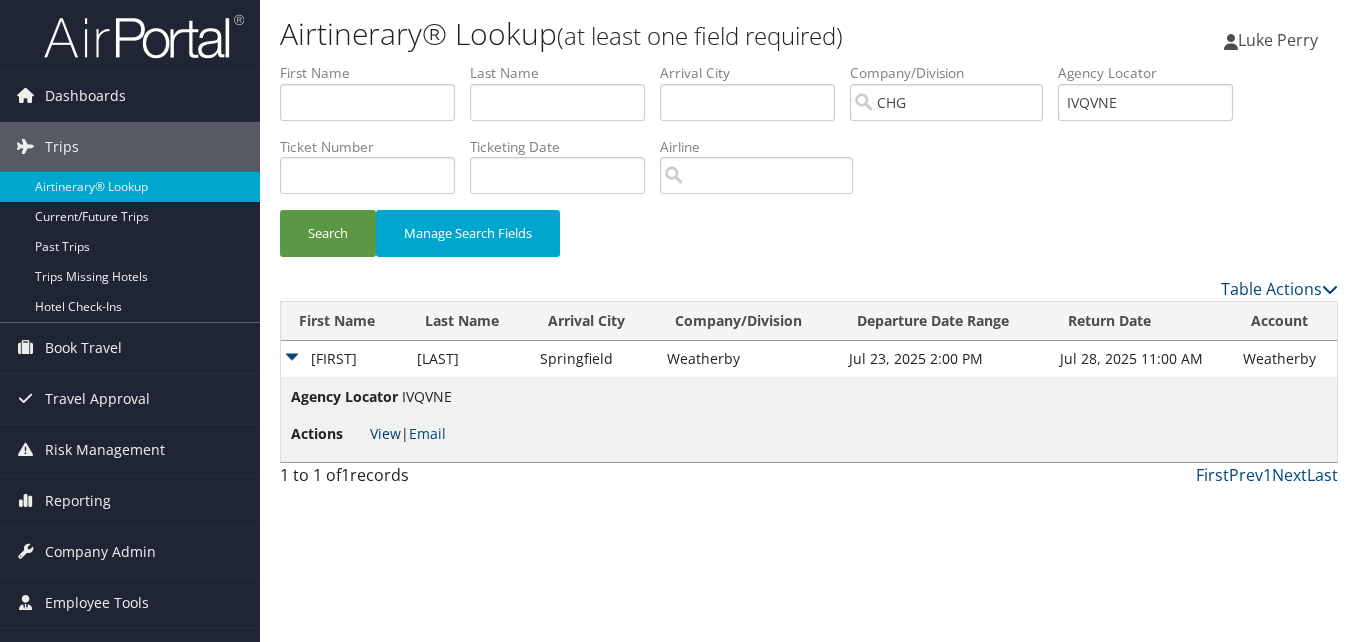 click on "View" at bounding box center (385, 433) 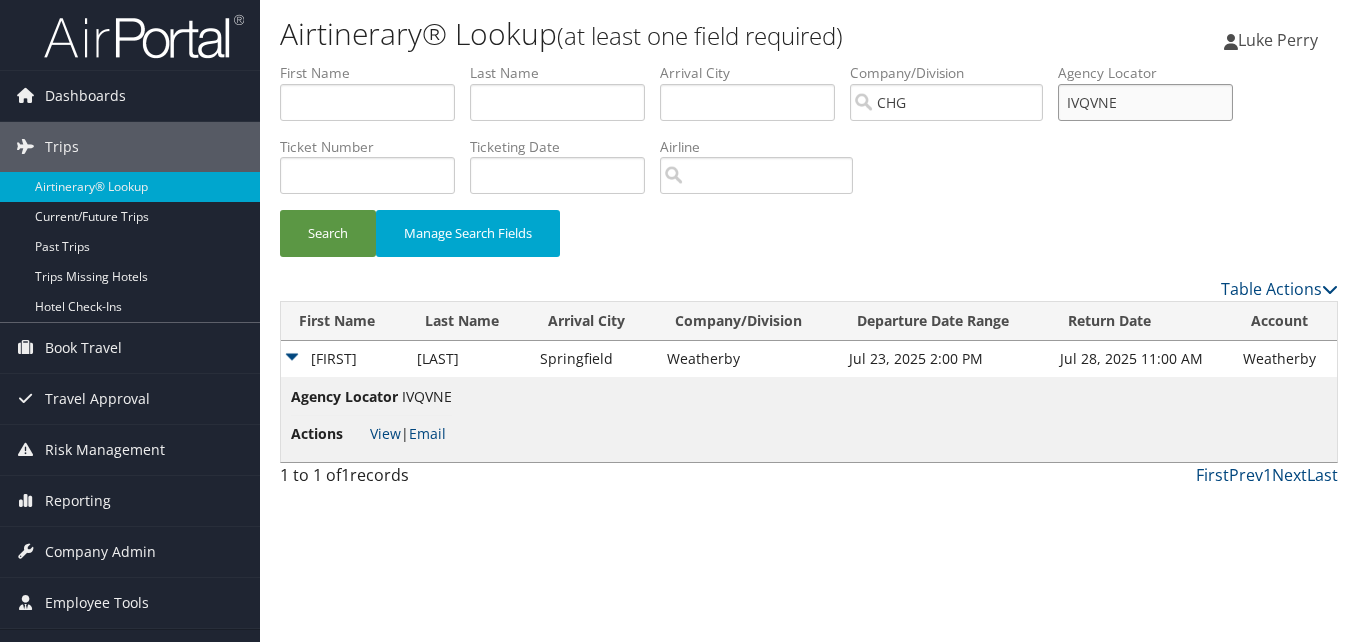 drag, startPoint x: 1164, startPoint y: 106, endPoint x: 1038, endPoint y: 106, distance: 126 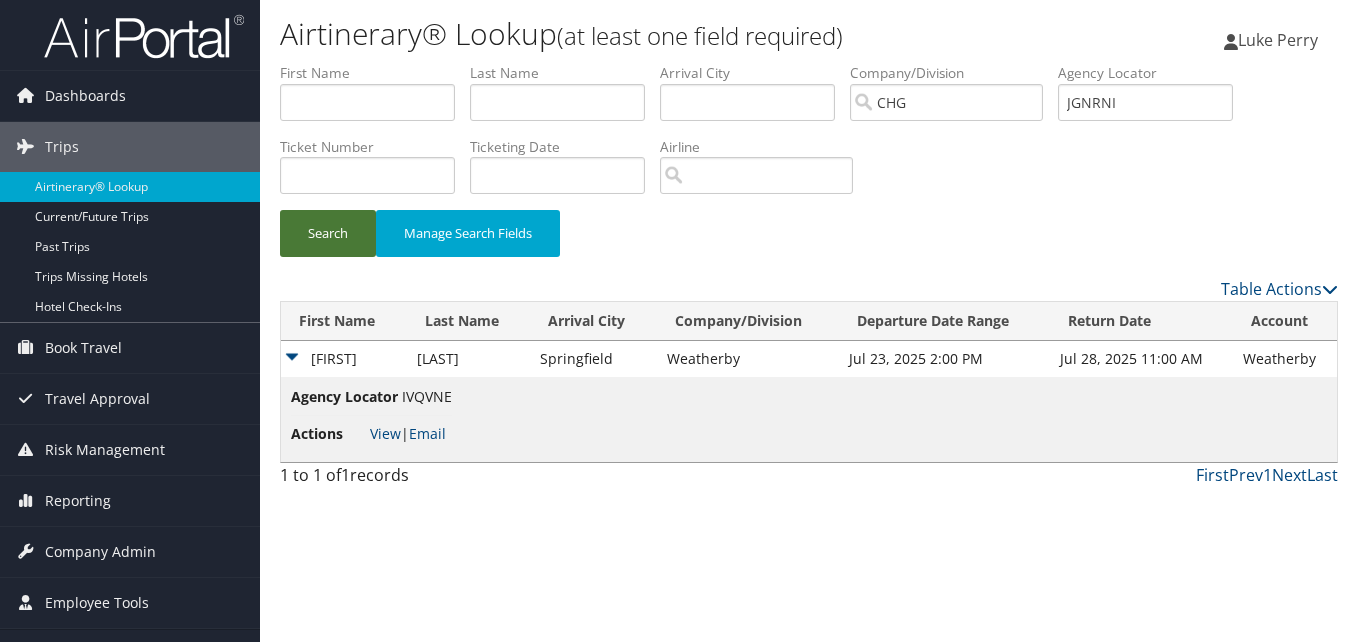 click on "Search" at bounding box center [328, 233] 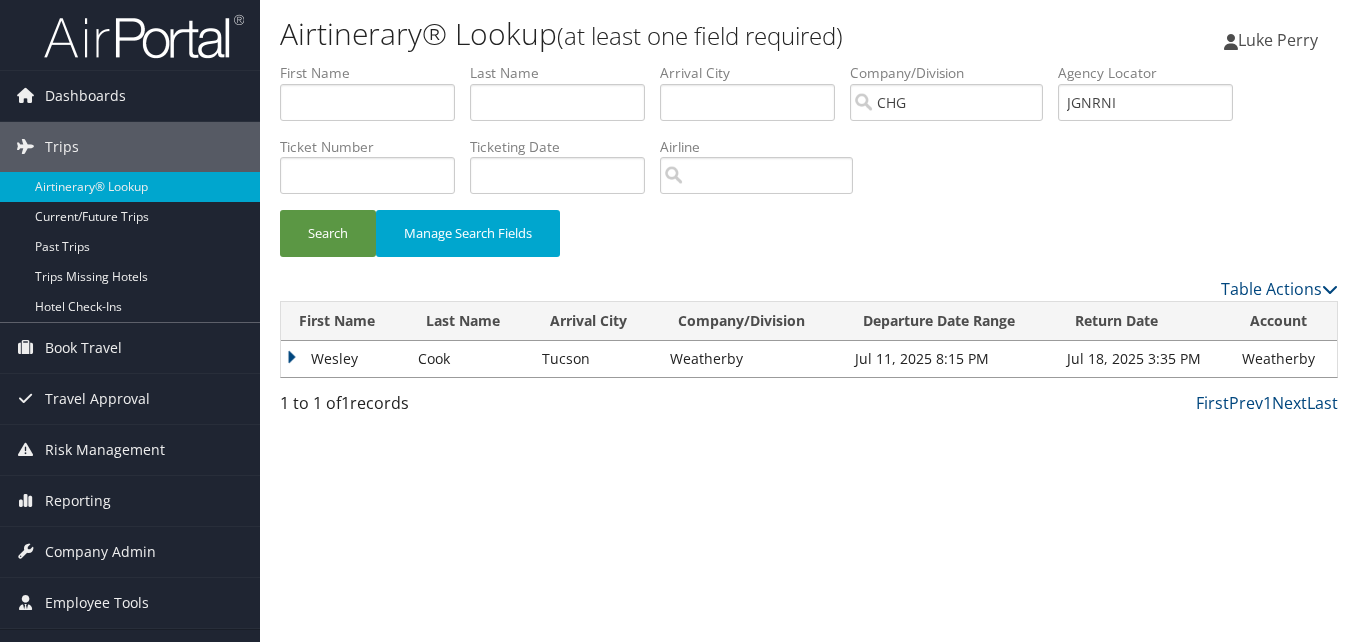 click on "Wesley" at bounding box center (344, 359) 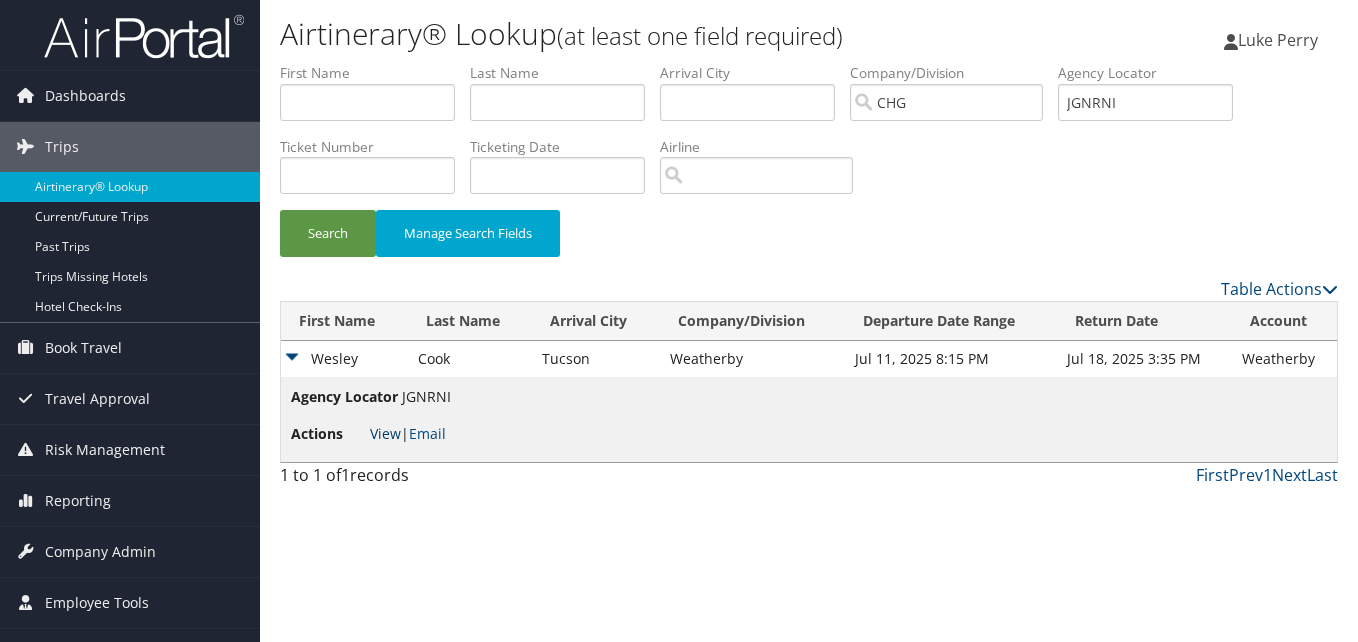 click on "View" at bounding box center (385, 433) 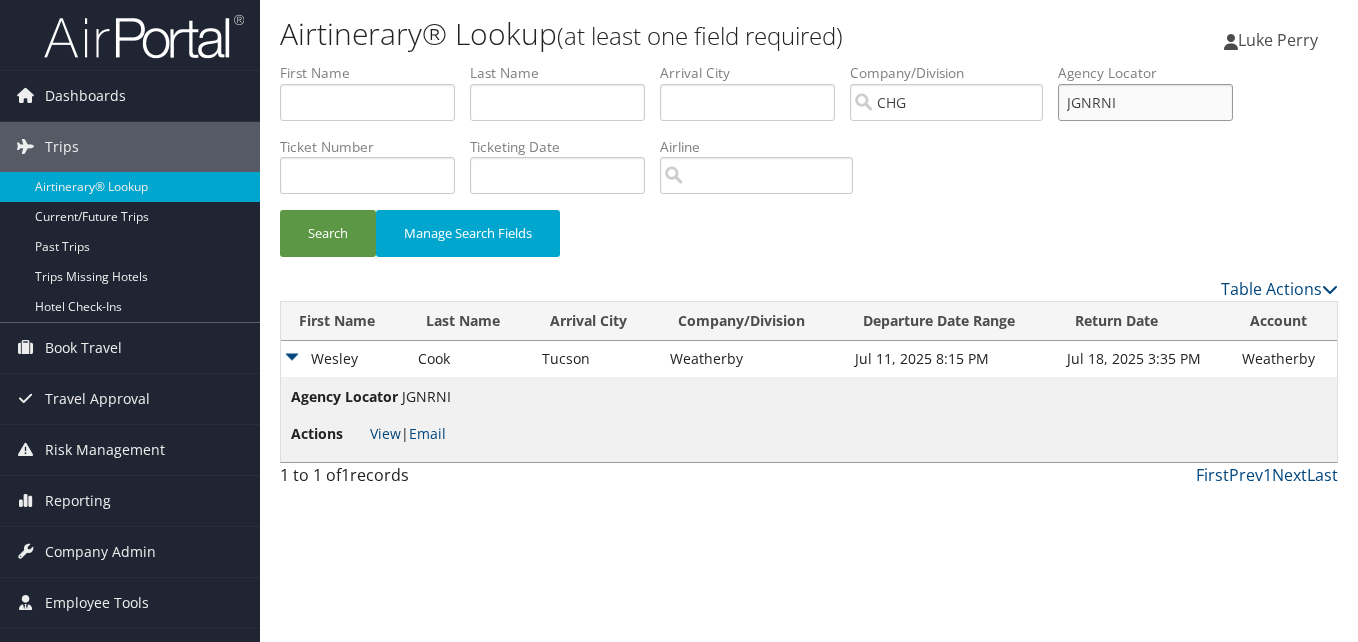 drag, startPoint x: 1132, startPoint y: 92, endPoint x: 1053, endPoint y: 114, distance: 82.006096 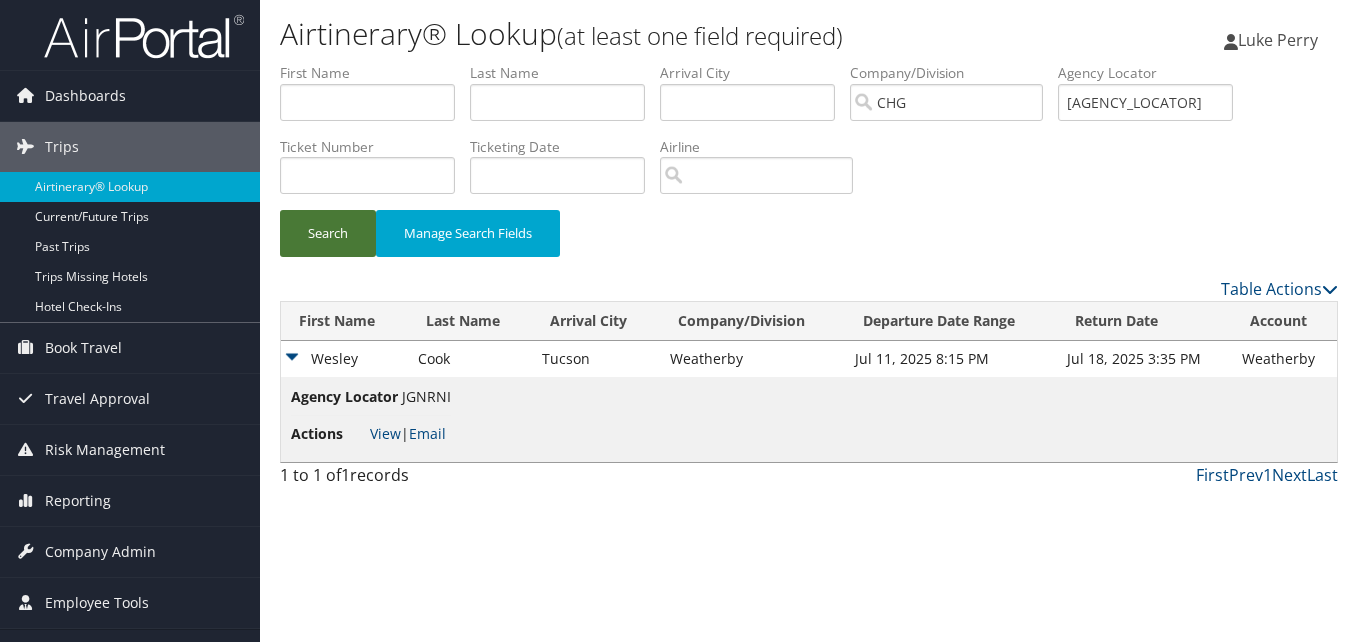 click on "Search" at bounding box center (328, 233) 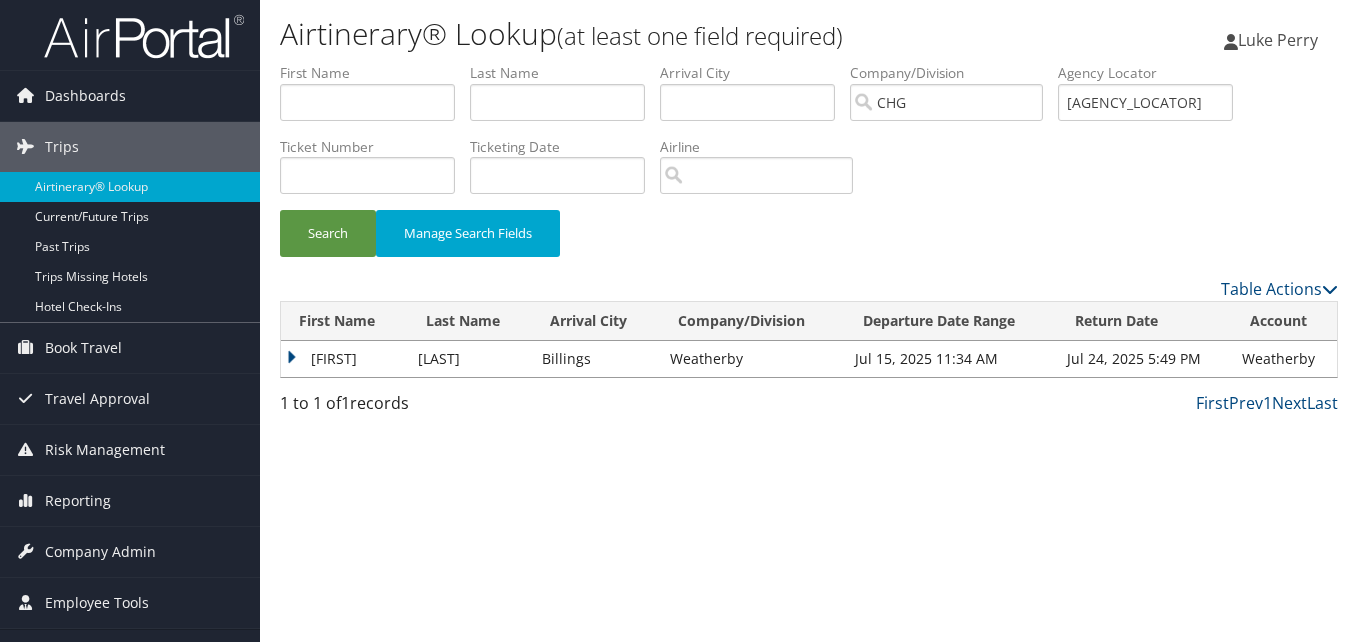 drag, startPoint x: 292, startPoint y: 348, endPoint x: 292, endPoint y: 362, distance: 14 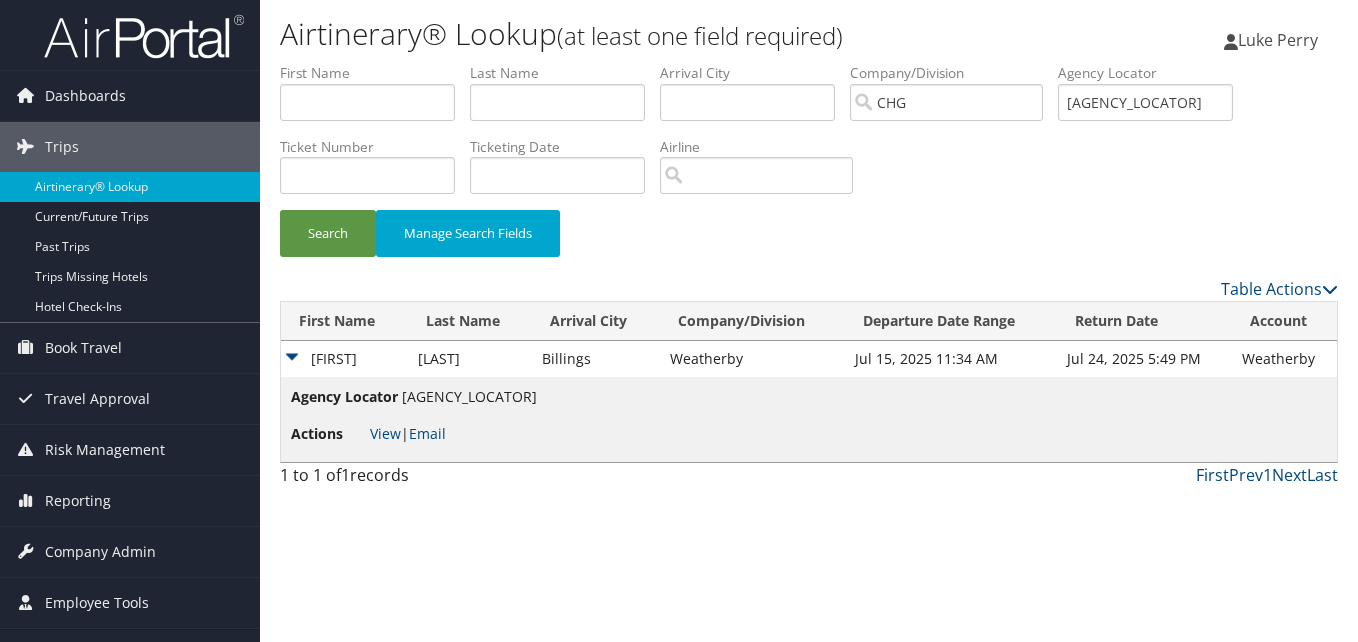 click on "Actions   View  |  Email" at bounding box center [414, 434] 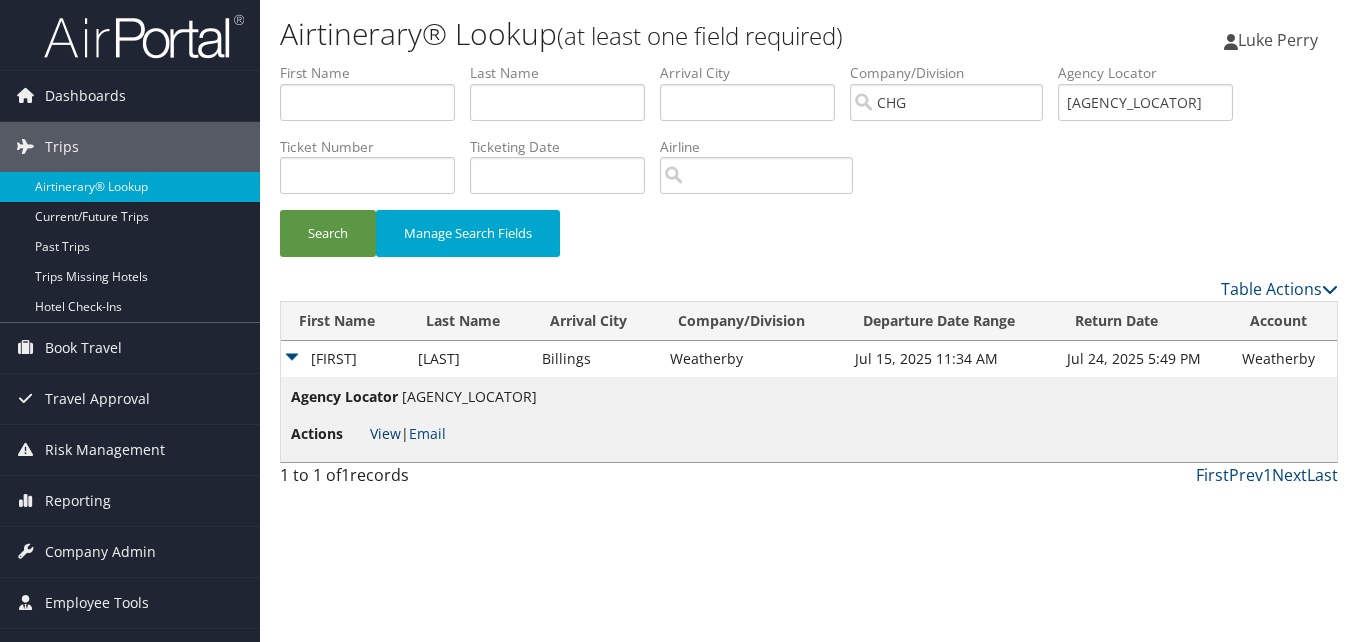 click on "View" at bounding box center (385, 433) 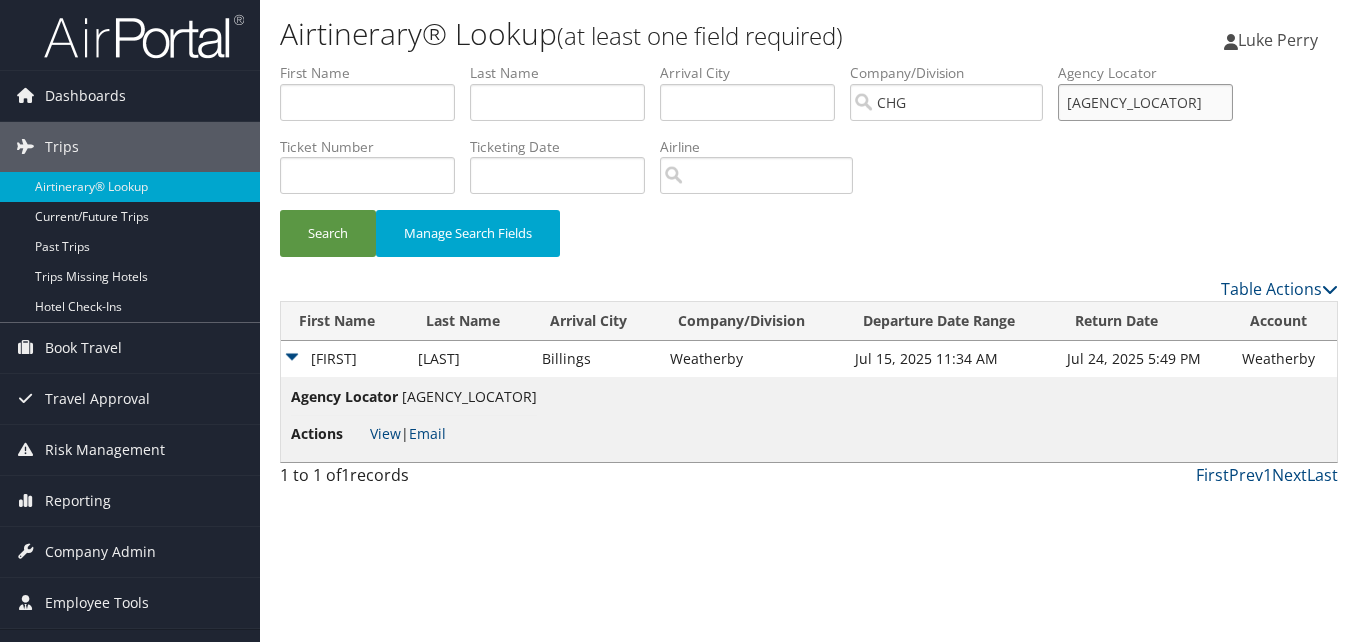 drag, startPoint x: 1031, startPoint y: 100, endPoint x: 989, endPoint y: 111, distance: 43.416588 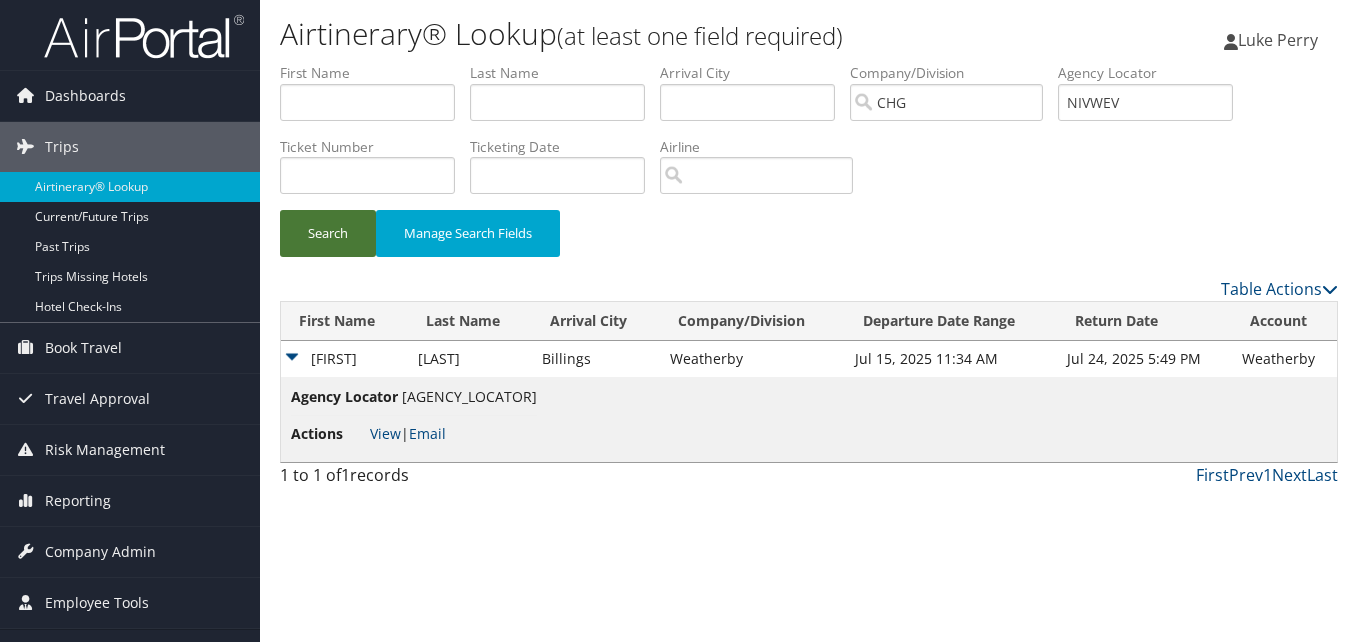 click on "Search" at bounding box center [328, 233] 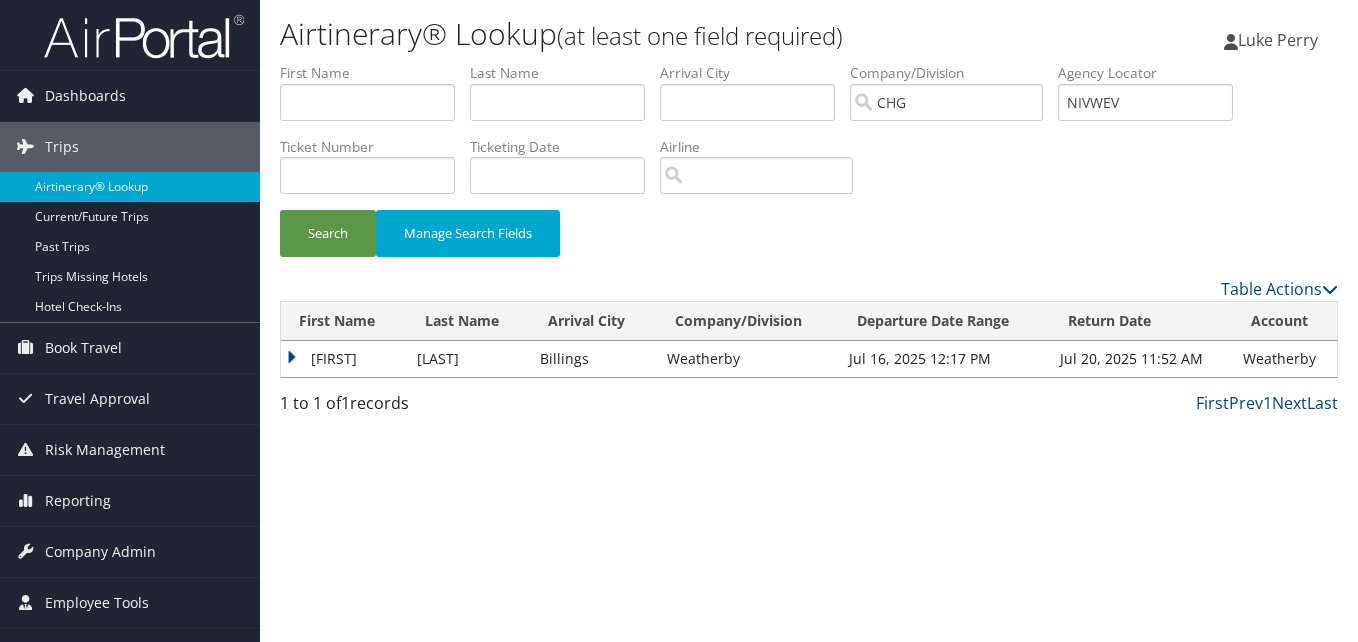 drag, startPoint x: 358, startPoint y: 359, endPoint x: 371, endPoint y: 375, distance: 20.615528 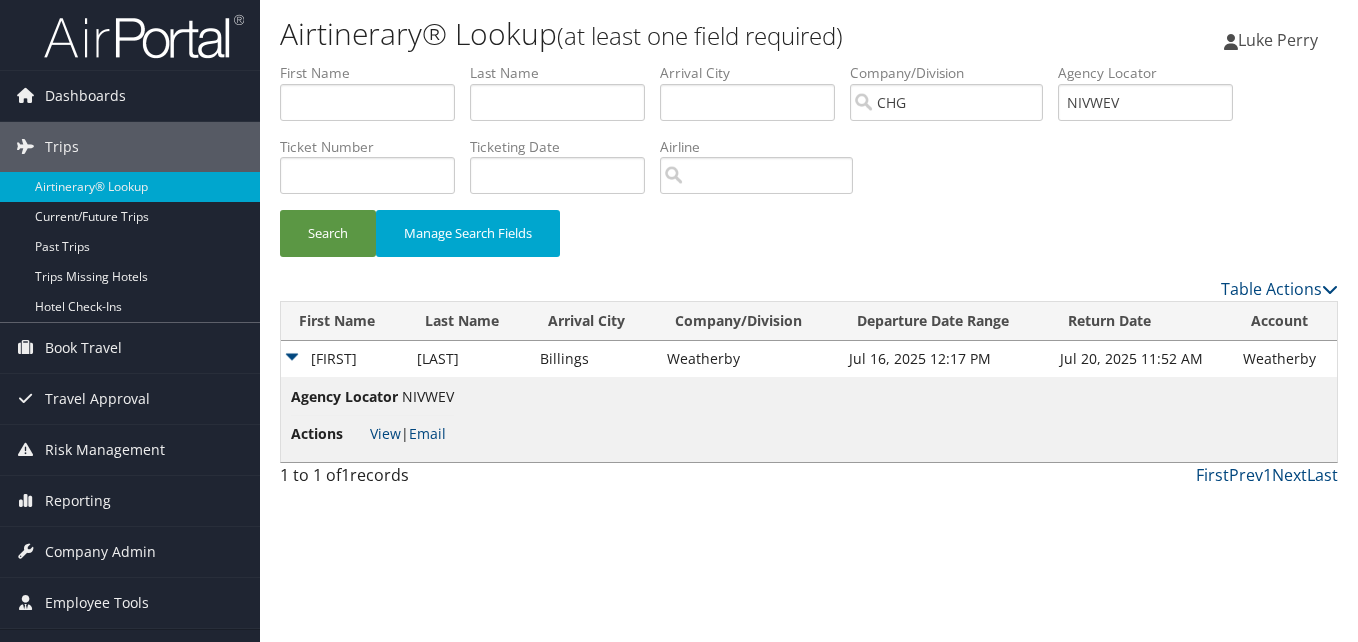 click on "View  |  Email" at bounding box center (408, 433) 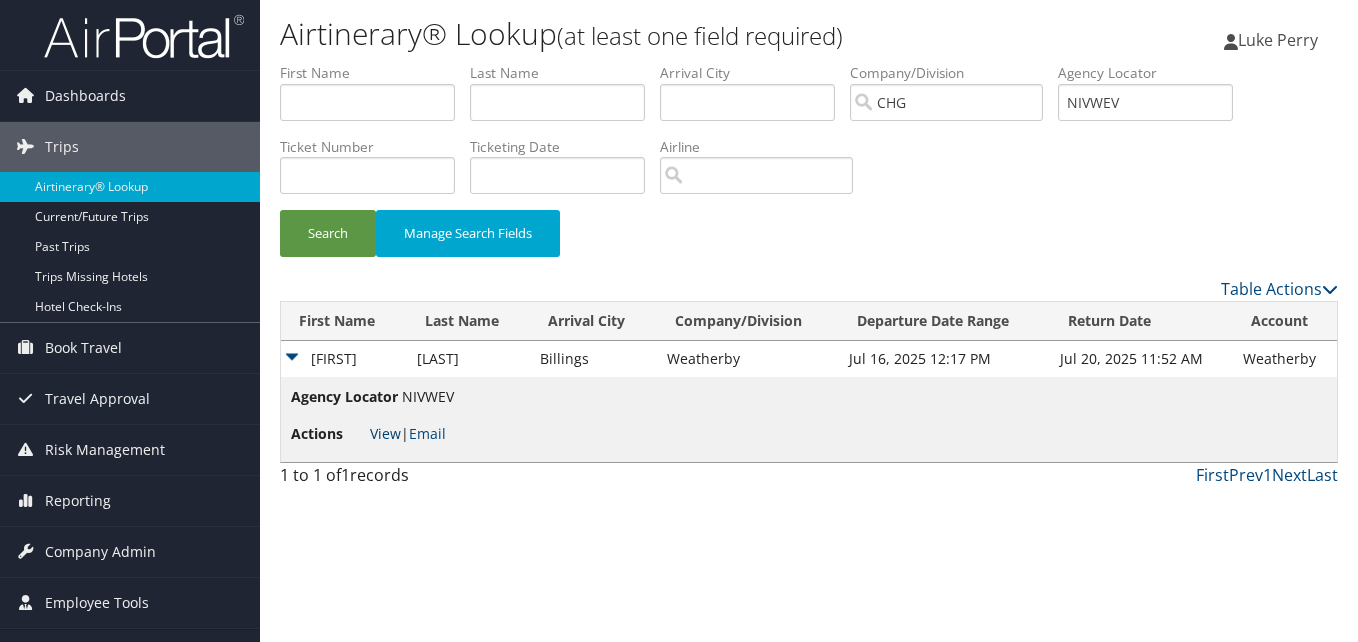 click on "View" at bounding box center (385, 433) 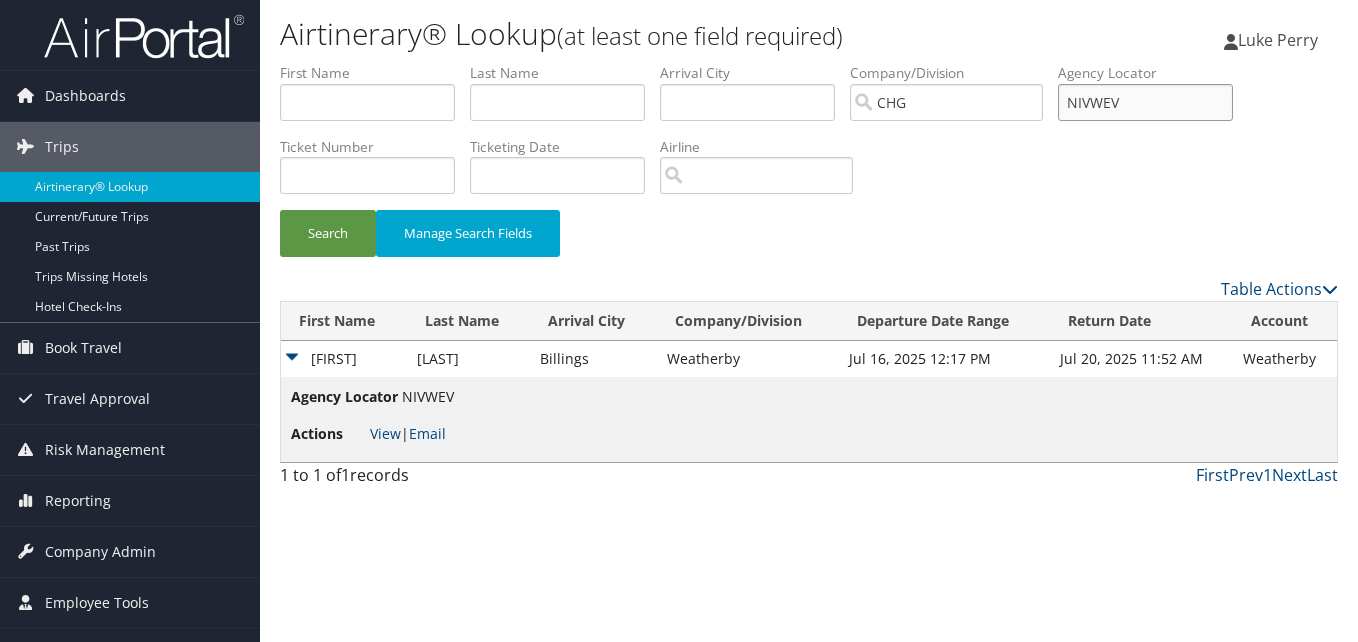 click on "First Name Last Name Departure City Arrival City Company/Division CHG Airport/City Code Departure Date Range Agency Locator NIVWEV Ticket Number Ticketing Date Invoice Number Flight Number Agent Name Air Confirmation Hotel Confirmation Credit Card - Last 4 Digits Airline Car Rental Chain Hotel Chain Rail Vendor Authorization Billable Client Code Cost Center Department Explanation Manager ID Project Purpose Region Traveler ID" at bounding box center (809, 63) 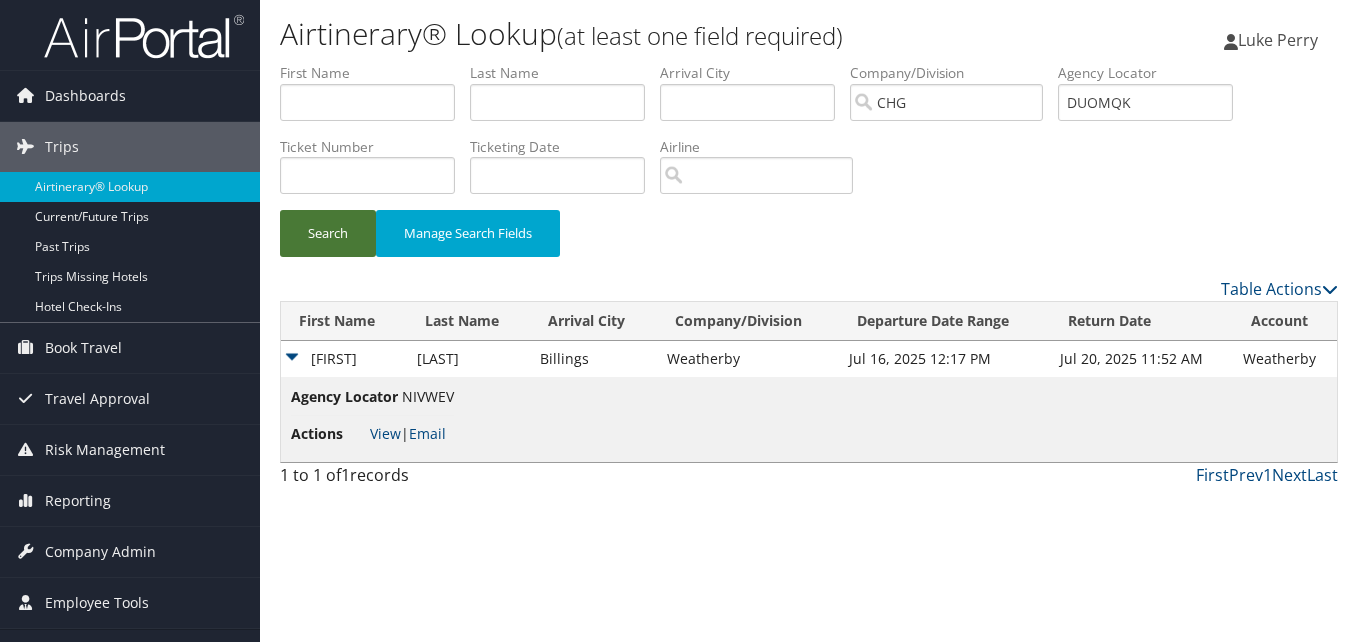click on "Search" at bounding box center (328, 233) 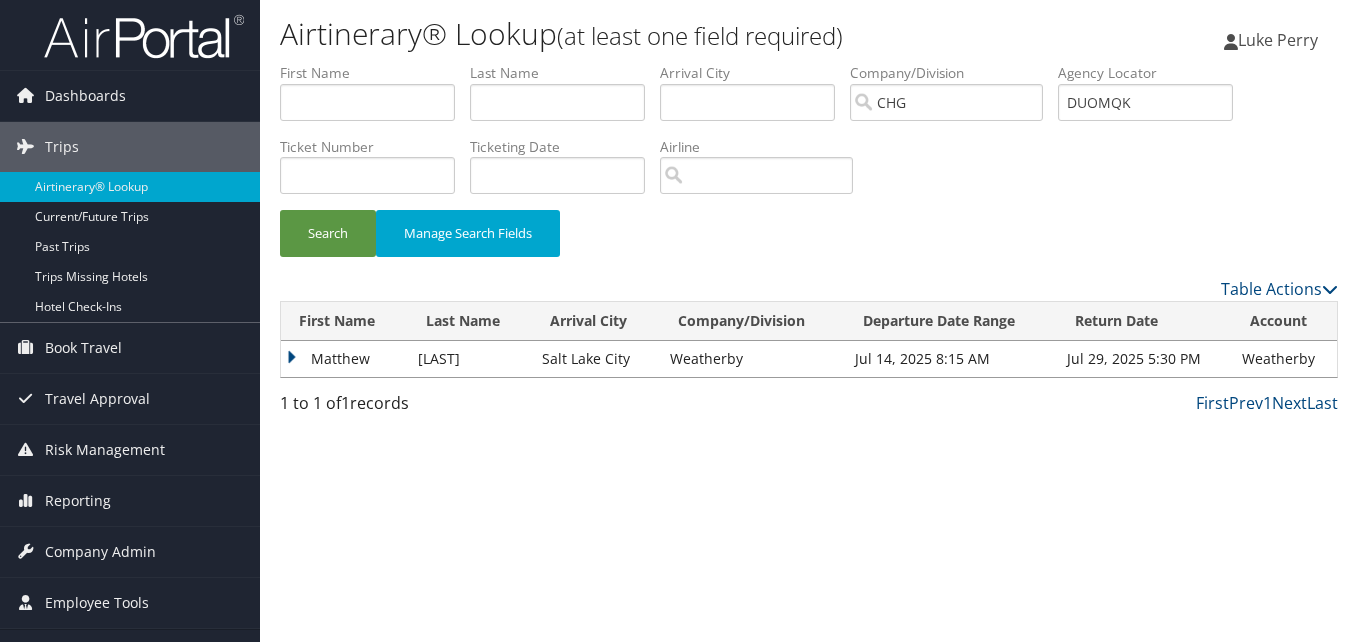 click on "Matthew" at bounding box center [344, 359] 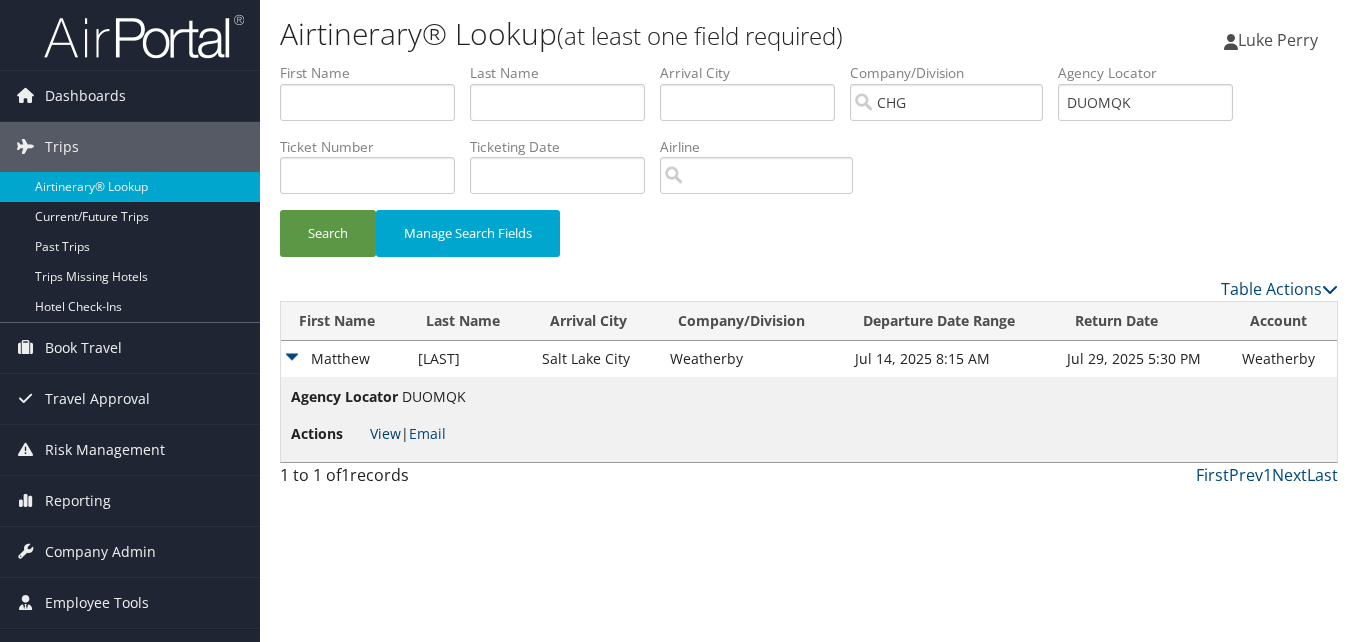 click on "View" at bounding box center (385, 433) 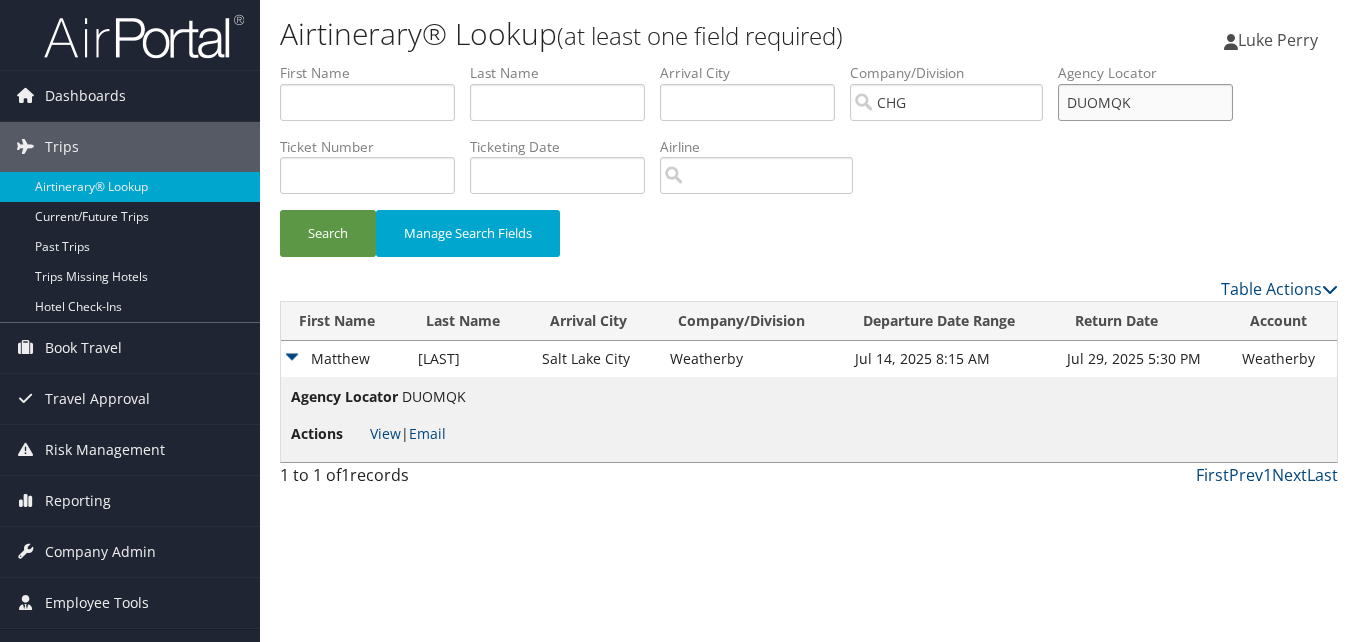 drag, startPoint x: 1019, startPoint y: 147, endPoint x: 975, endPoint y: 150, distance: 44.102154 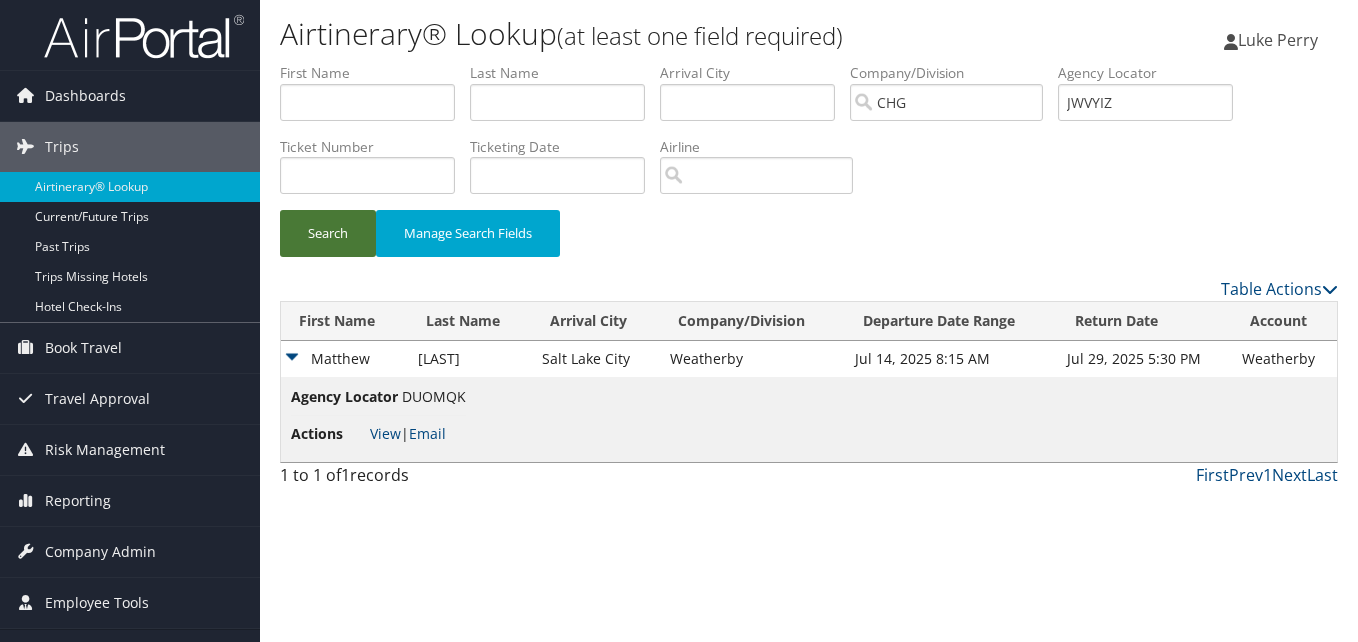 click on "Search" at bounding box center (328, 233) 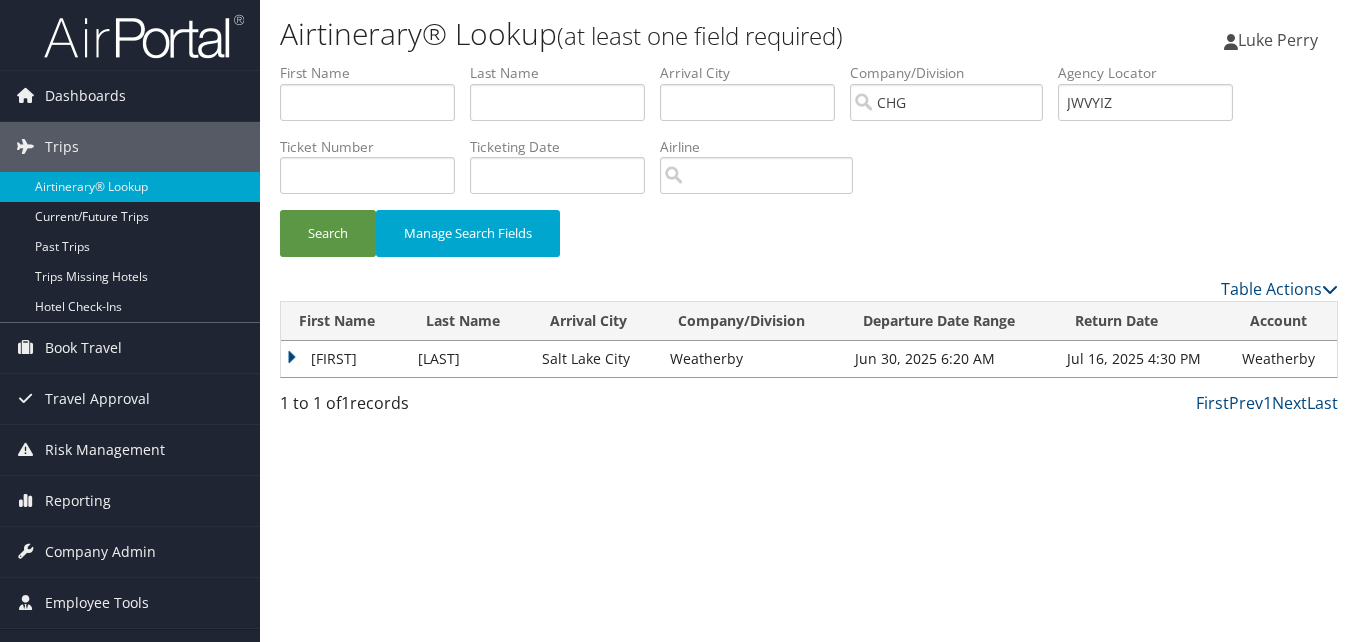 click on "Trevor" at bounding box center [344, 359] 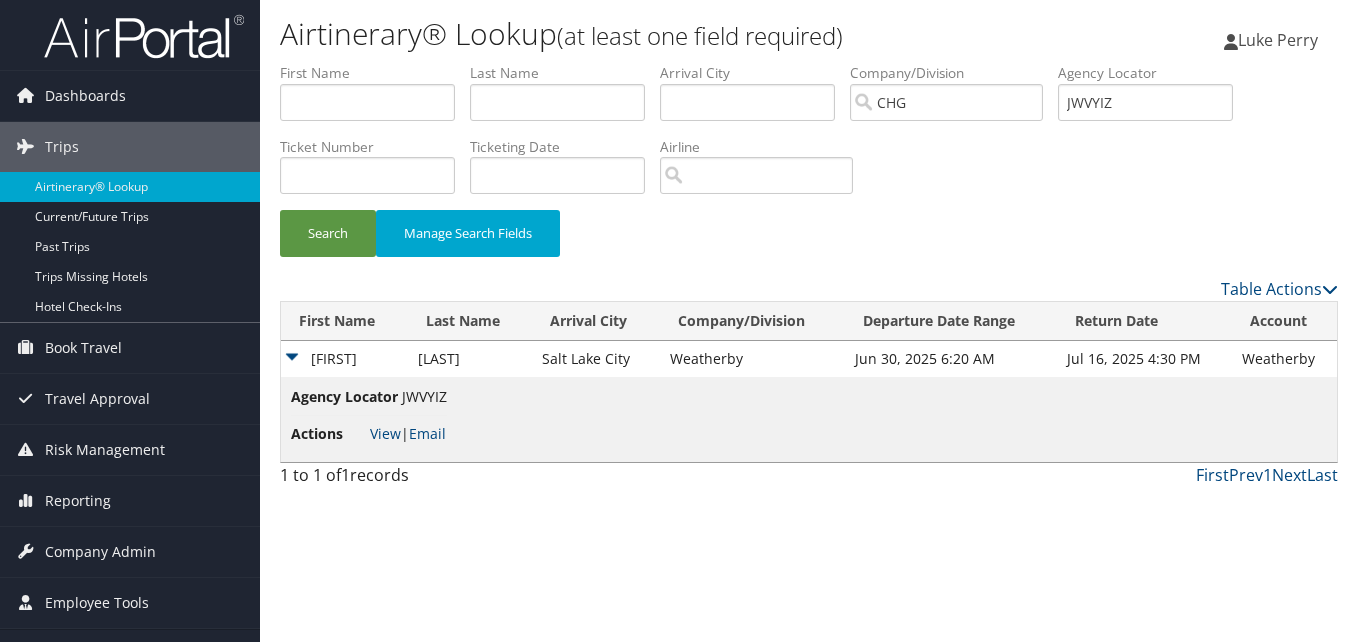click on "View  |  Email" at bounding box center (408, 433) 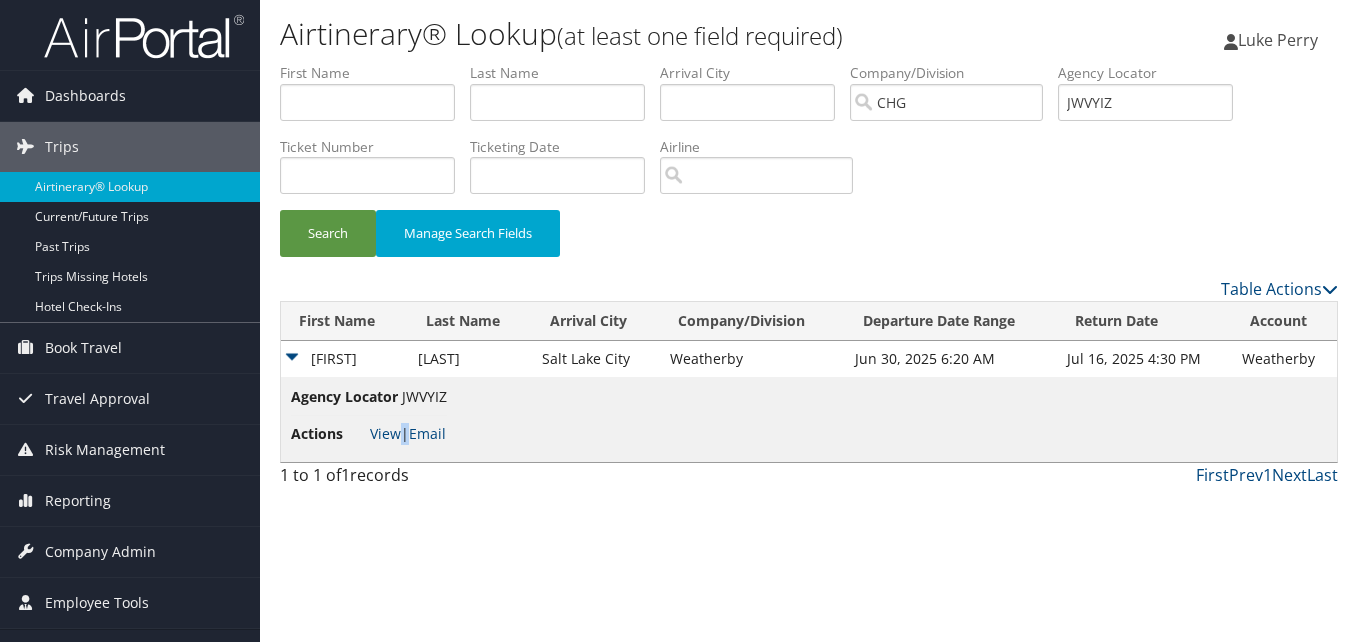click on "View  |  Email" at bounding box center [408, 433] 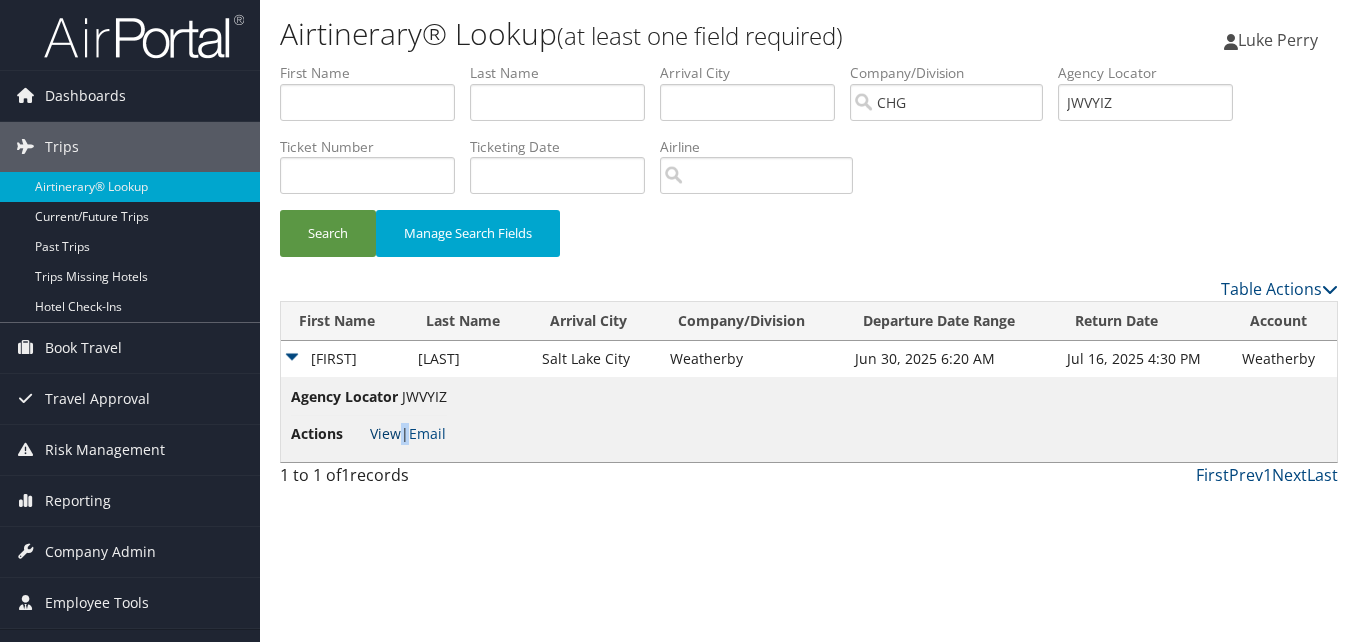 click on "View" at bounding box center [385, 433] 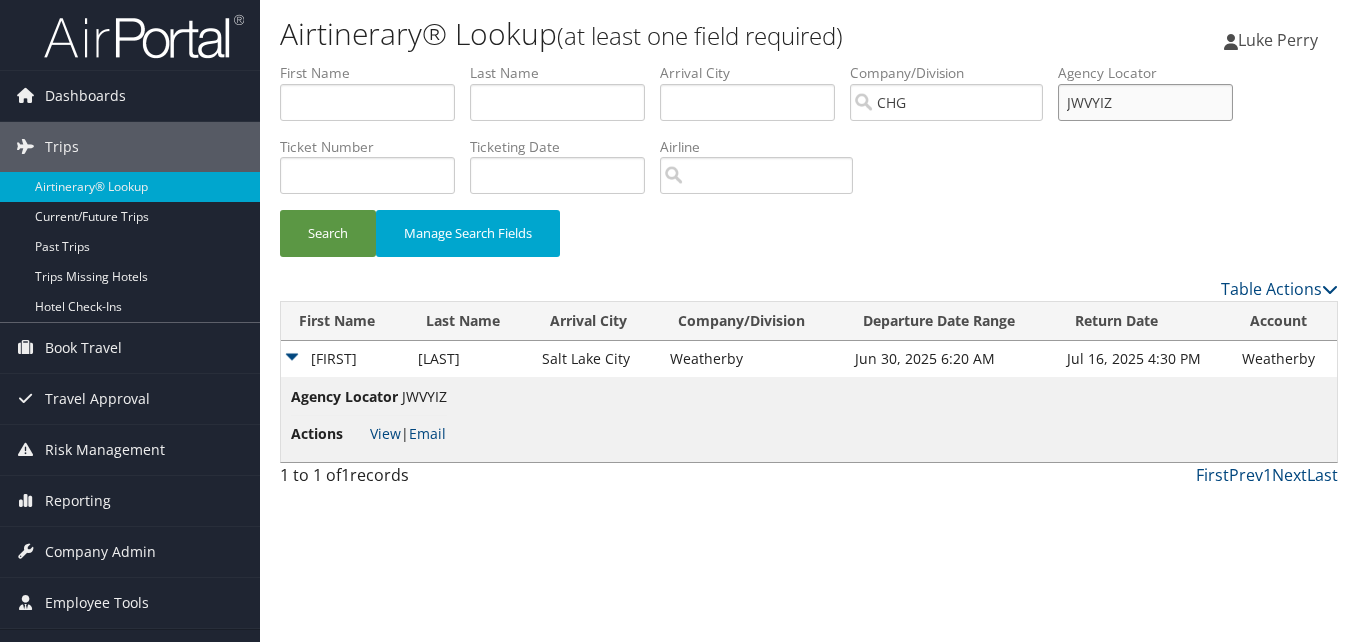 drag, startPoint x: 1154, startPoint y: 95, endPoint x: 1110, endPoint y: 133, distance: 58.137768 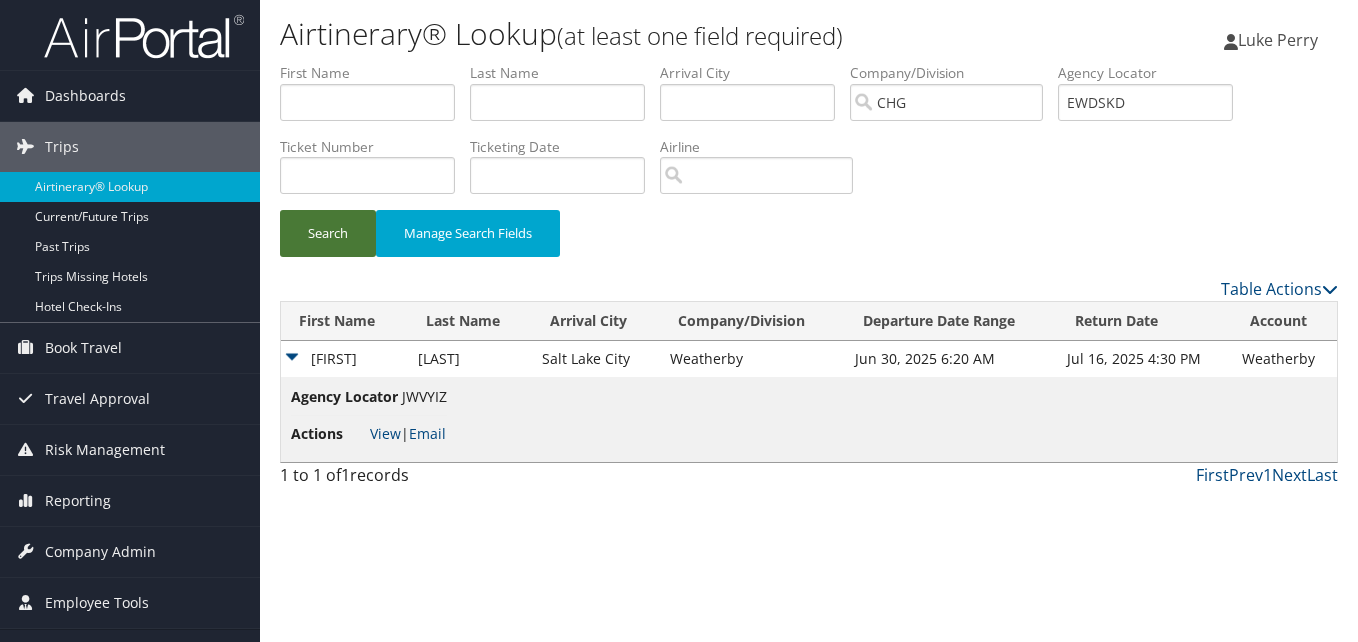 click on "Search" at bounding box center [328, 233] 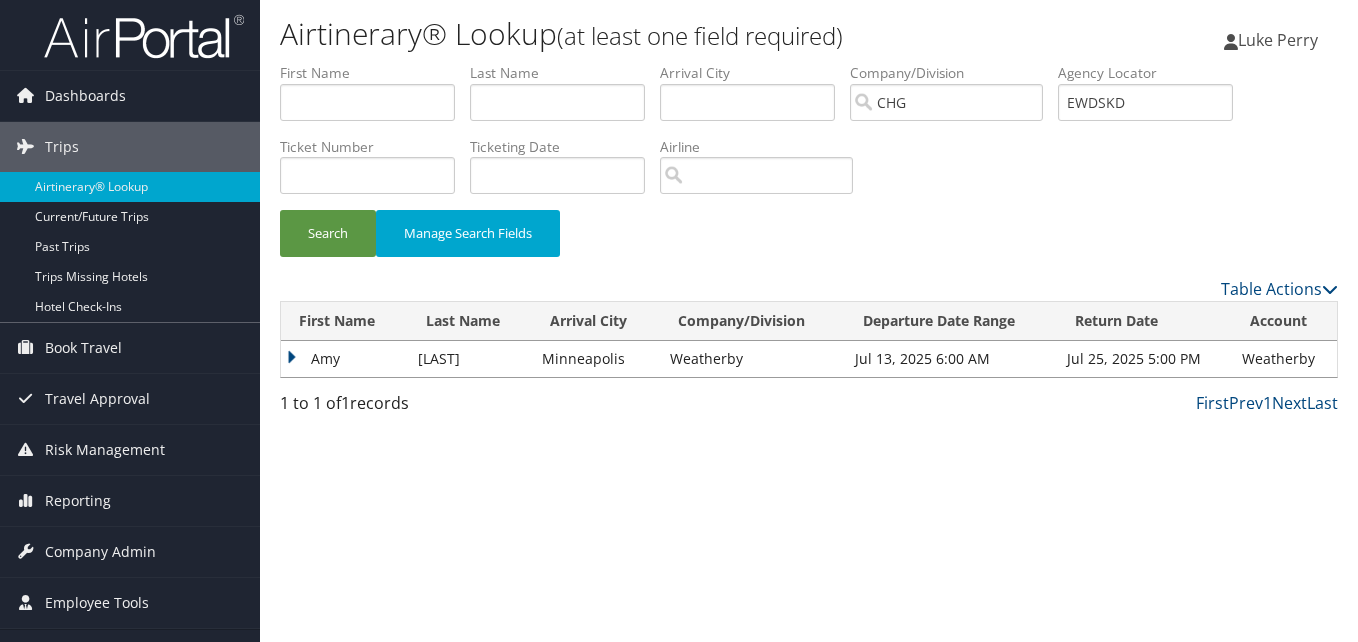 click on "Amy" at bounding box center (344, 359) 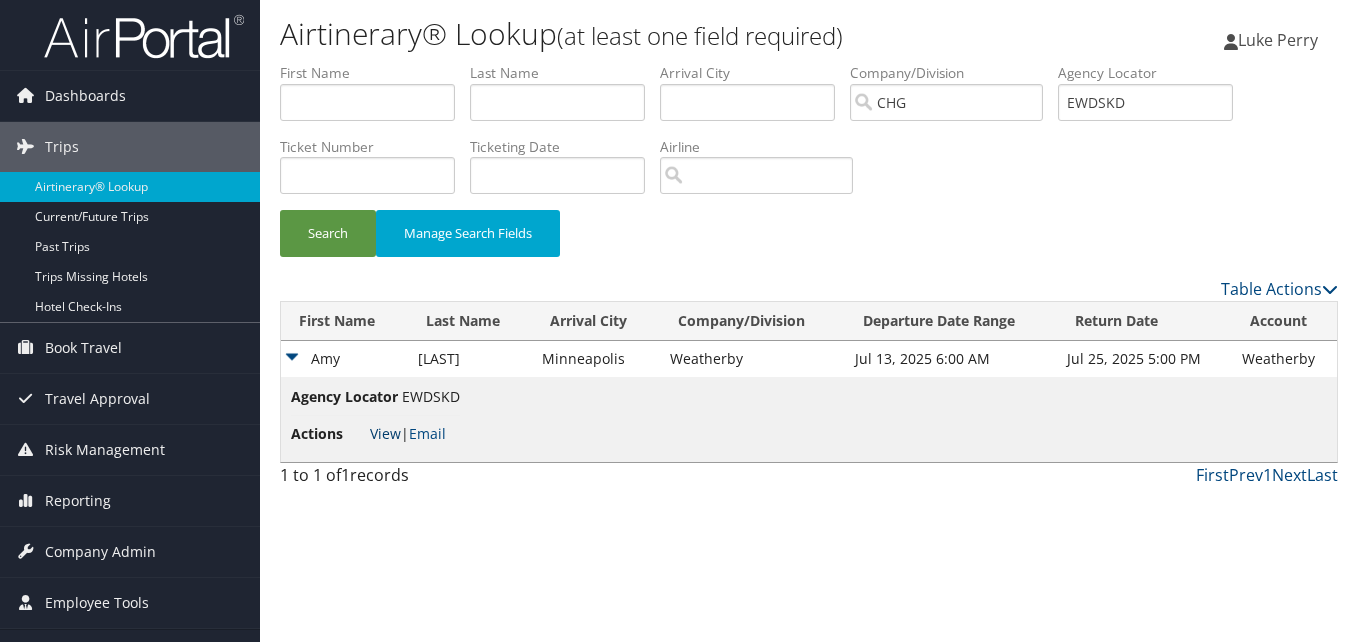 click on "View" at bounding box center [385, 433] 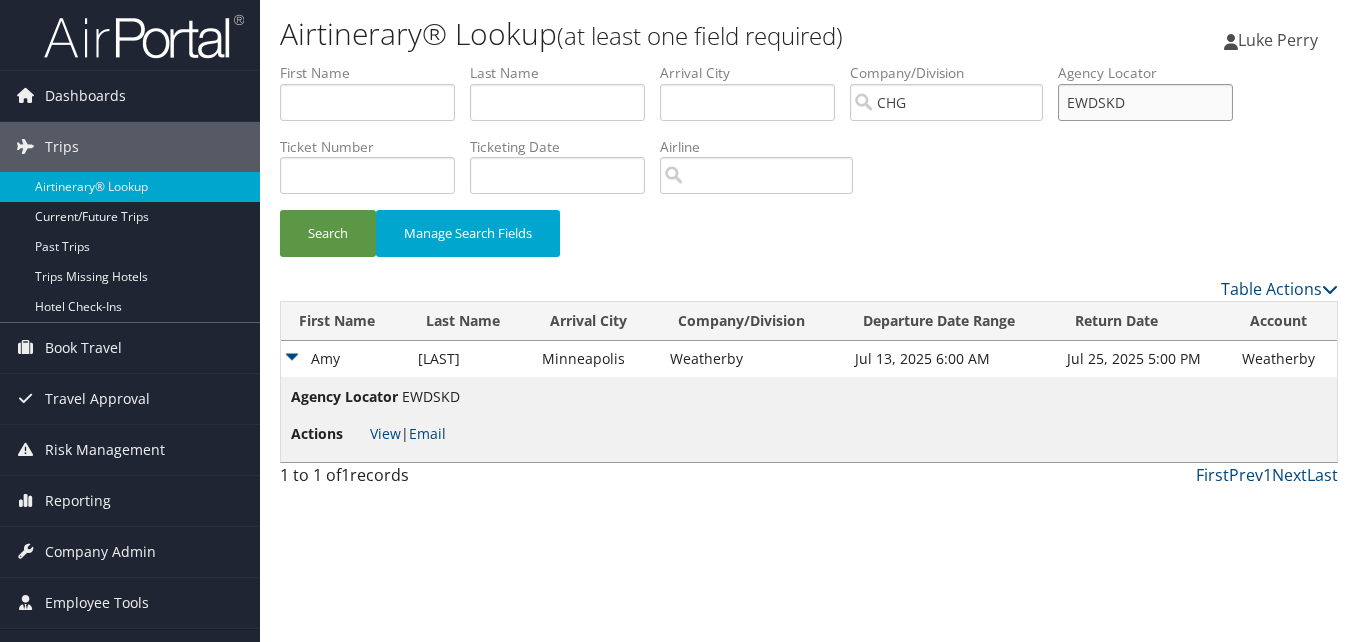 click on "First Name Last Name Departure City Arrival City Company/Division CHG Airport/City Code Departure Date Range Agency Locator EWDSKD Ticket Number Ticketing Date Invoice Number Flight Number Agent Name Air Confirmation Hotel Confirmation Credit Card - Last 4 Digits Airline Car Rental Chain Hotel Chain Rail Vendor Authorization Billable Client Code Cost Center Department Explanation Manager ID Project Purpose Region Traveler ID" at bounding box center (809, 63) 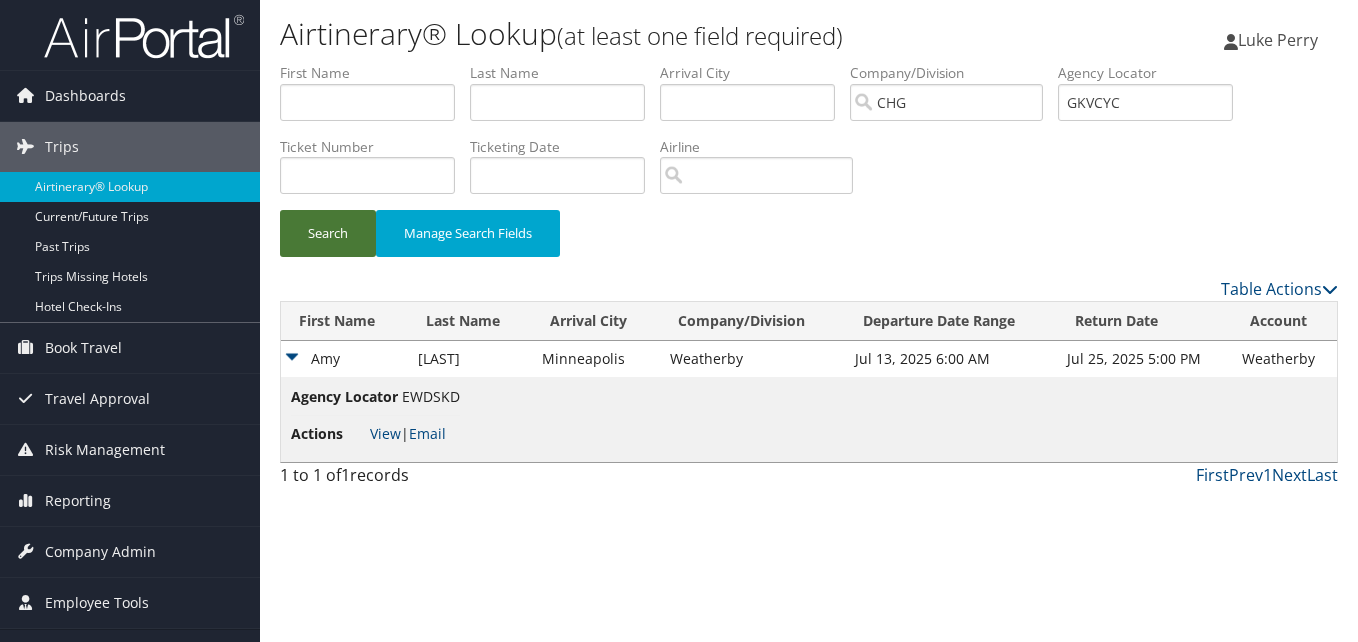 click on "Search" at bounding box center [328, 233] 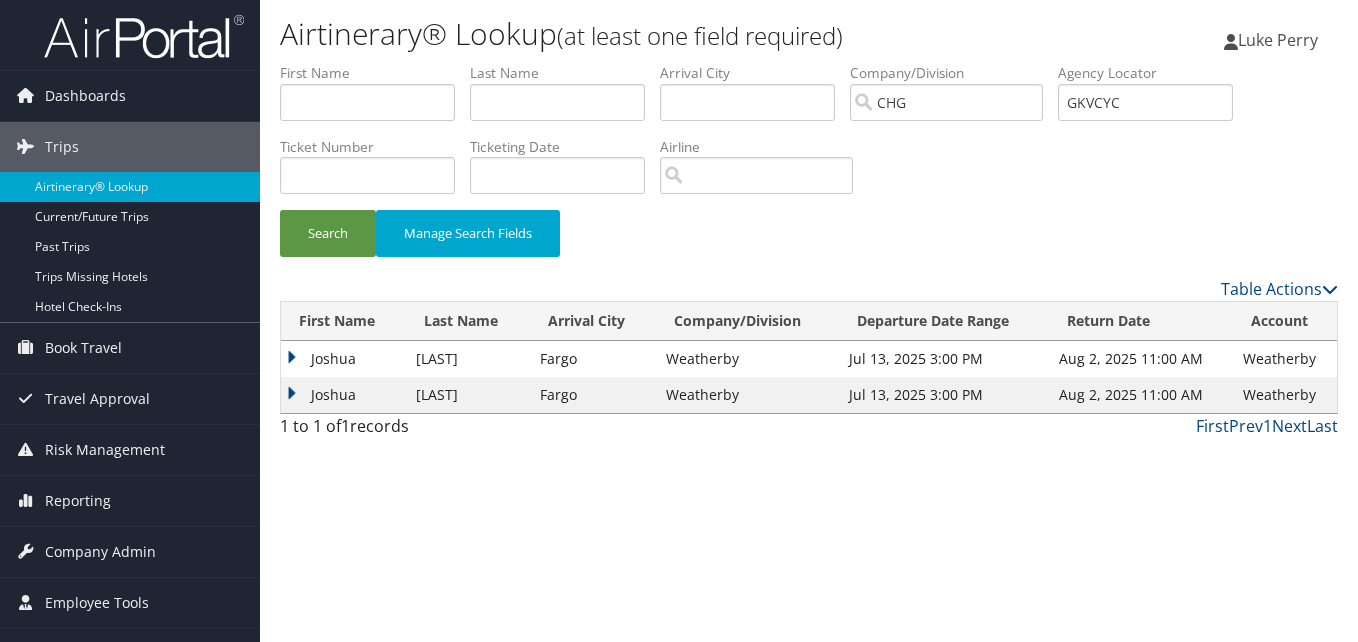 click on "Joshua" at bounding box center [343, 359] 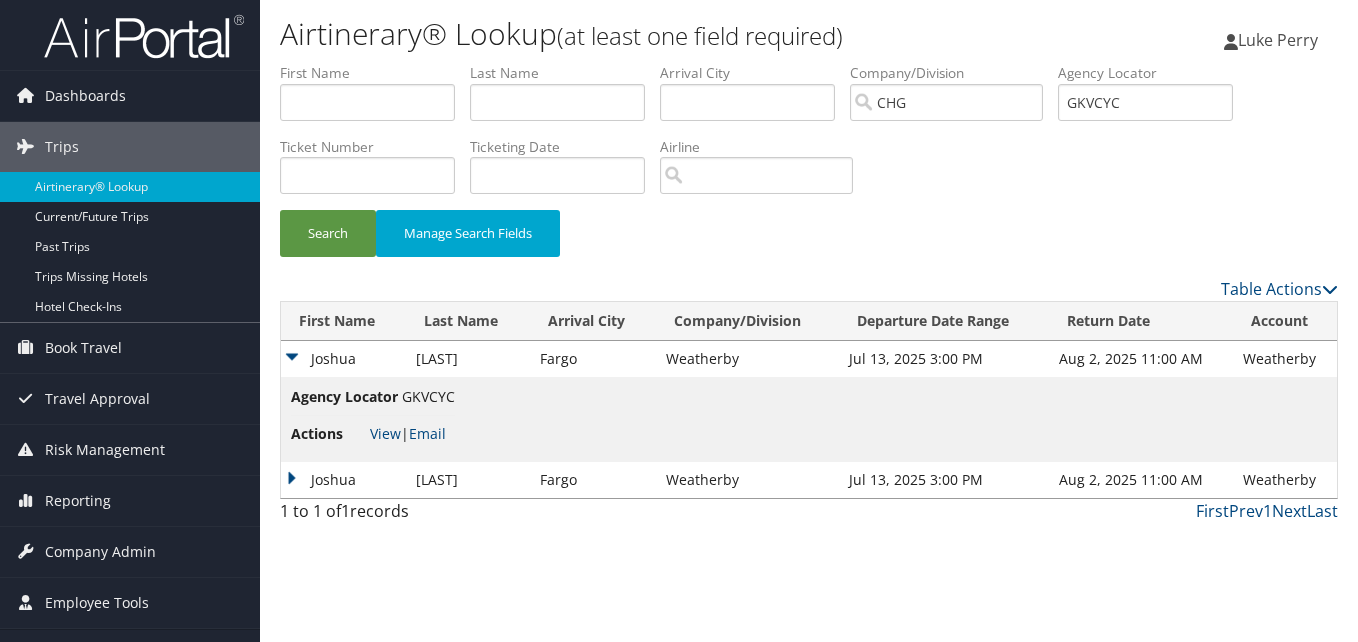 click on "Actions   View  |  Email" at bounding box center (373, 434) 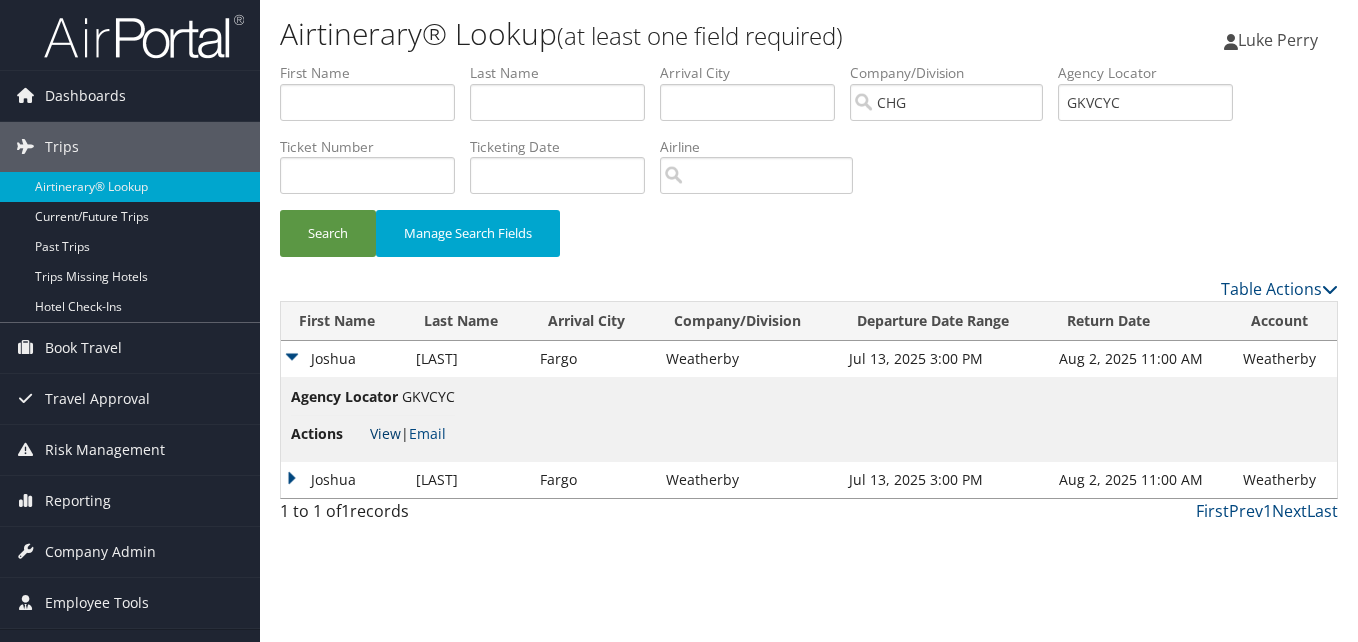 click on "View" at bounding box center (385, 433) 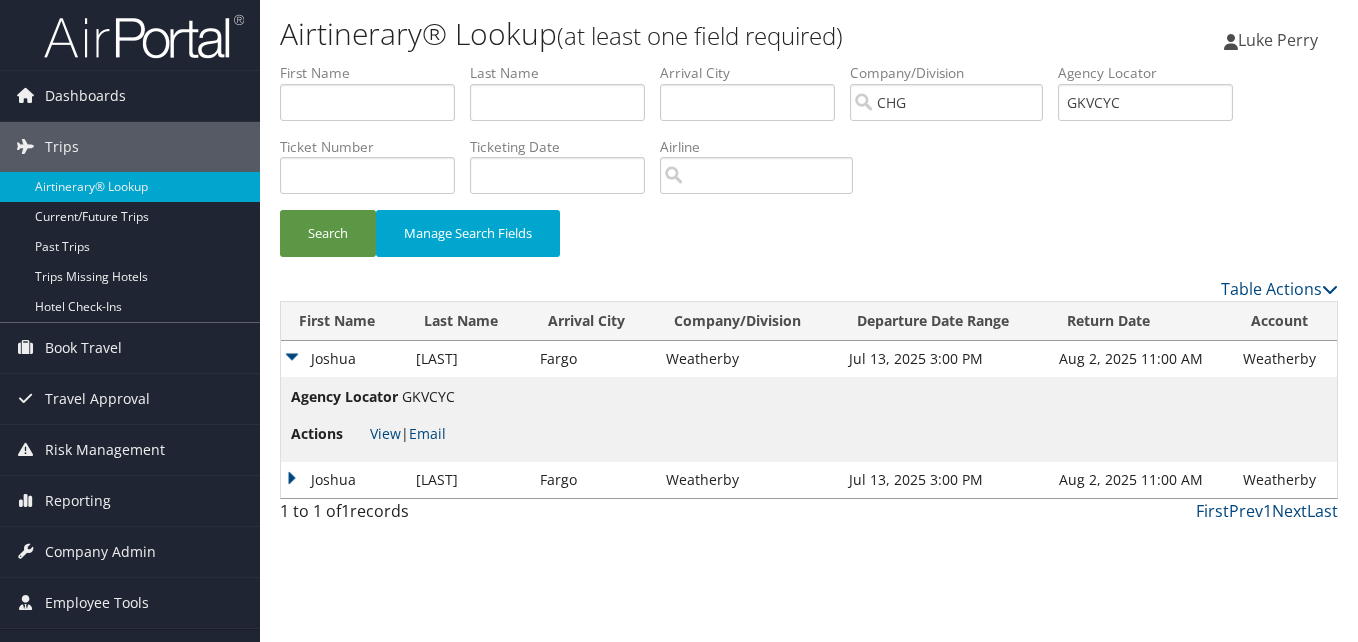 drag, startPoint x: 317, startPoint y: 476, endPoint x: 336, endPoint y: 486, distance: 21.470911 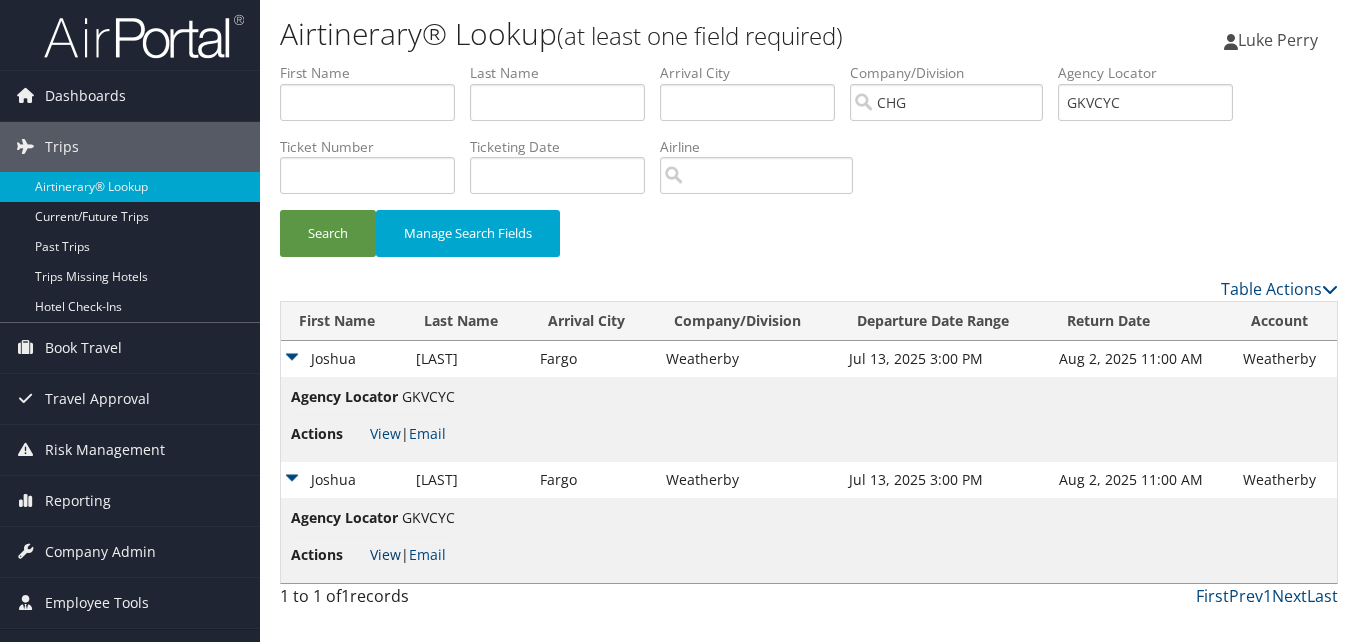 click on "View" at bounding box center (385, 554) 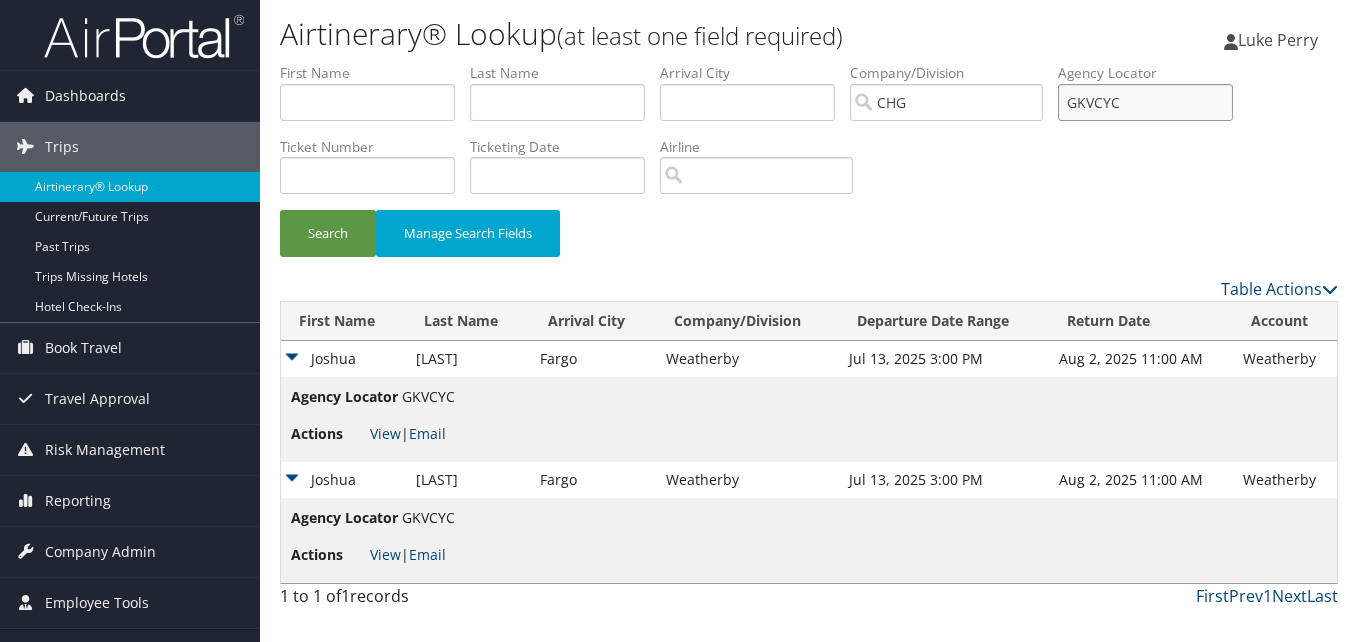 drag, startPoint x: 1138, startPoint y: 98, endPoint x: 1008, endPoint y: 104, distance: 130.13838 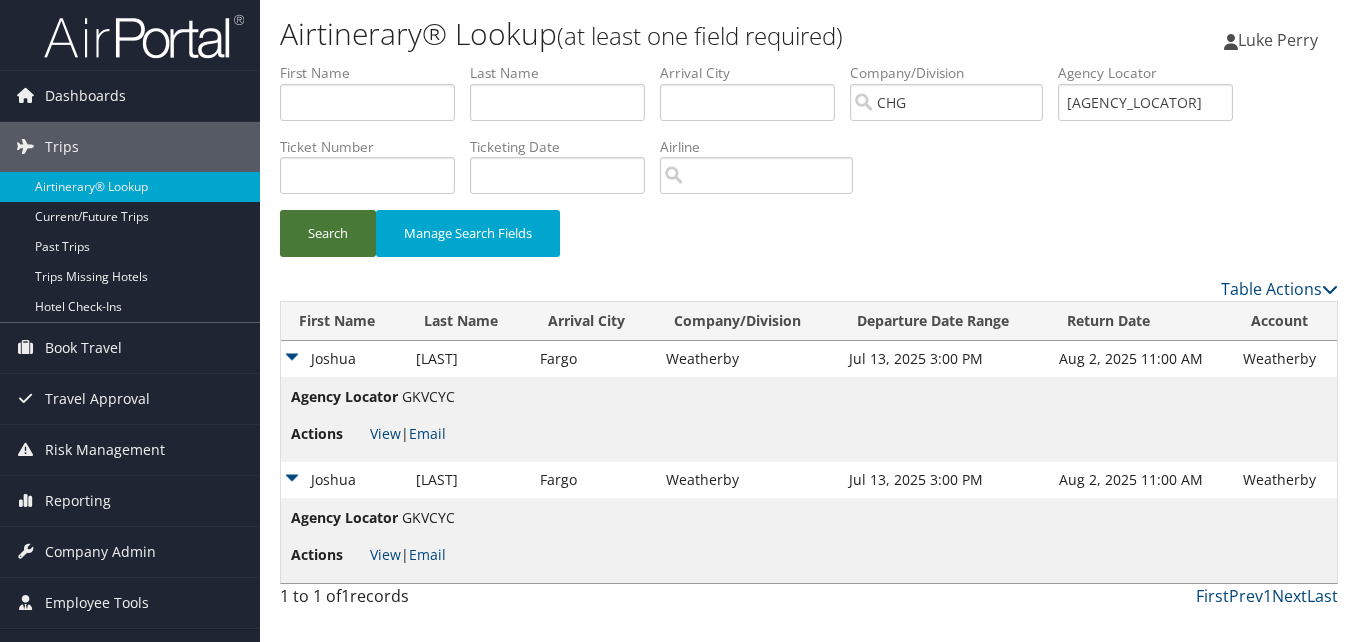 click on "Search" at bounding box center (328, 233) 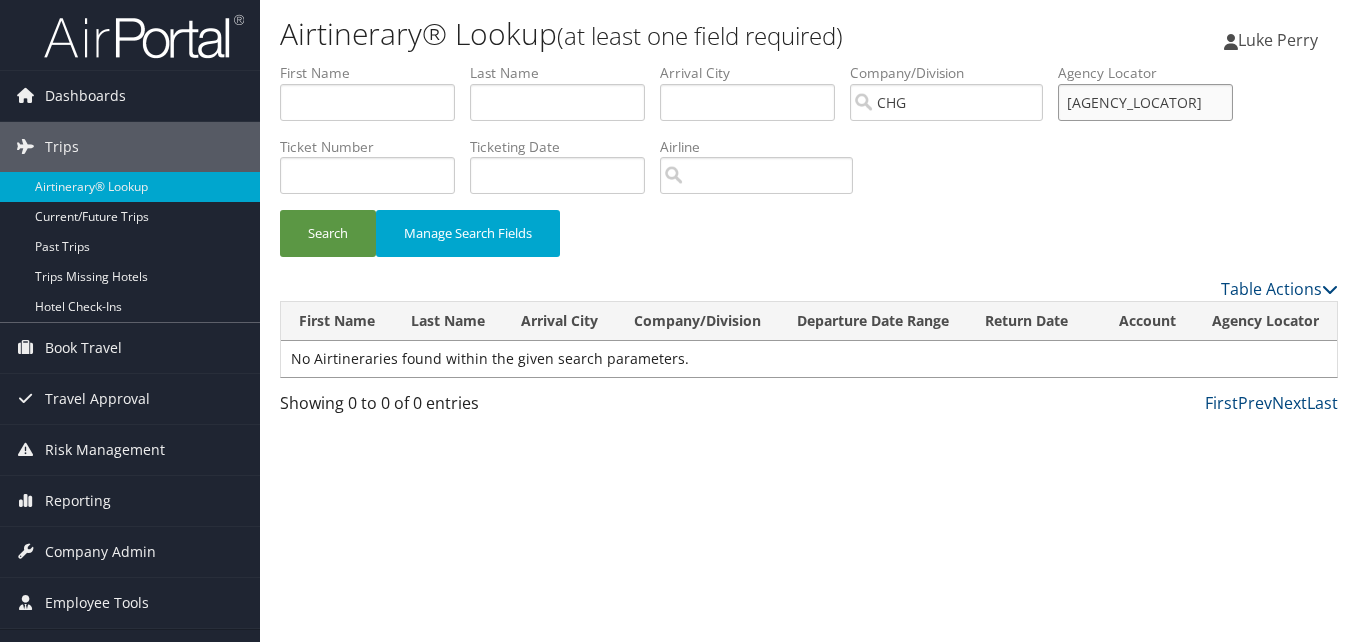 drag, startPoint x: 1157, startPoint y: 92, endPoint x: 1039, endPoint y: 98, distance: 118.15244 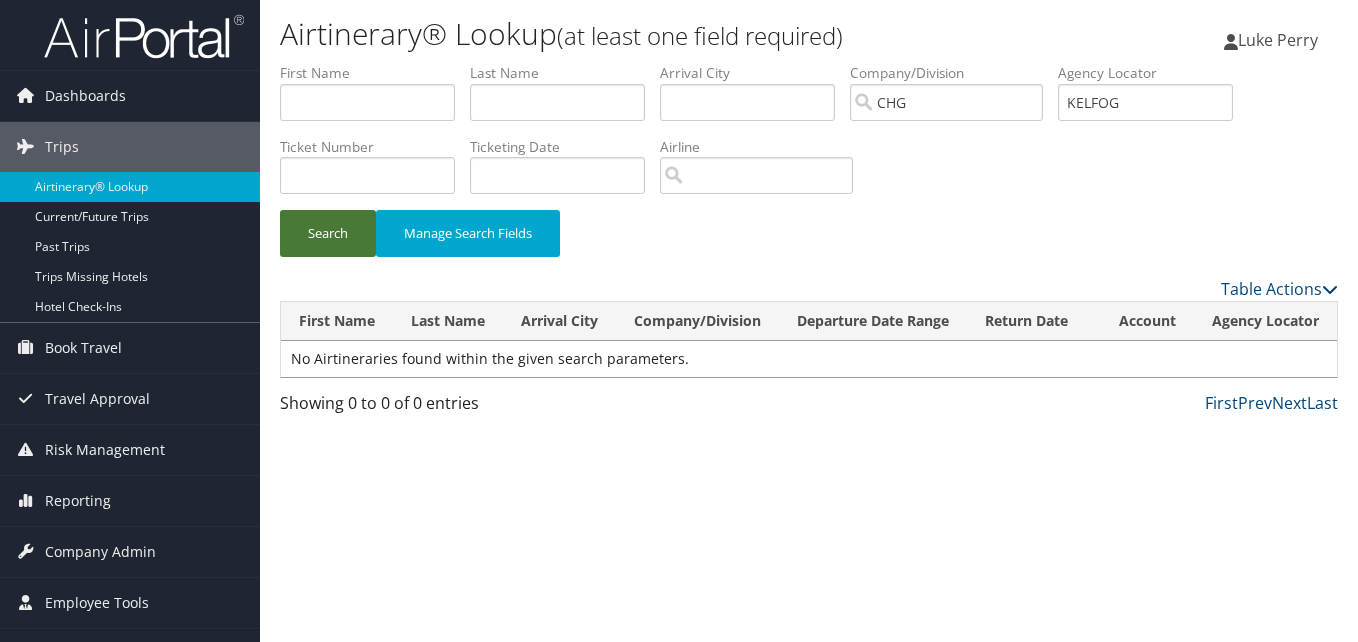 click on "Search" at bounding box center [328, 233] 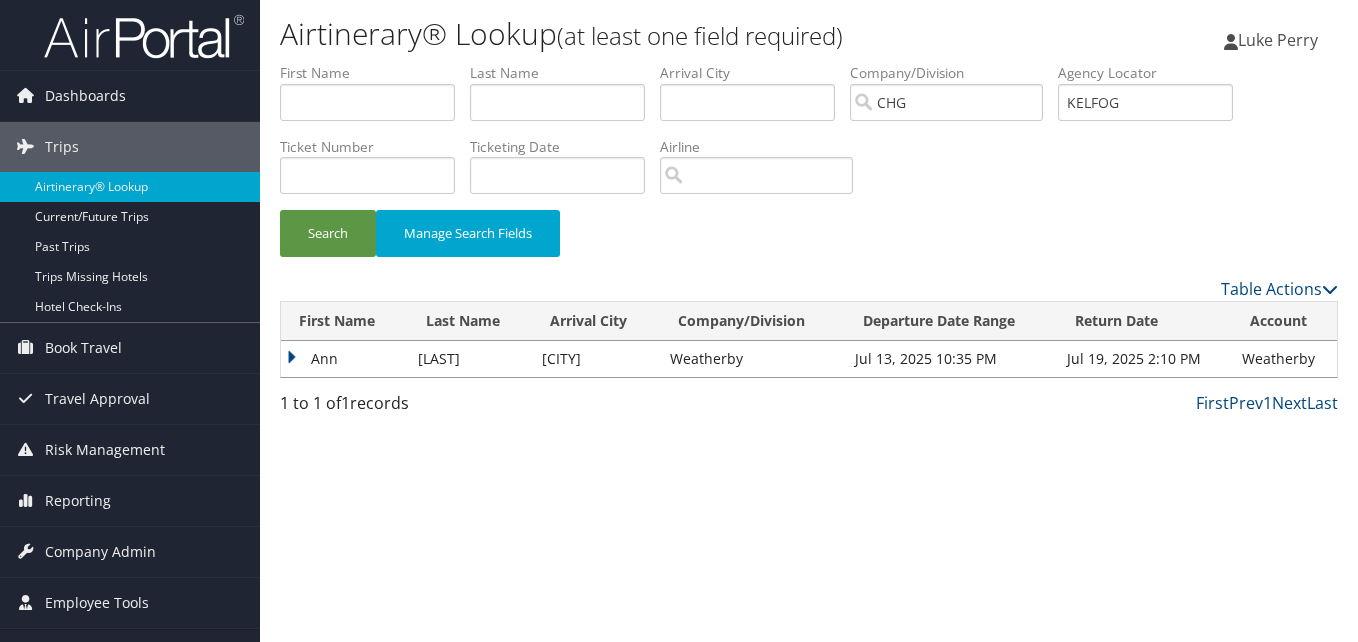 click on "Ann" at bounding box center [344, 359] 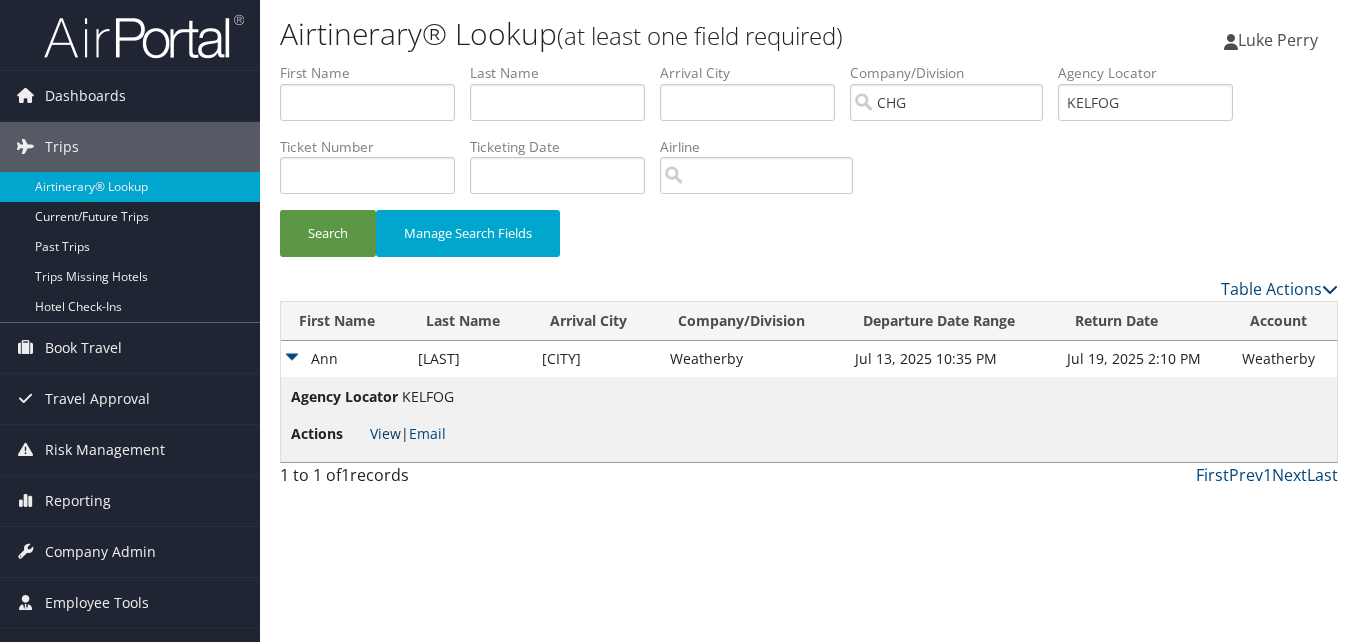 click on "View" at bounding box center [385, 433] 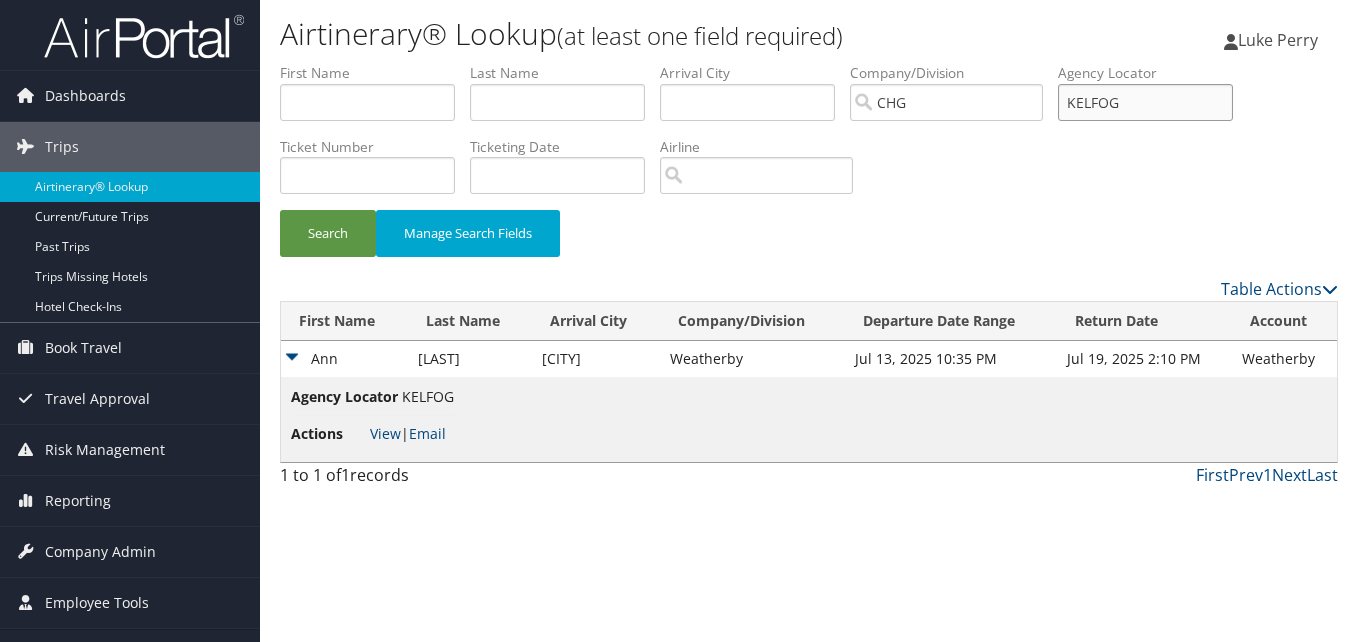 drag, startPoint x: 1142, startPoint y: 108, endPoint x: 1013, endPoint y: 108, distance: 129 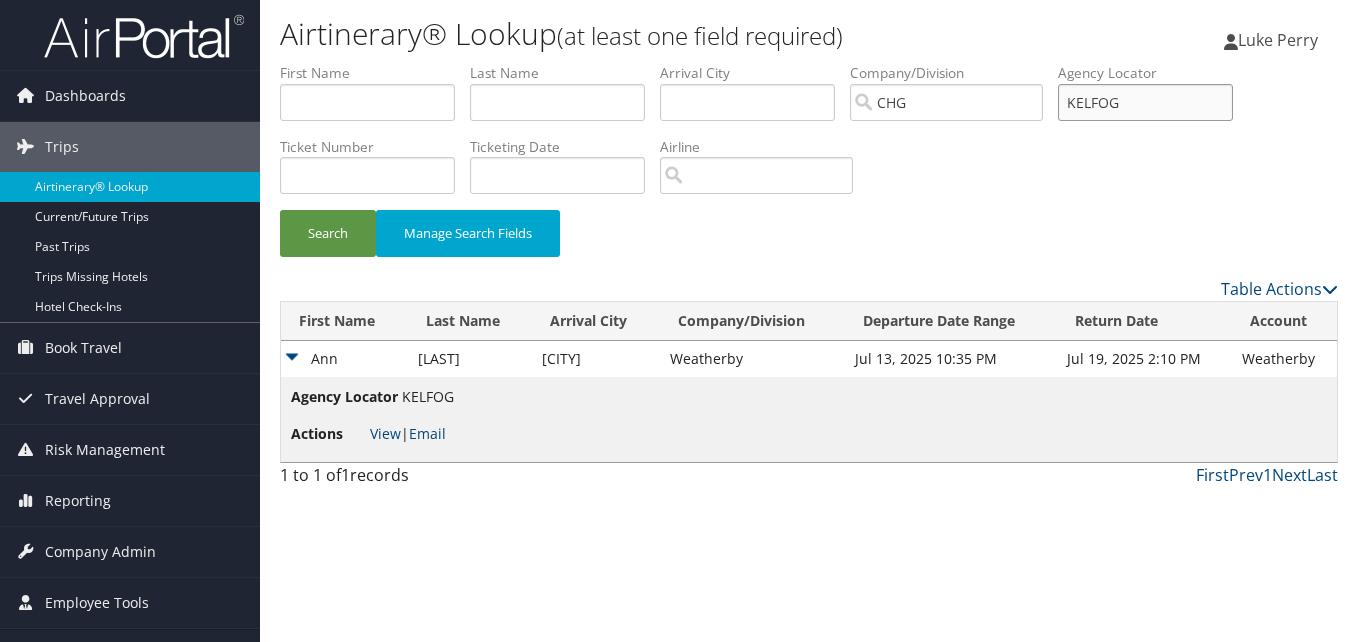 click on "KELFOG" at bounding box center [1145, 102] 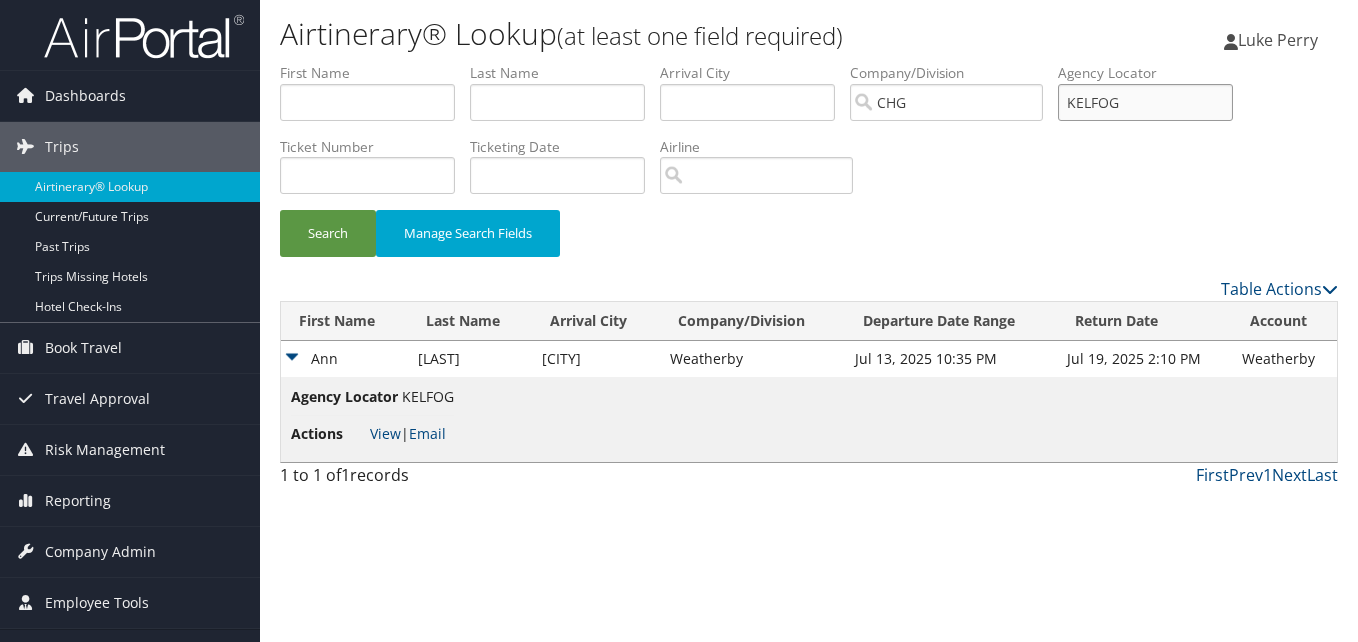 drag, startPoint x: 1147, startPoint y: 114, endPoint x: 1025, endPoint y: 115, distance: 122.0041 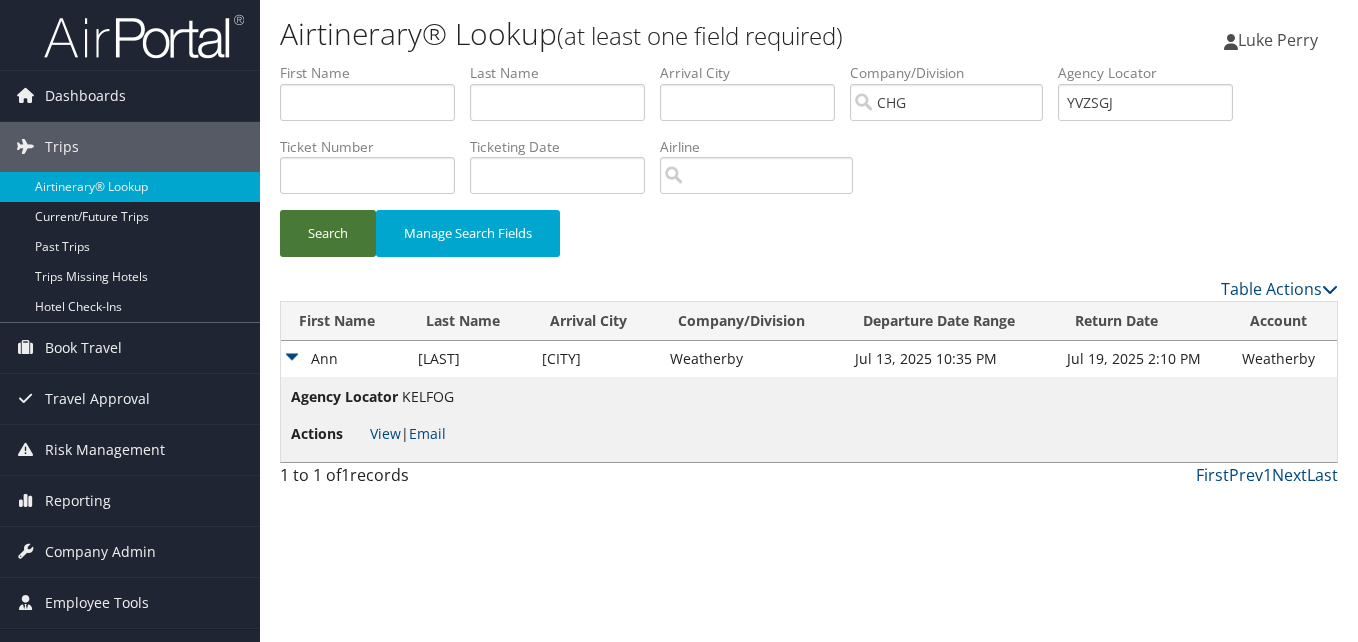 click on "Search" at bounding box center (328, 233) 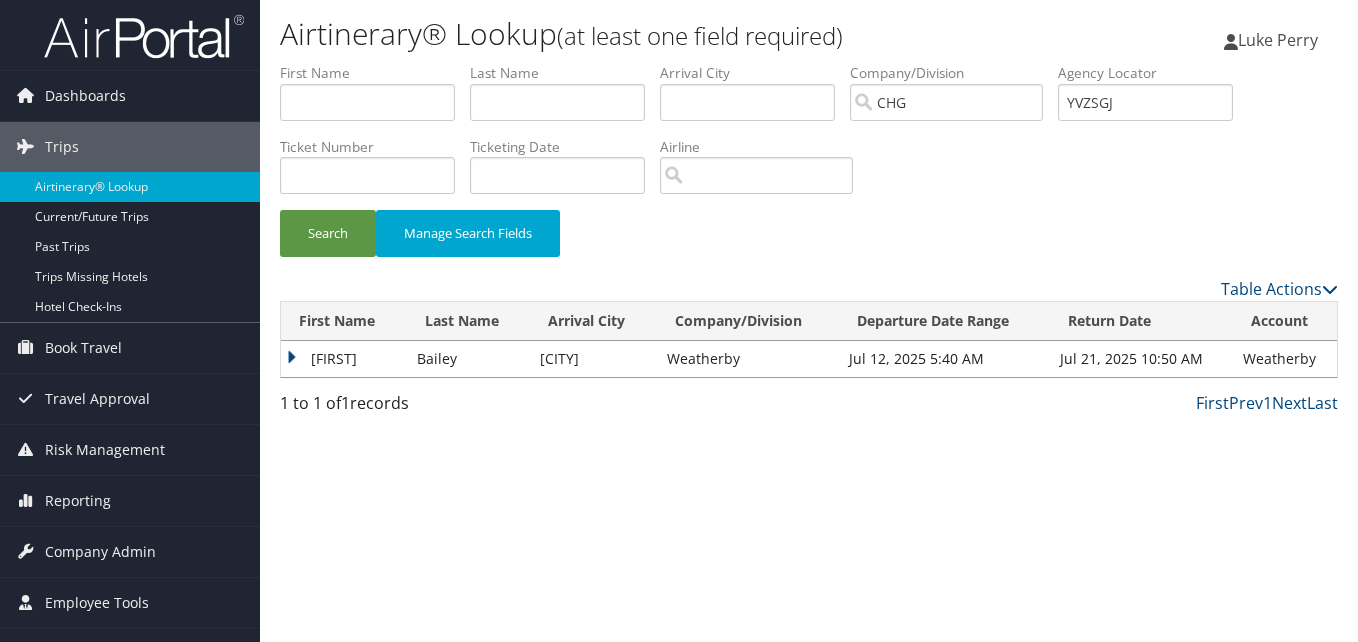 click on "Carrie" at bounding box center (344, 359) 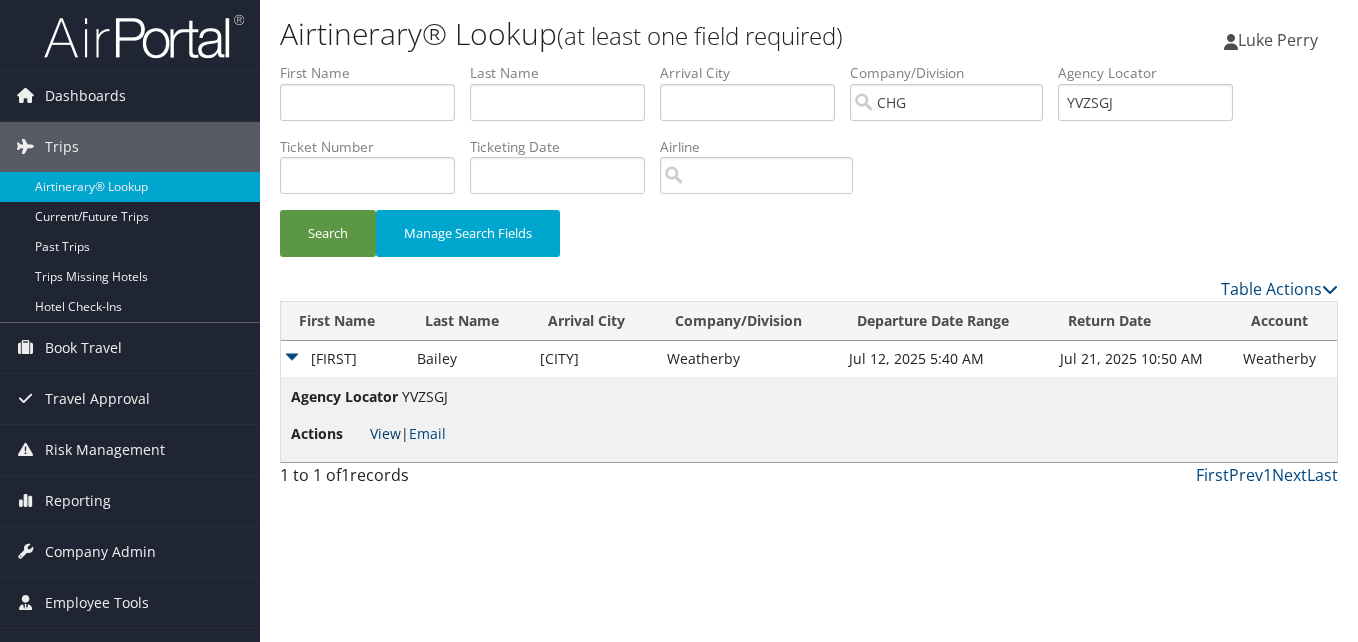 click on "View" at bounding box center [385, 433] 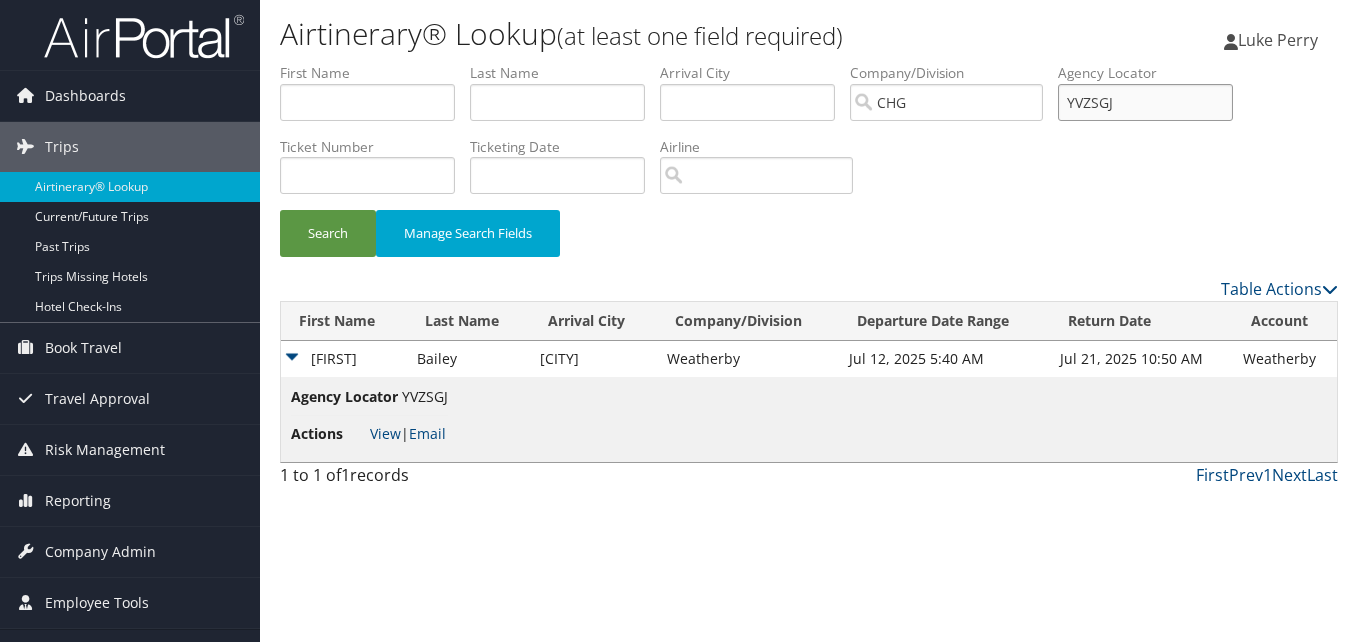 drag, startPoint x: 1129, startPoint y: 114, endPoint x: 965, endPoint y: 117, distance: 164.02744 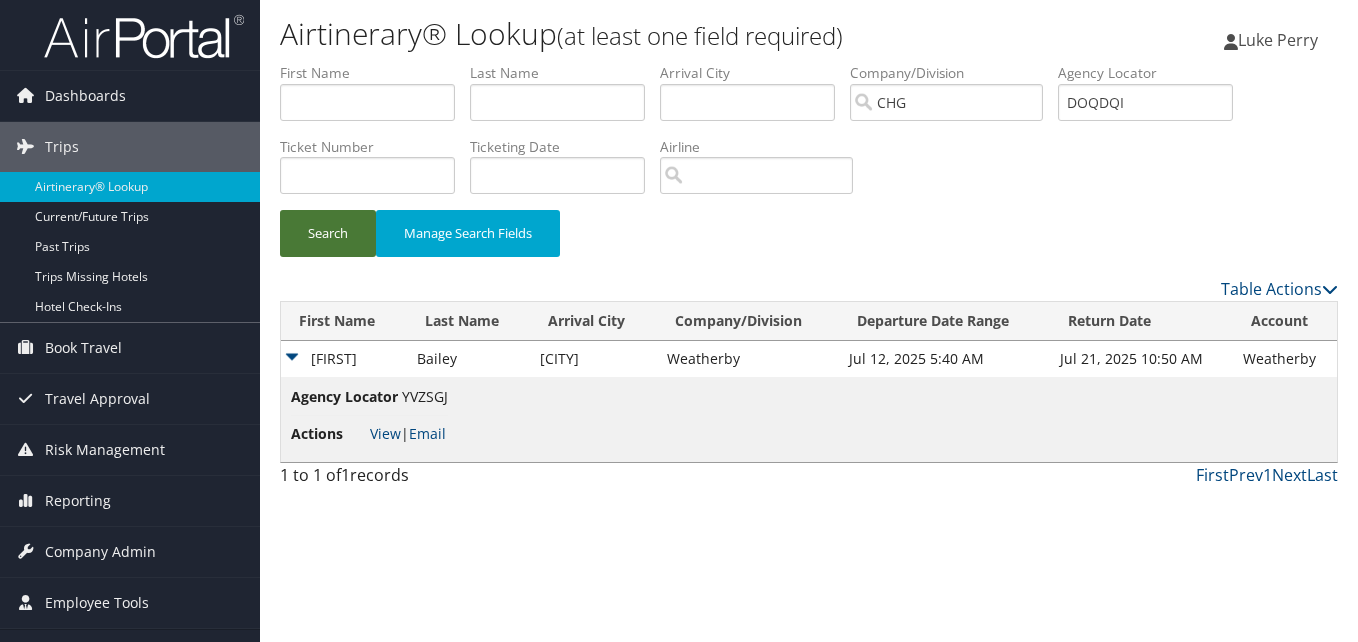 click on "Search" at bounding box center [328, 233] 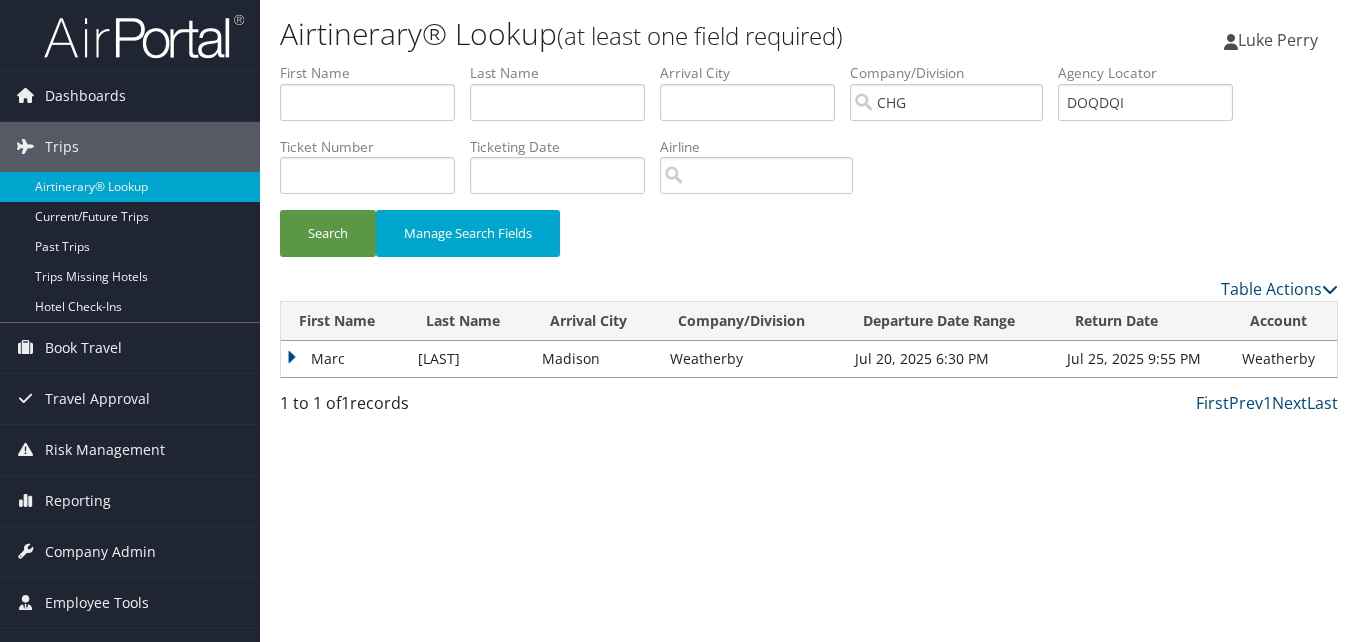 click on "Marc" at bounding box center (344, 359) 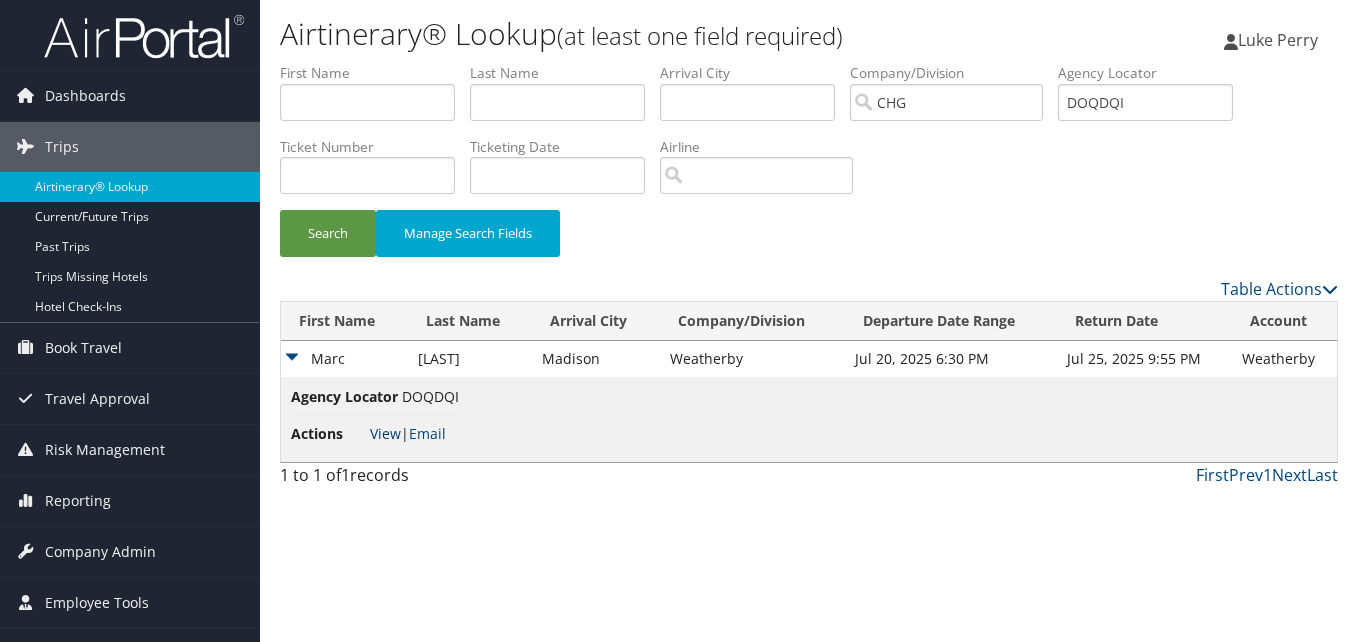 click on "View" at bounding box center [385, 433] 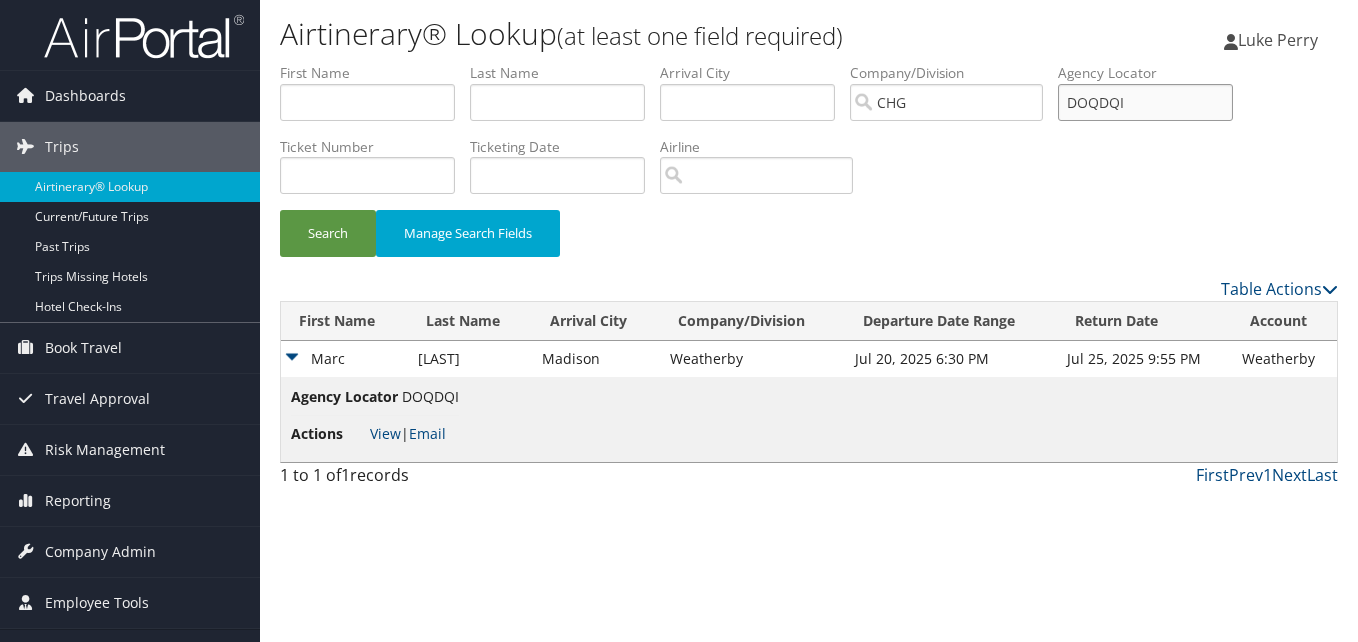 drag, startPoint x: 1153, startPoint y: 104, endPoint x: 1036, endPoint y: 134, distance: 120.784935 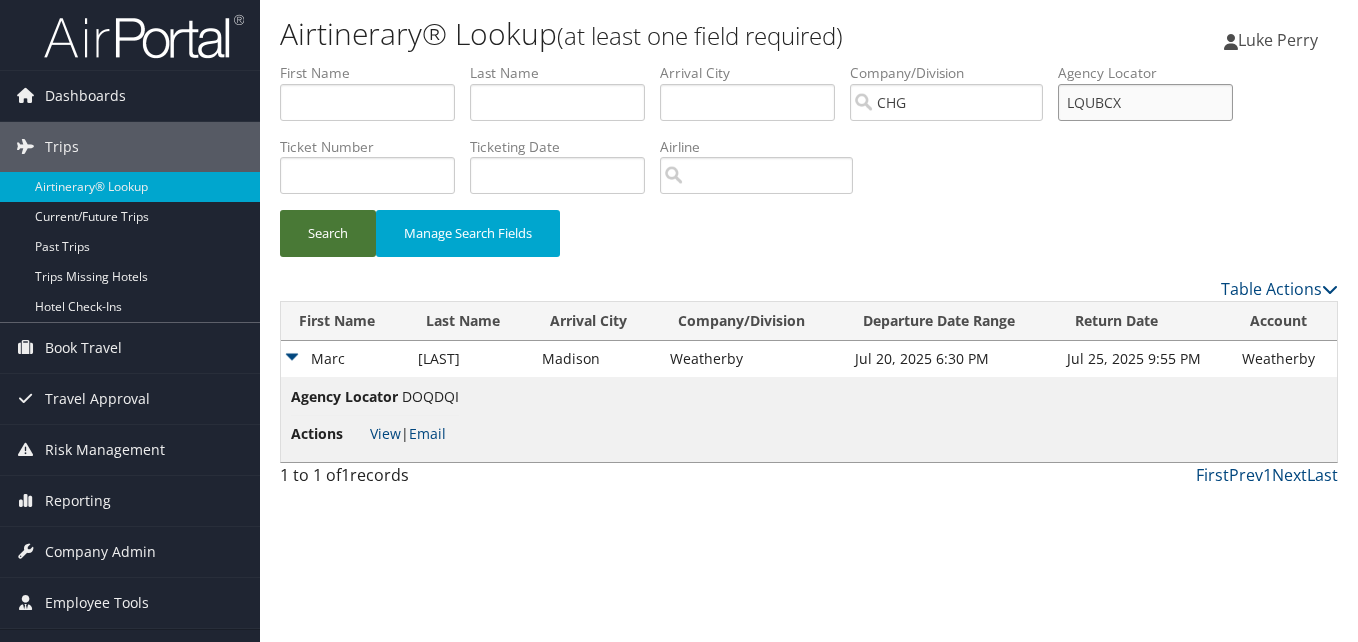 type on "LQUBCX" 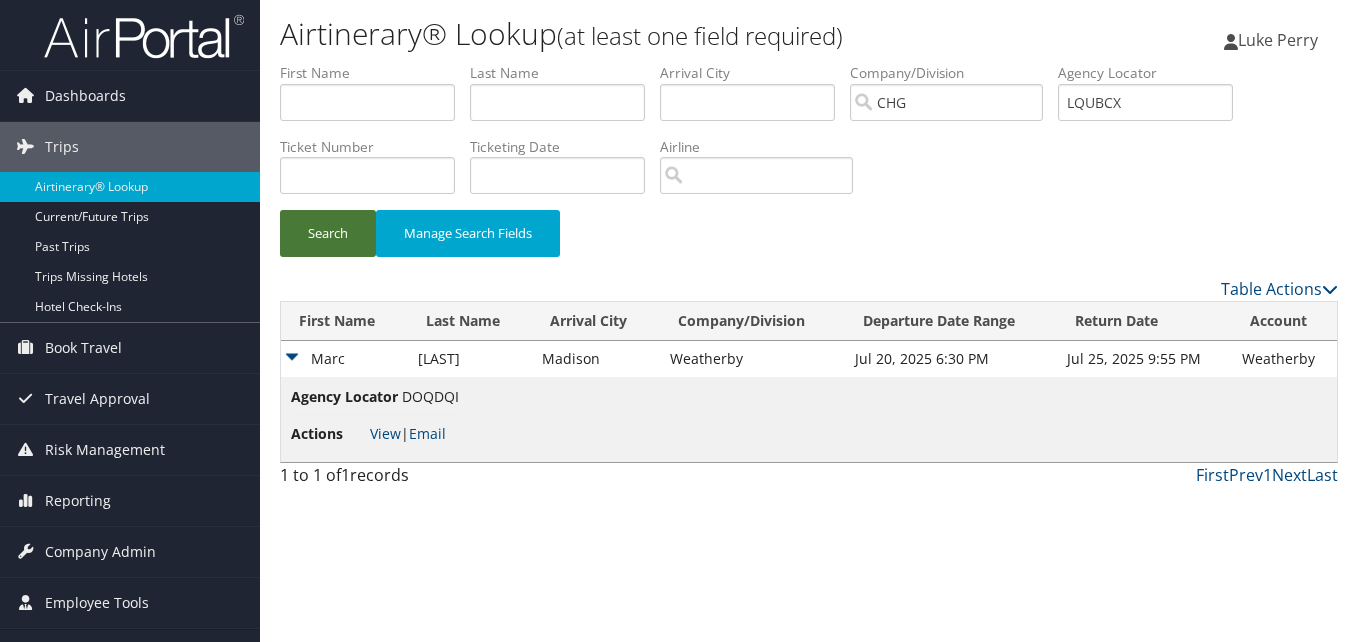 click on "Search" at bounding box center (328, 233) 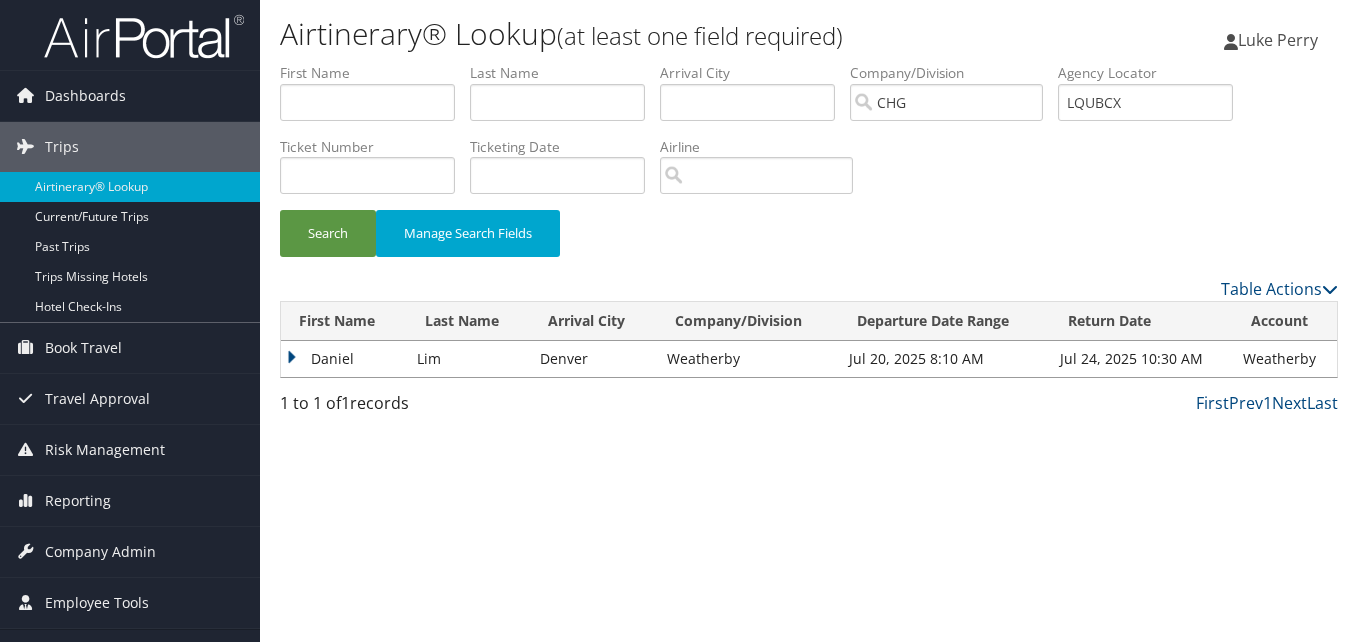 click on "Daniel" at bounding box center [344, 359] 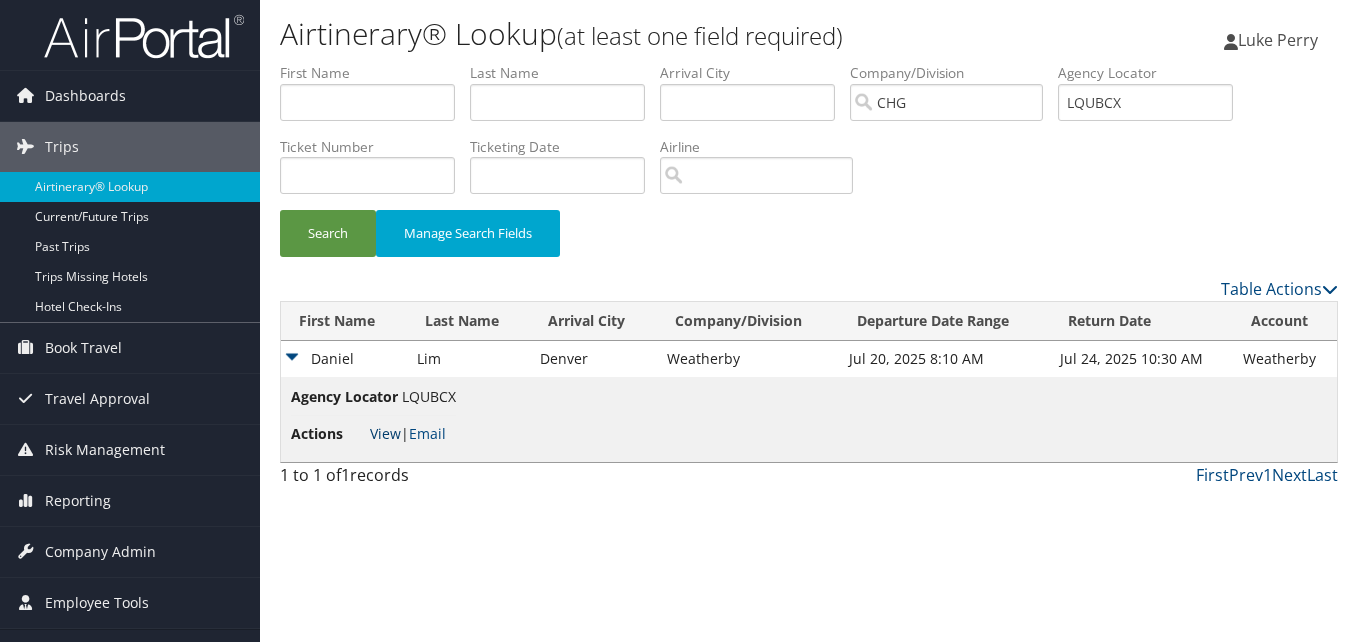 click on "View" at bounding box center (385, 433) 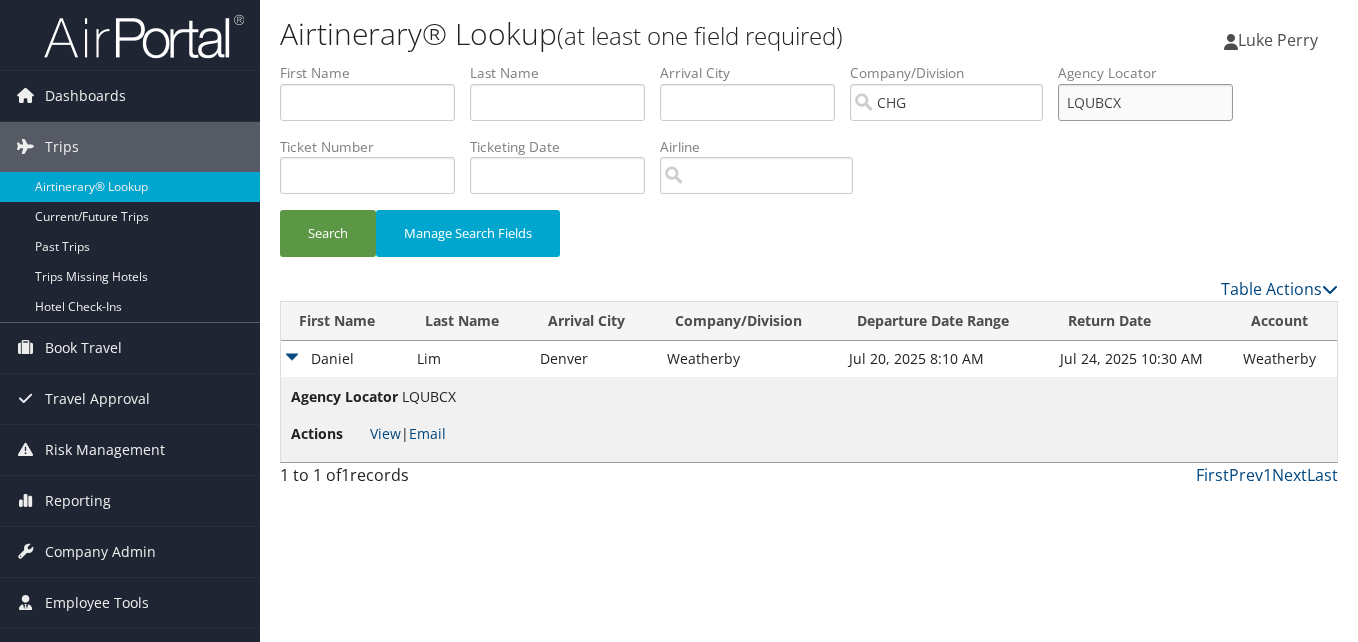 drag, startPoint x: 1182, startPoint y: 103, endPoint x: 888, endPoint y: 98, distance: 294.0425 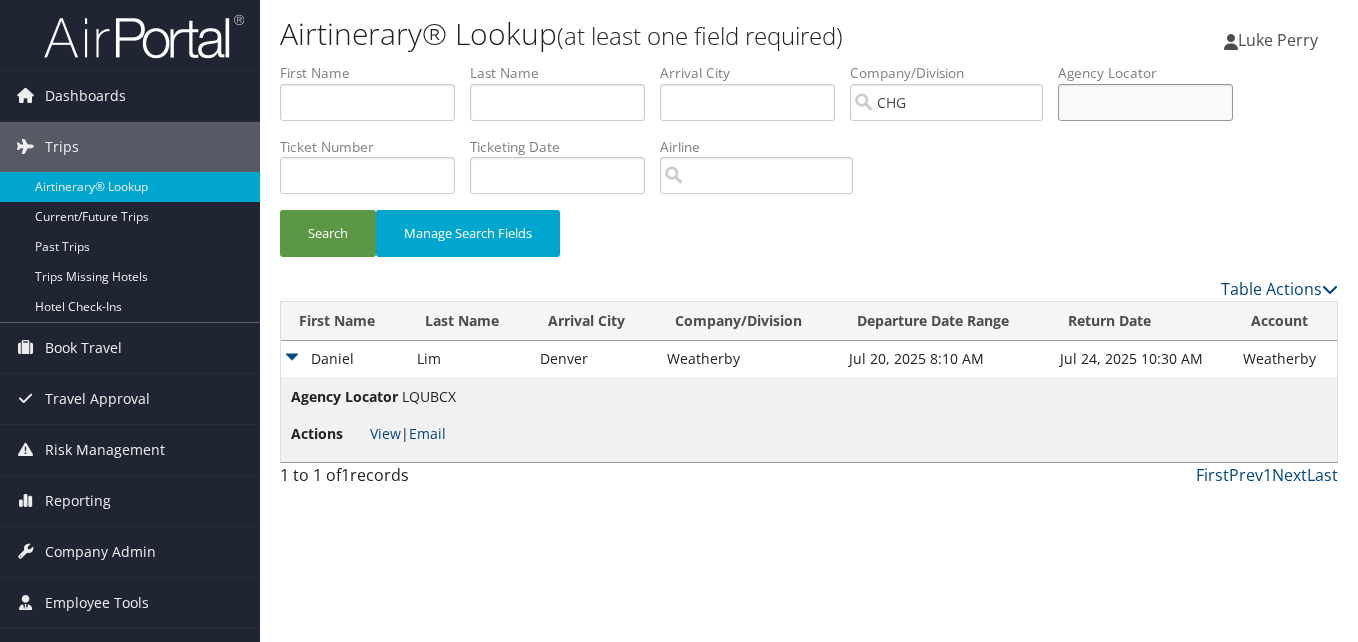 type 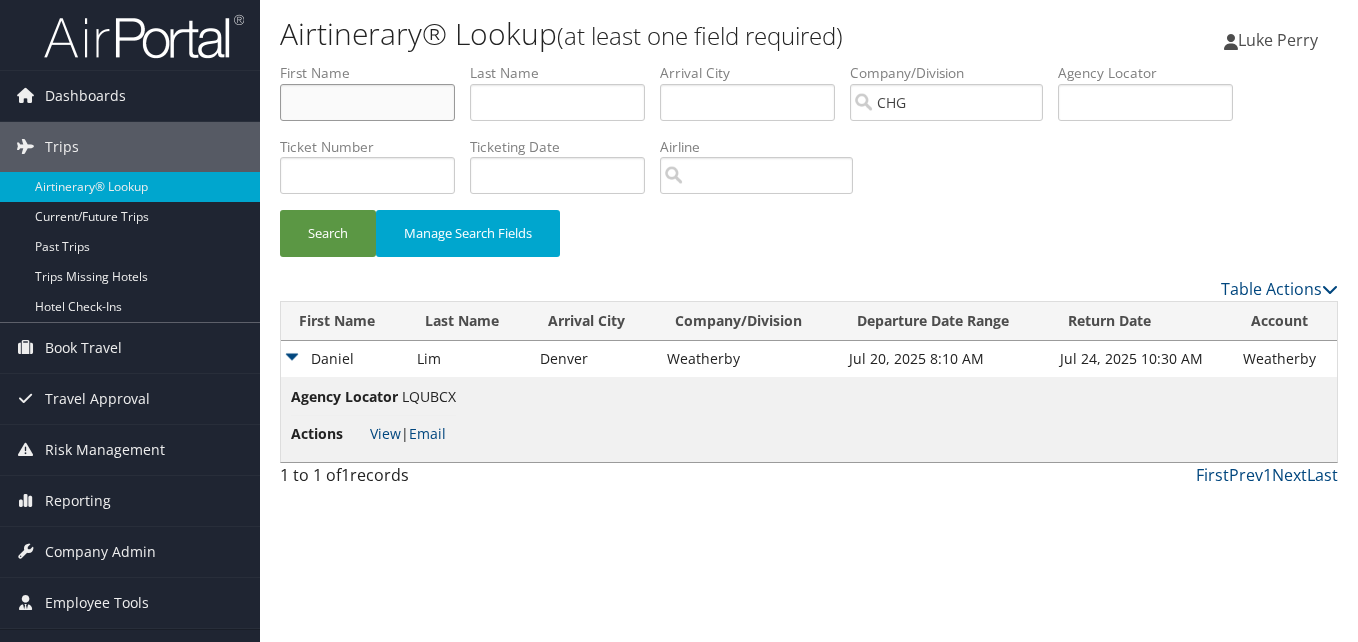 click at bounding box center [367, 102] 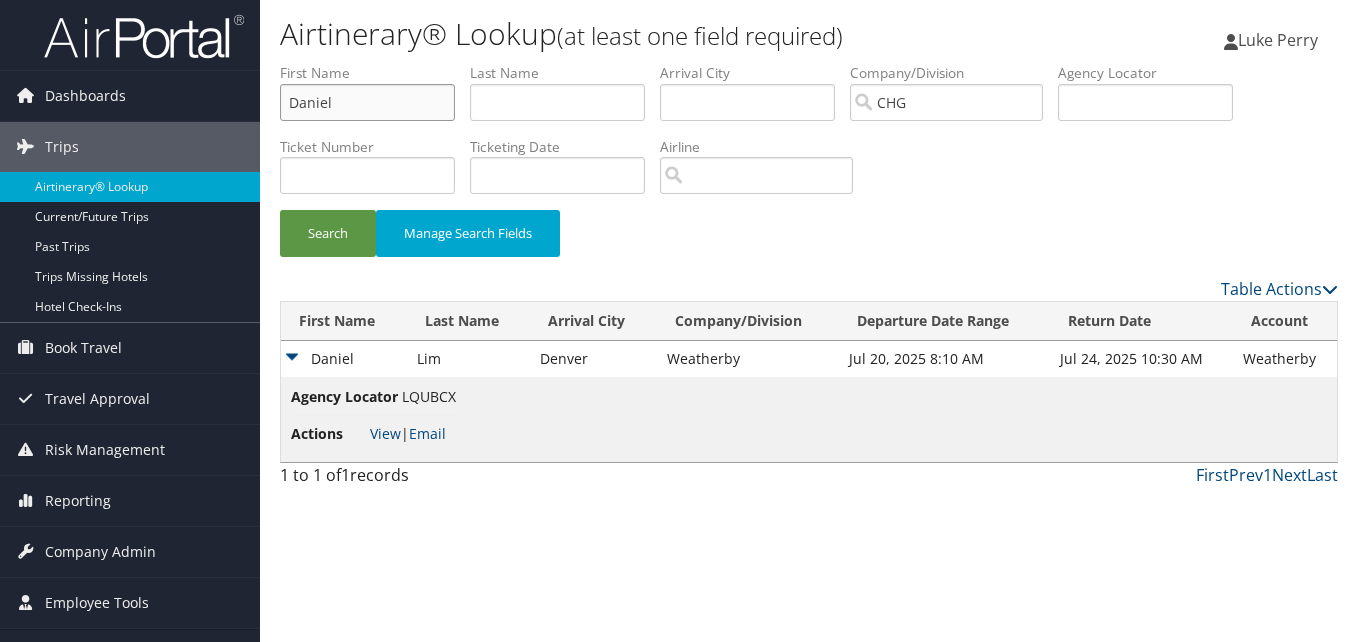 type on "Daniel" 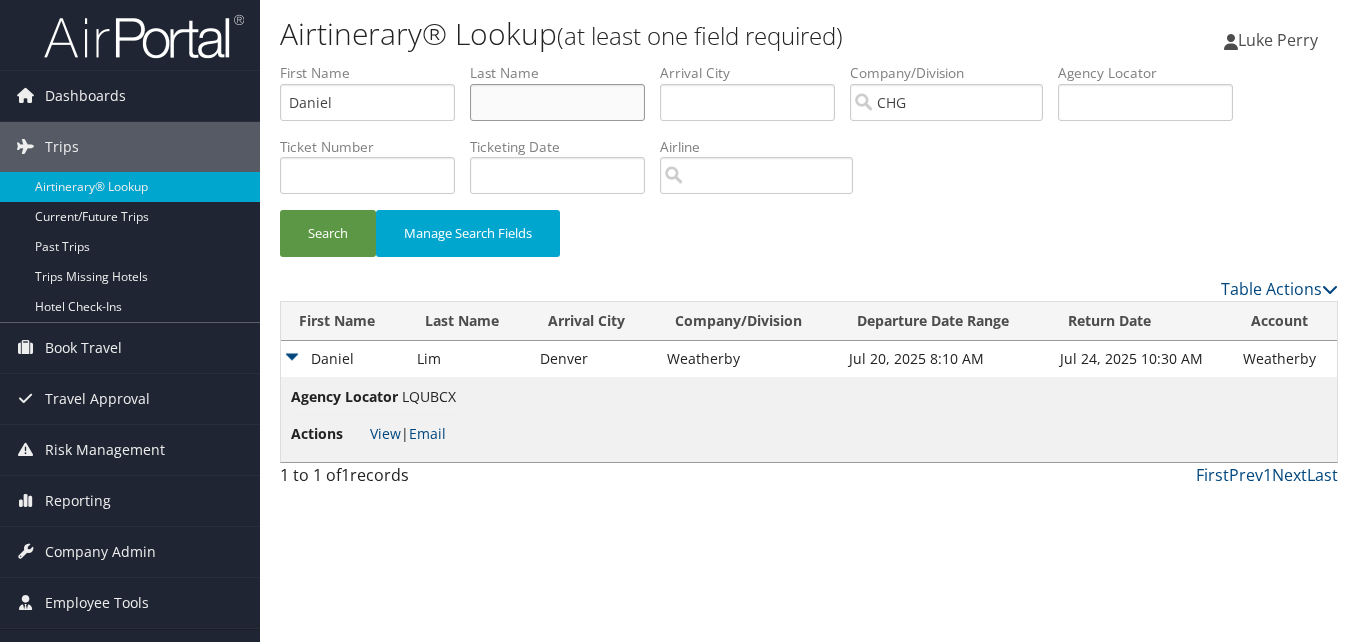 click at bounding box center [557, 102] 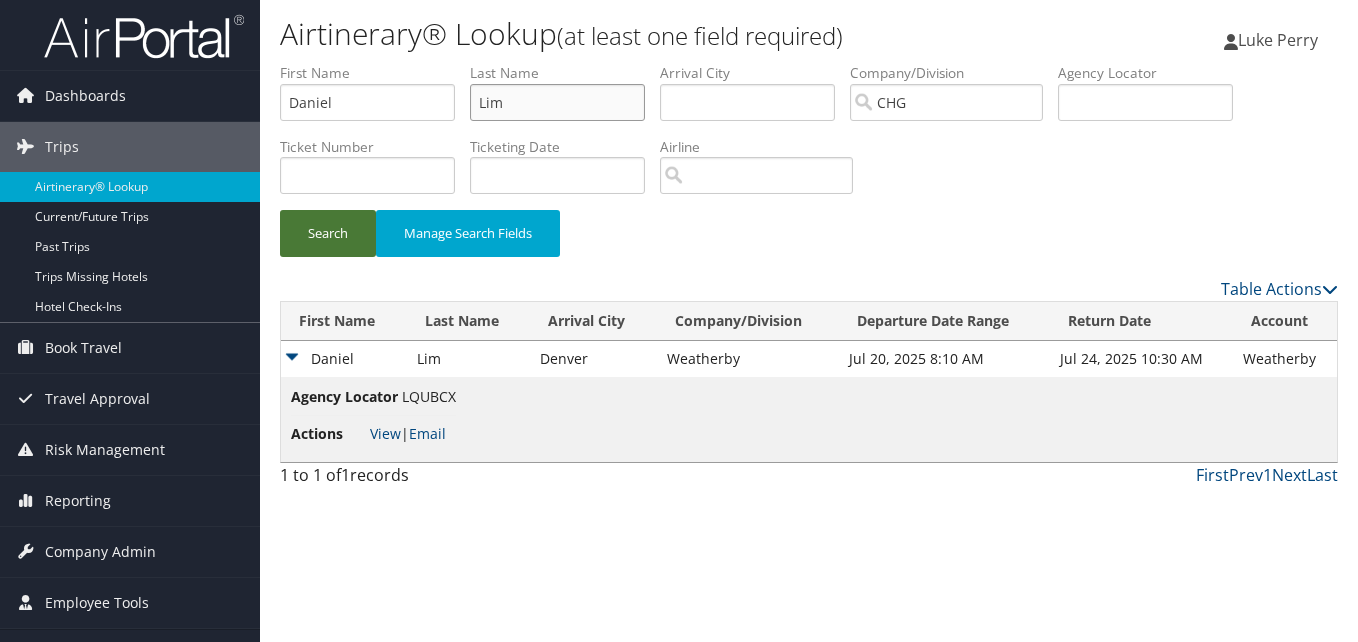 type on "Lim" 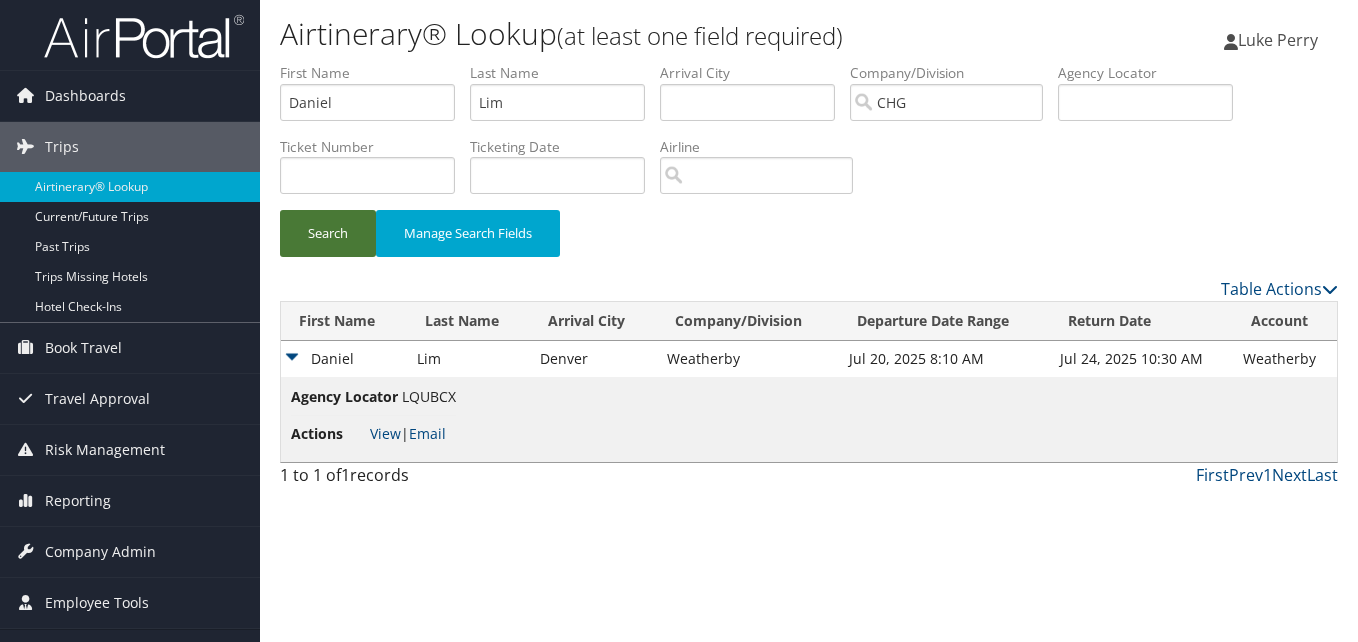 click on "Search" at bounding box center (328, 233) 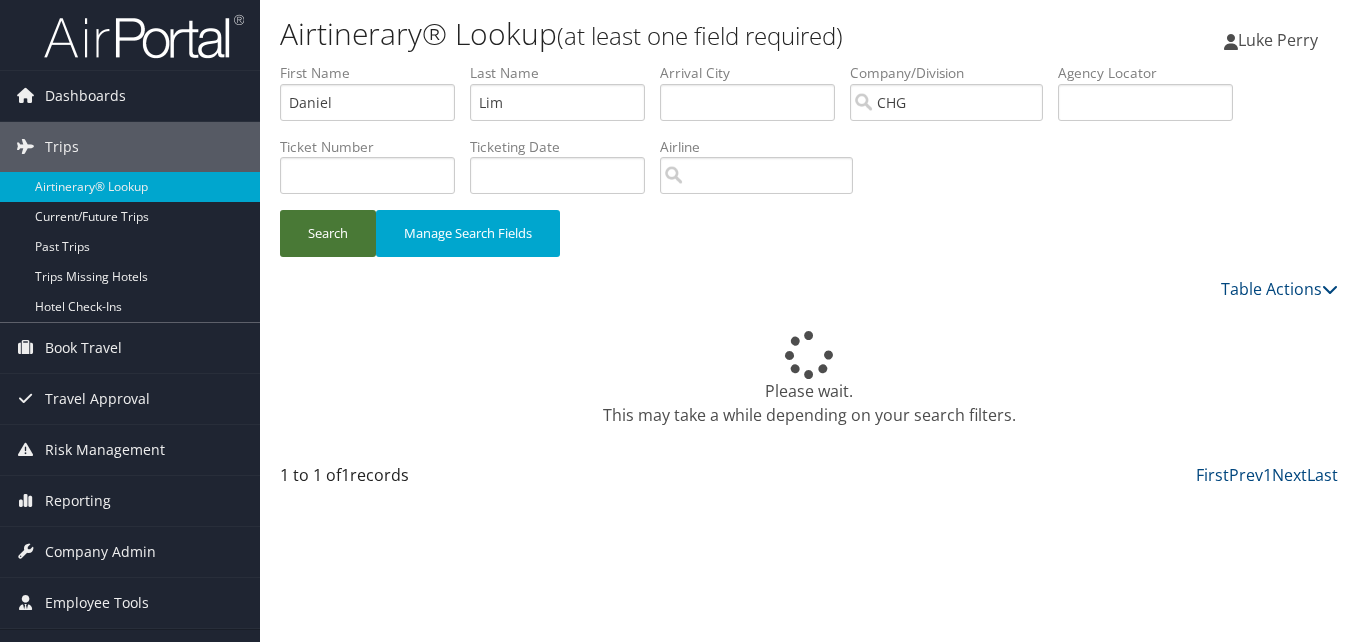 type 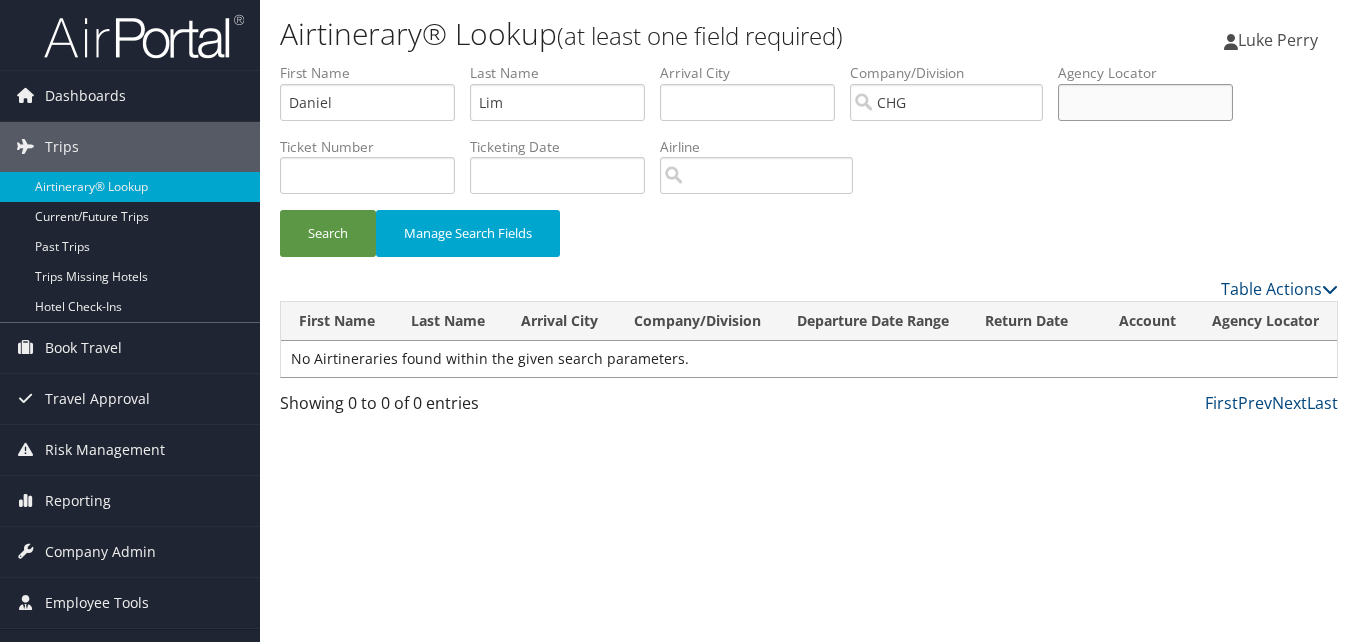 click at bounding box center [1145, 102] 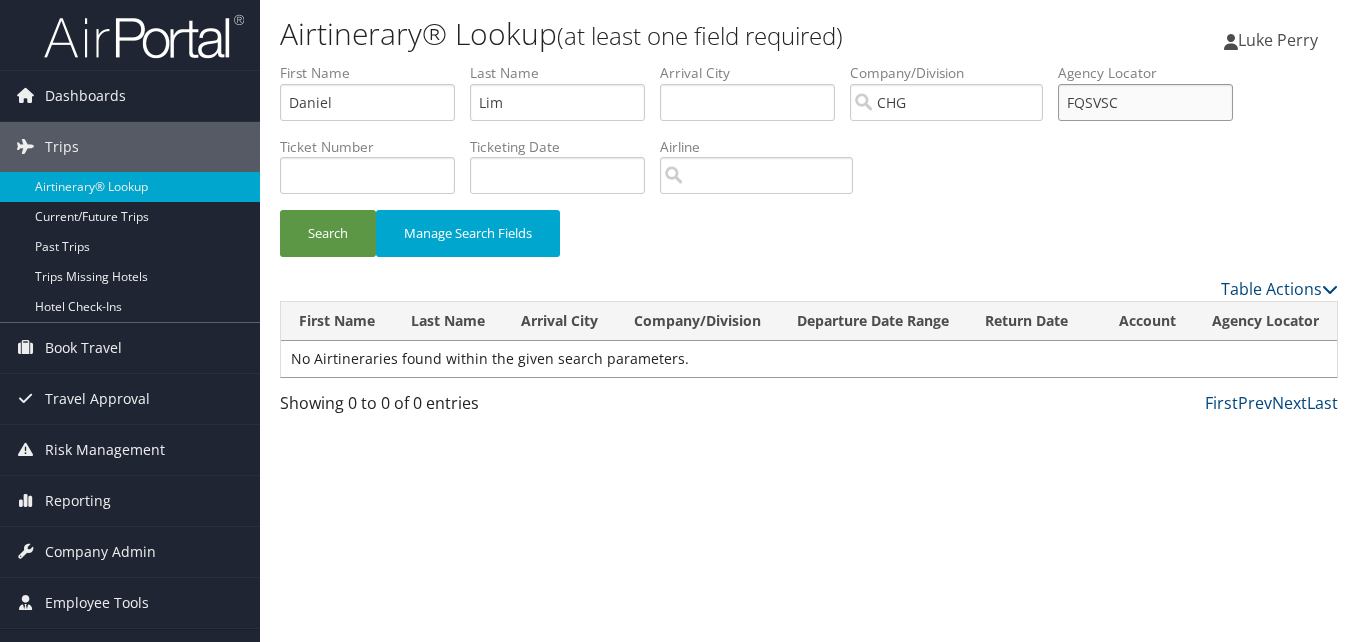 type on "FQSVSC" 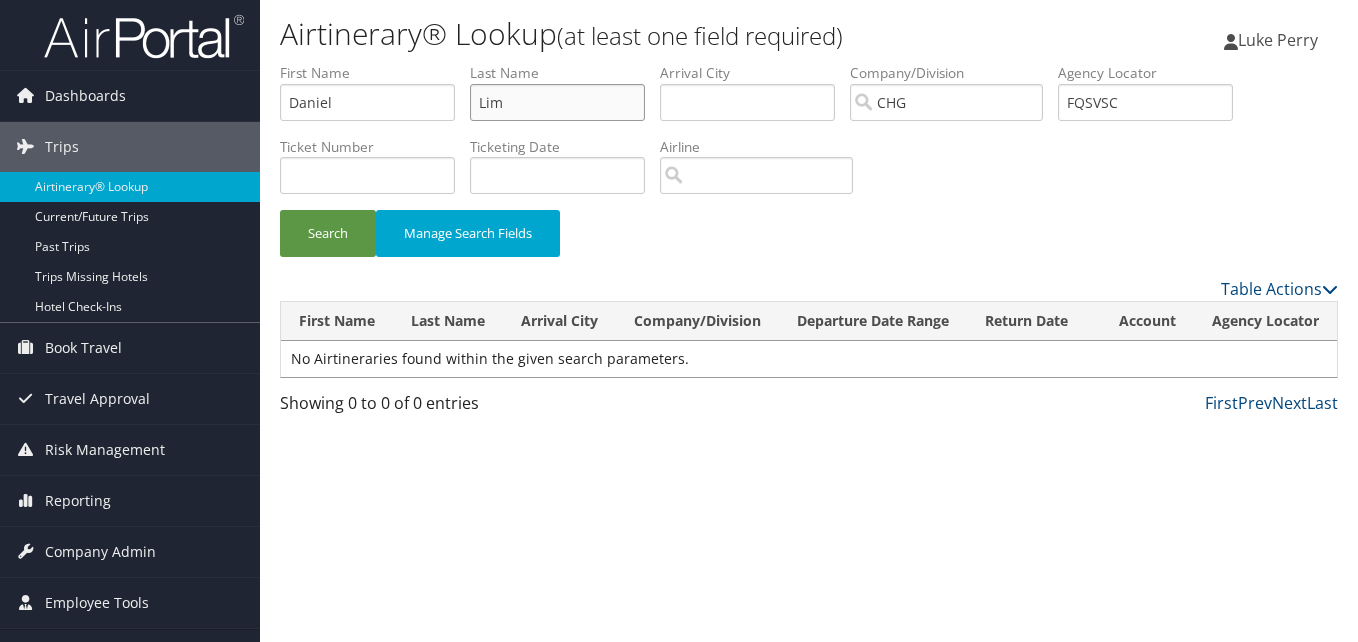 drag, startPoint x: 544, startPoint y: 116, endPoint x: 354, endPoint y: 88, distance: 192.05208 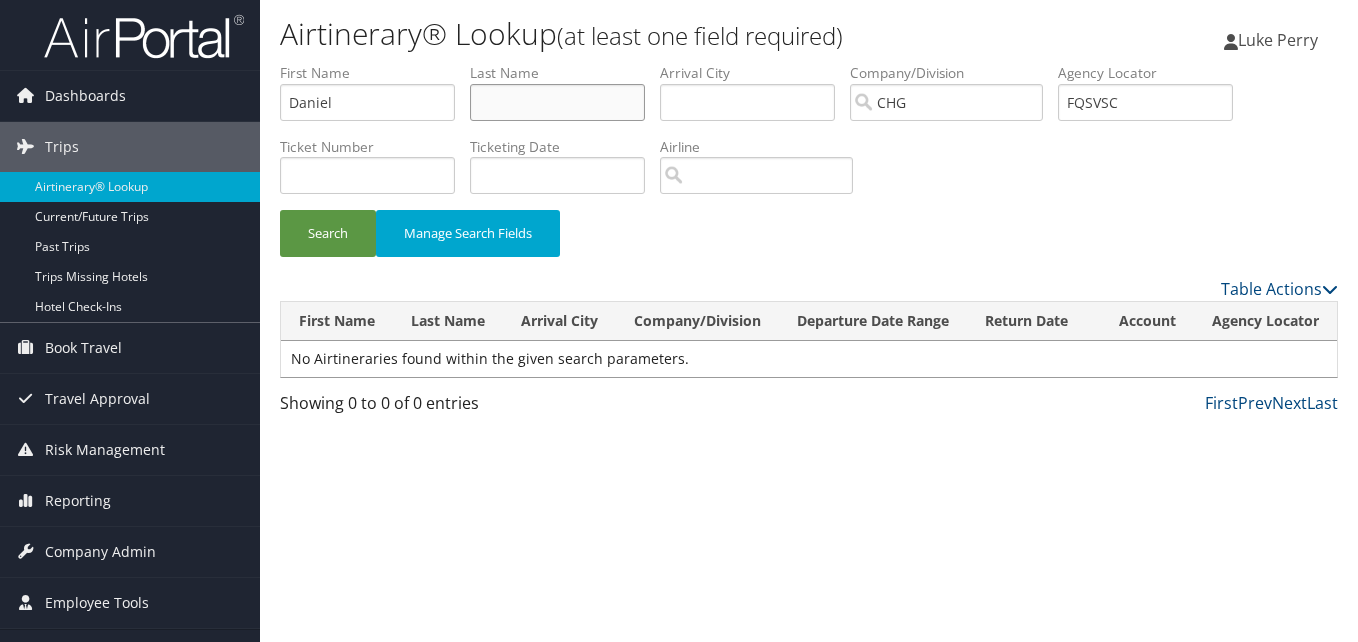 type 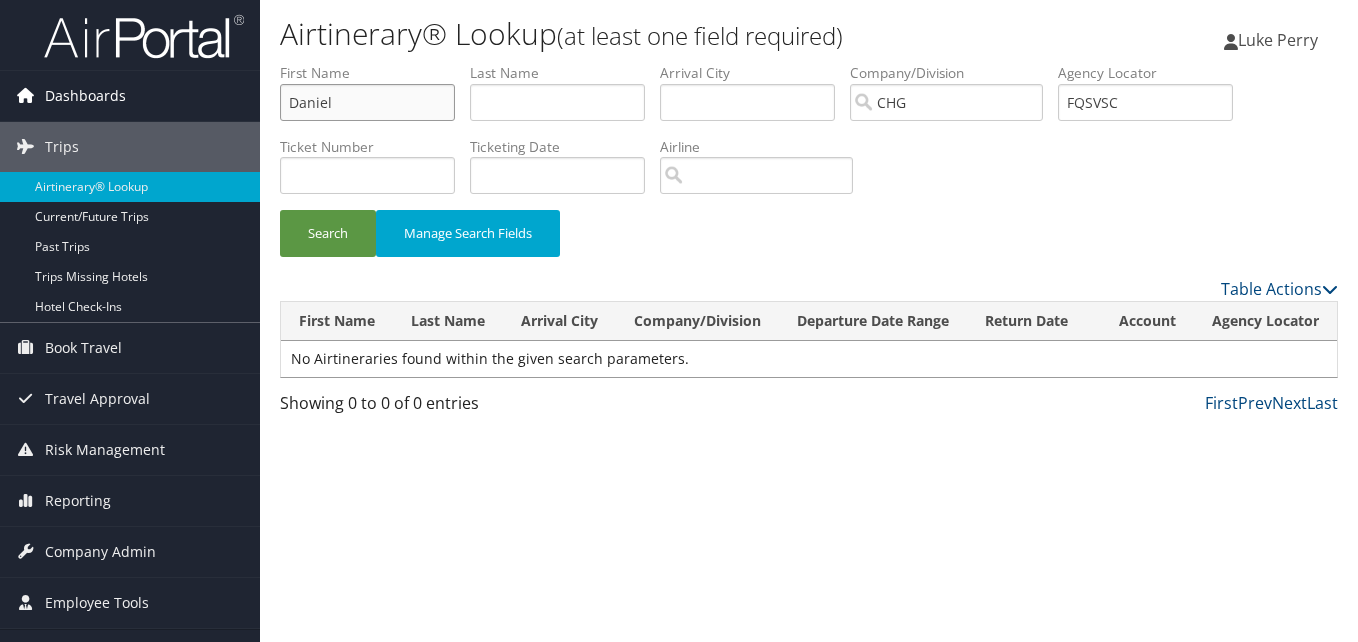 drag, startPoint x: 346, startPoint y: 93, endPoint x: 130, endPoint y: 111, distance: 216.7487 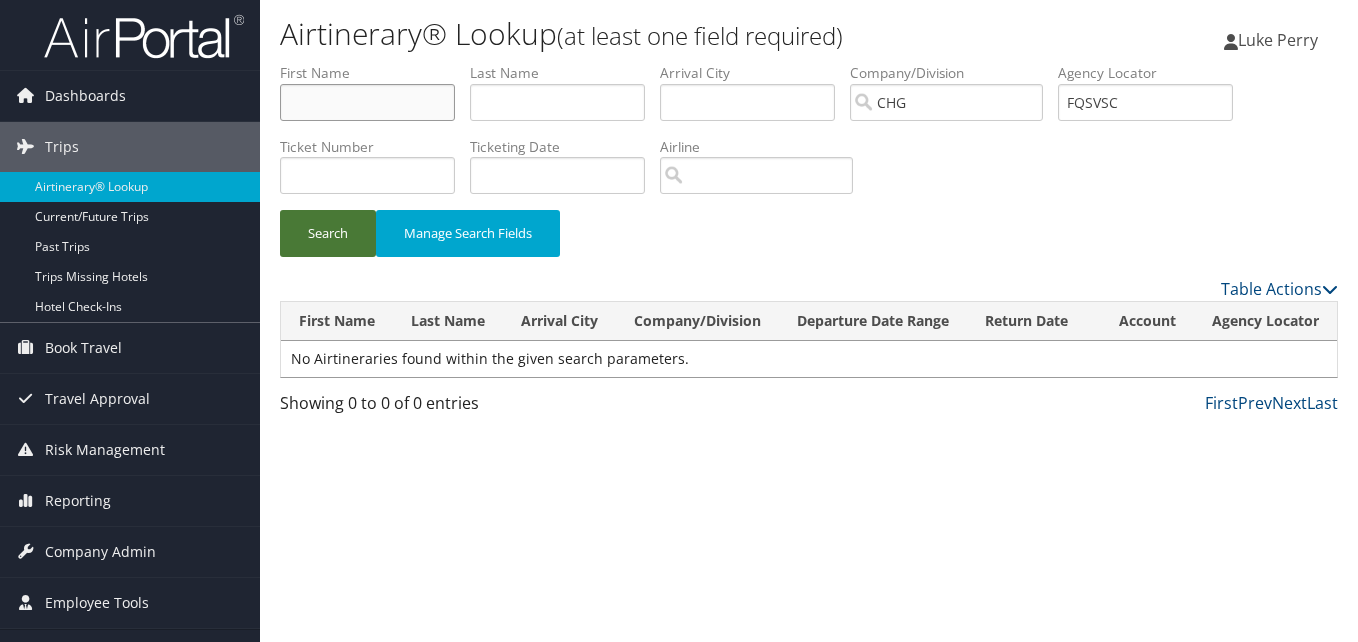 type 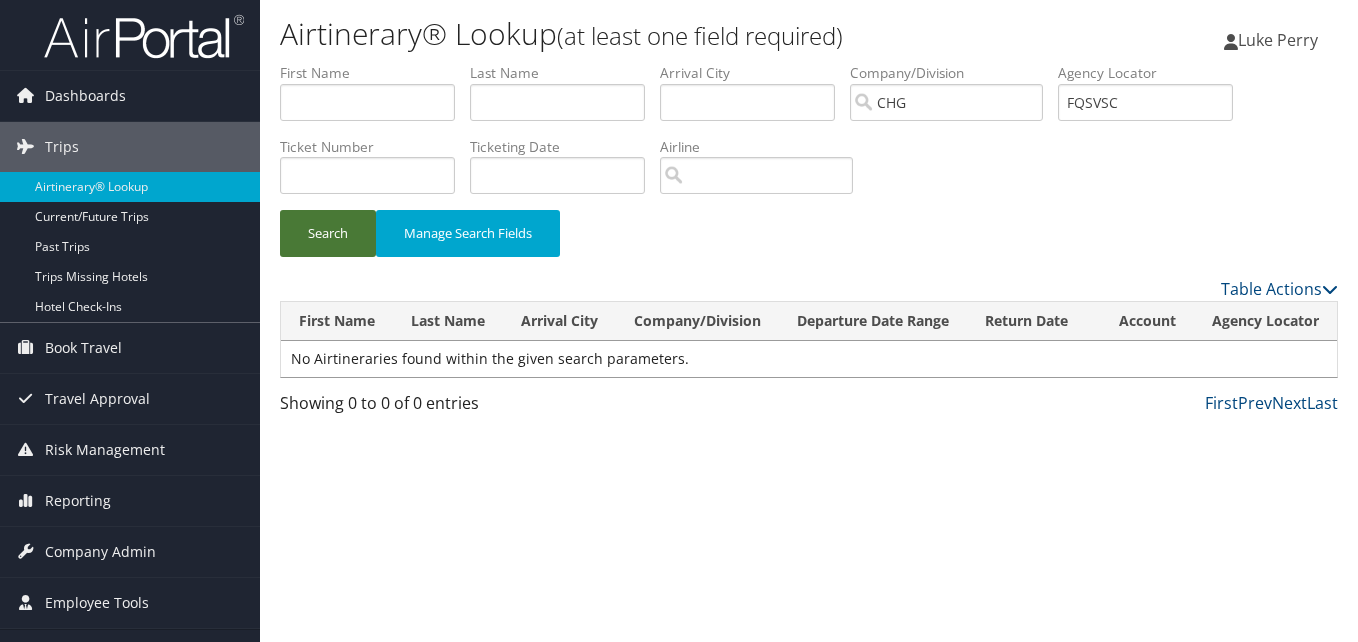 click on "Search" at bounding box center [328, 233] 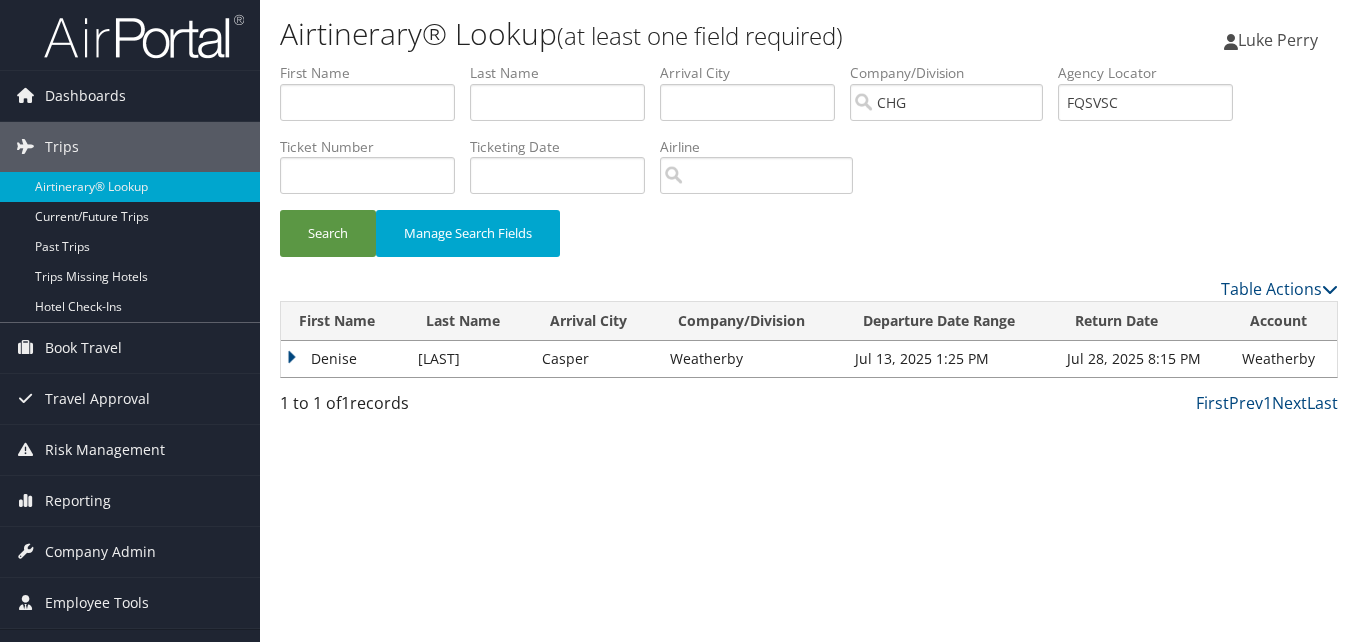 click on "Denise" at bounding box center (344, 359) 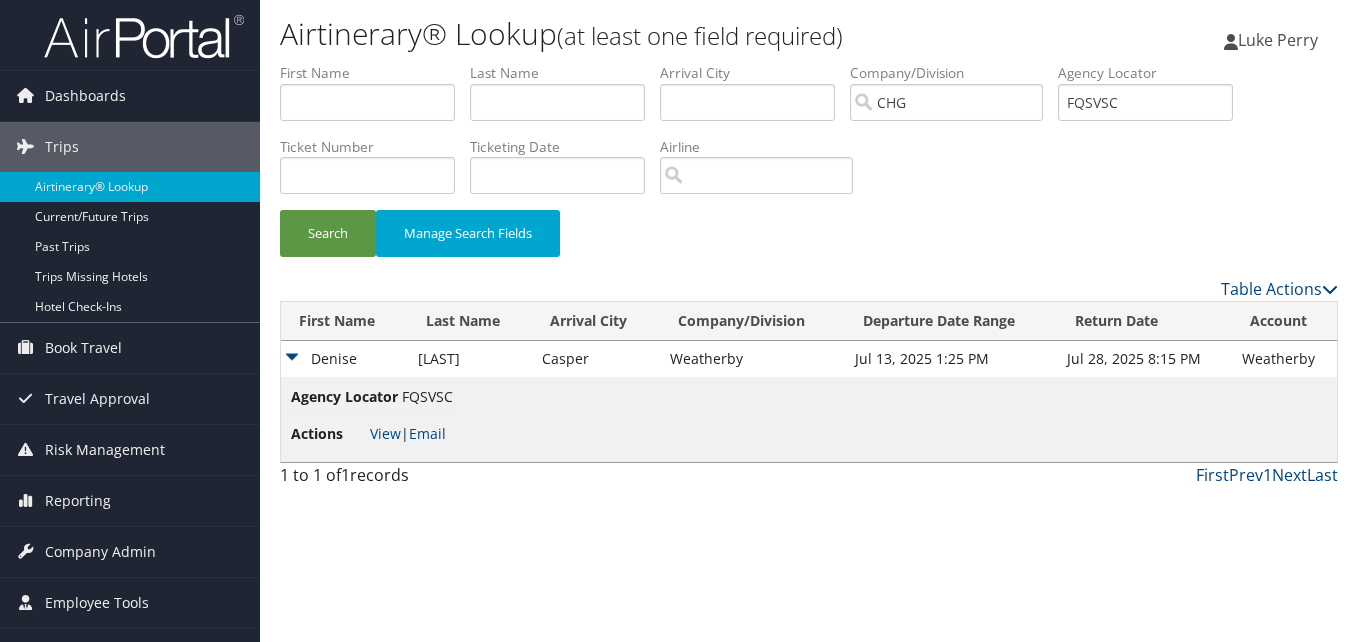 click on "View  |  Email" at bounding box center [408, 433] 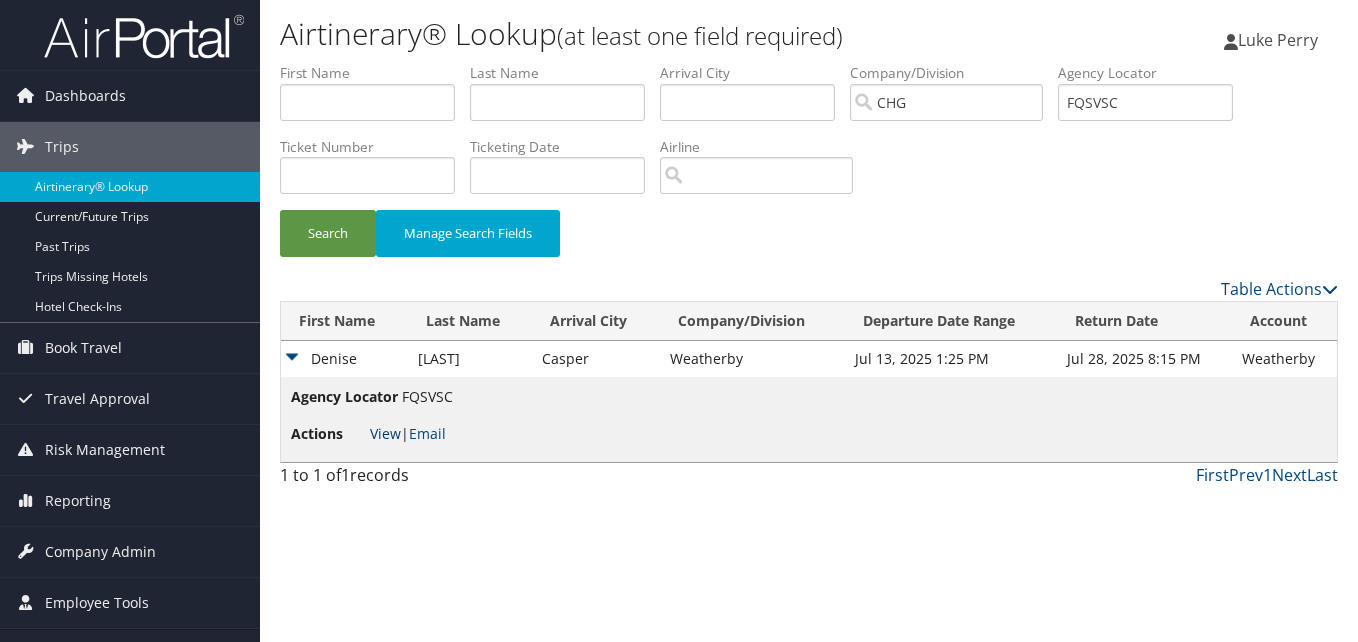 click on "View" at bounding box center (385, 433) 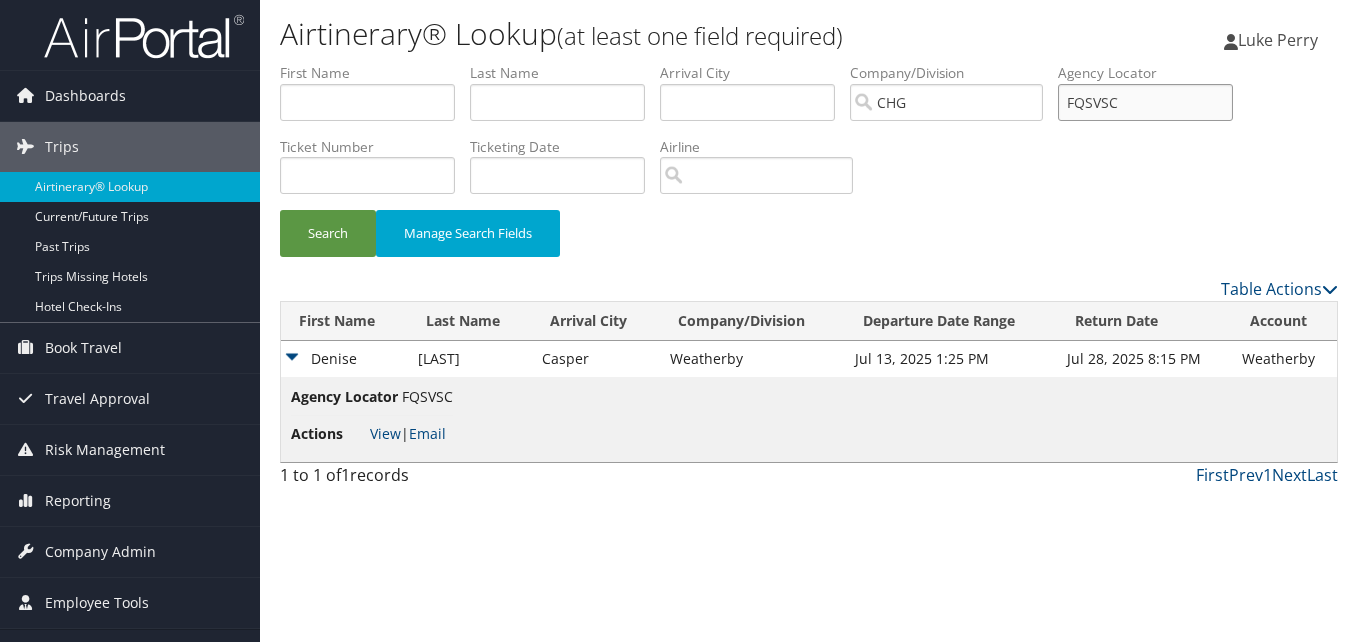 drag, startPoint x: 1159, startPoint y: 91, endPoint x: 1039, endPoint y: 152, distance: 134.61426 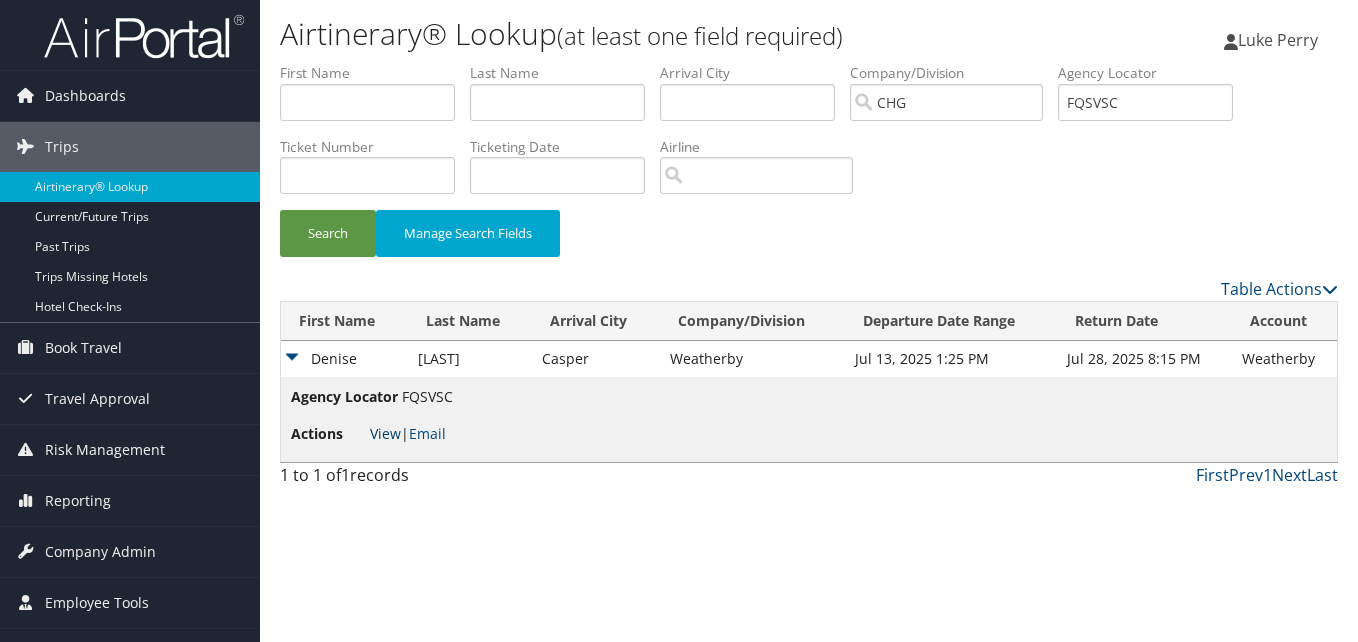 click on "View" at bounding box center (385, 433) 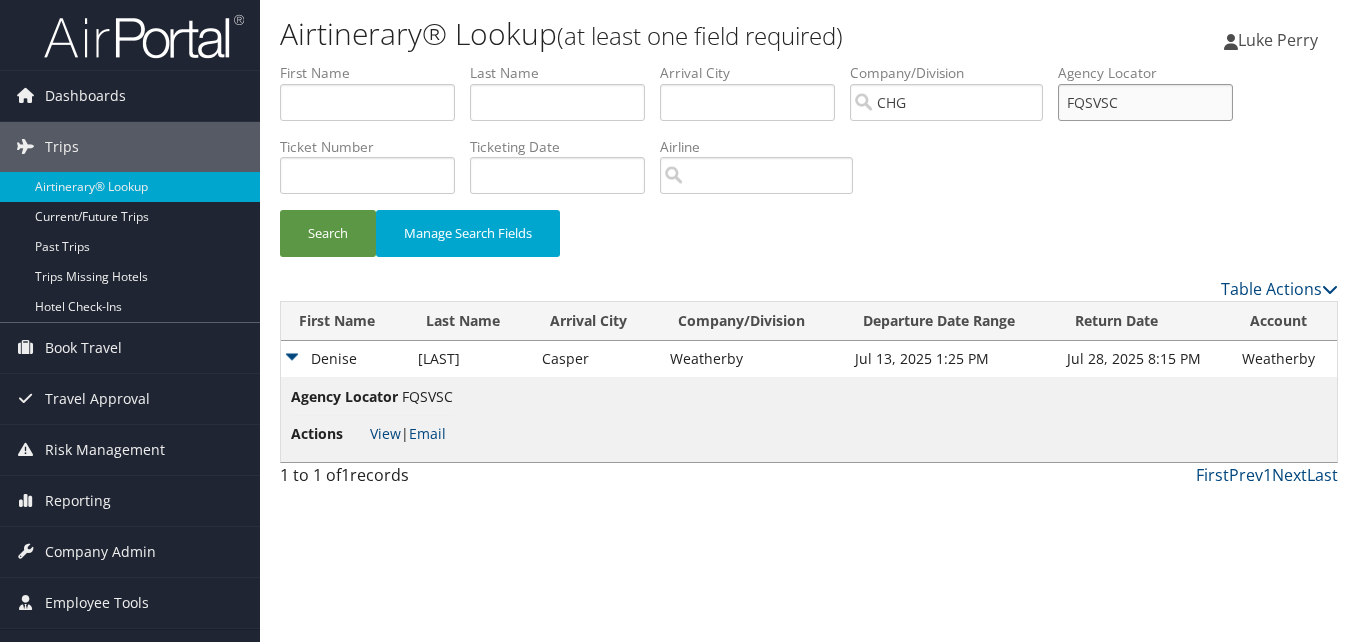 drag, startPoint x: 1093, startPoint y: 119, endPoint x: 1055, endPoint y: 131, distance: 39.849716 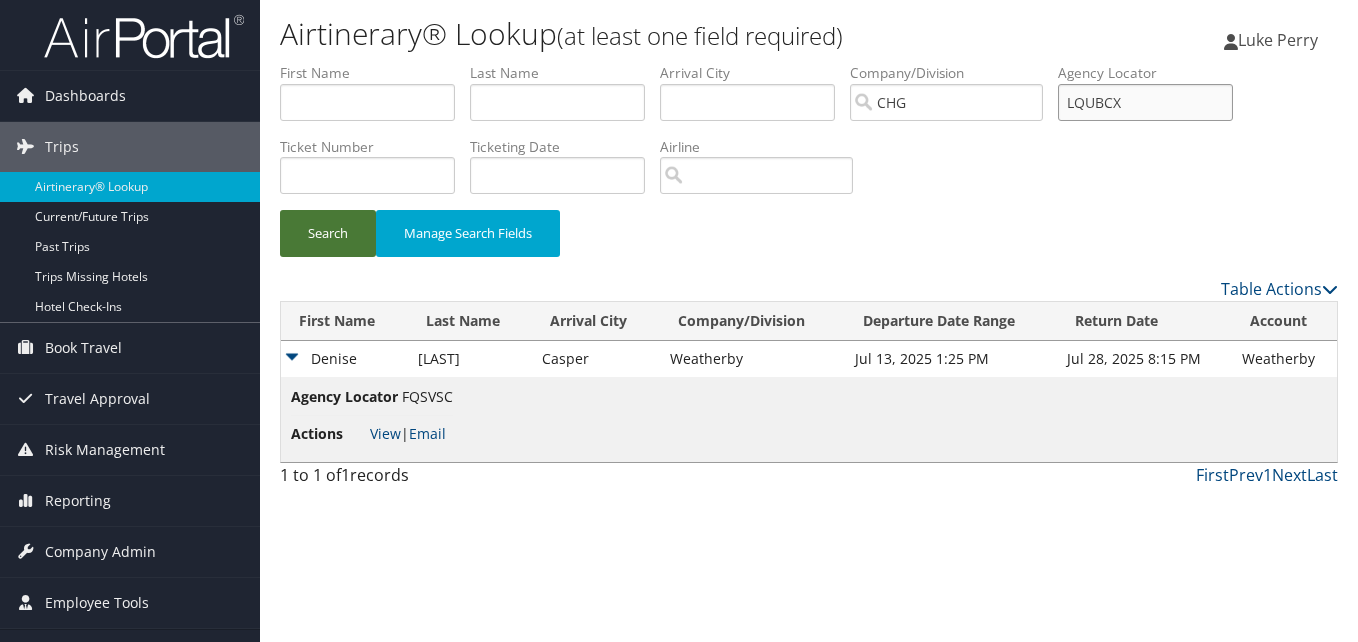 type on "LQUBCX" 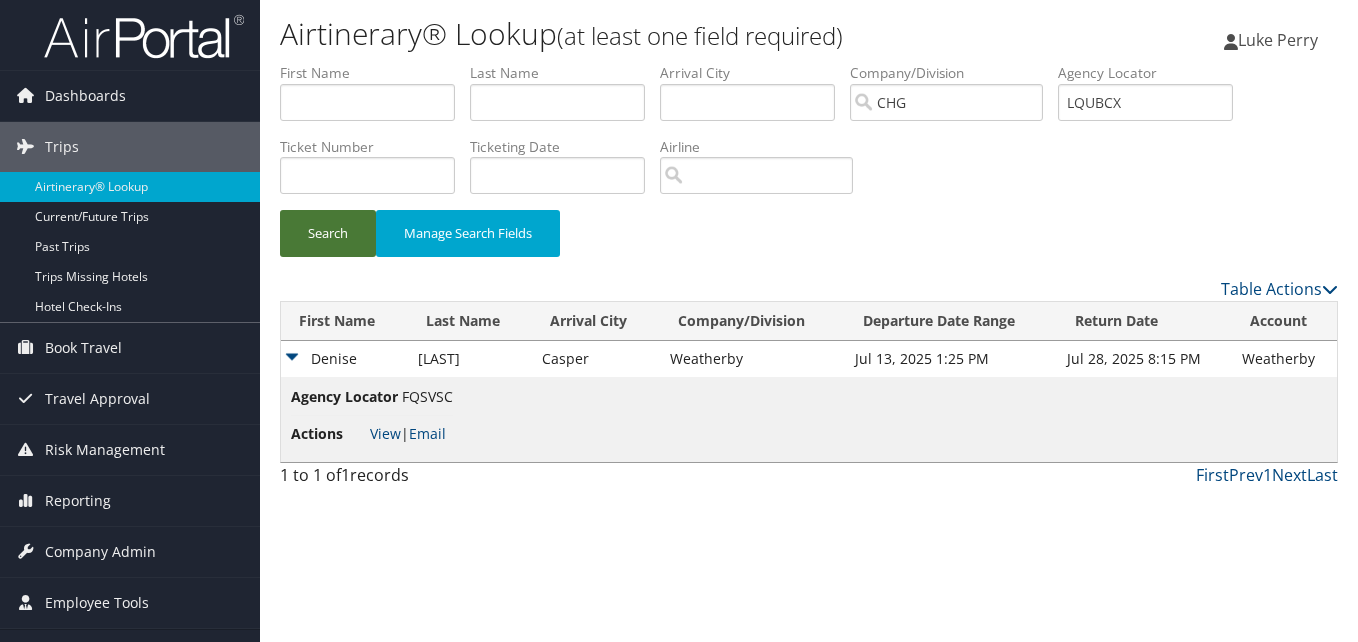 click on "Search" at bounding box center (328, 233) 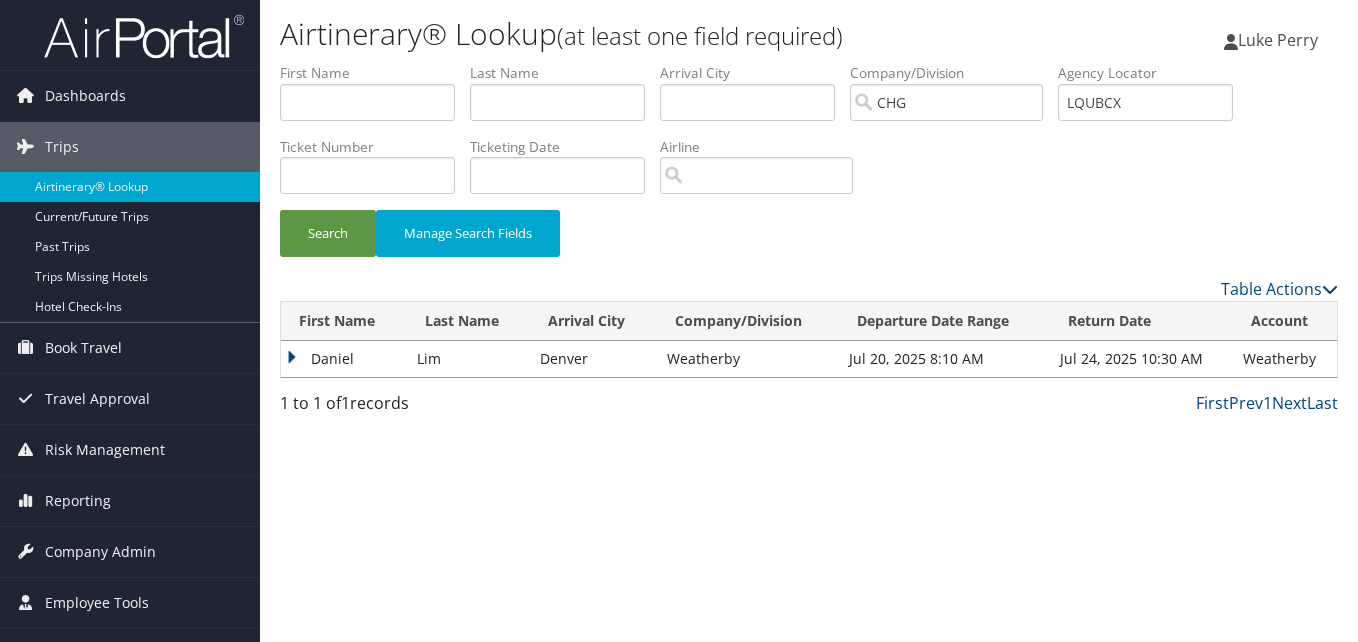 click on "Daniel" at bounding box center (344, 359) 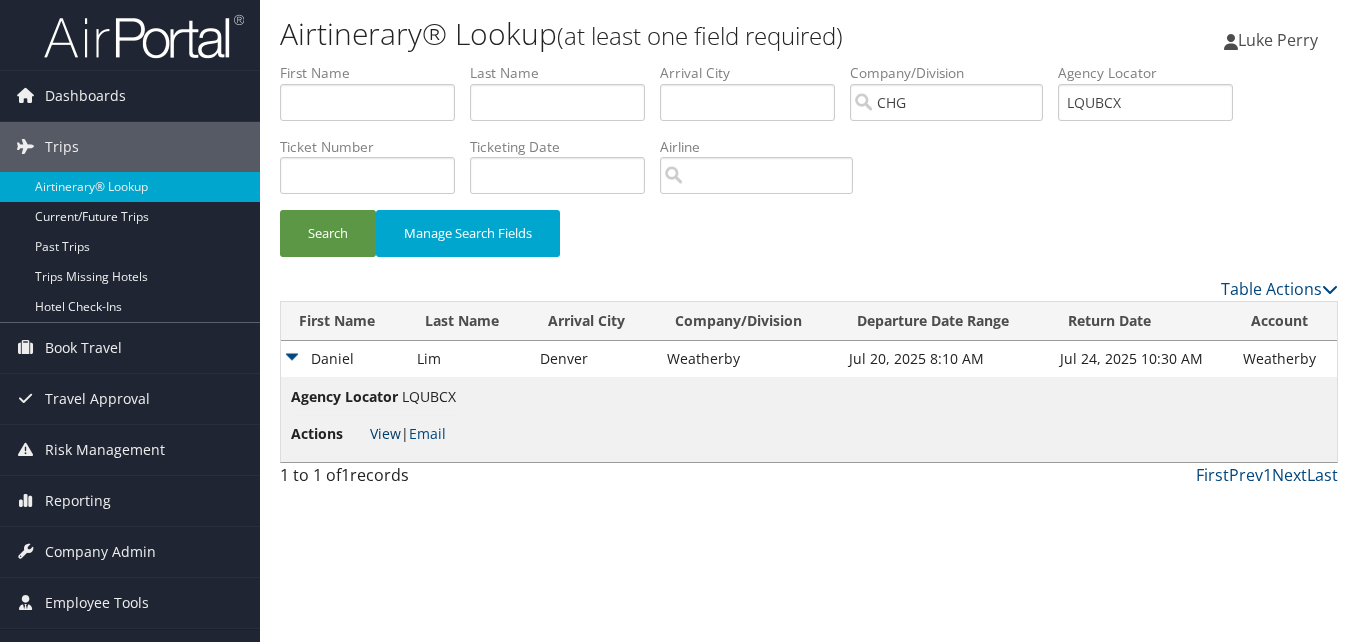 click on "View" at bounding box center [385, 433] 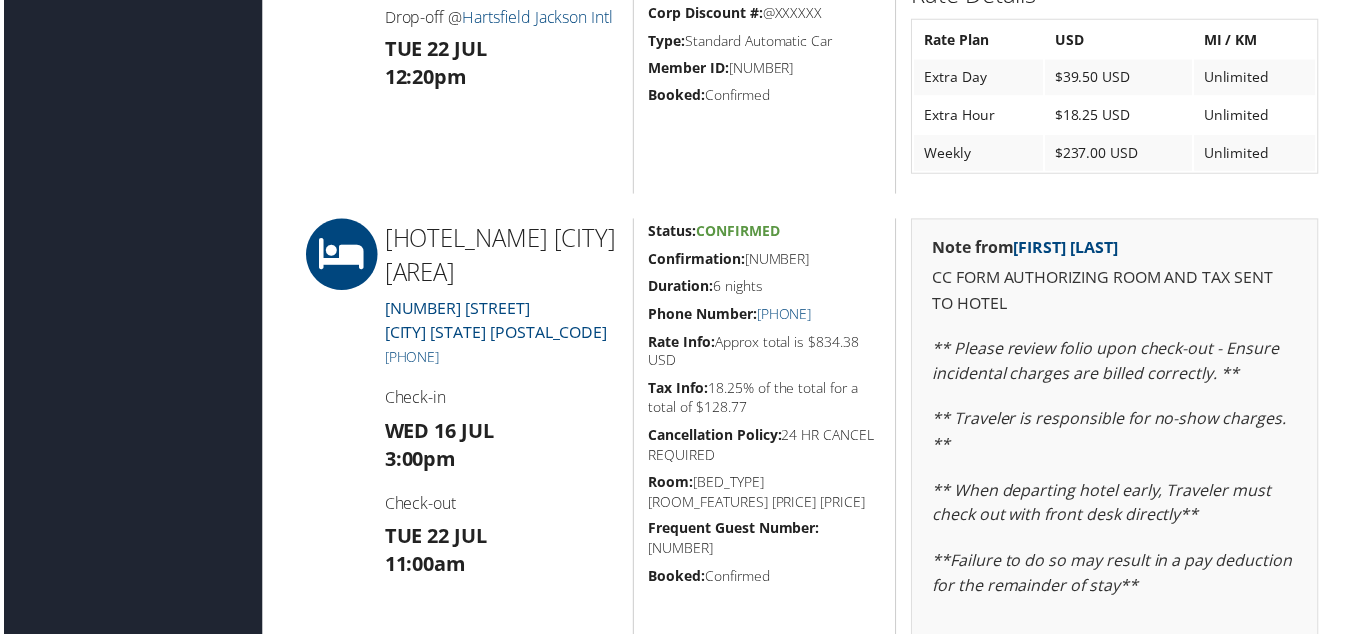scroll, scrollTop: 1100, scrollLeft: 0, axis: vertical 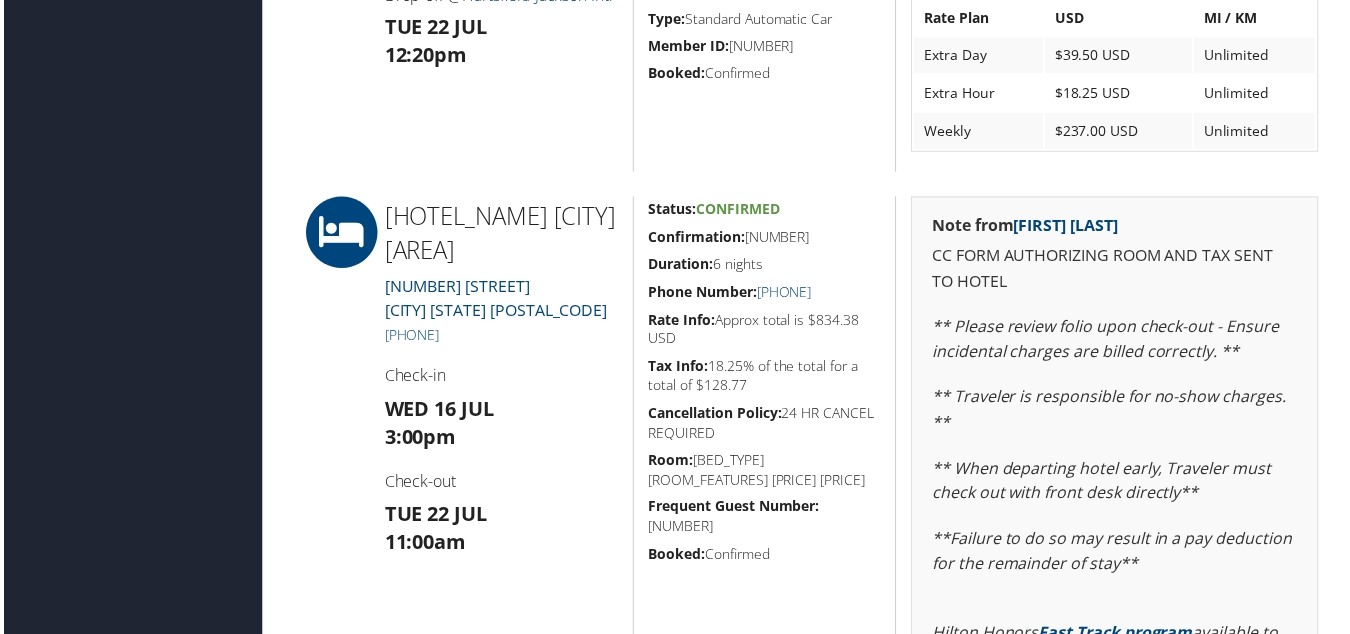 drag, startPoint x: 828, startPoint y: 237, endPoint x: 649, endPoint y: 232, distance: 179.06982 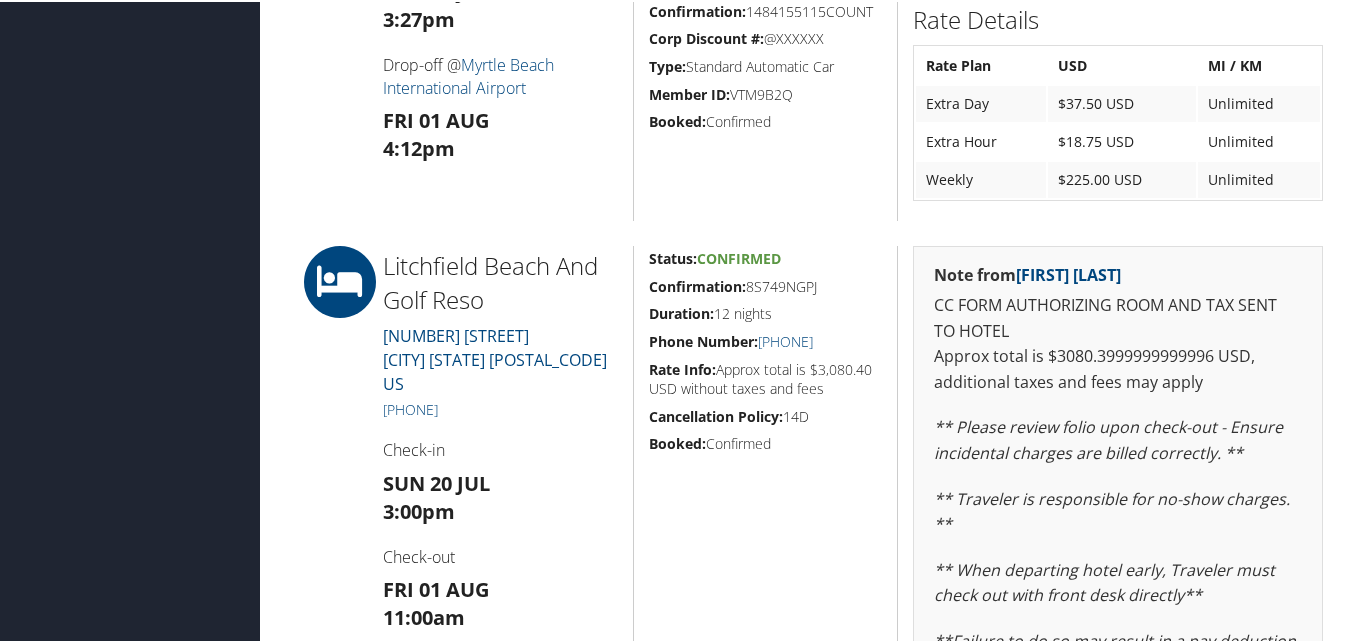 scroll, scrollTop: 1100, scrollLeft: 0, axis: vertical 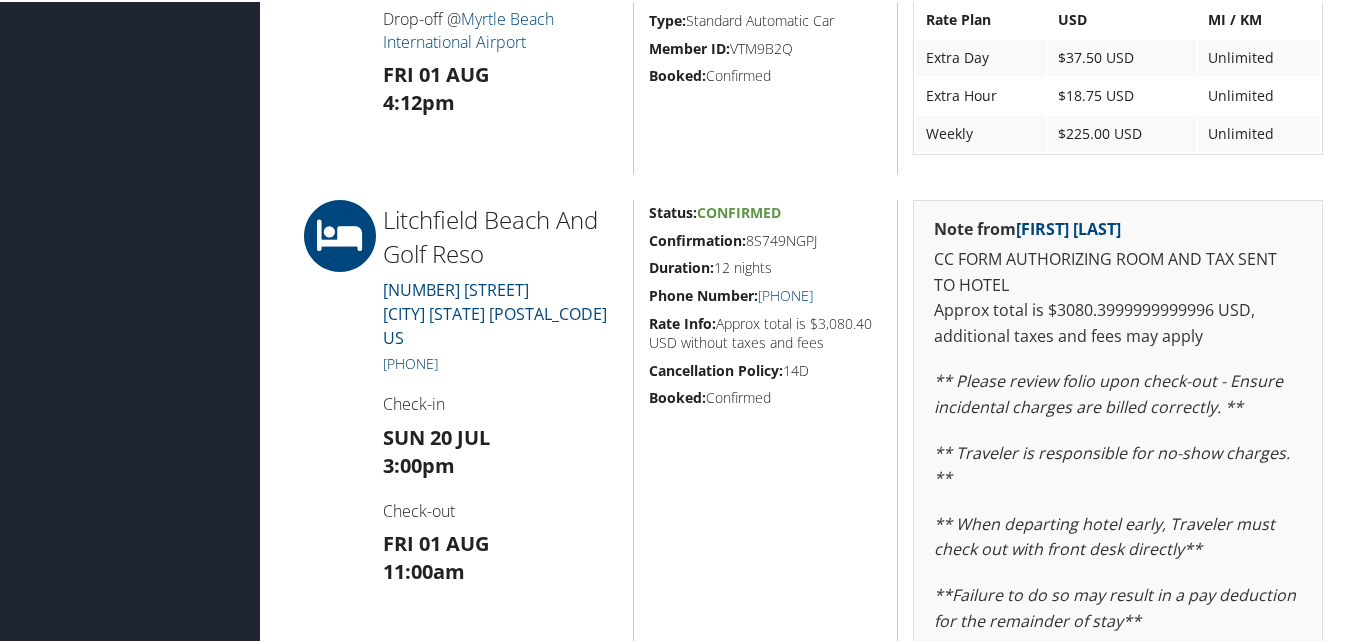 drag, startPoint x: 513, startPoint y: 332, endPoint x: 404, endPoint y: 337, distance: 109.11462 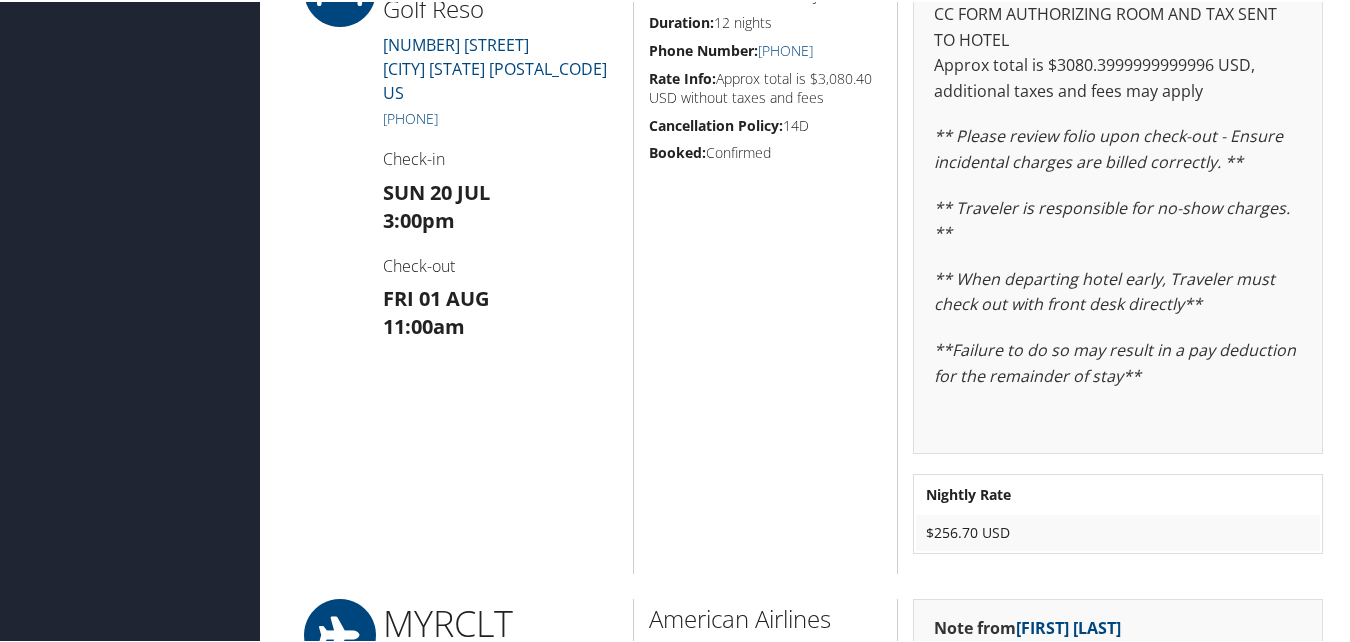 scroll, scrollTop: 1000, scrollLeft: 0, axis: vertical 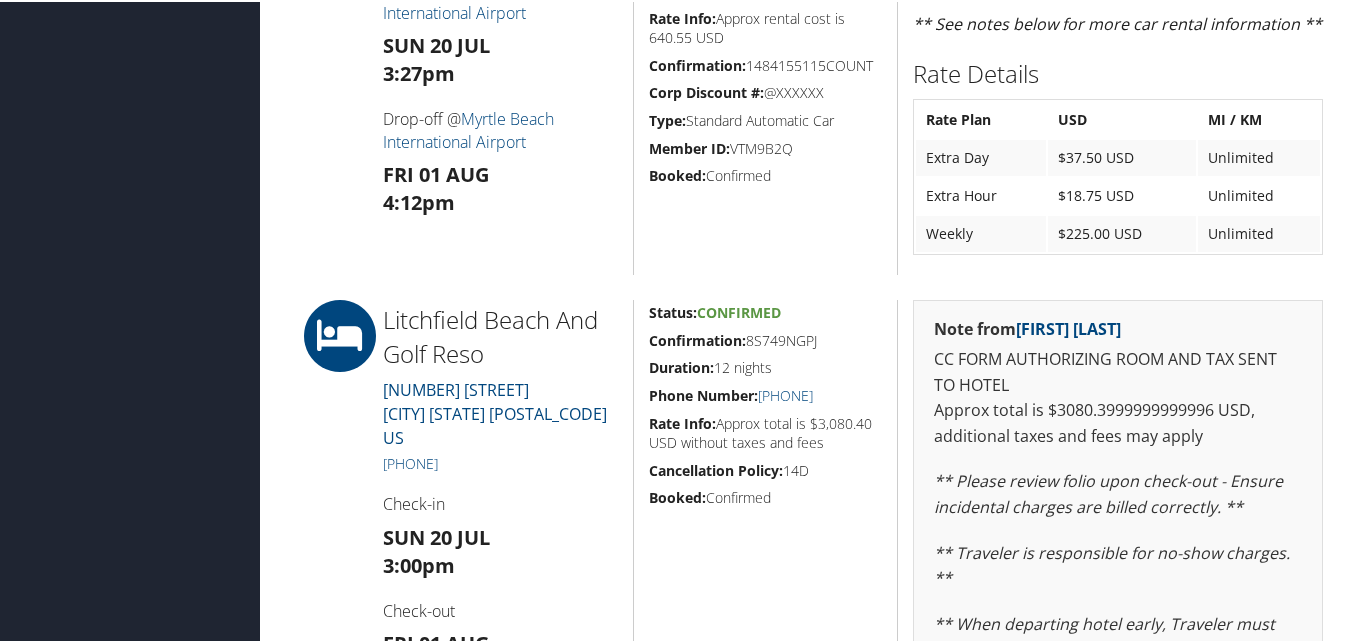 drag, startPoint x: 848, startPoint y: 342, endPoint x: 646, endPoint y: 337, distance: 202.06187 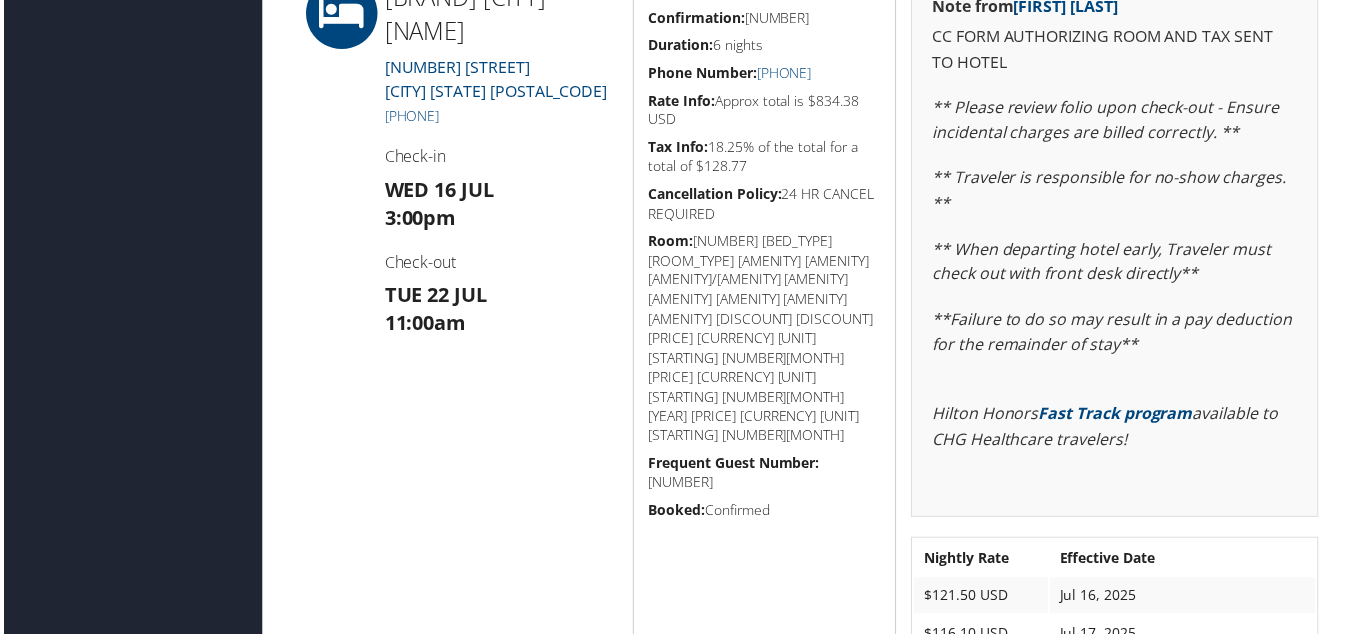 scroll, scrollTop: 900, scrollLeft: 0, axis: vertical 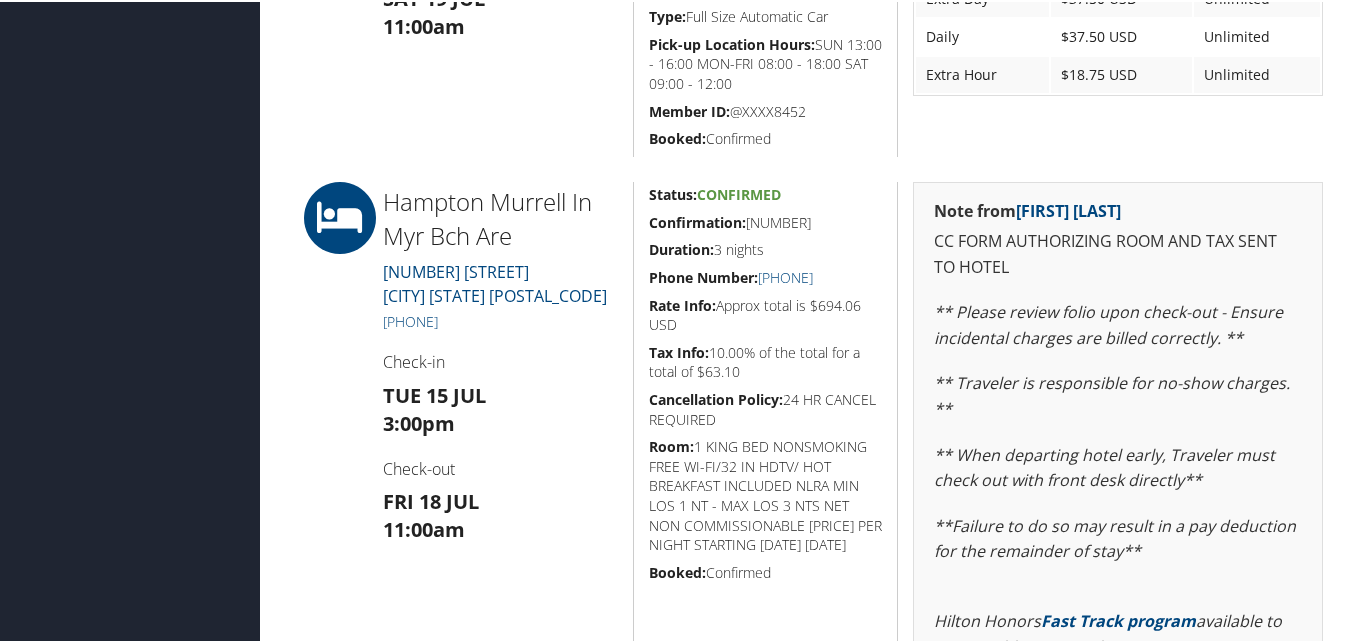 drag, startPoint x: 766, startPoint y: 214, endPoint x: 638, endPoint y: 212, distance: 128.01562 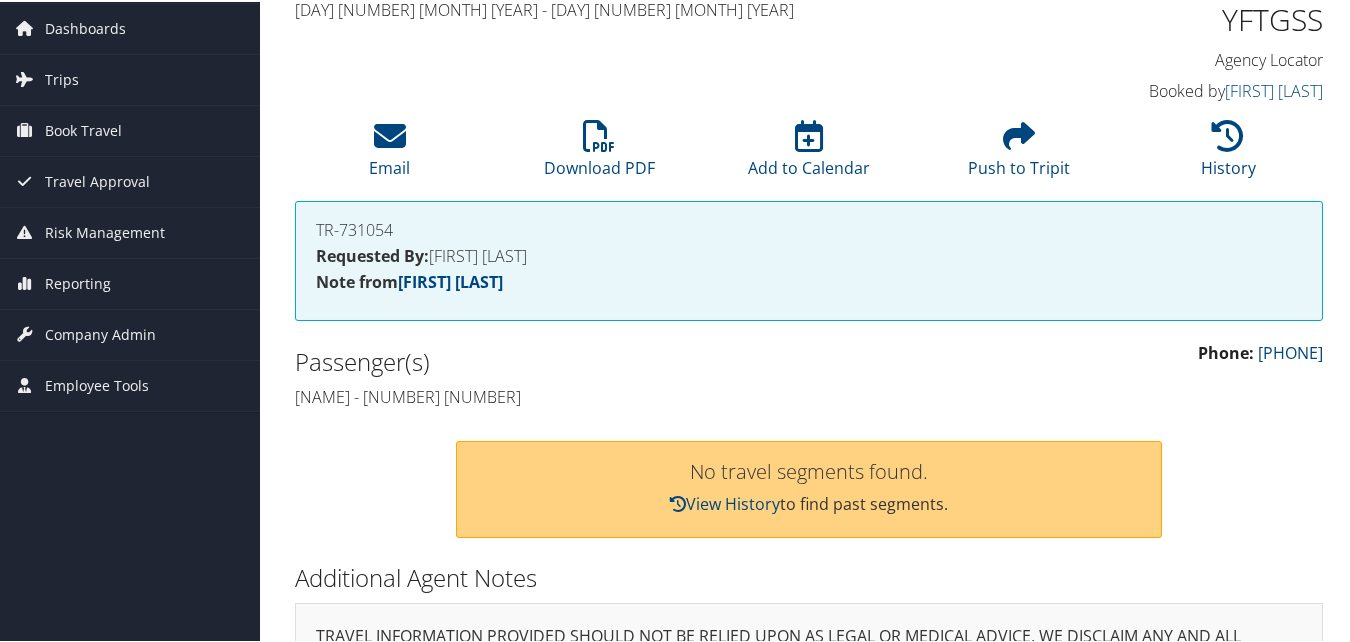 scroll, scrollTop: 0, scrollLeft: 0, axis: both 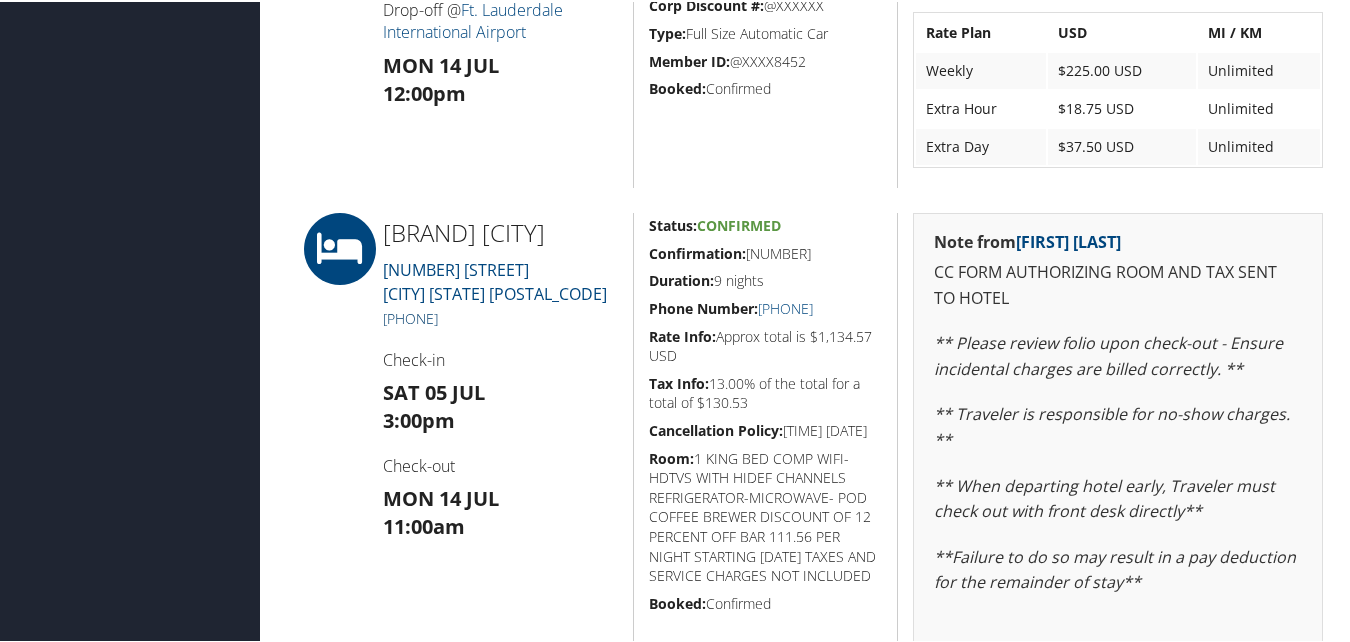 drag, startPoint x: 518, startPoint y: 322, endPoint x: 400, endPoint y: 322, distance: 118 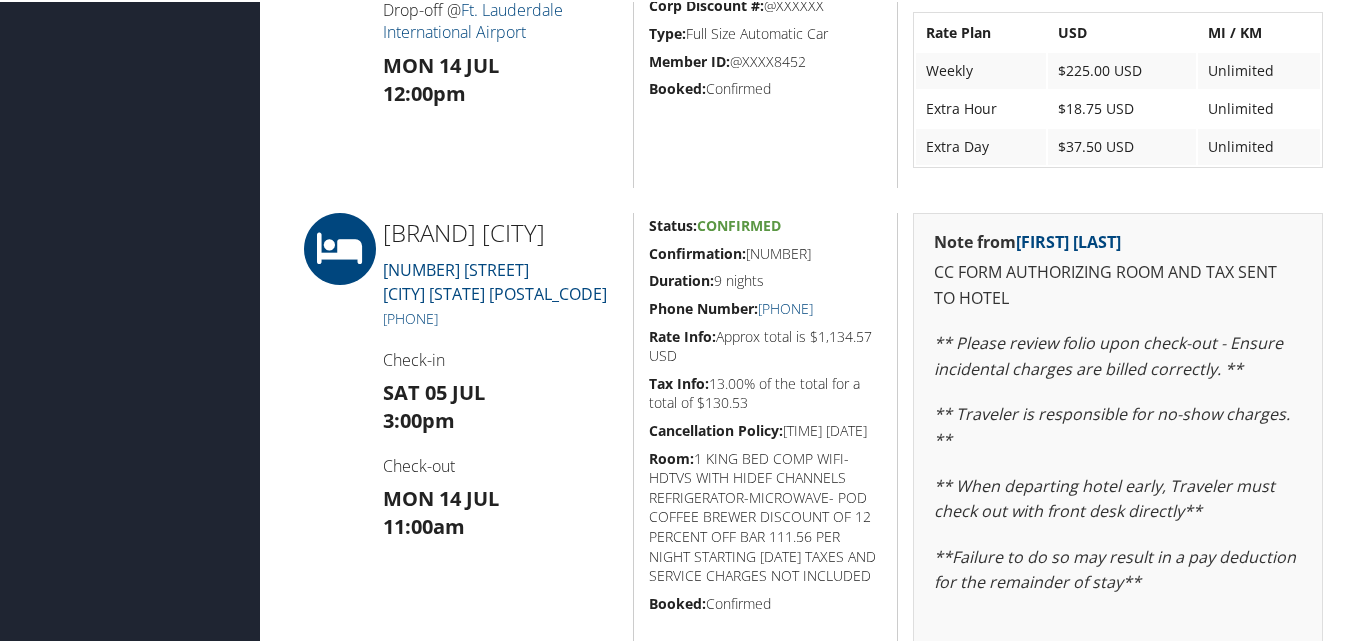 drag, startPoint x: 794, startPoint y: 249, endPoint x: 647, endPoint y: 253, distance: 147.05441 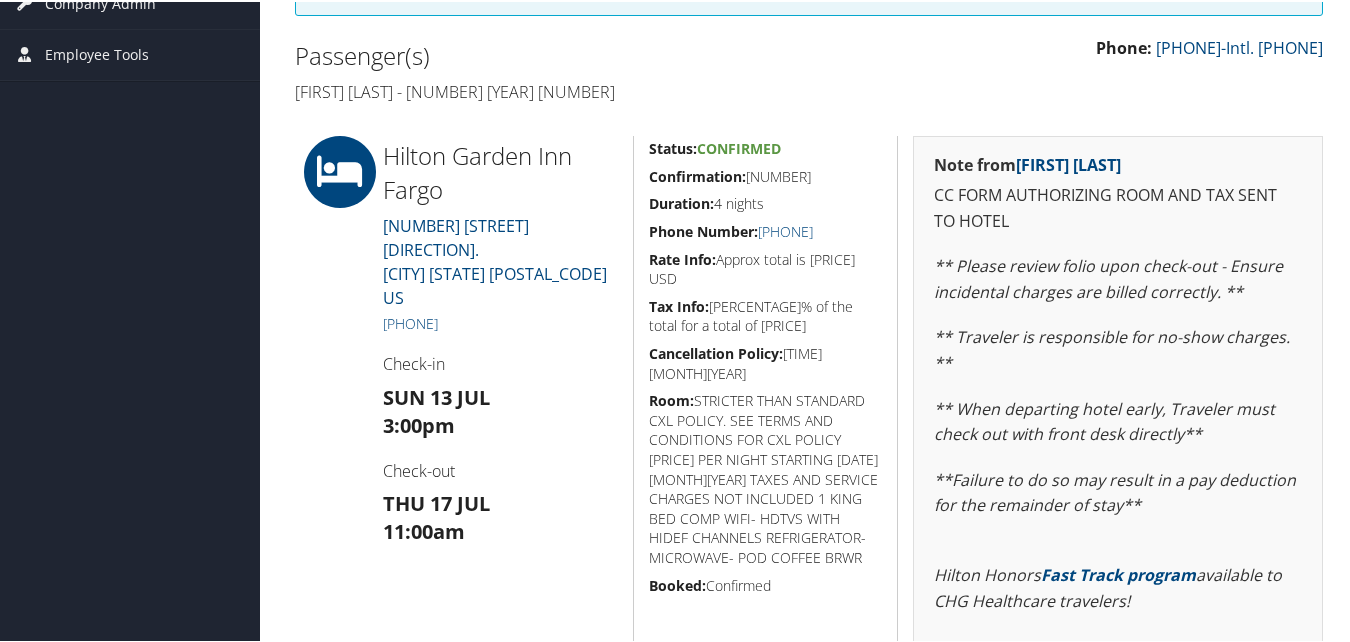 scroll, scrollTop: 300, scrollLeft: 0, axis: vertical 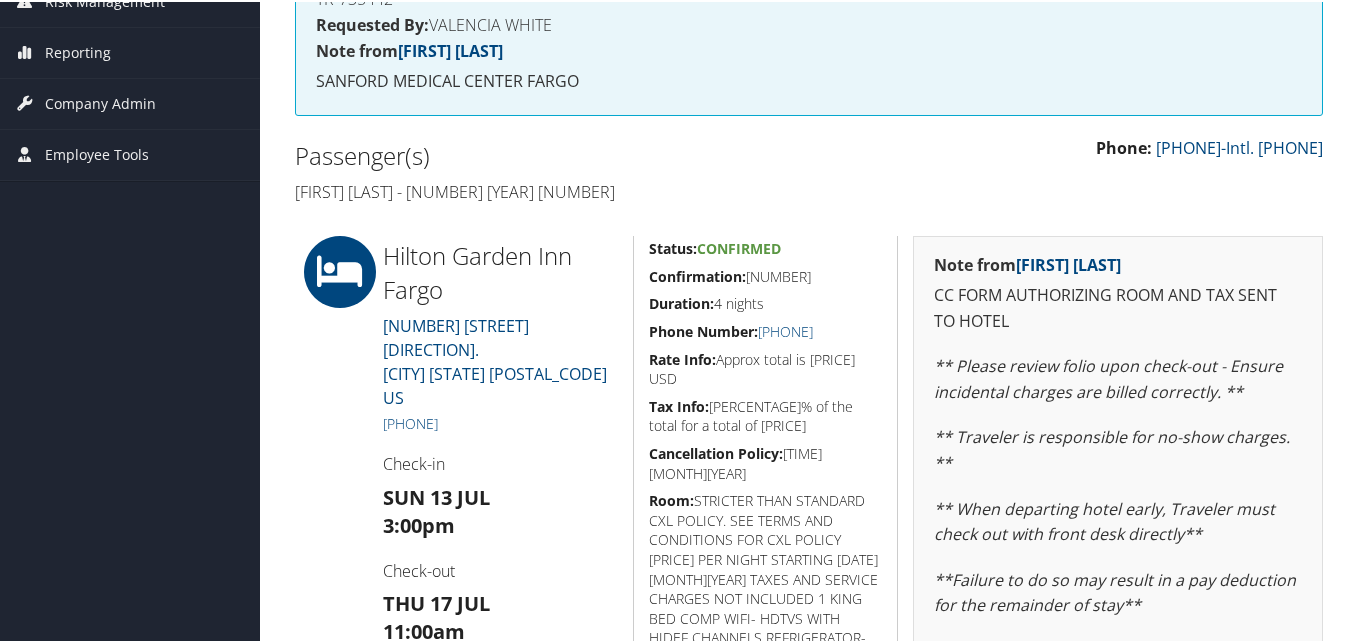 drag, startPoint x: 863, startPoint y: 267, endPoint x: 639, endPoint y: 265, distance: 224.00893 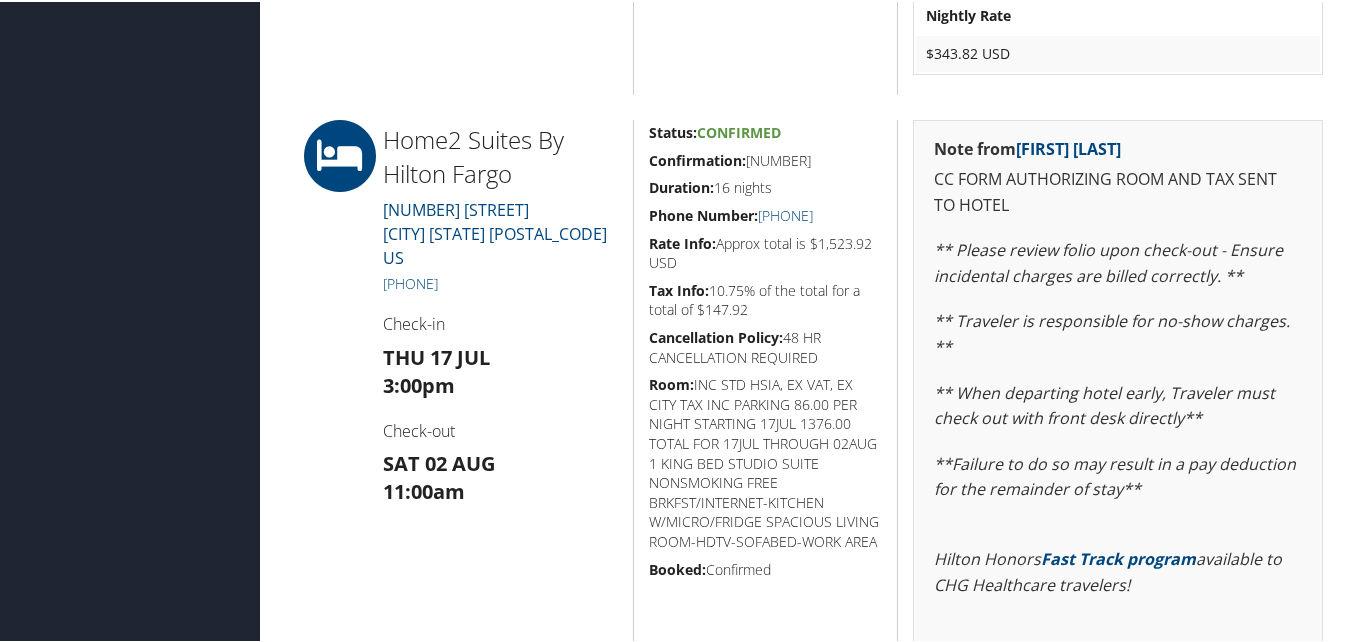 scroll, scrollTop: 1101, scrollLeft: 0, axis: vertical 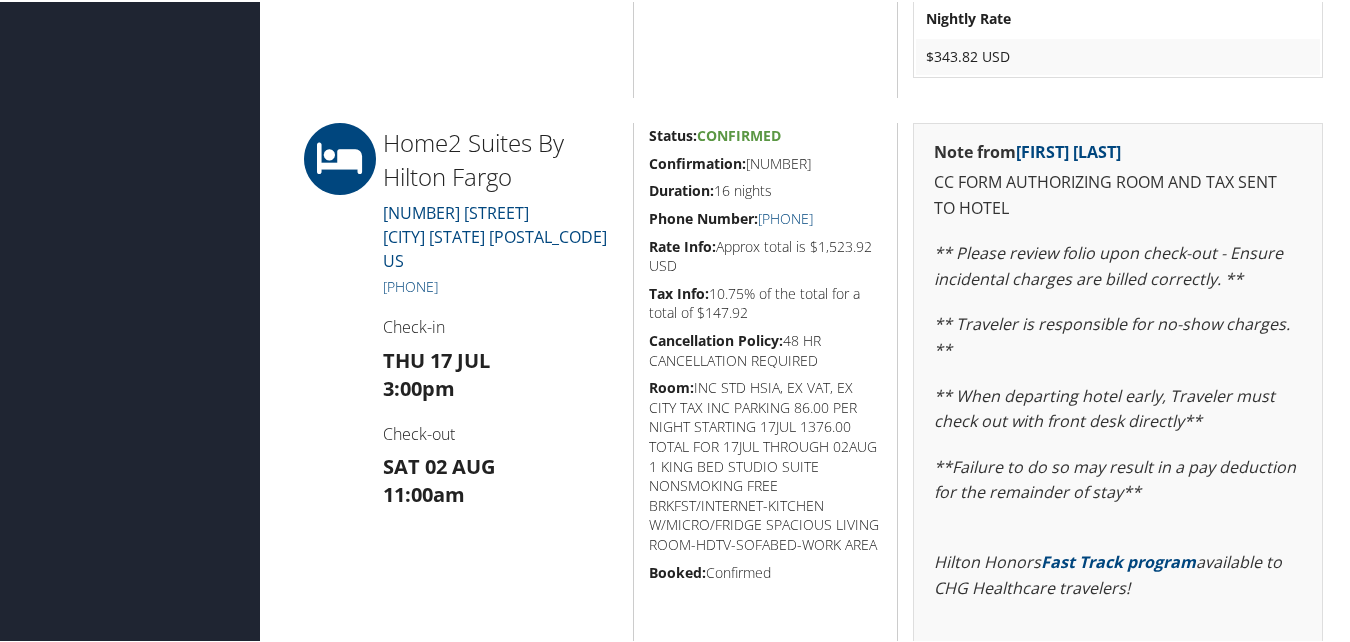 drag, startPoint x: 820, startPoint y: 158, endPoint x: 638, endPoint y: 166, distance: 182.17574 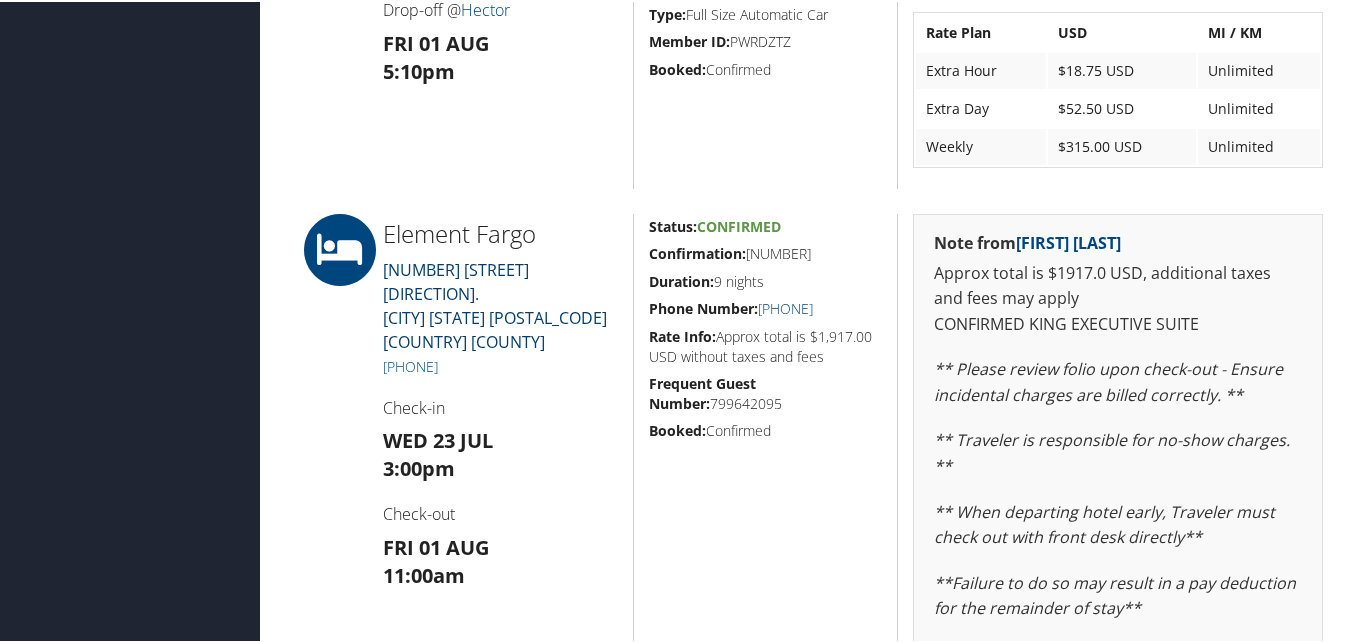 scroll, scrollTop: 1970, scrollLeft: 0, axis: vertical 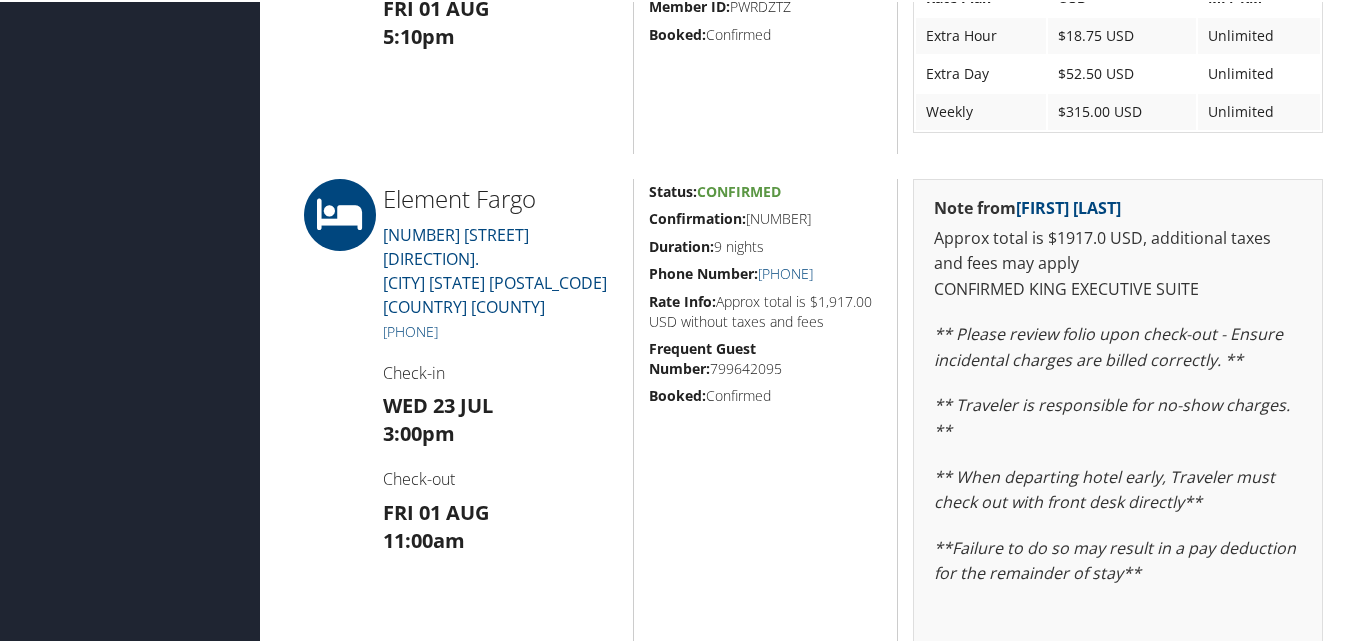 drag, startPoint x: 832, startPoint y: 193, endPoint x: 645, endPoint y: 197, distance: 187.04277 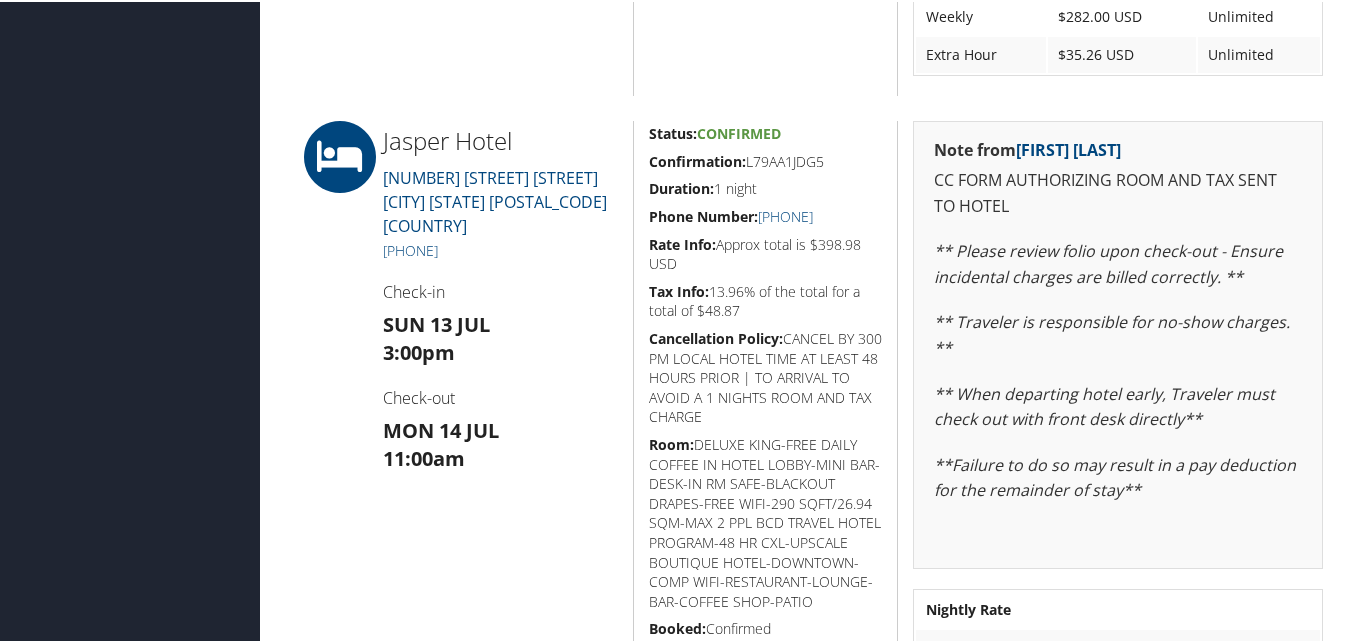 scroll, scrollTop: 1200, scrollLeft: 0, axis: vertical 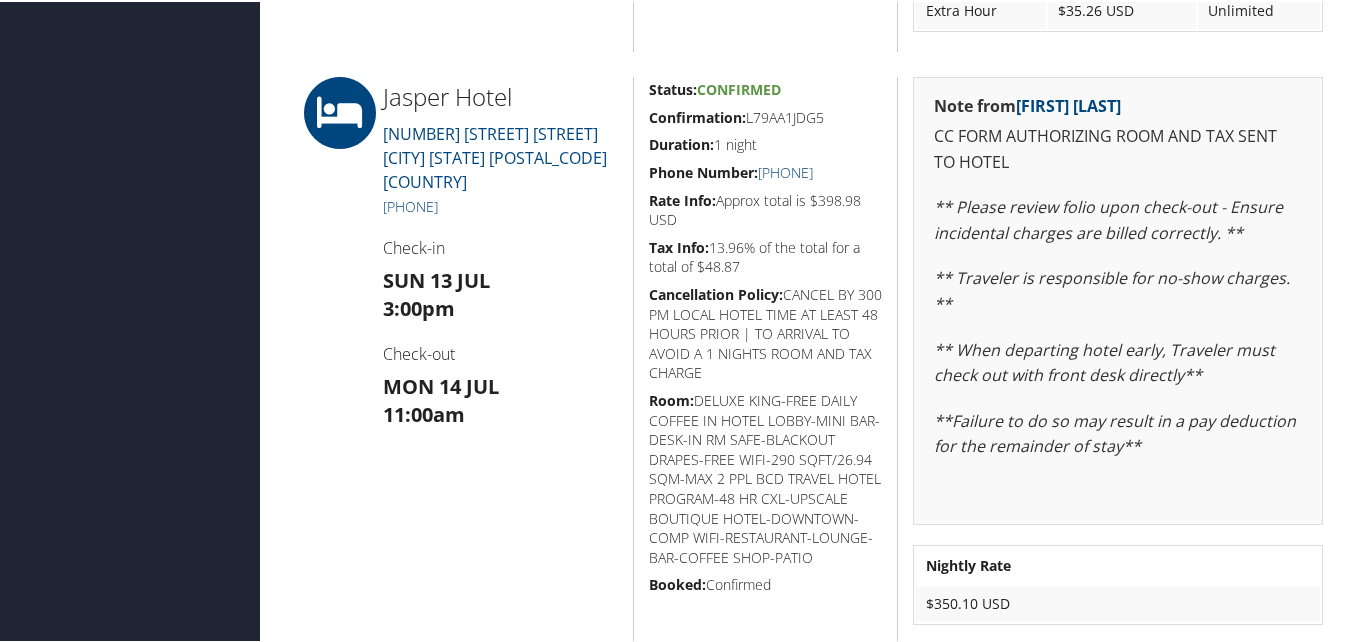 drag, startPoint x: 820, startPoint y: 117, endPoint x: 644, endPoint y: 117, distance: 176 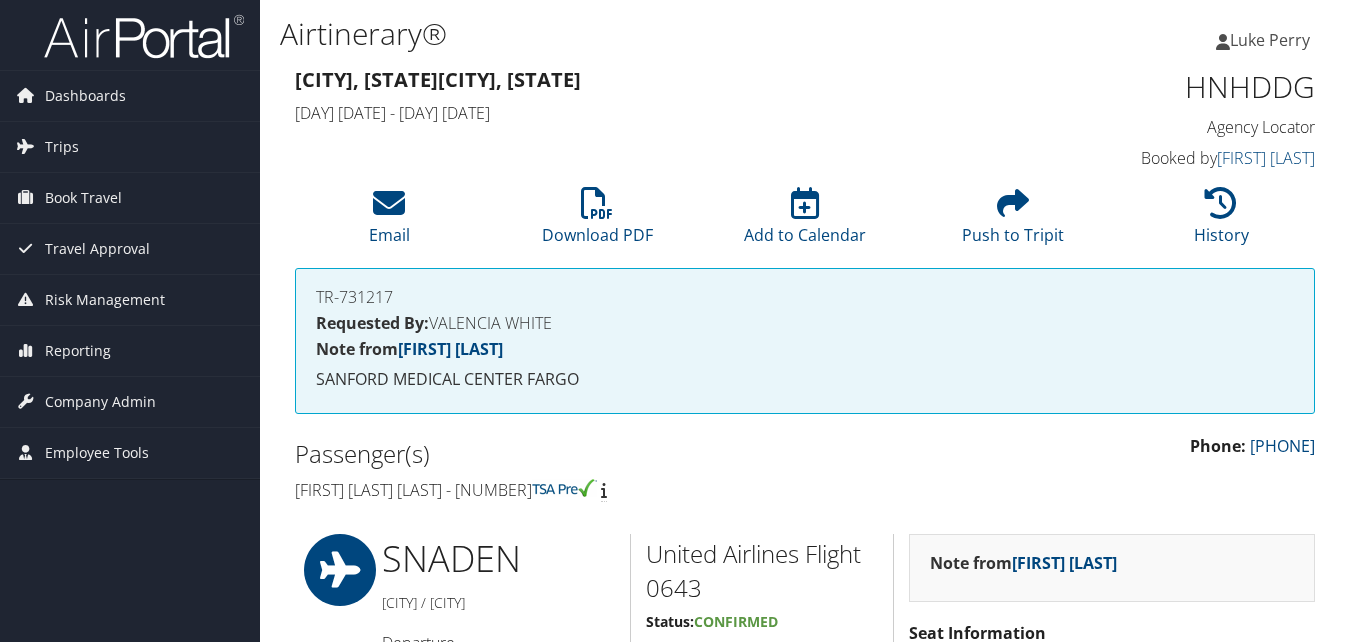 scroll, scrollTop: 1624, scrollLeft: 0, axis: vertical 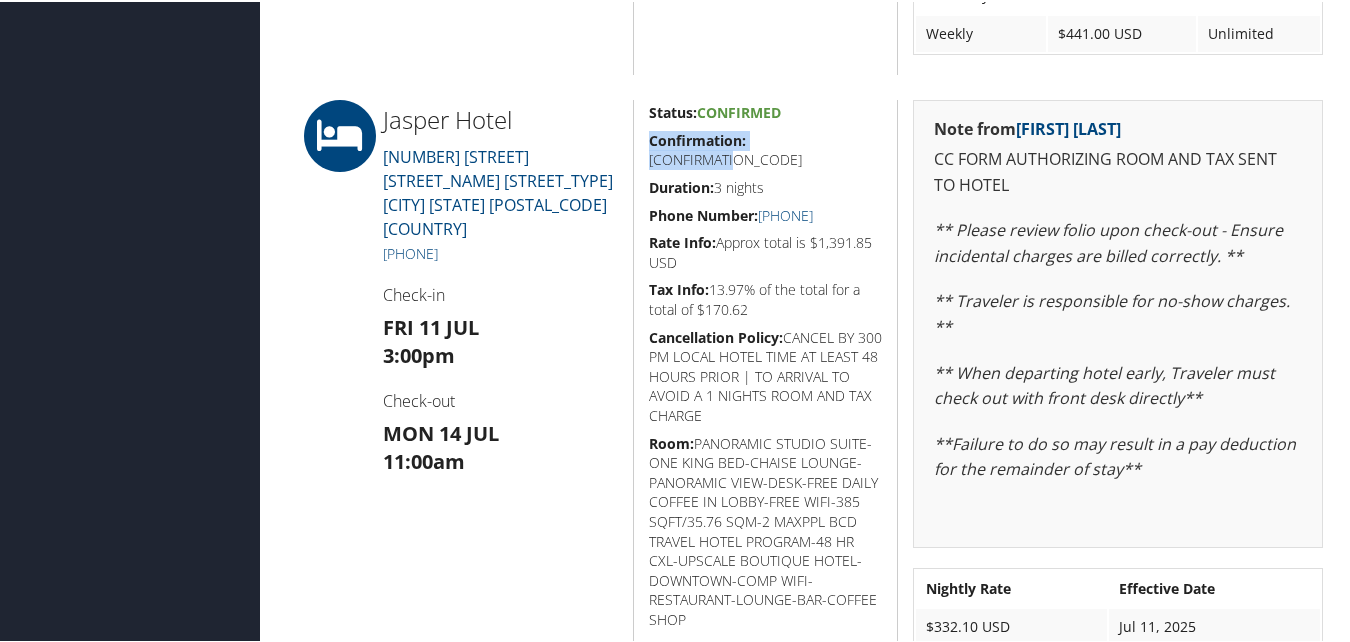 drag, startPoint x: 833, startPoint y: 137, endPoint x: 642, endPoint y: 141, distance: 191.04189 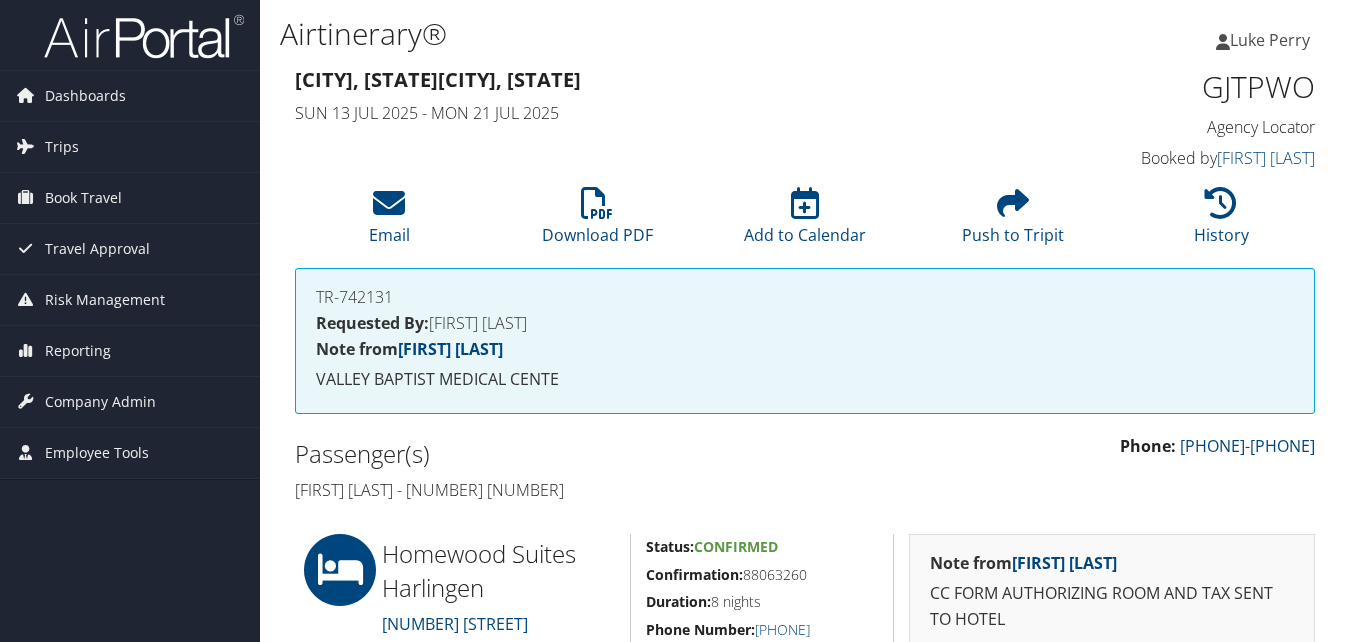 scroll, scrollTop: 400, scrollLeft: 0, axis: vertical 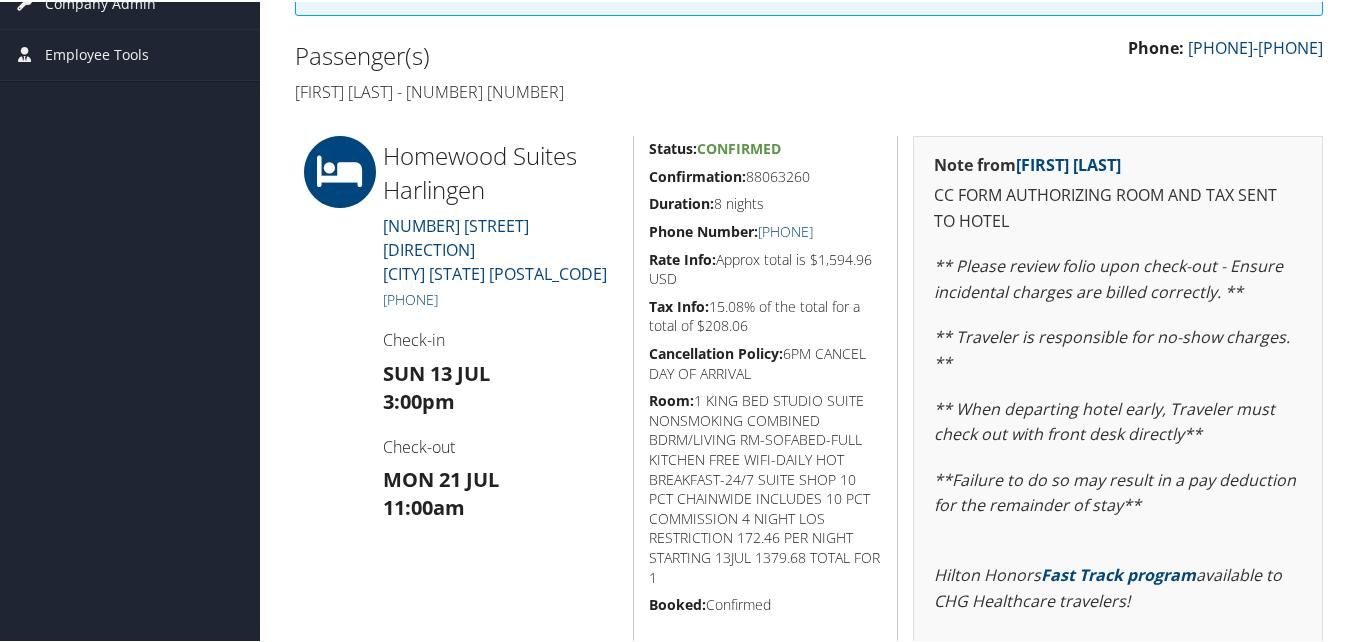 drag, startPoint x: 833, startPoint y: 178, endPoint x: 632, endPoint y: 175, distance: 201.02238 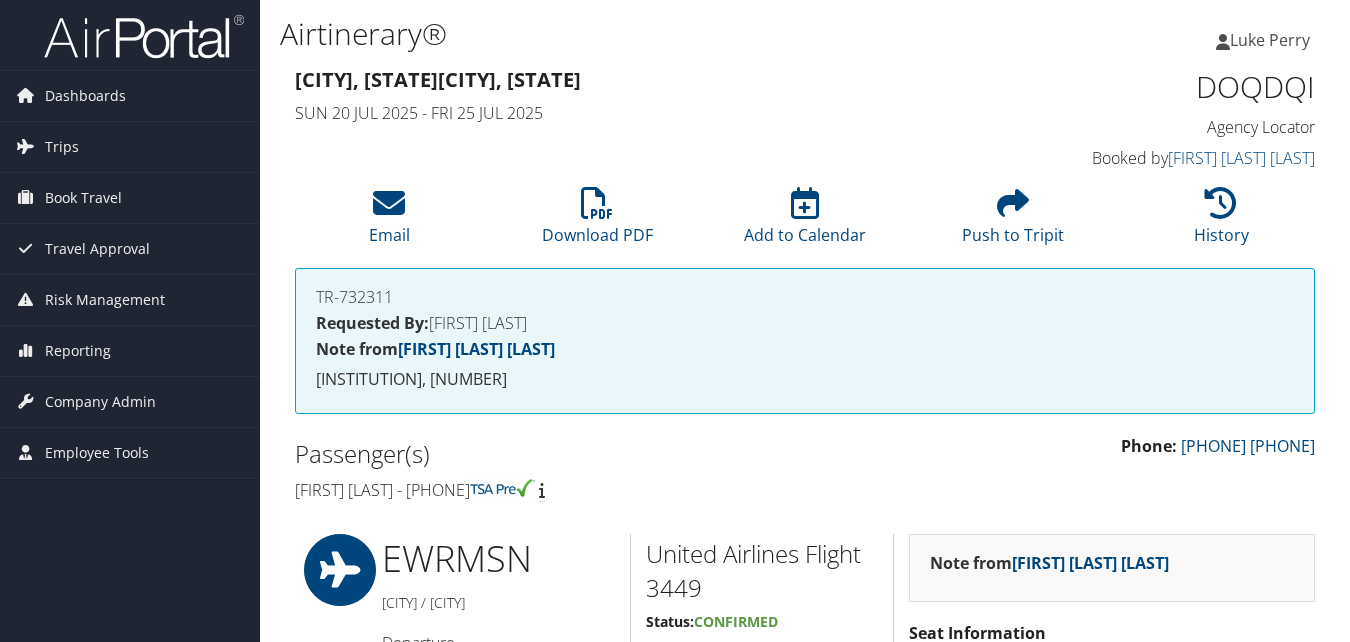scroll, scrollTop: 1601, scrollLeft: 0, axis: vertical 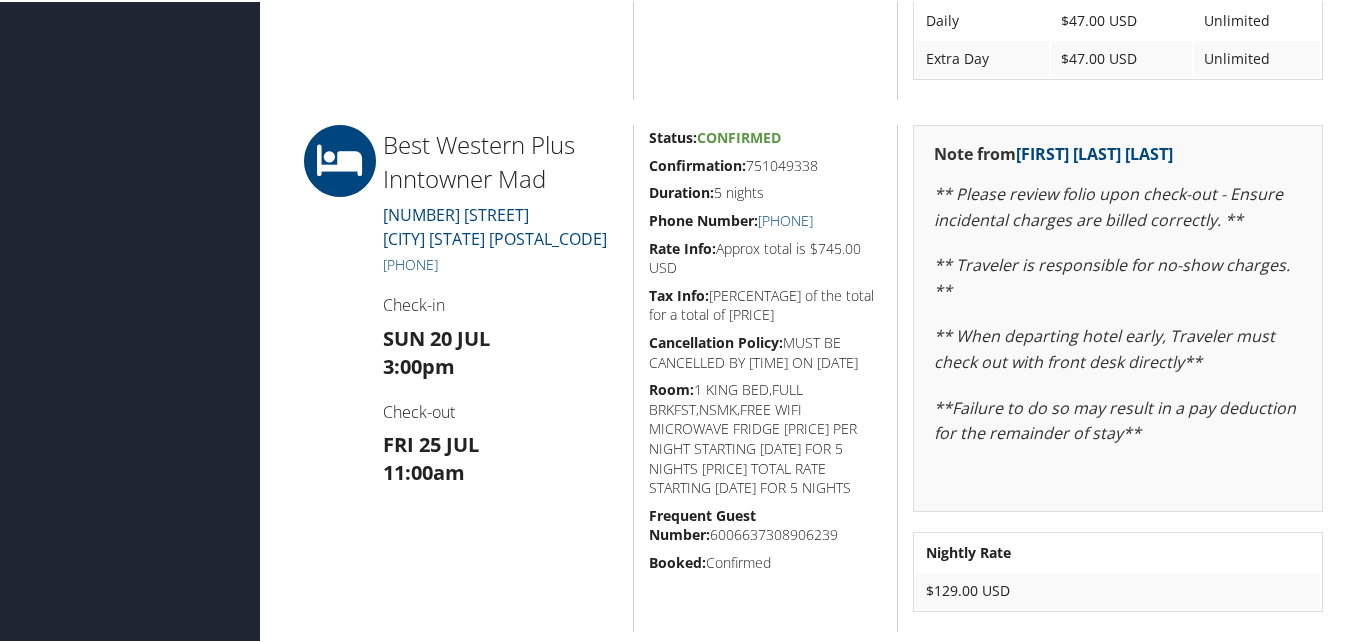 drag, startPoint x: 804, startPoint y: 180, endPoint x: 644, endPoint y: 190, distance: 160.3122 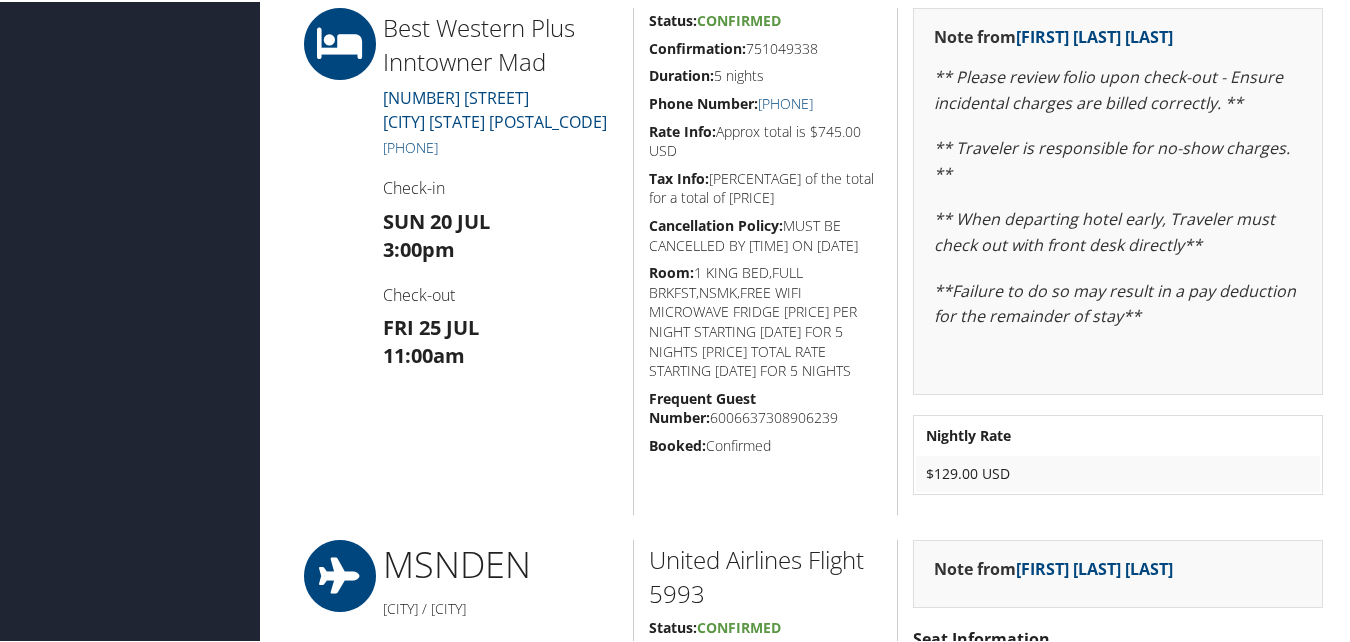 scroll, scrollTop: 2201, scrollLeft: 0, axis: vertical 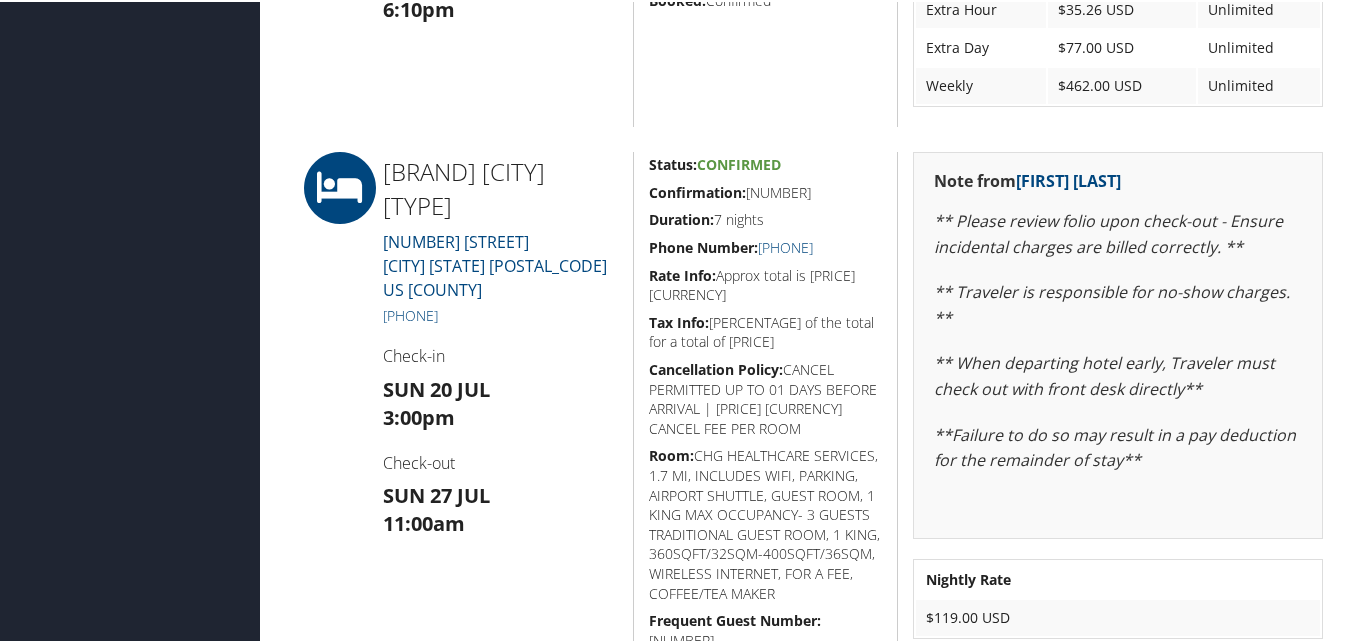 drag, startPoint x: 831, startPoint y: 195, endPoint x: 637, endPoint y: 182, distance: 194.43507 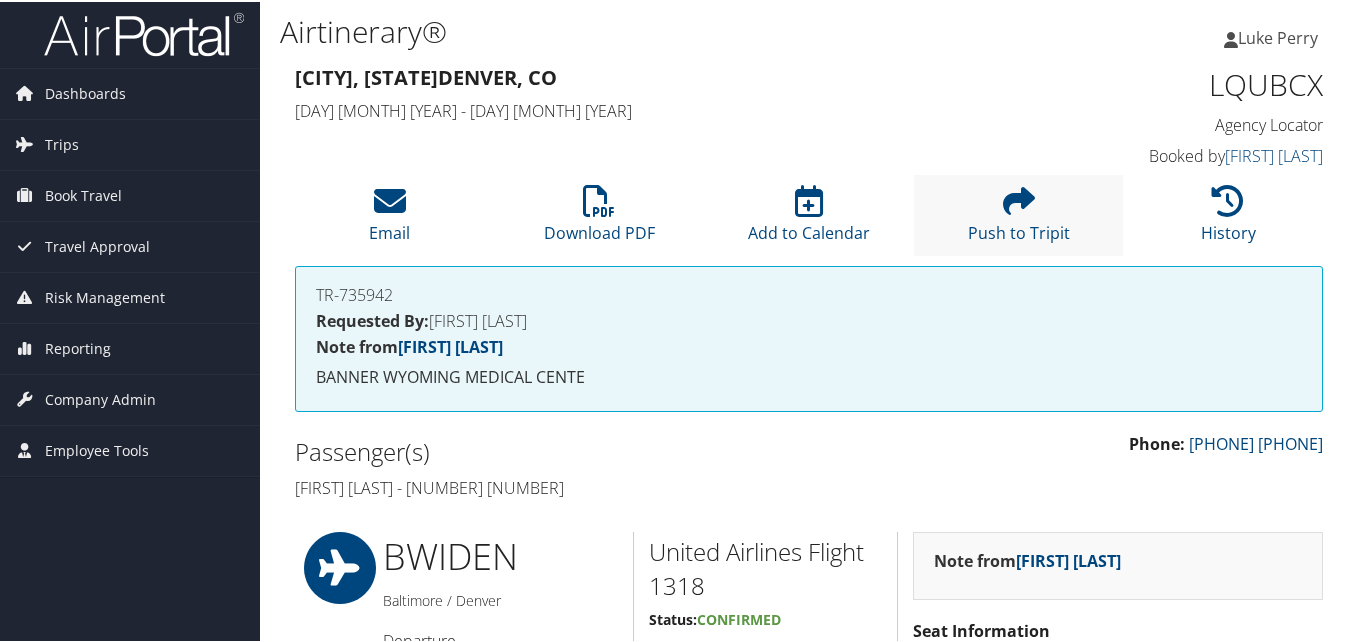 scroll, scrollTop: 0, scrollLeft: 0, axis: both 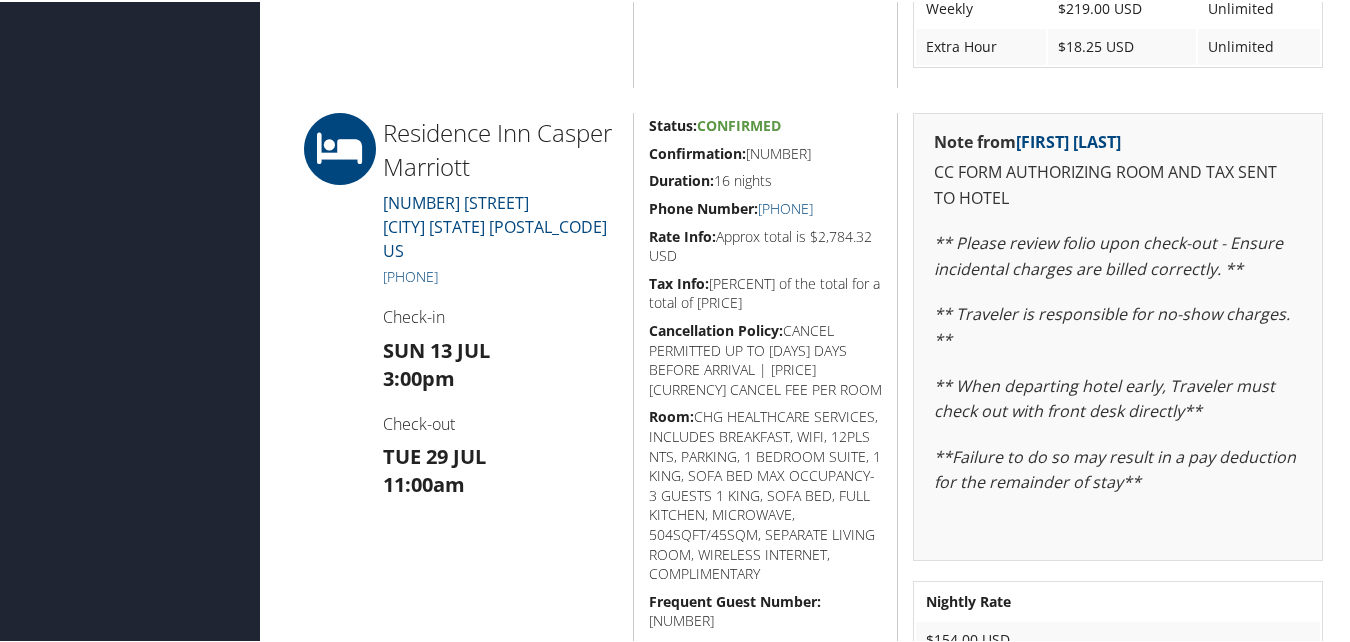 drag, startPoint x: 831, startPoint y: 148, endPoint x: 646, endPoint y: 155, distance: 185.13239 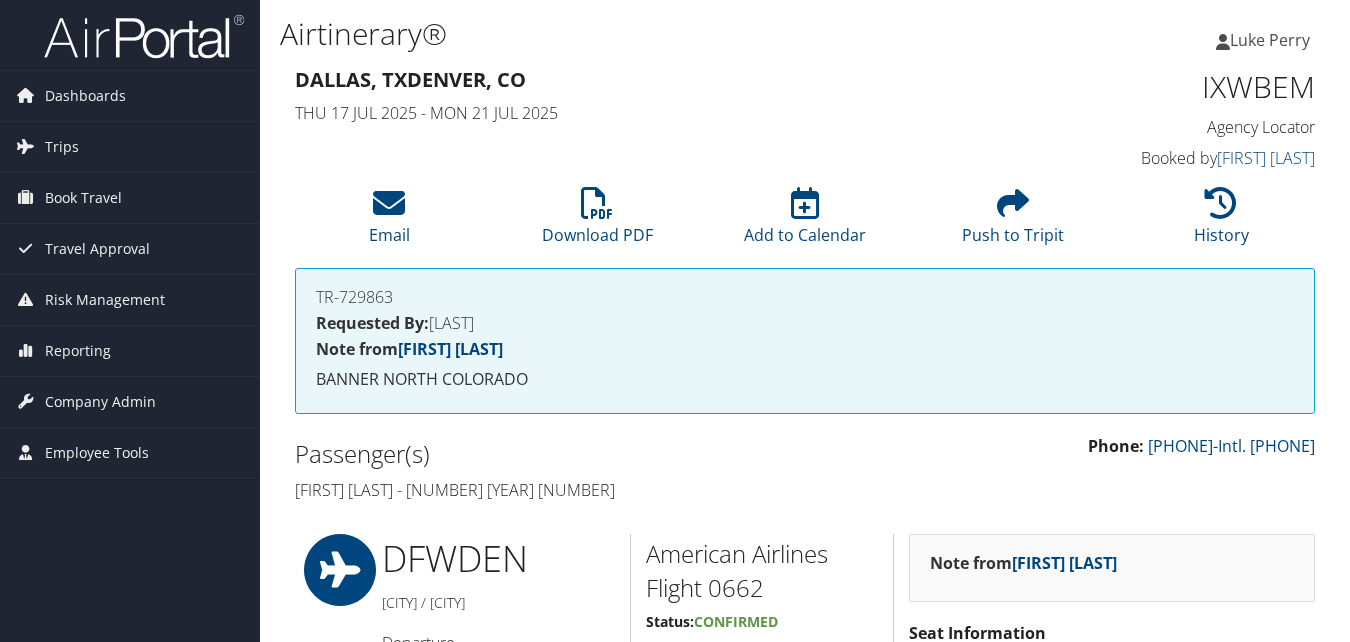 scroll, scrollTop: 0, scrollLeft: 0, axis: both 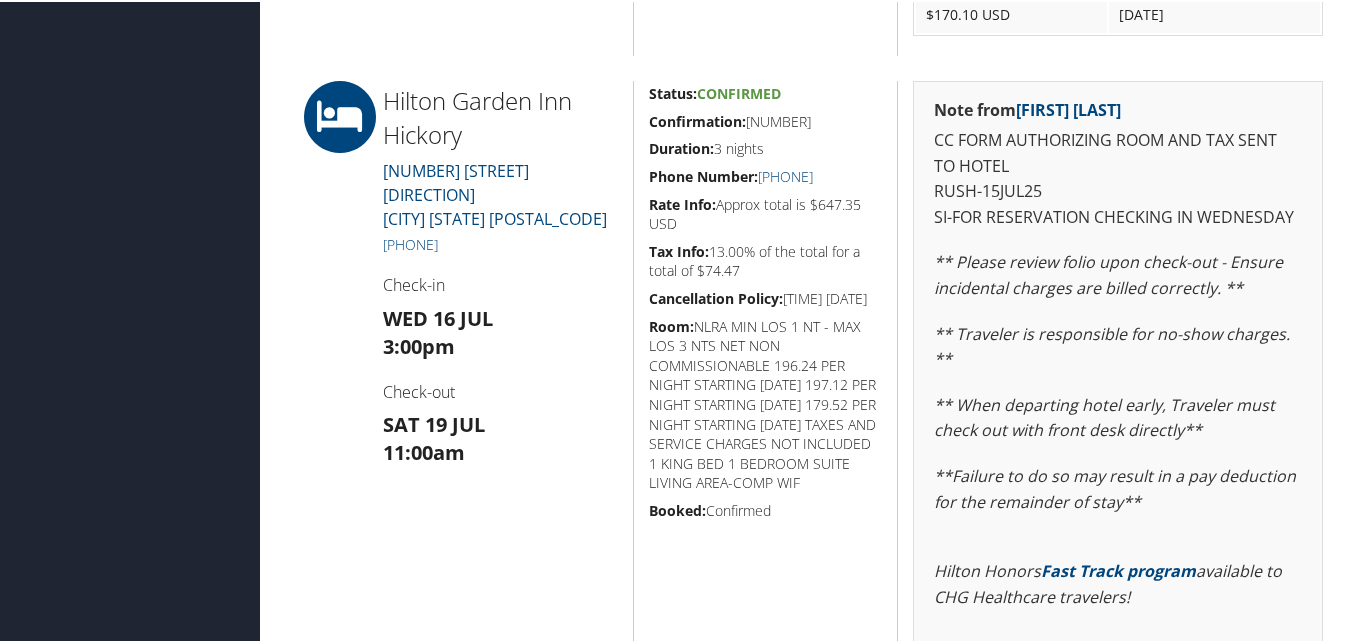 drag, startPoint x: 837, startPoint y: 117, endPoint x: 646, endPoint y: 116, distance: 191.00262 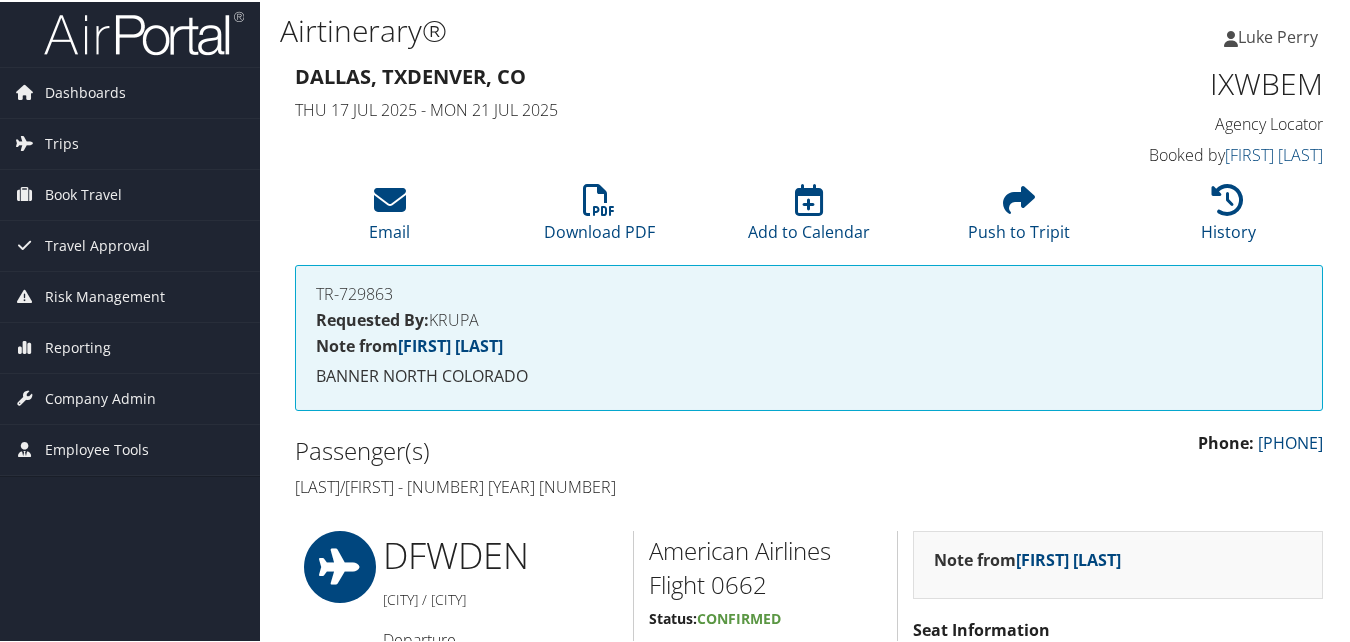 scroll, scrollTop: 0, scrollLeft: 0, axis: both 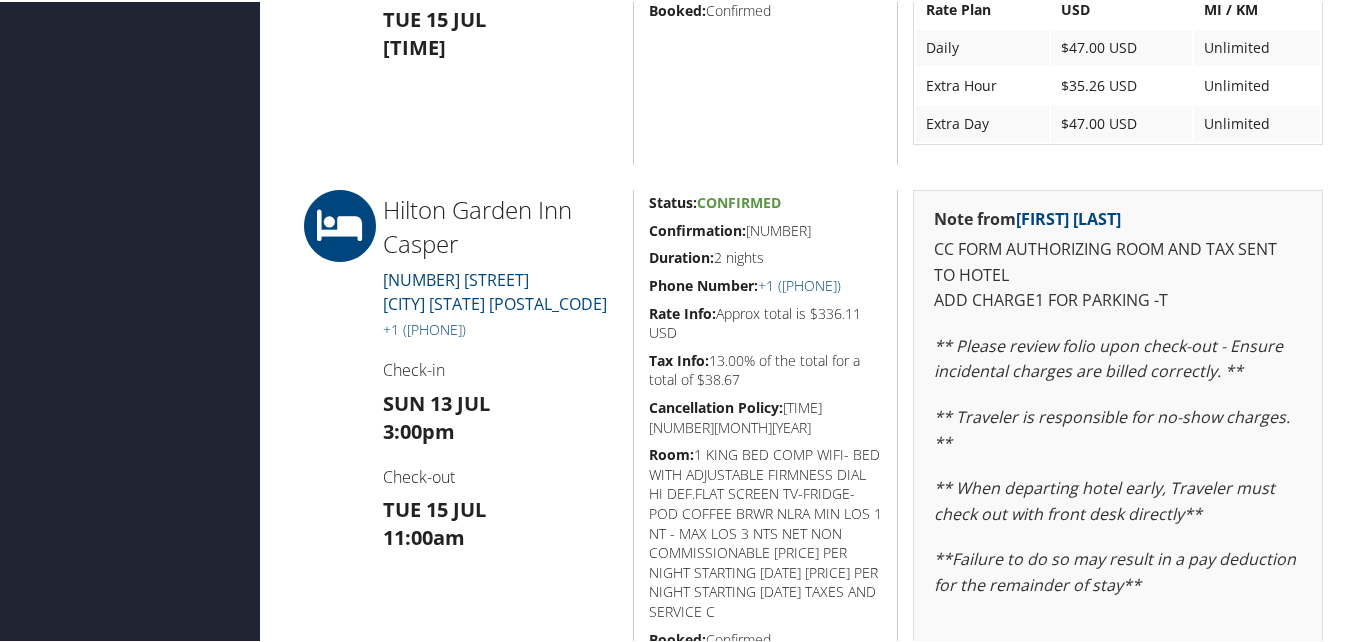 drag, startPoint x: 836, startPoint y: 223, endPoint x: 645, endPoint y: 233, distance: 191.2616 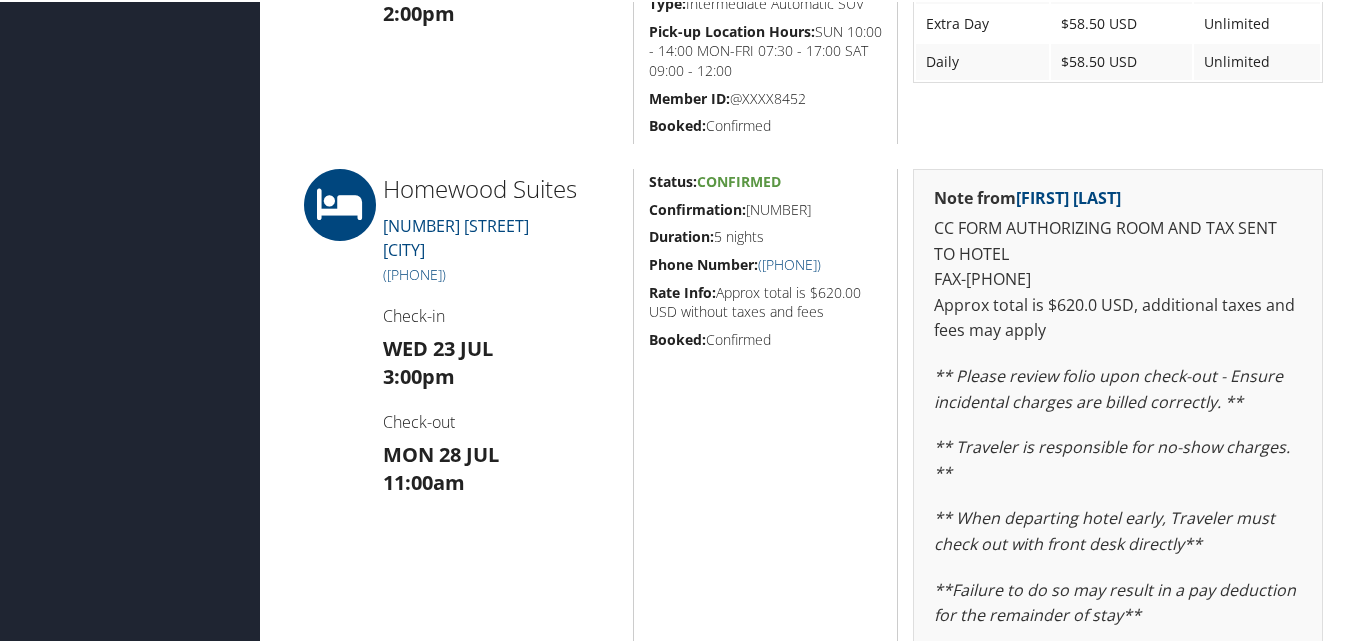 scroll, scrollTop: 801, scrollLeft: 0, axis: vertical 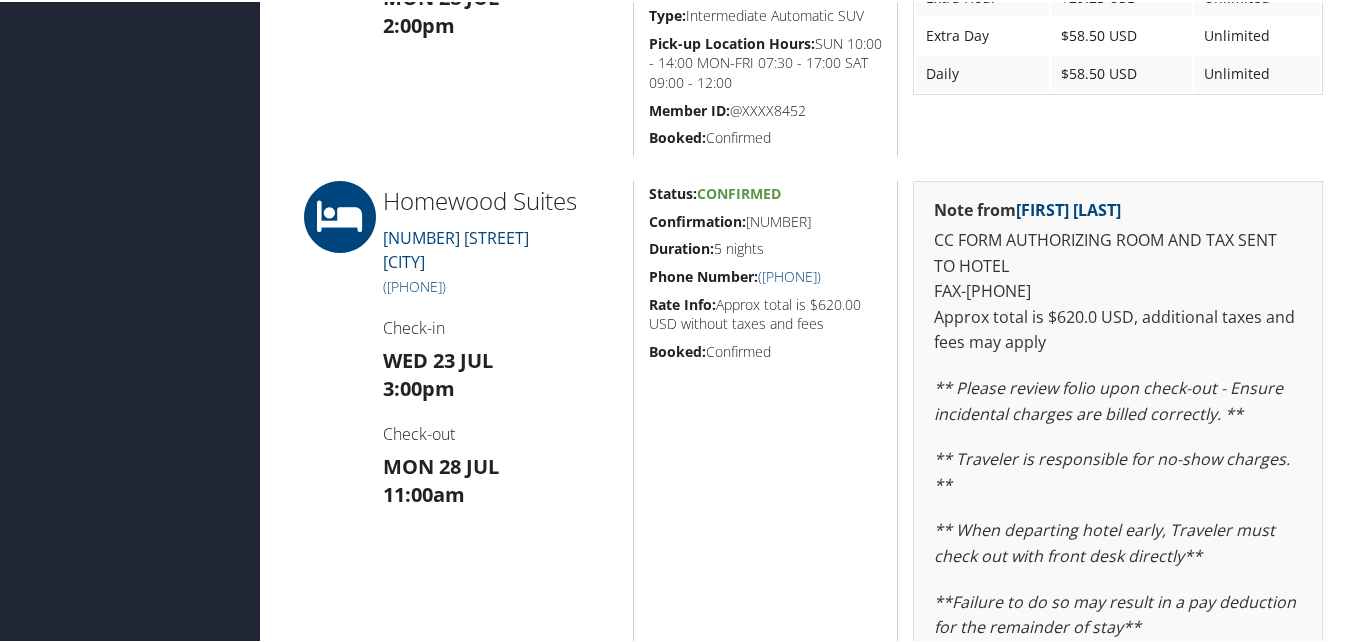 drag, startPoint x: 826, startPoint y: 216, endPoint x: 636, endPoint y: 226, distance: 190.26297 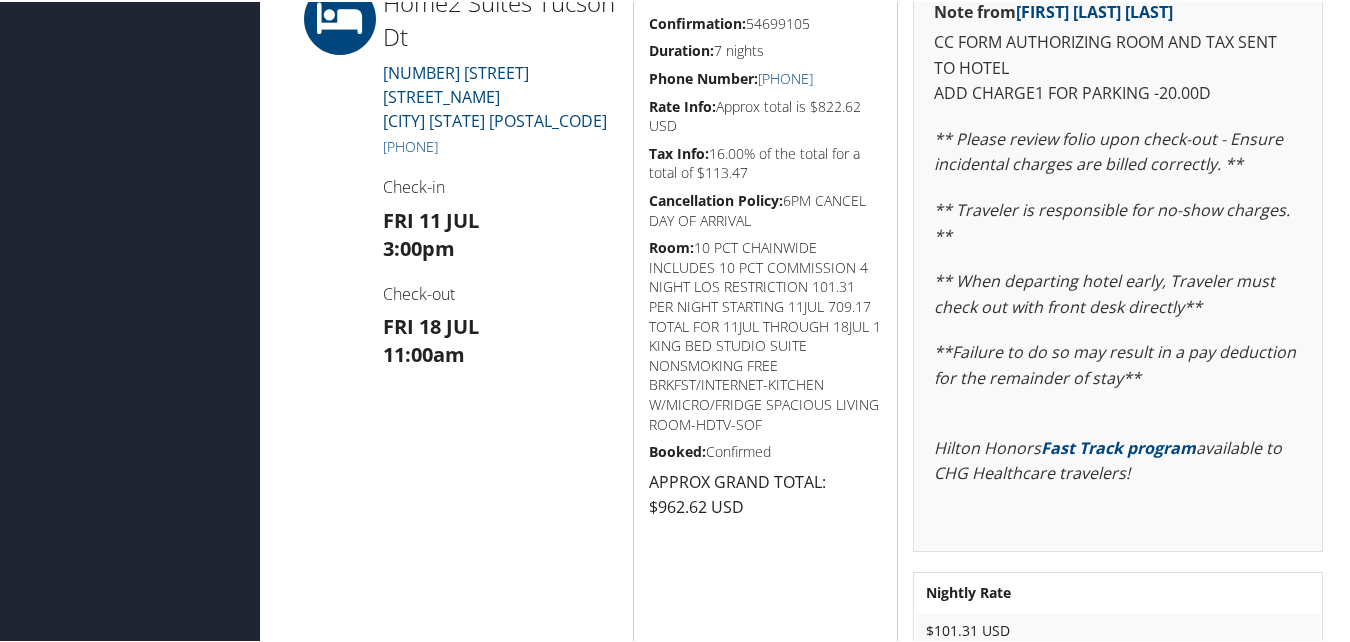 scroll, scrollTop: 1300, scrollLeft: 0, axis: vertical 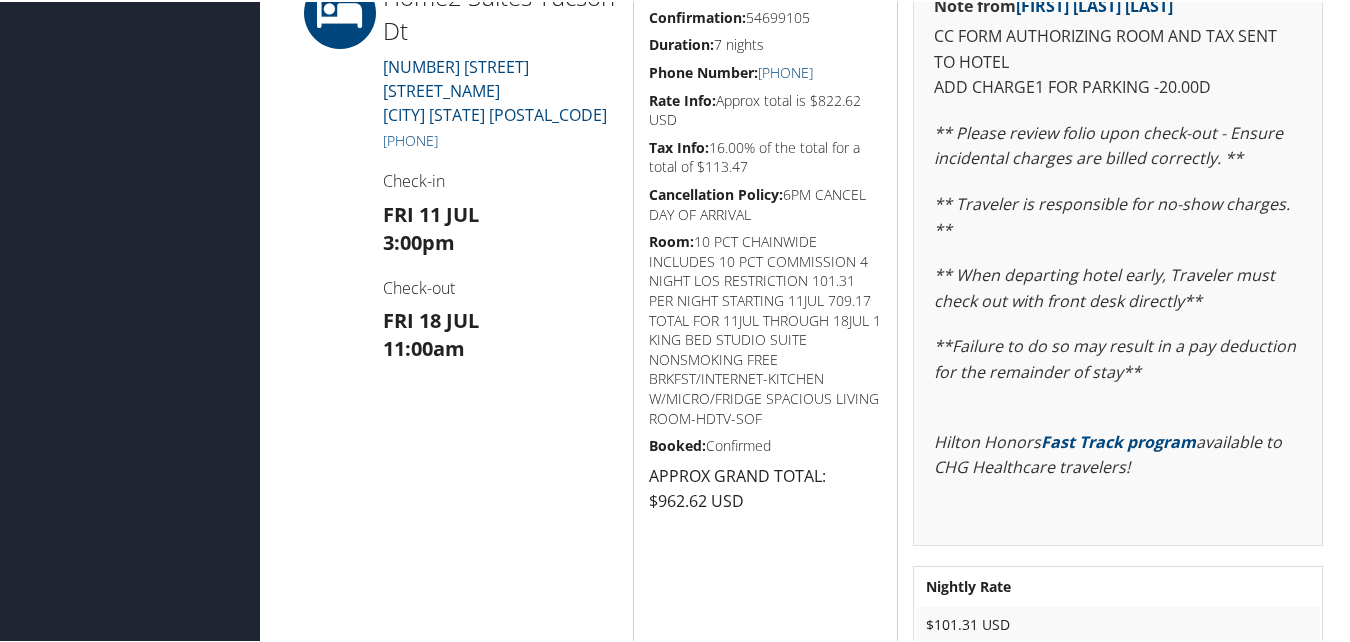 drag, startPoint x: 752, startPoint y: 38, endPoint x: 637, endPoint y: 39, distance: 115.00435 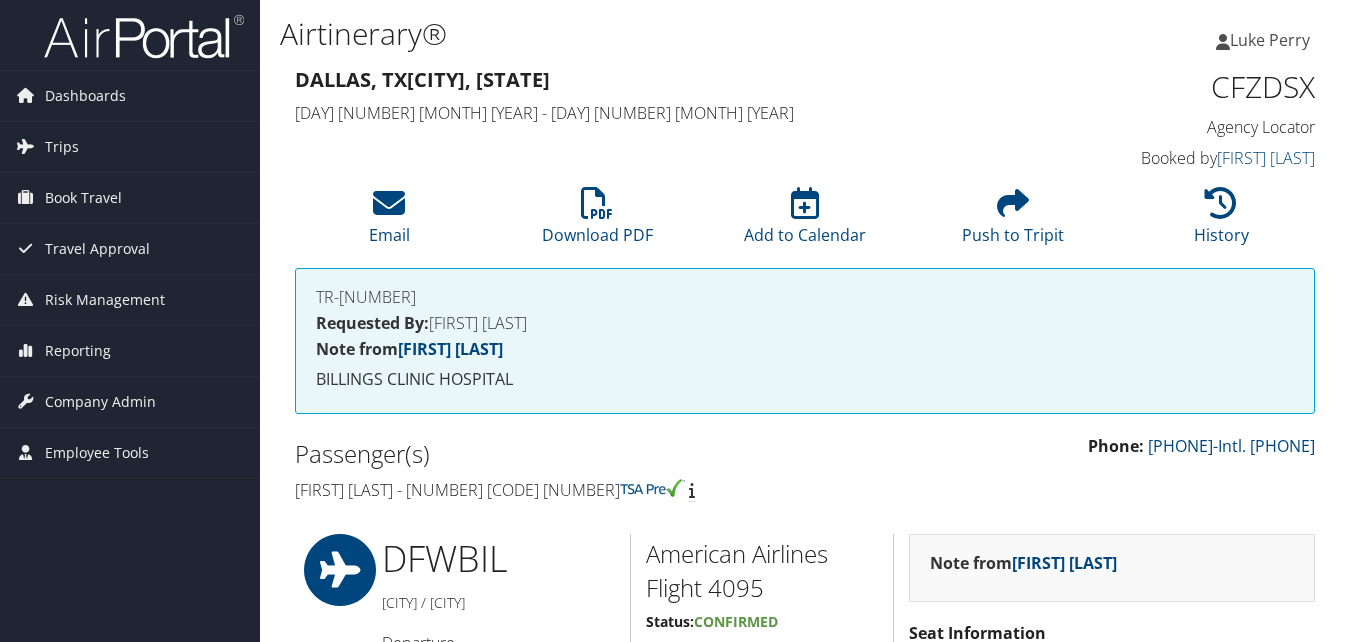scroll, scrollTop: 1000, scrollLeft: 0, axis: vertical 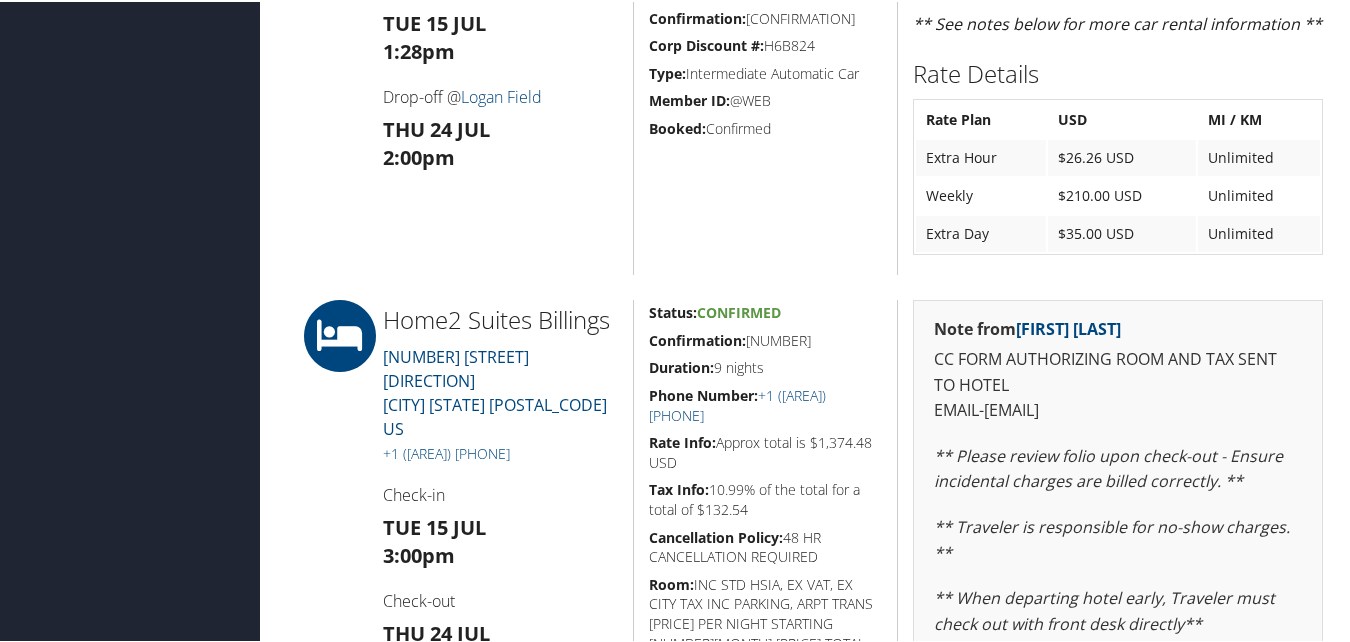 drag, startPoint x: 814, startPoint y: 334, endPoint x: 634, endPoint y: 334, distance: 180 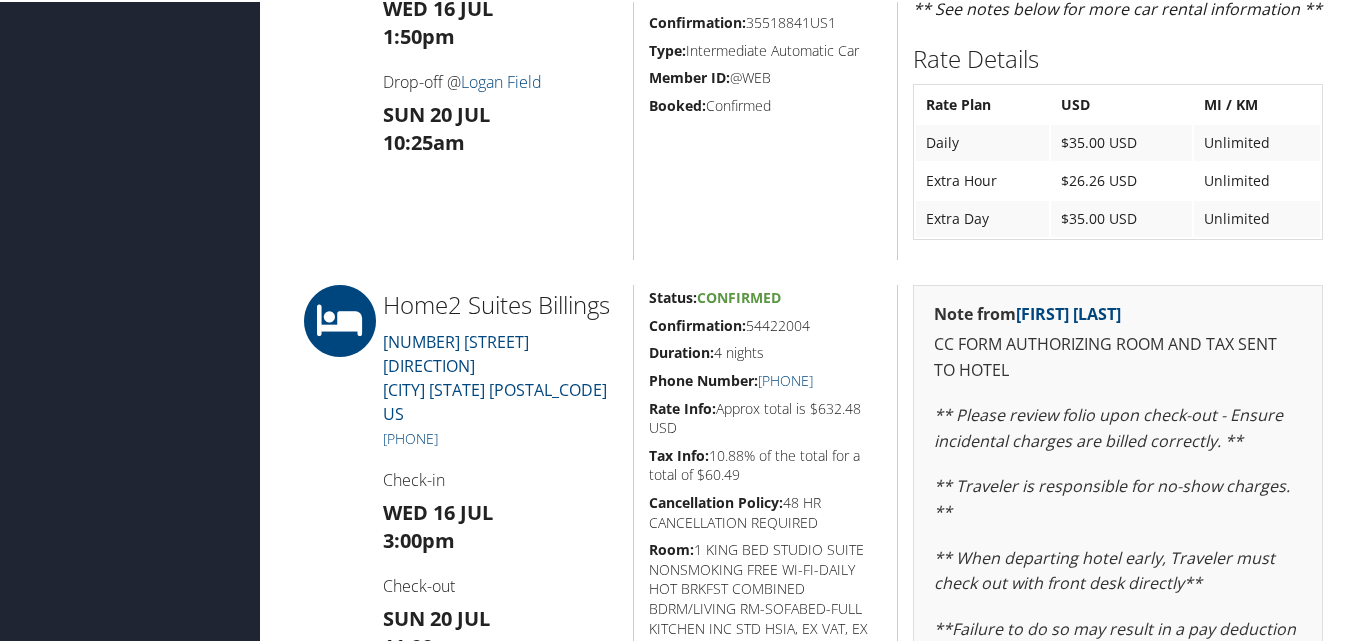 scroll, scrollTop: 1000, scrollLeft: 0, axis: vertical 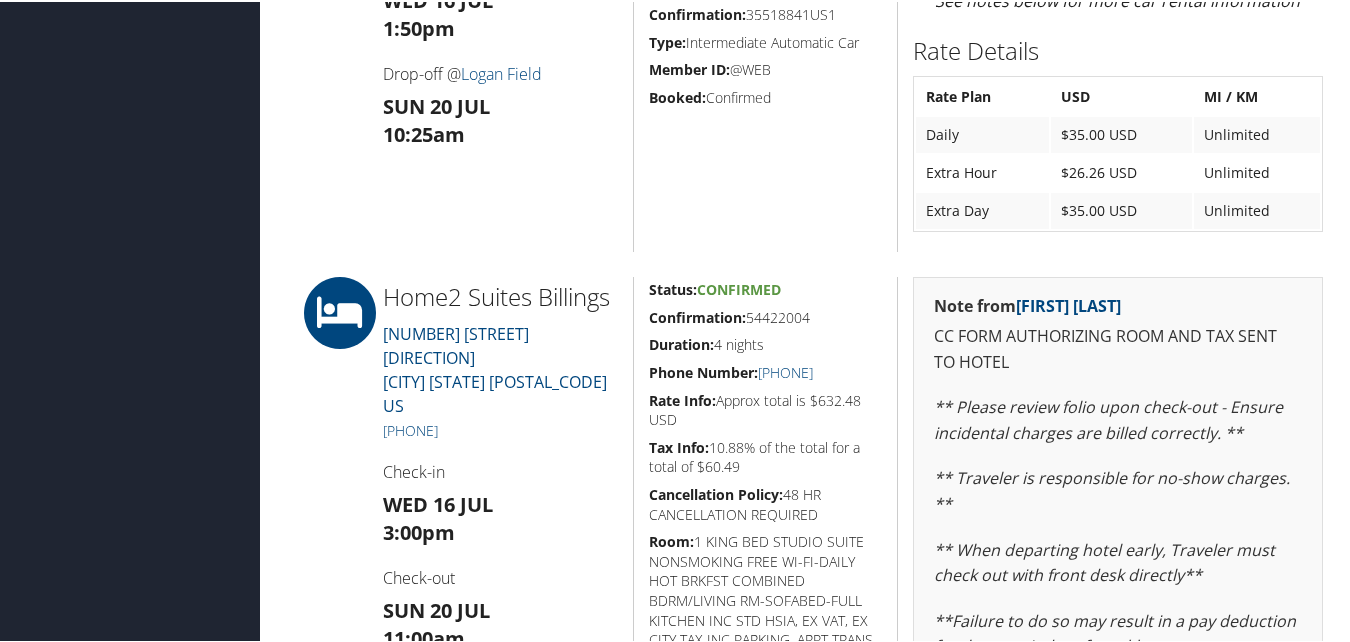 drag, startPoint x: 835, startPoint y: 311, endPoint x: 641, endPoint y: 315, distance: 194.04123 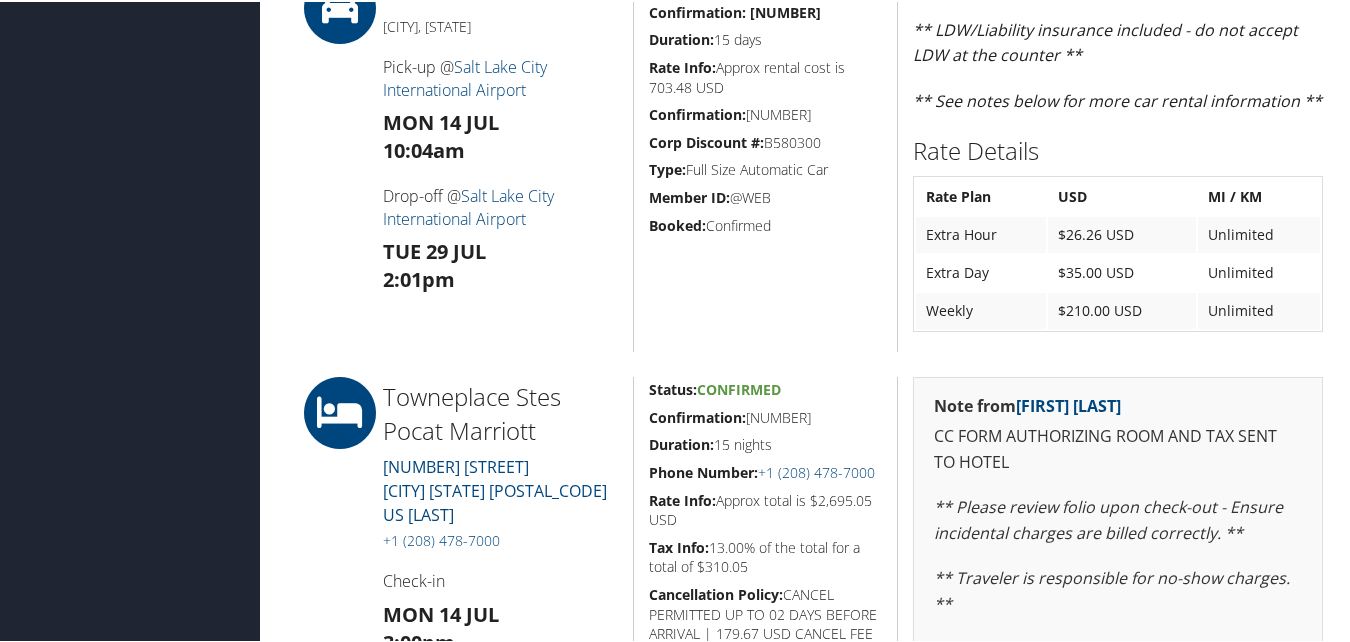scroll, scrollTop: 1000, scrollLeft: 0, axis: vertical 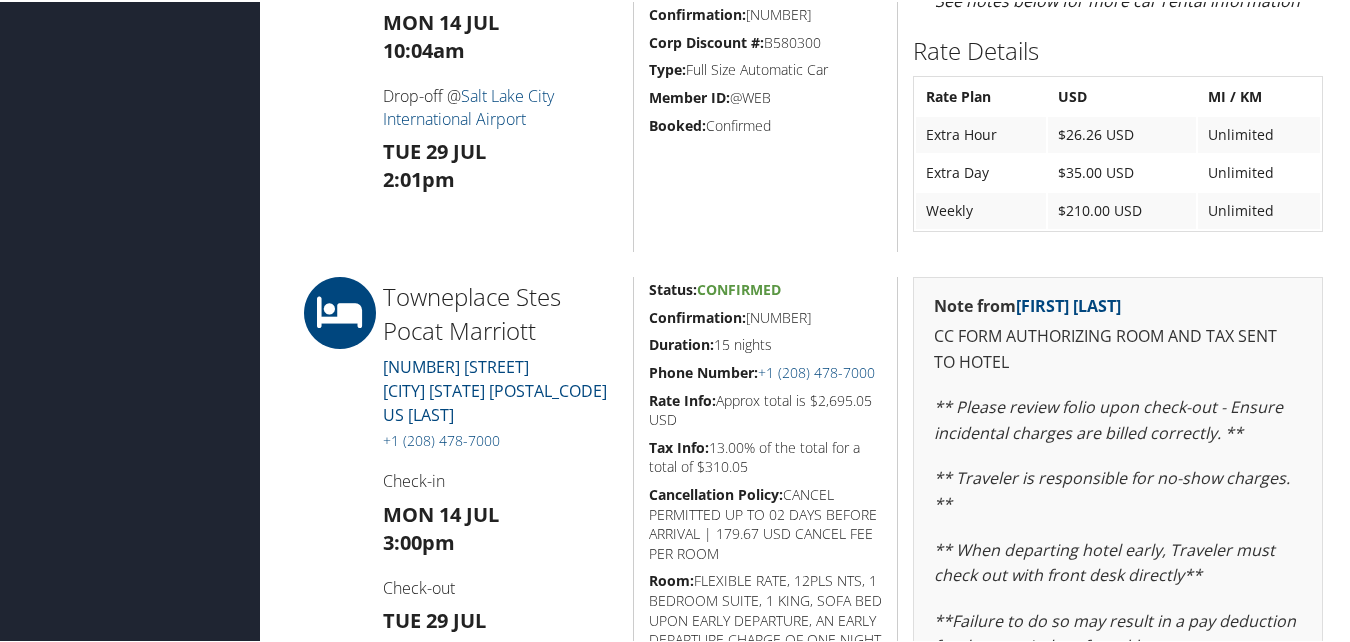 drag, startPoint x: 827, startPoint y: 321, endPoint x: 644, endPoint y: 325, distance: 183.04372 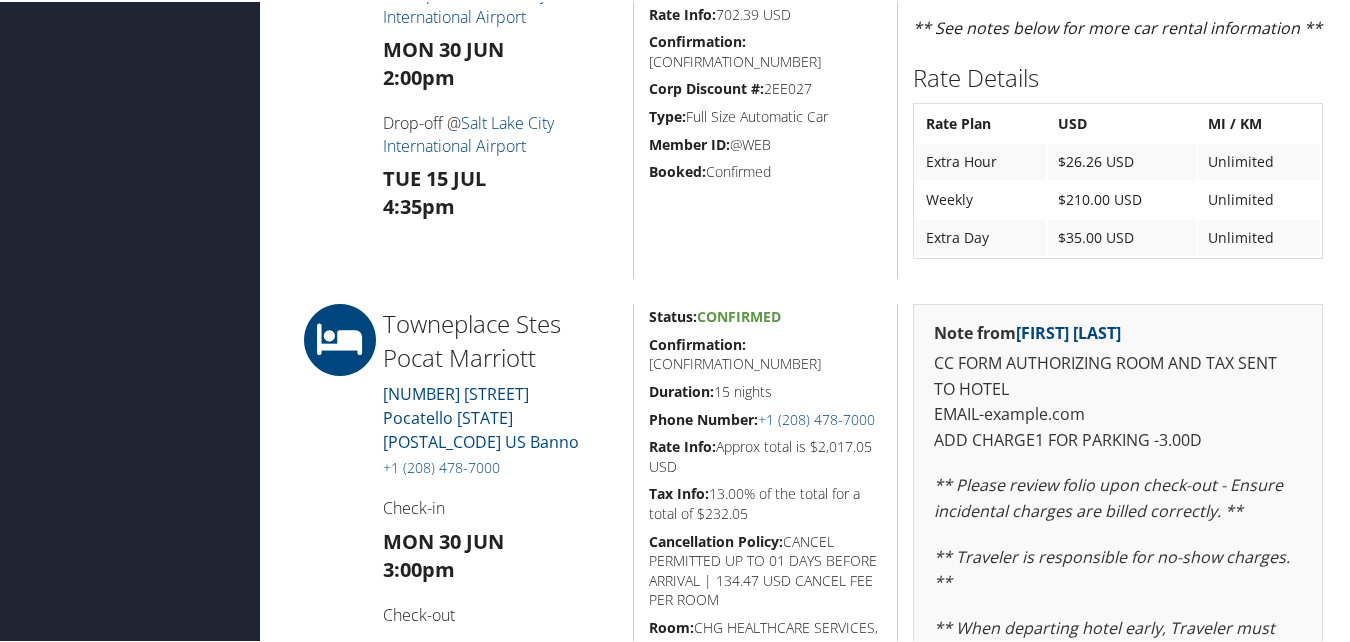 scroll, scrollTop: 1533, scrollLeft: 0, axis: vertical 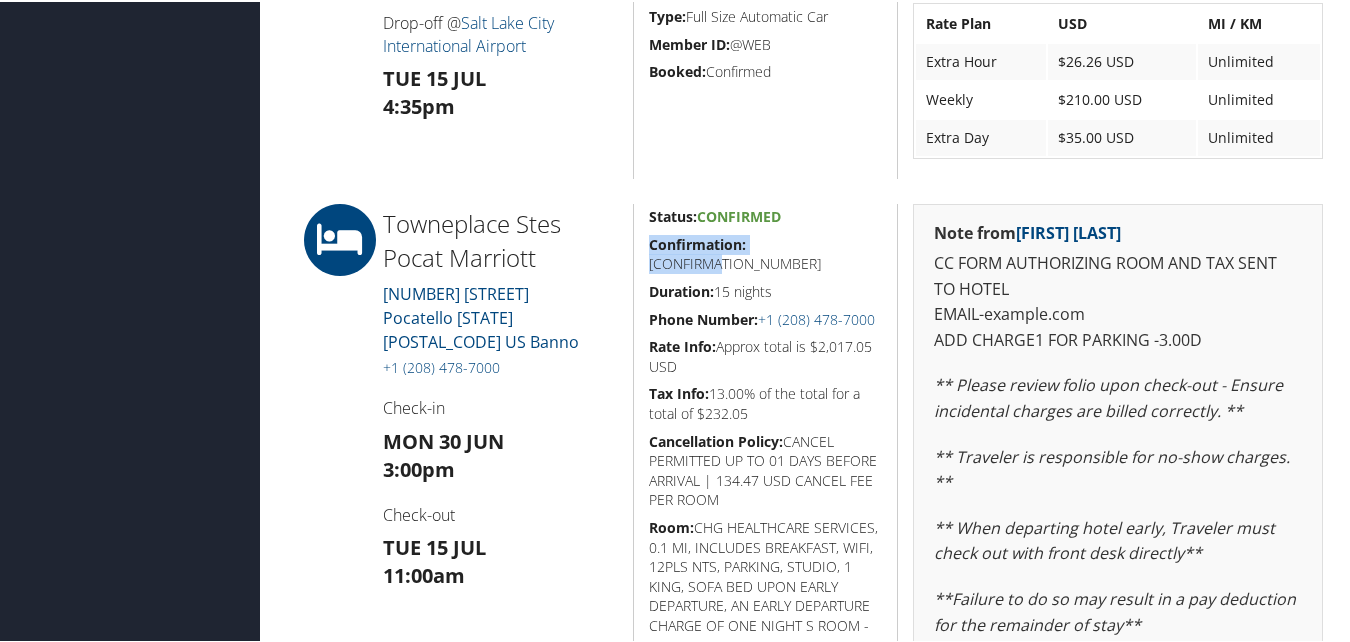 drag, startPoint x: 823, startPoint y: 233, endPoint x: 648, endPoint y: 246, distance: 175.4822 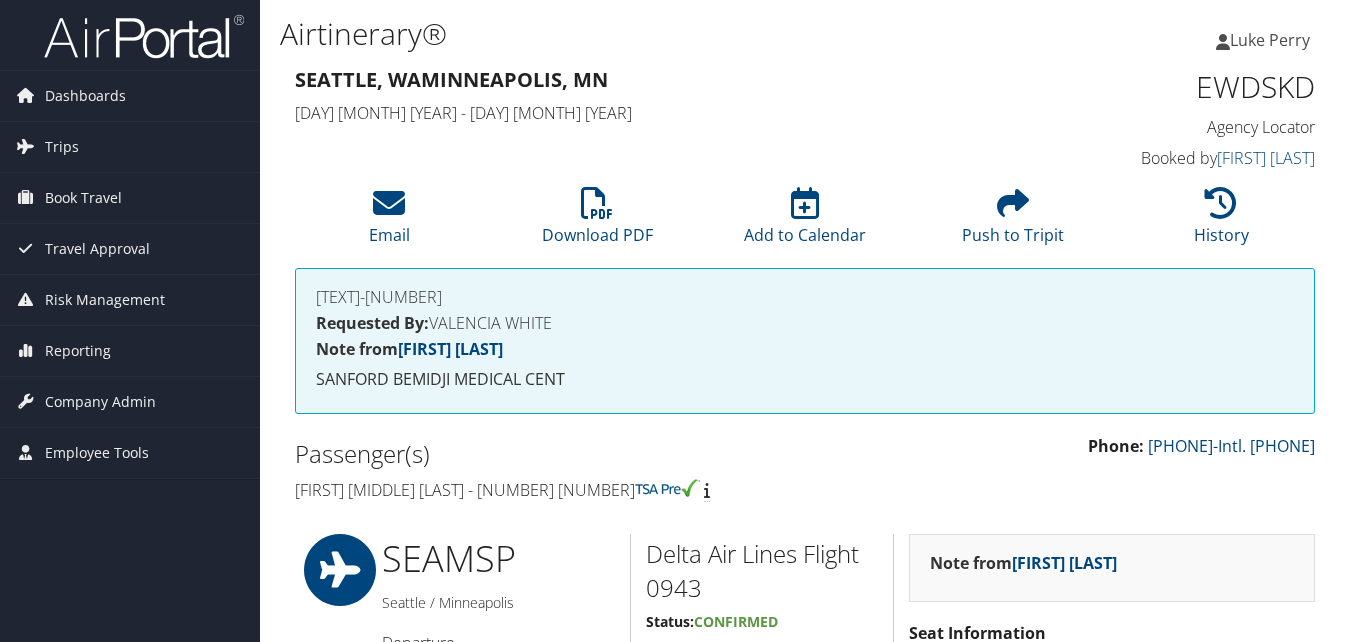 scroll, scrollTop: 1123, scrollLeft: 0, axis: vertical 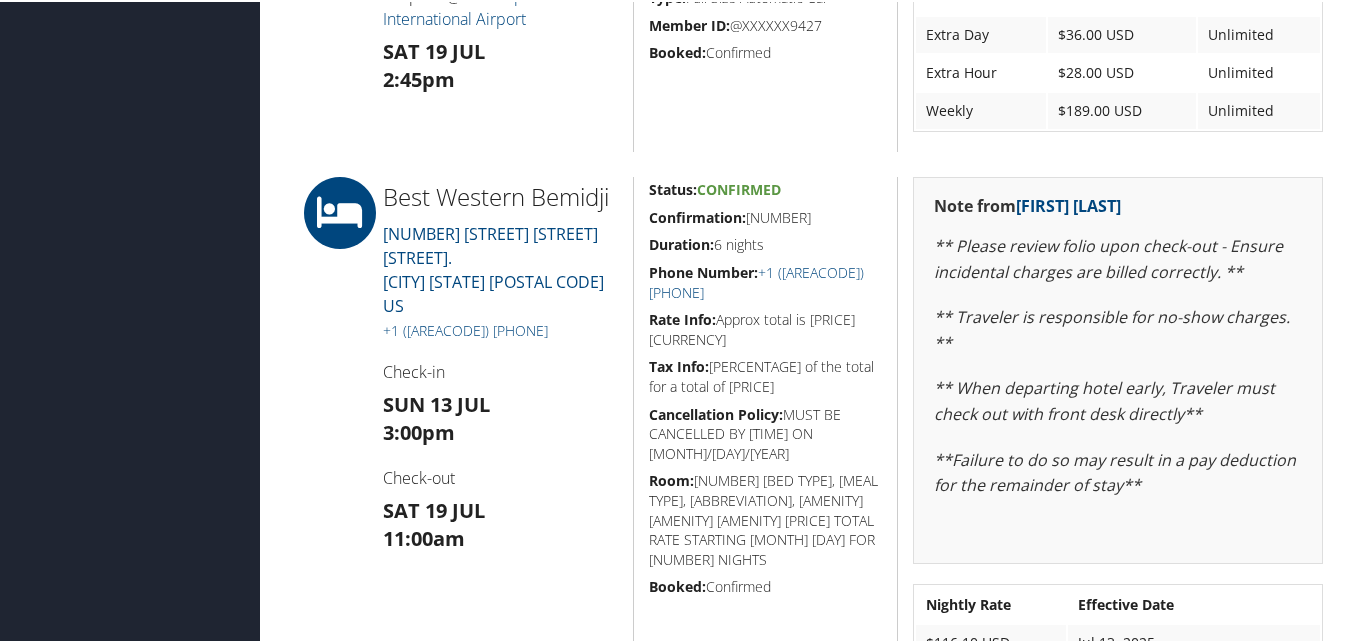 drag, startPoint x: 836, startPoint y: 212, endPoint x: 636, endPoint y: 222, distance: 200.24985 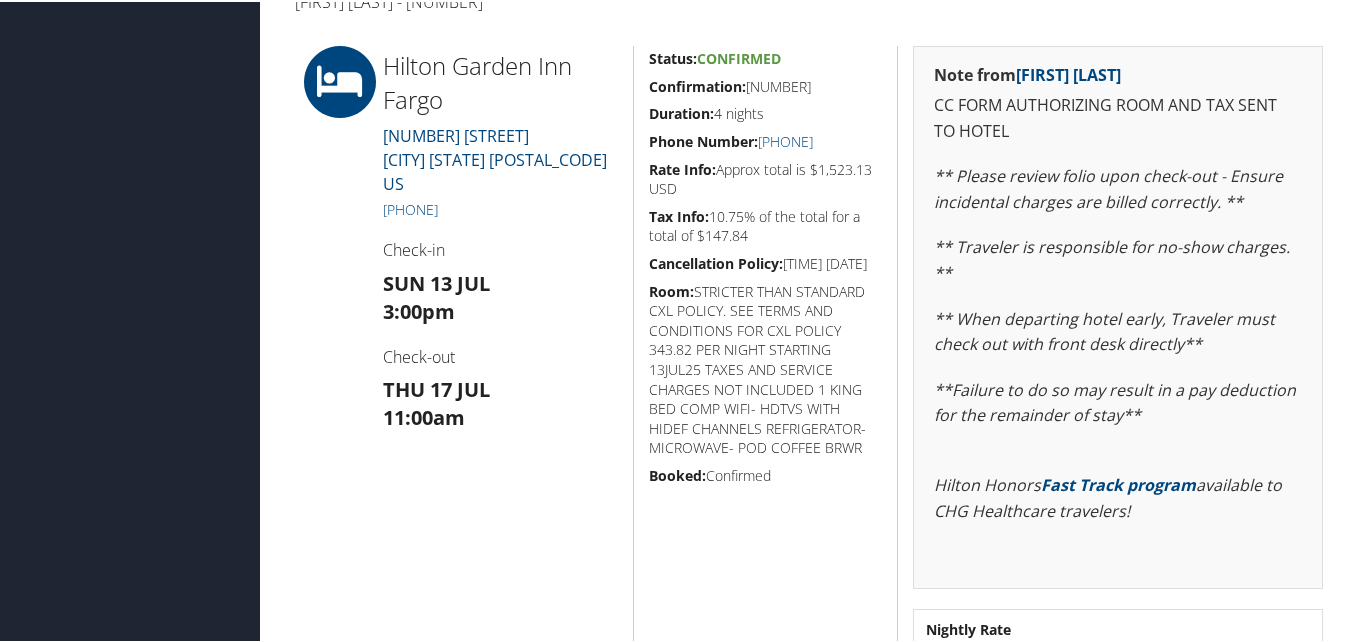 scroll, scrollTop: 500, scrollLeft: 0, axis: vertical 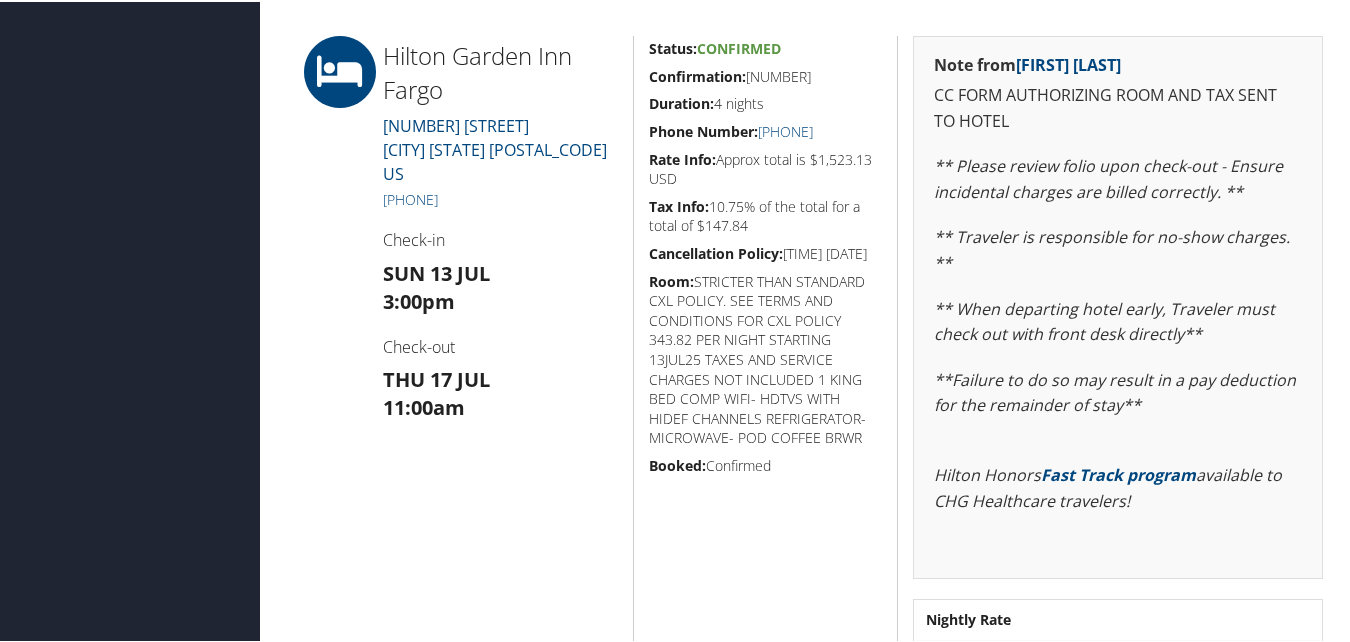 drag, startPoint x: 837, startPoint y: 68, endPoint x: 649, endPoint y: 54, distance: 188.52055 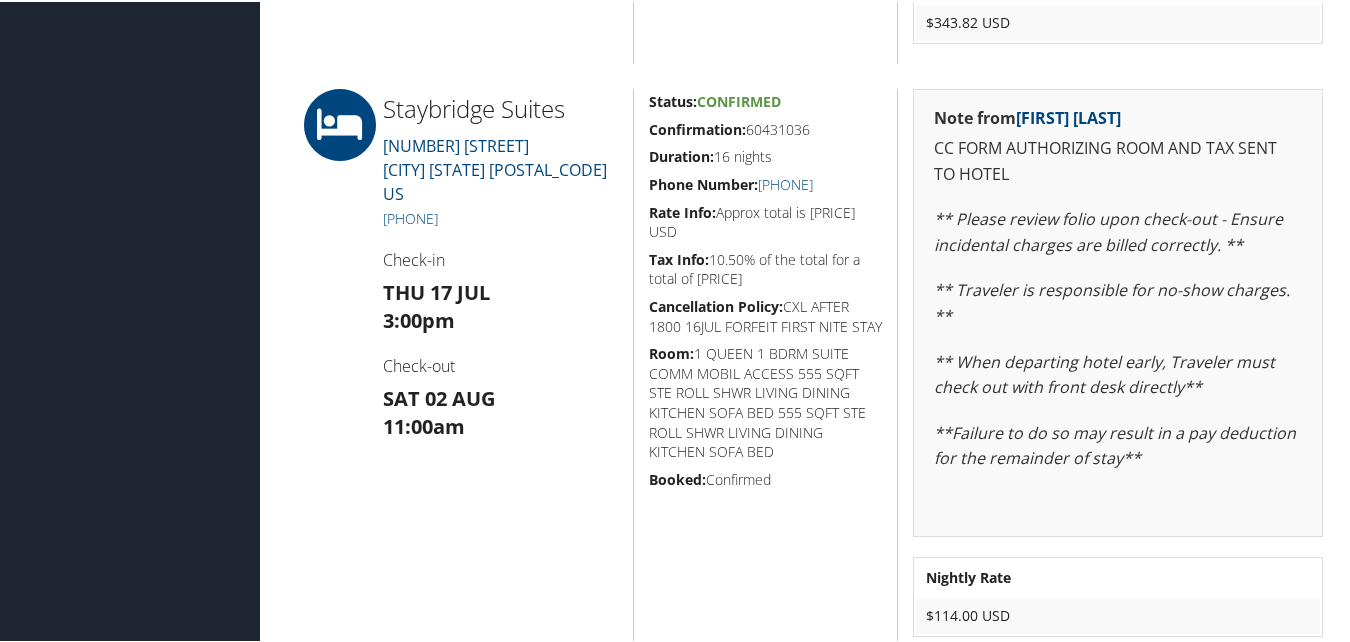 scroll, scrollTop: 1106, scrollLeft: 0, axis: vertical 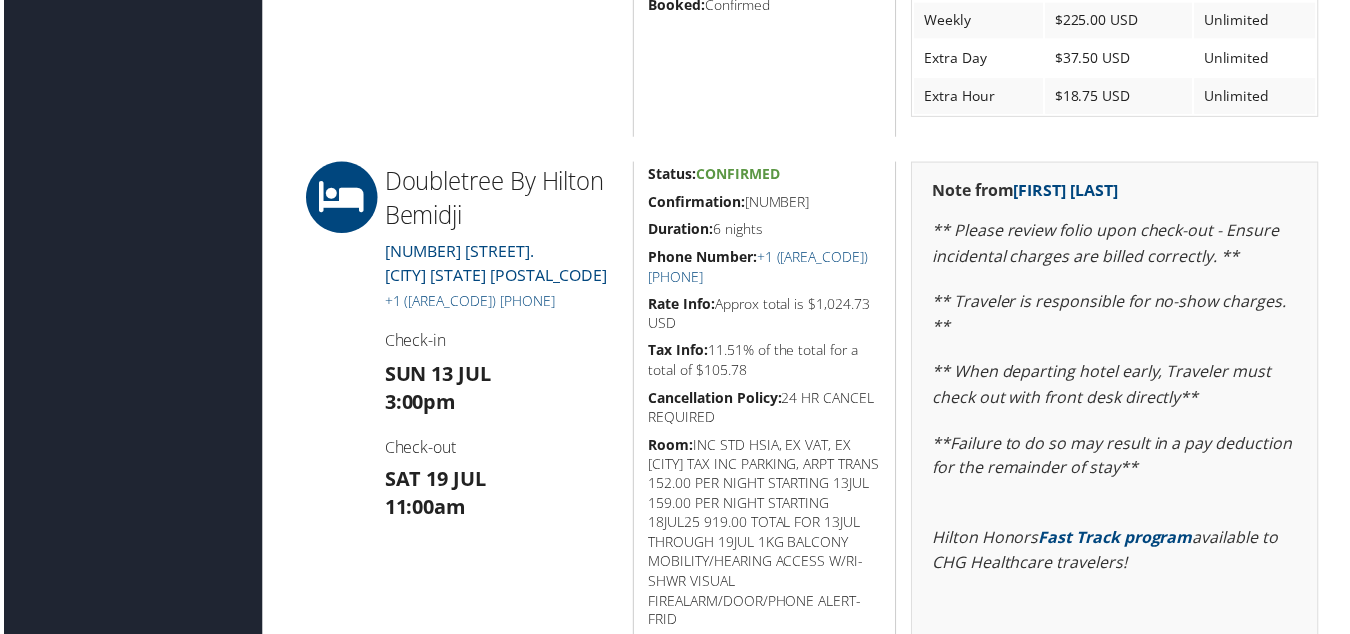 drag, startPoint x: 848, startPoint y: 202, endPoint x: 650, endPoint y: 208, distance: 198.09088 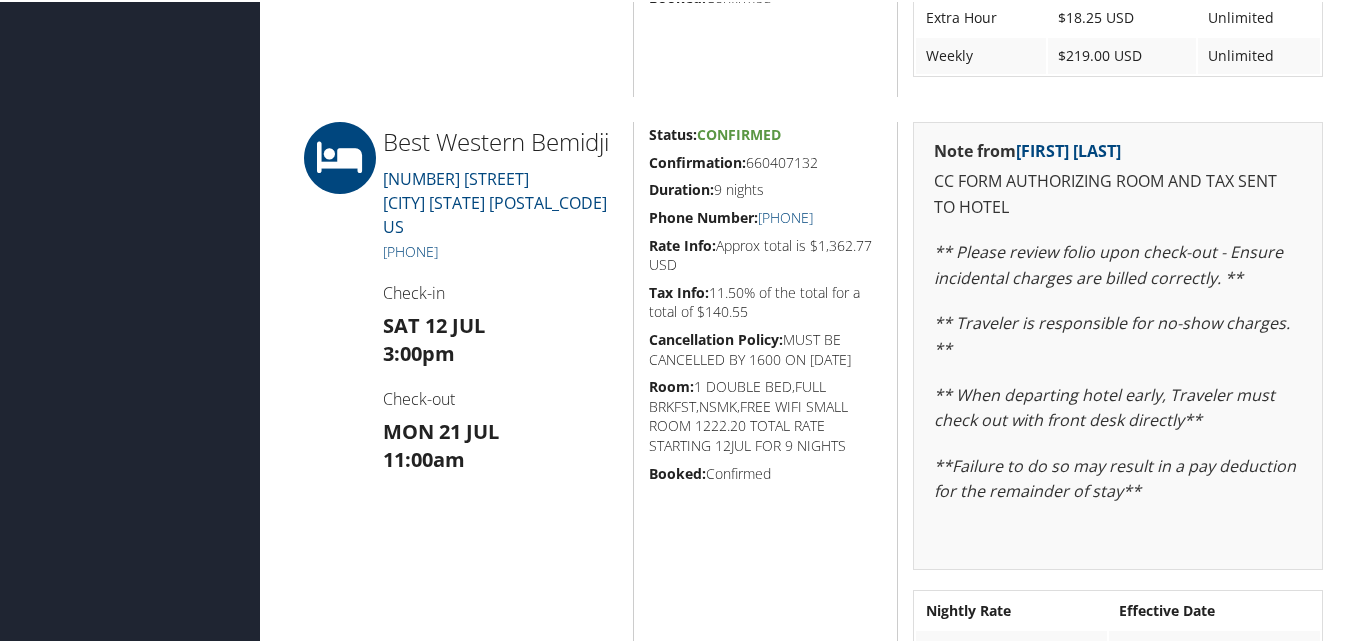 scroll, scrollTop: 1623, scrollLeft: 0, axis: vertical 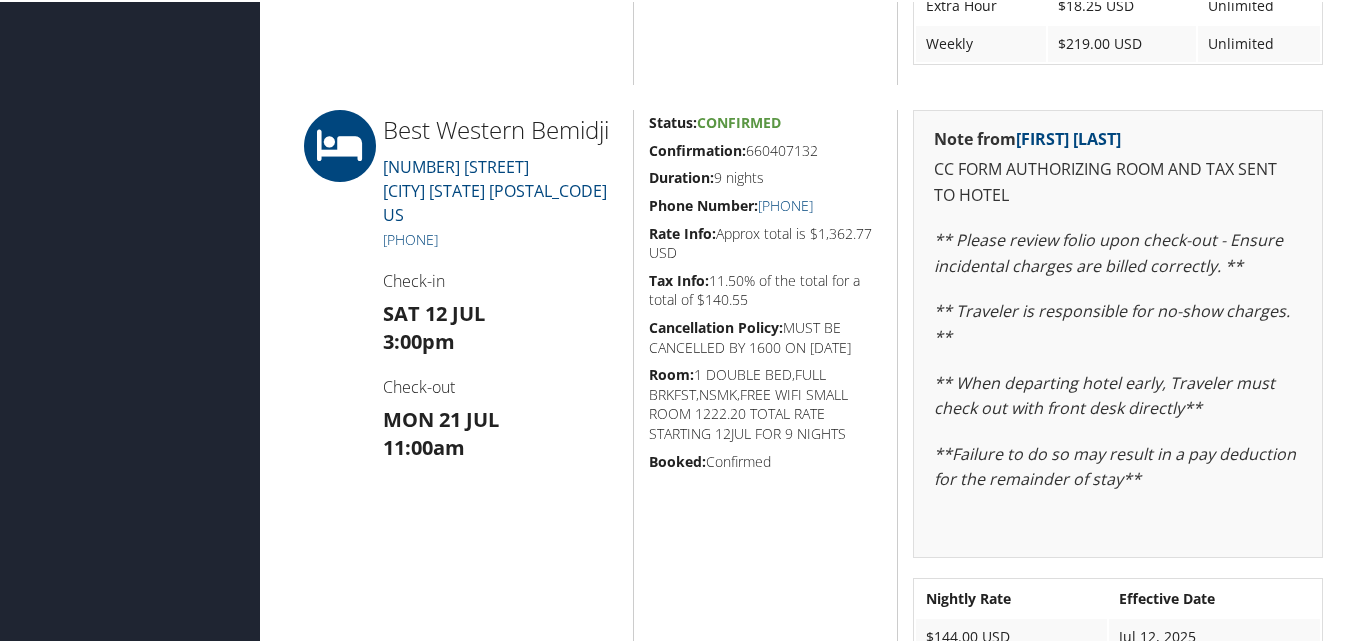 drag, startPoint x: 830, startPoint y: 144, endPoint x: 644, endPoint y: 152, distance: 186.17197 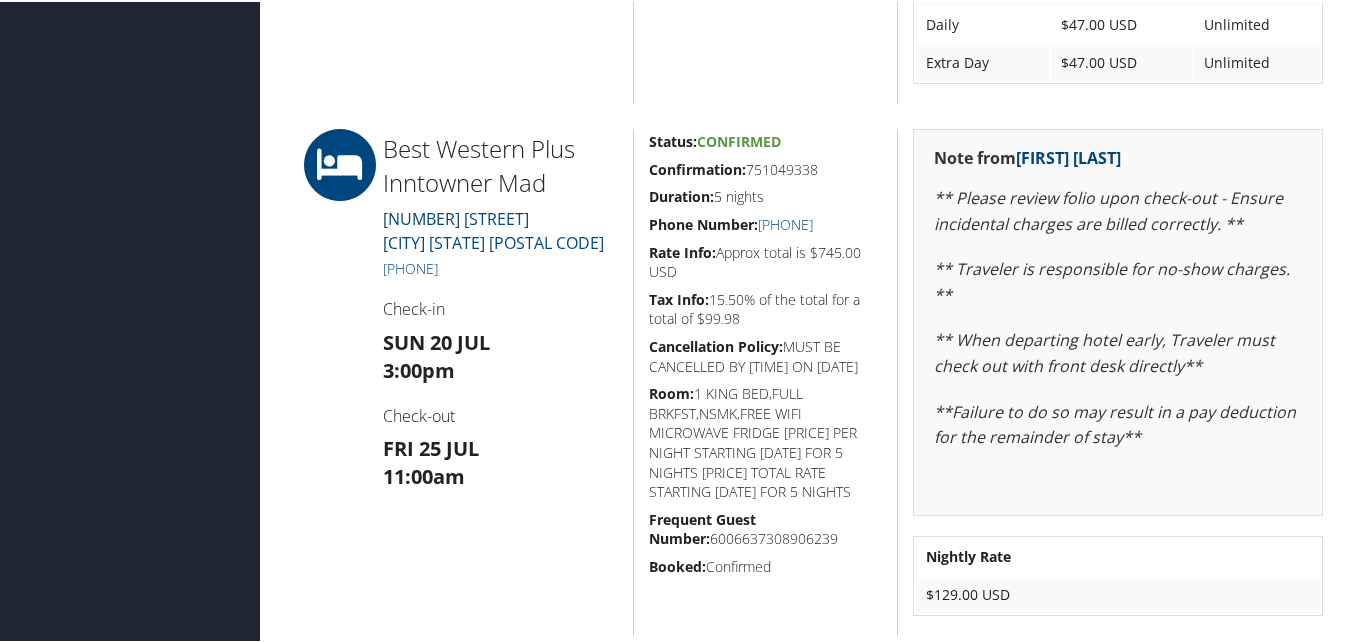 scroll, scrollTop: 1600, scrollLeft: 0, axis: vertical 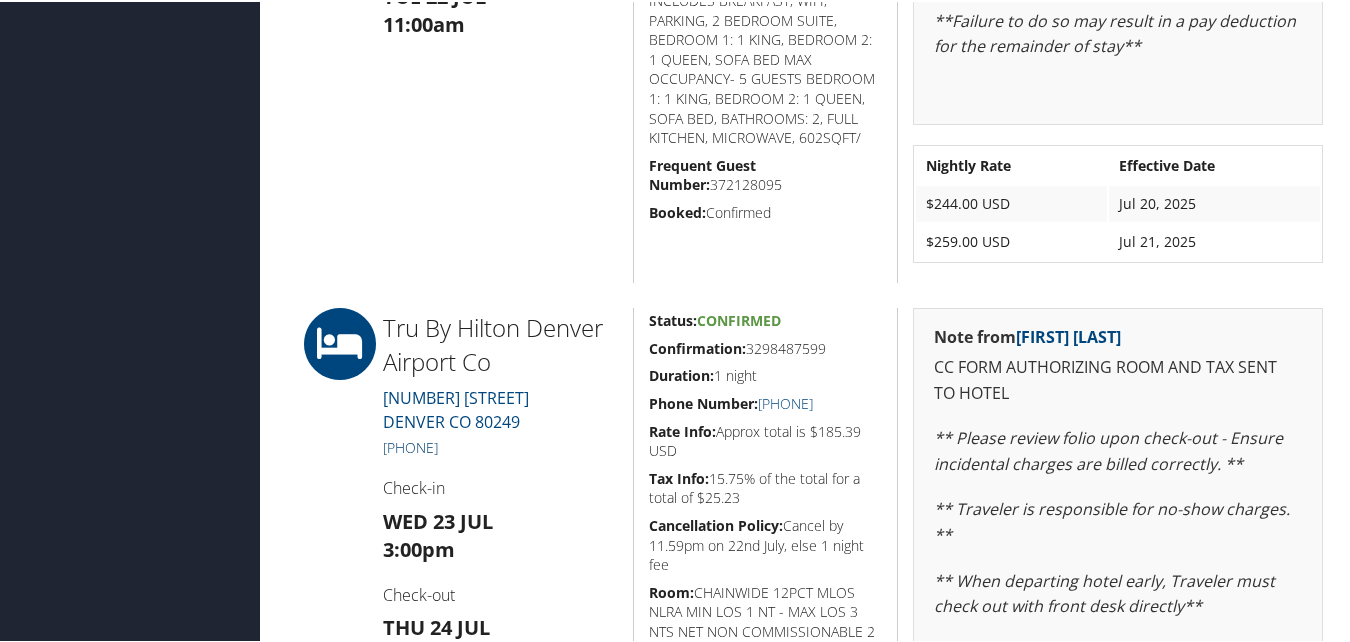 drag, startPoint x: 440, startPoint y: 453, endPoint x: 404, endPoint y: 453, distance: 36 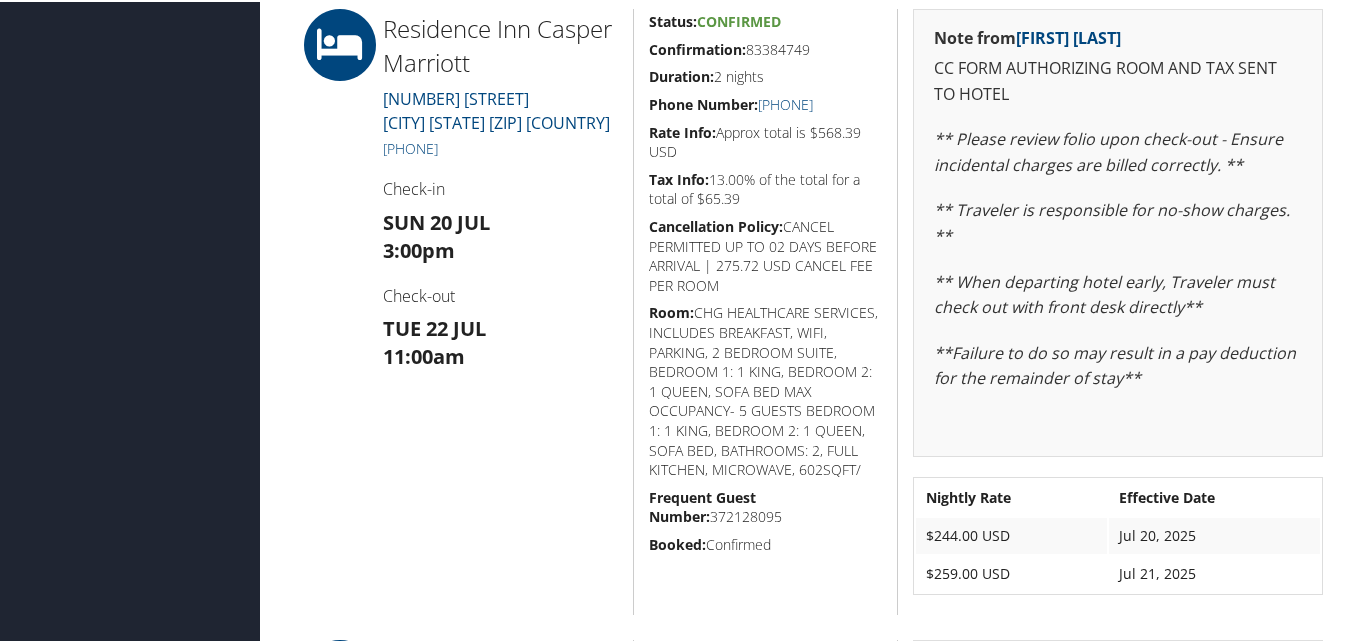 scroll, scrollTop: 1223, scrollLeft: 0, axis: vertical 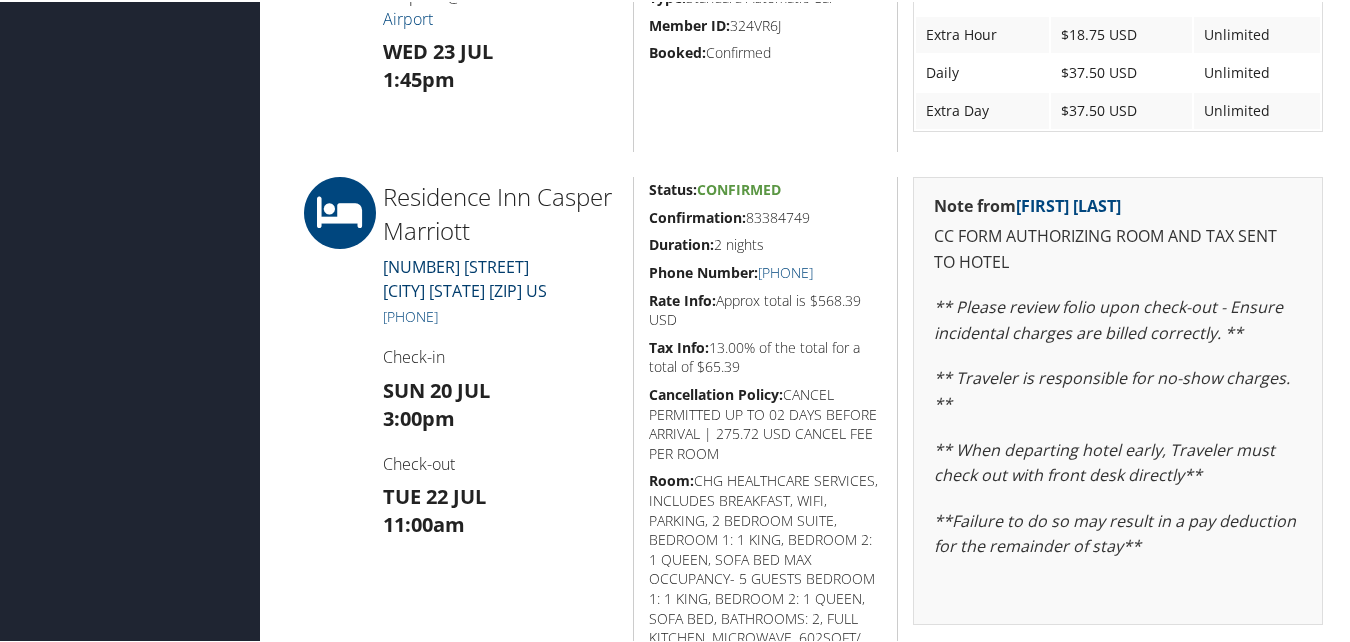 drag, startPoint x: 563, startPoint y: 306, endPoint x: 456, endPoint y: 298, distance: 107.298645 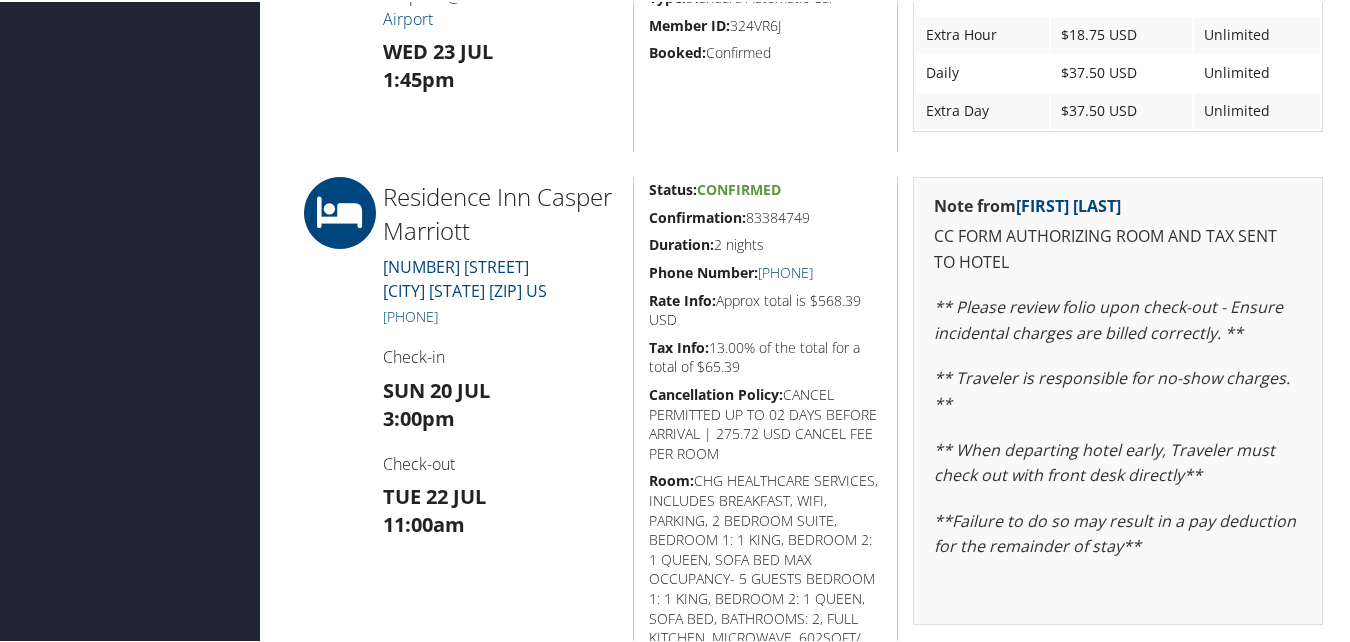 drag, startPoint x: 456, startPoint y: 298, endPoint x: 490, endPoint y: 348, distance: 60.464867 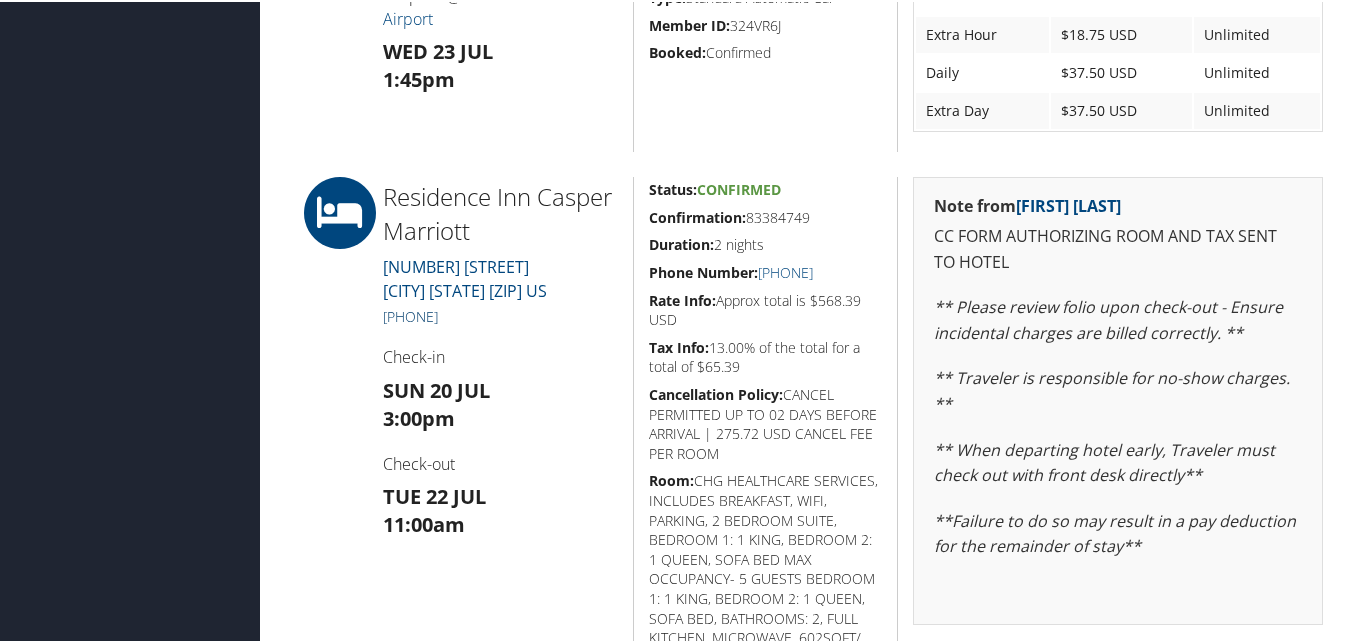 drag, startPoint x: 512, startPoint y: 316, endPoint x: 405, endPoint y: 316, distance: 107 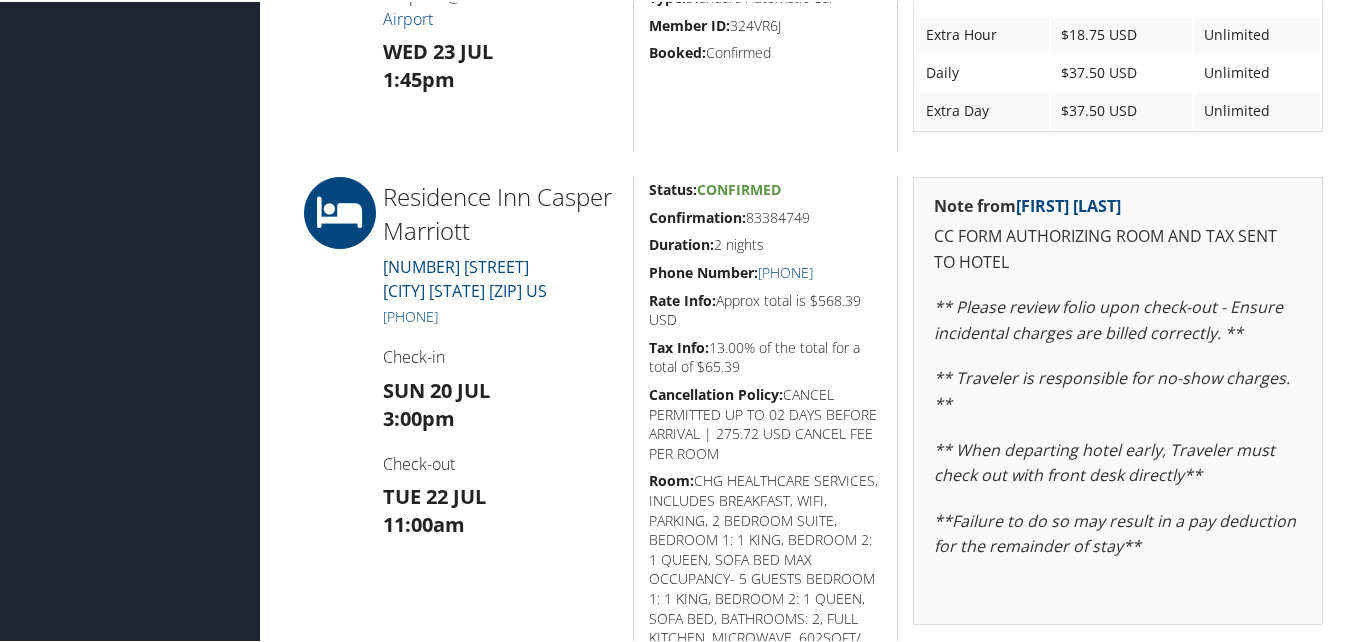copy on "307) 234-9008" 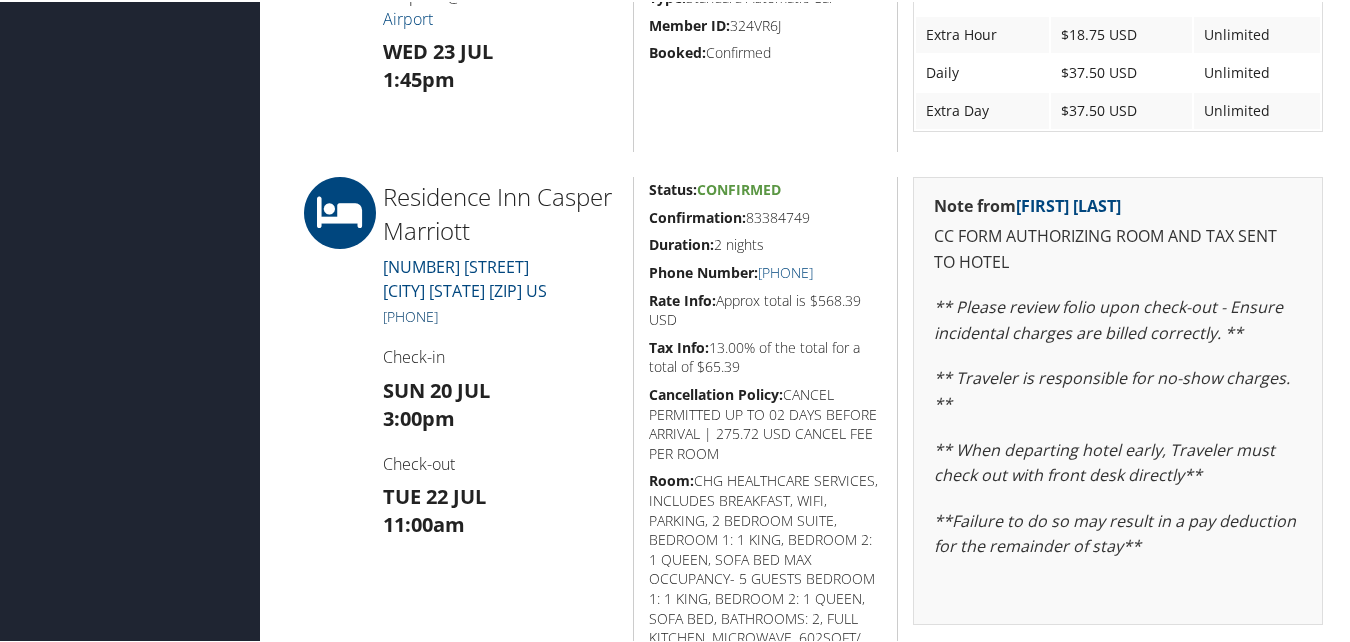 drag, startPoint x: 497, startPoint y: 314, endPoint x: 402, endPoint y: 313, distance: 95.005264 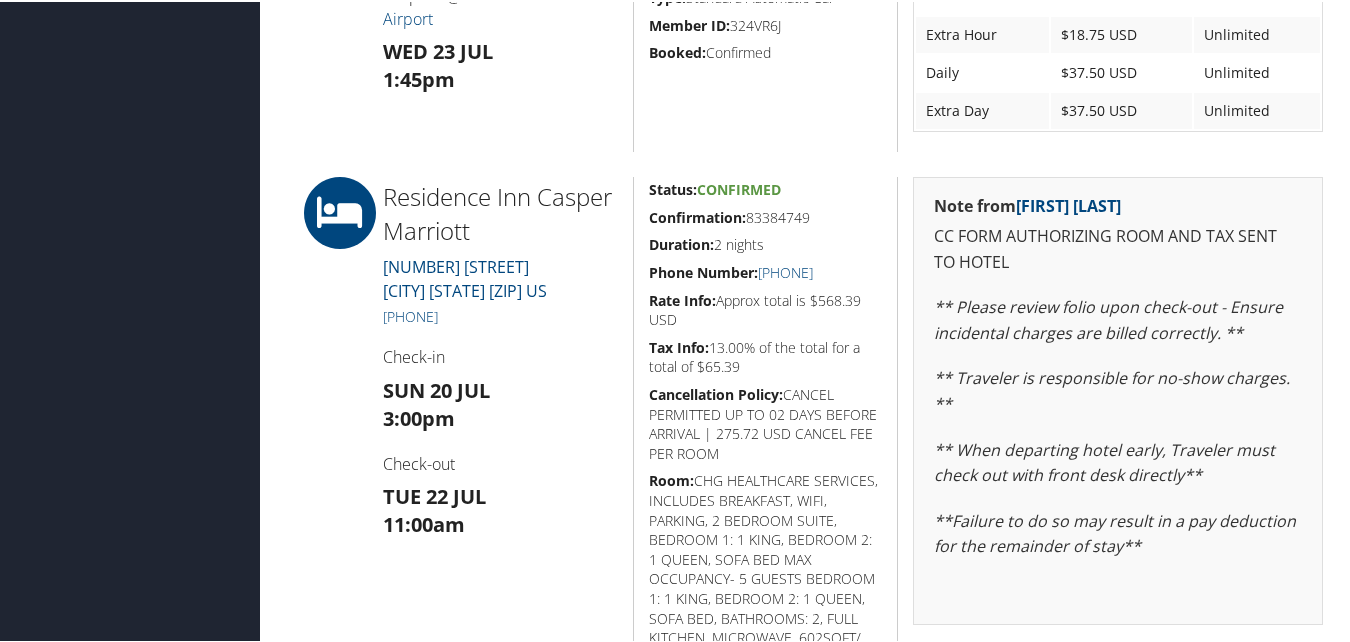 copy on "(307) 234-9008" 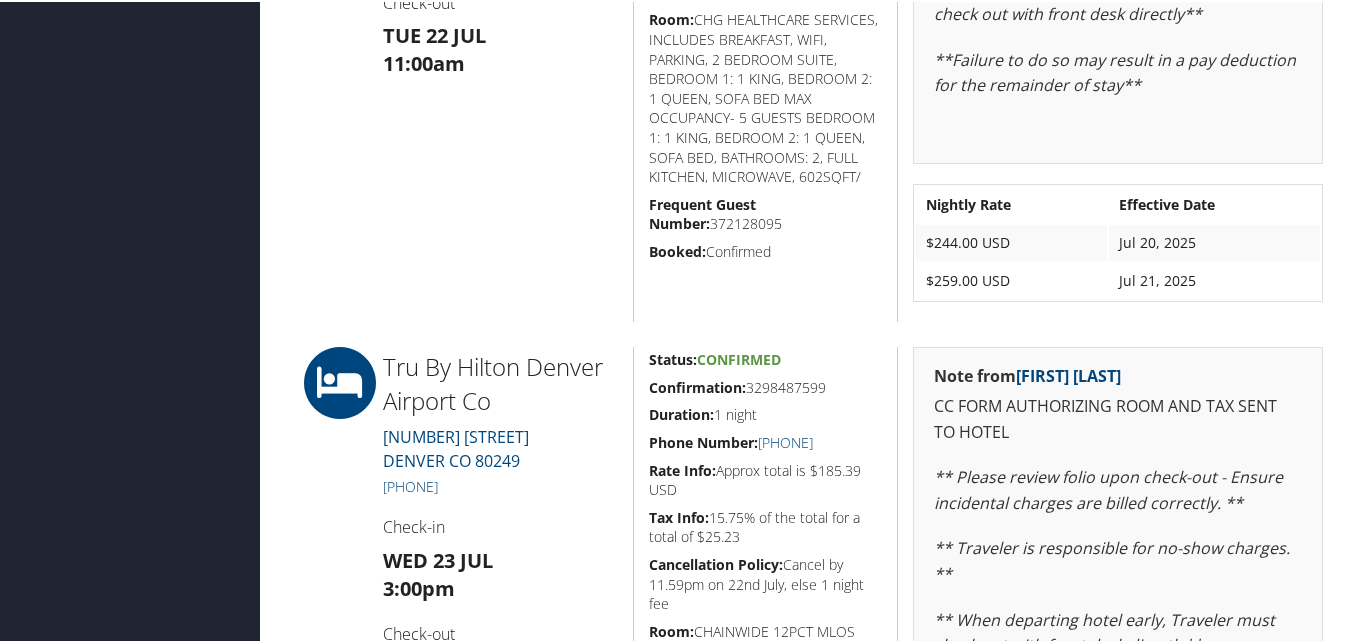 scroll, scrollTop: 1823, scrollLeft: 0, axis: vertical 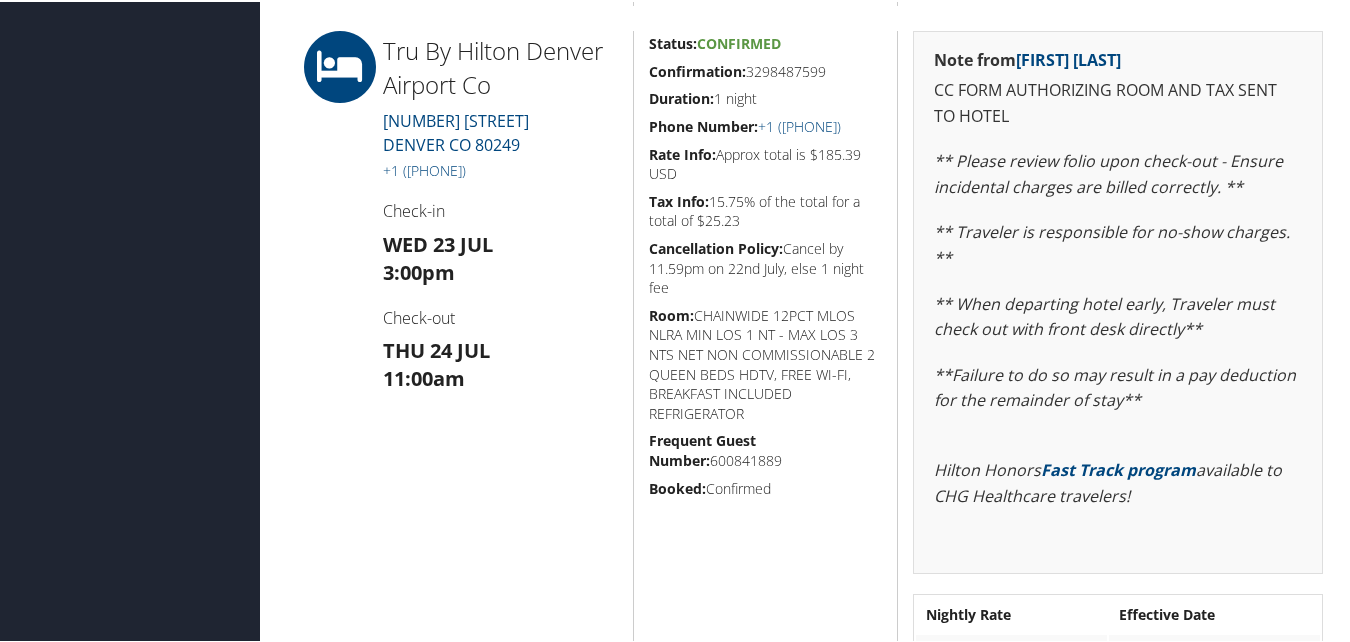 drag, startPoint x: 532, startPoint y: 166, endPoint x: 408, endPoint y: 178, distance: 124.57929 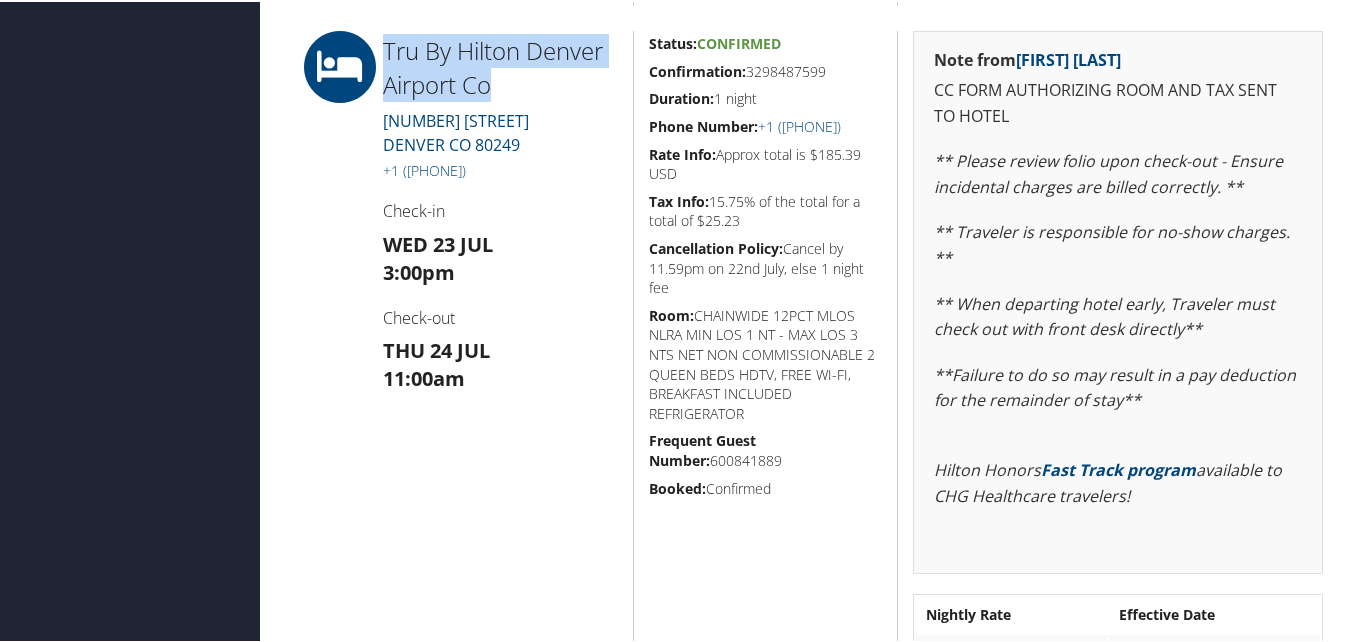 drag, startPoint x: 522, startPoint y: 82, endPoint x: 383, endPoint y: 40, distance: 145.20676 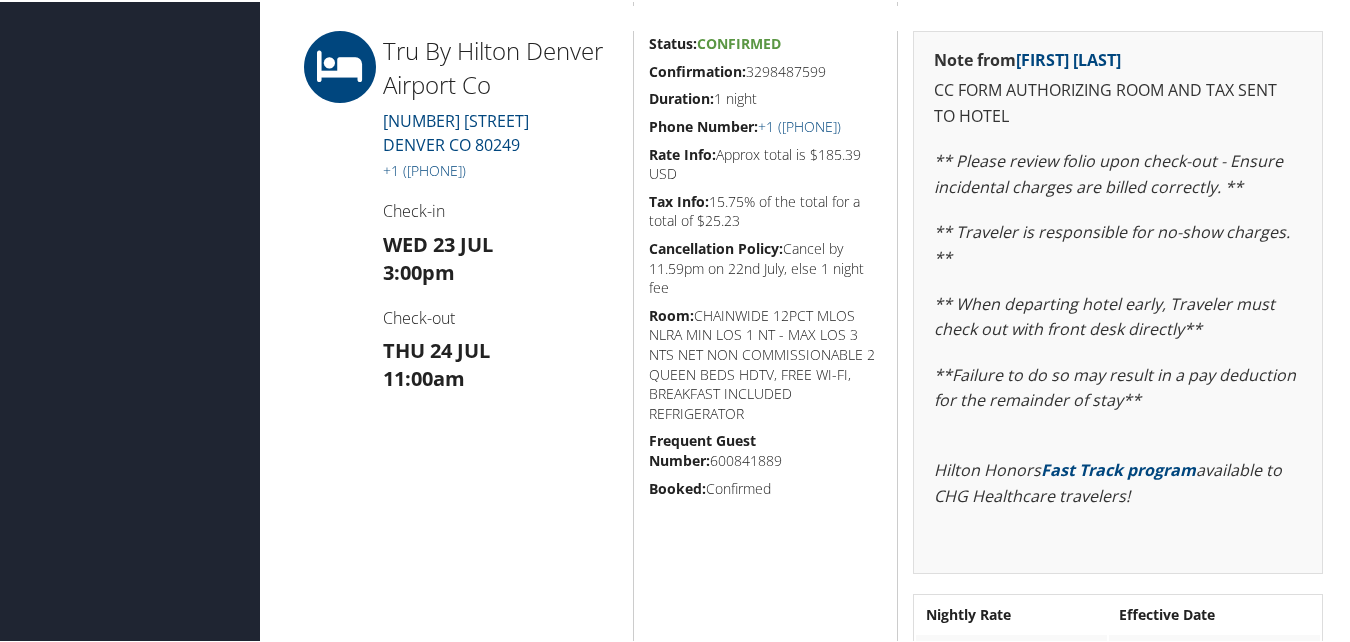 click on "Check-in" at bounding box center (500, 209) 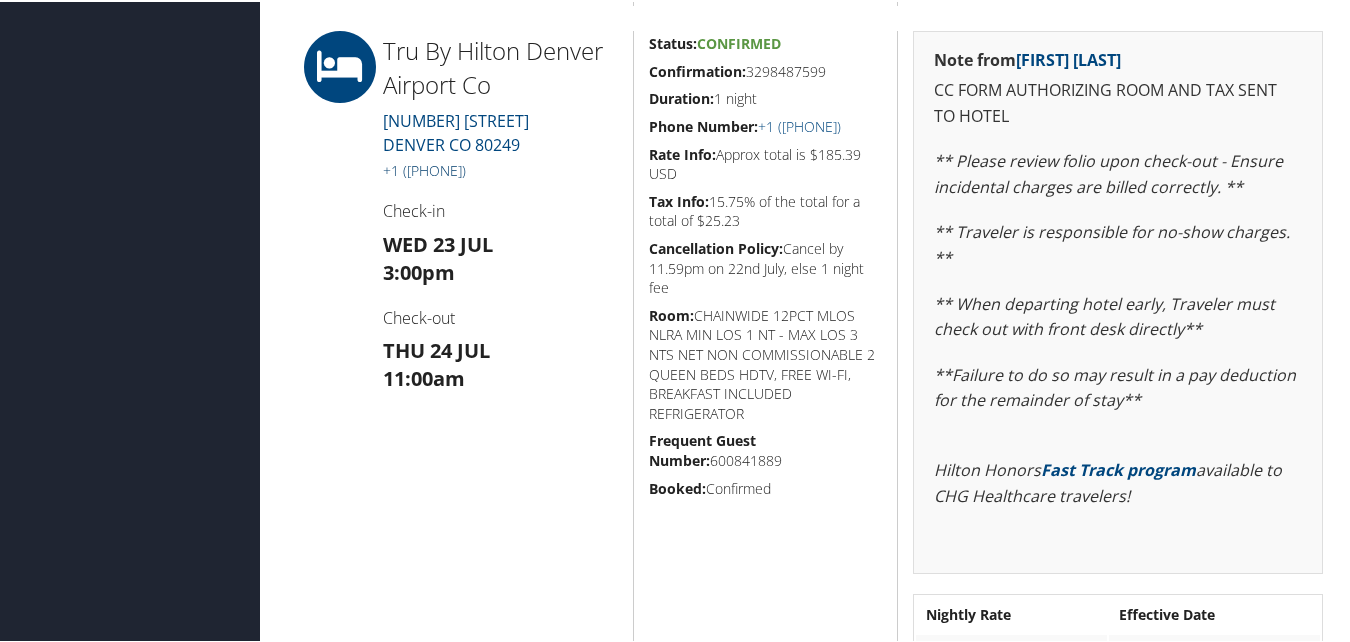 drag, startPoint x: 525, startPoint y: 168, endPoint x: 407, endPoint y: 171, distance: 118.03813 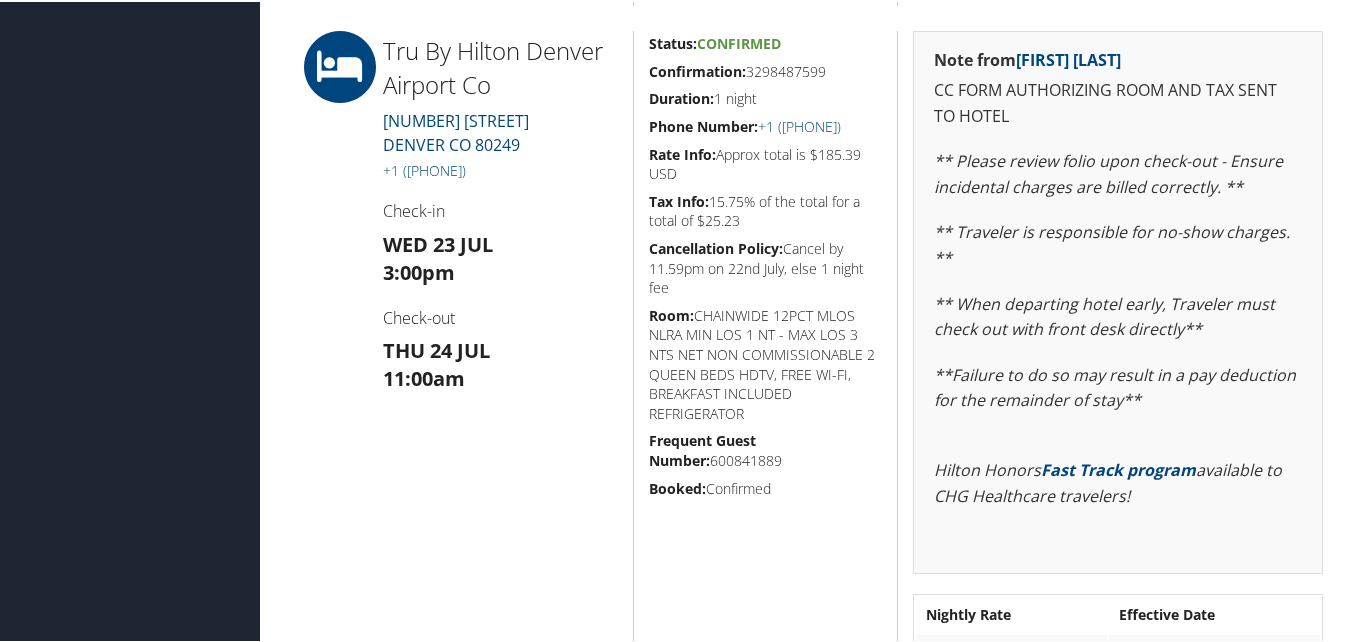 click on "Tru By Hilton Denver Airport Co
6951 N YAMPA ST DENVER CO 80249
+1 (303) 307-9500
Check-in
Wed 23 Jul
3:00pm
Check-out
Thu 24 Jul
11:00am" at bounding box center [500, 360] 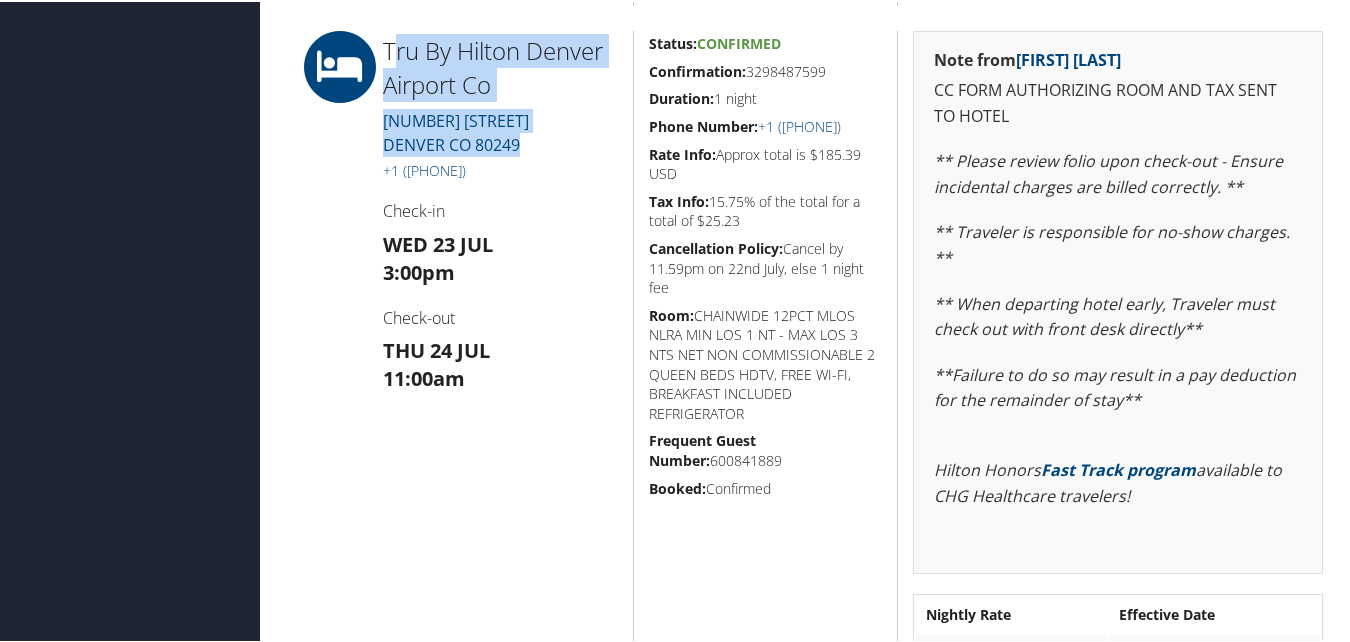 drag, startPoint x: 552, startPoint y: 135, endPoint x: 394, endPoint y: 41, distance: 183.84776 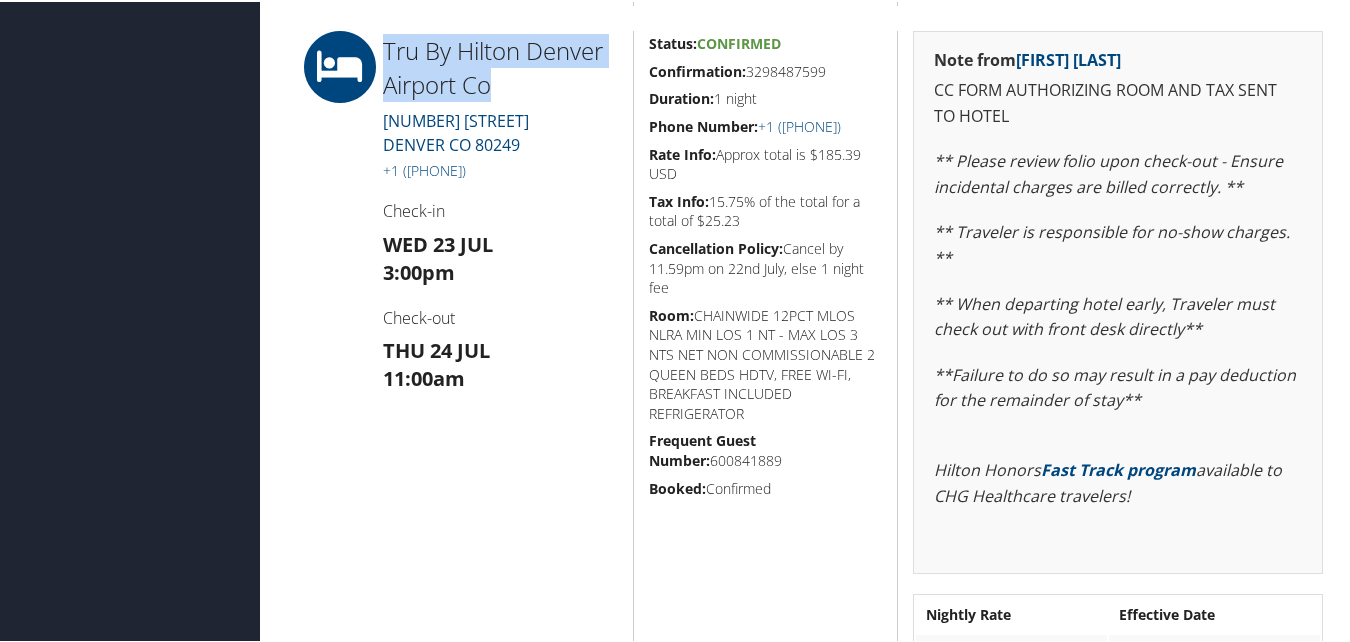 drag, startPoint x: 518, startPoint y: 89, endPoint x: 380, endPoint y: 48, distance: 143.9618 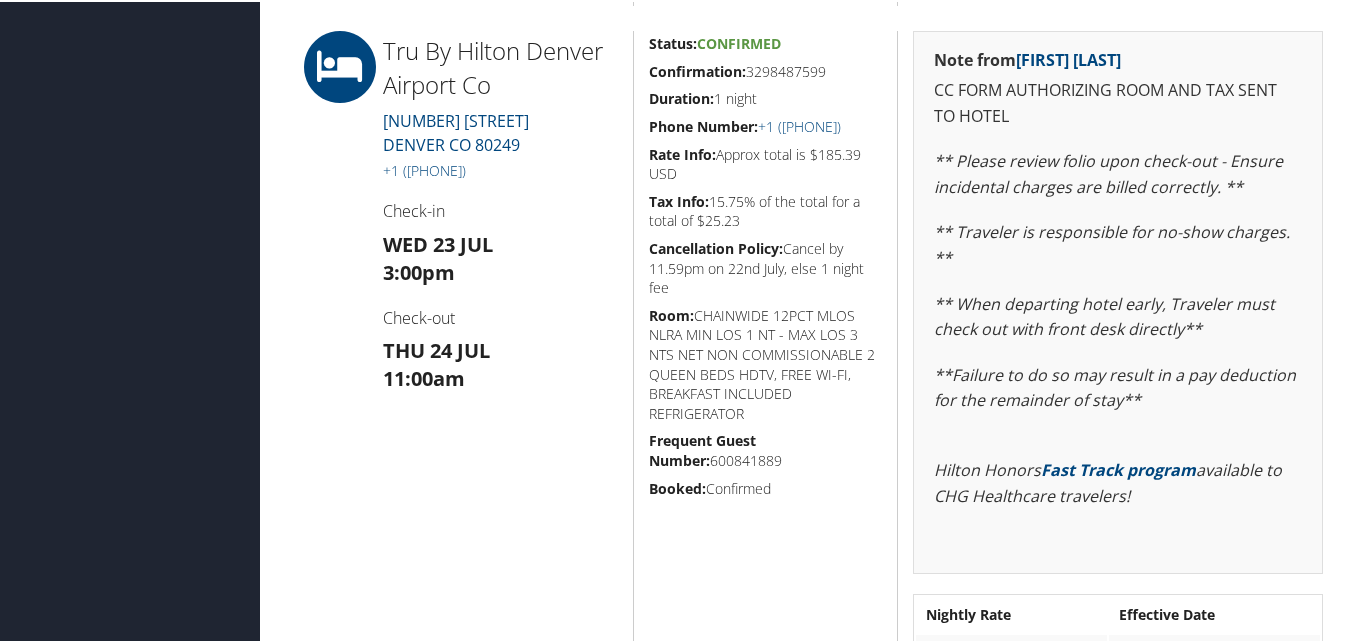 click on "+1 (303) 307-9500" at bounding box center [500, 169] 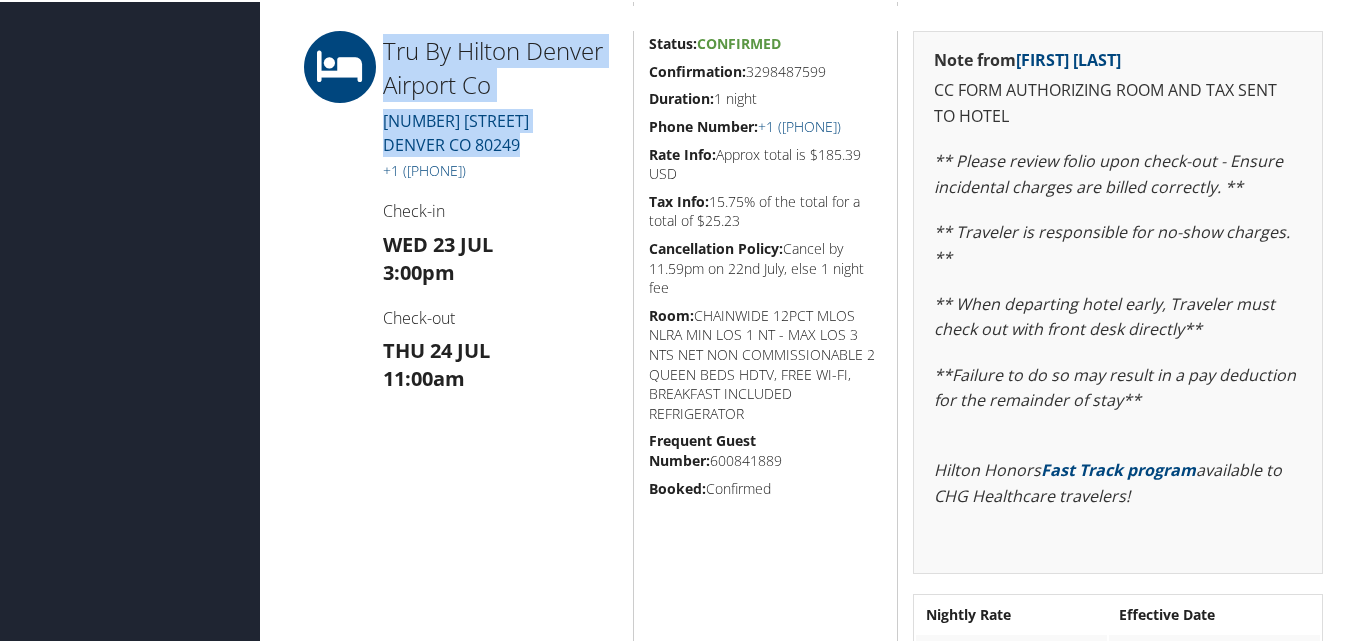 drag, startPoint x: 528, startPoint y: 145, endPoint x: 388, endPoint y: 43, distance: 173.21663 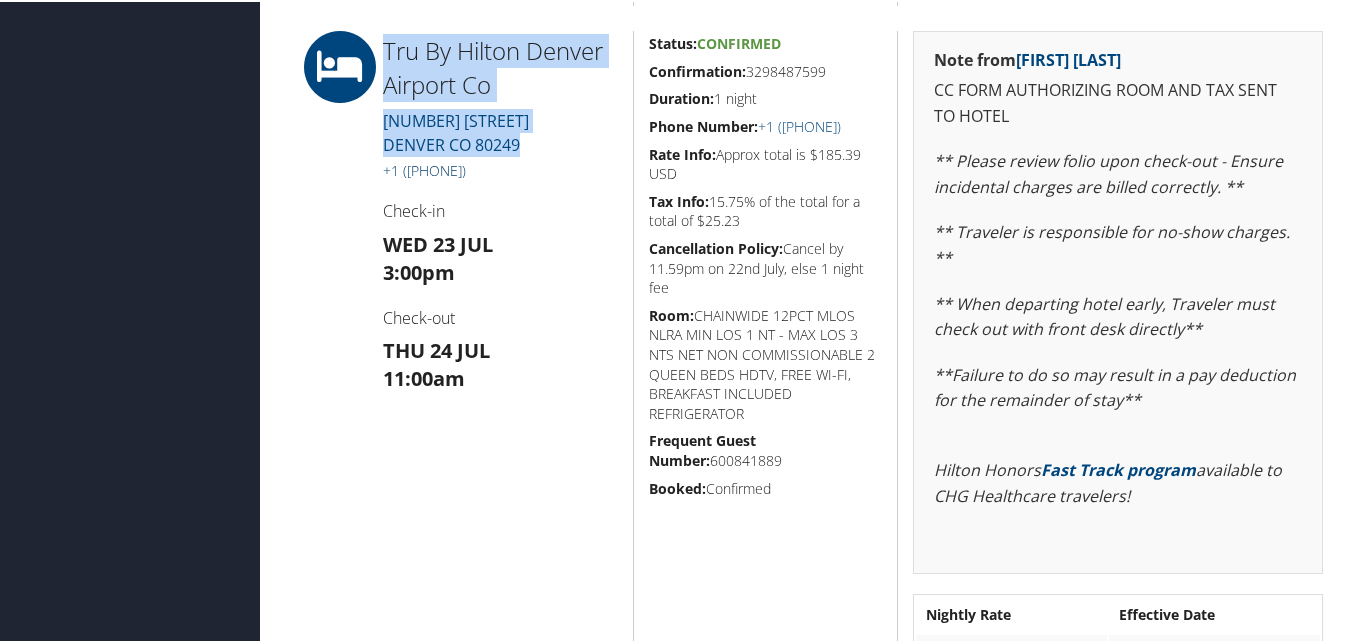 drag, startPoint x: 523, startPoint y: 171, endPoint x: 404, endPoint y: 173, distance: 119.01681 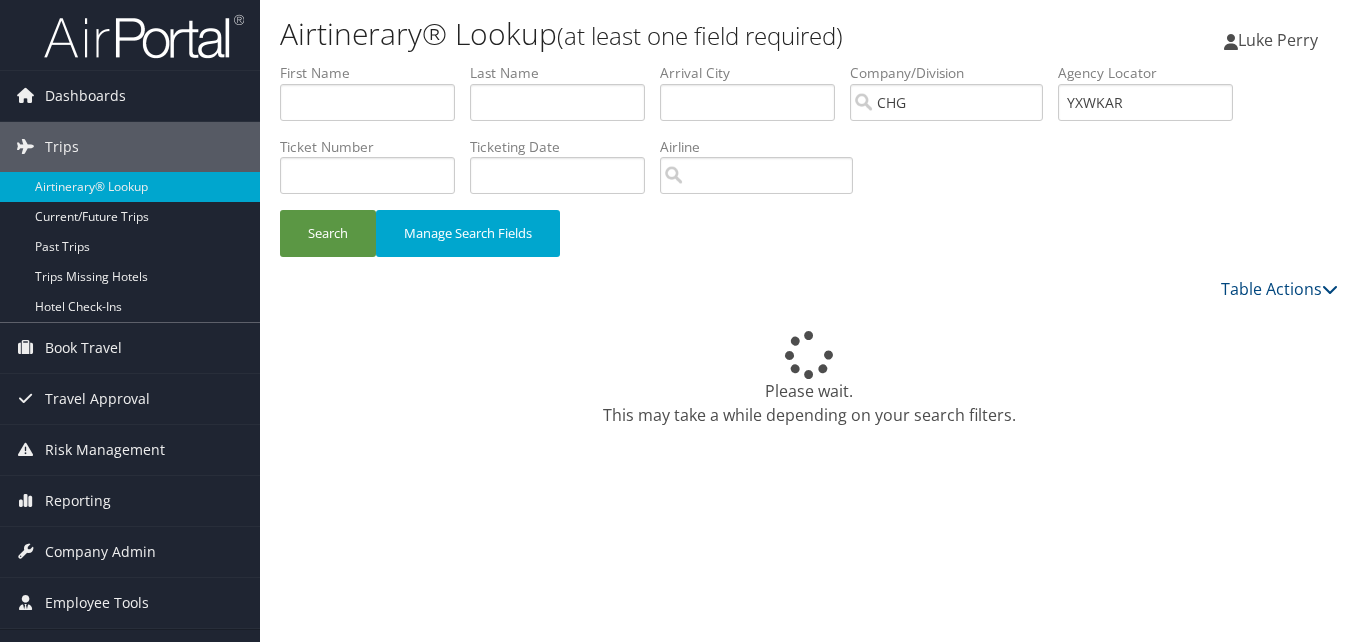 scroll, scrollTop: 0, scrollLeft: 0, axis: both 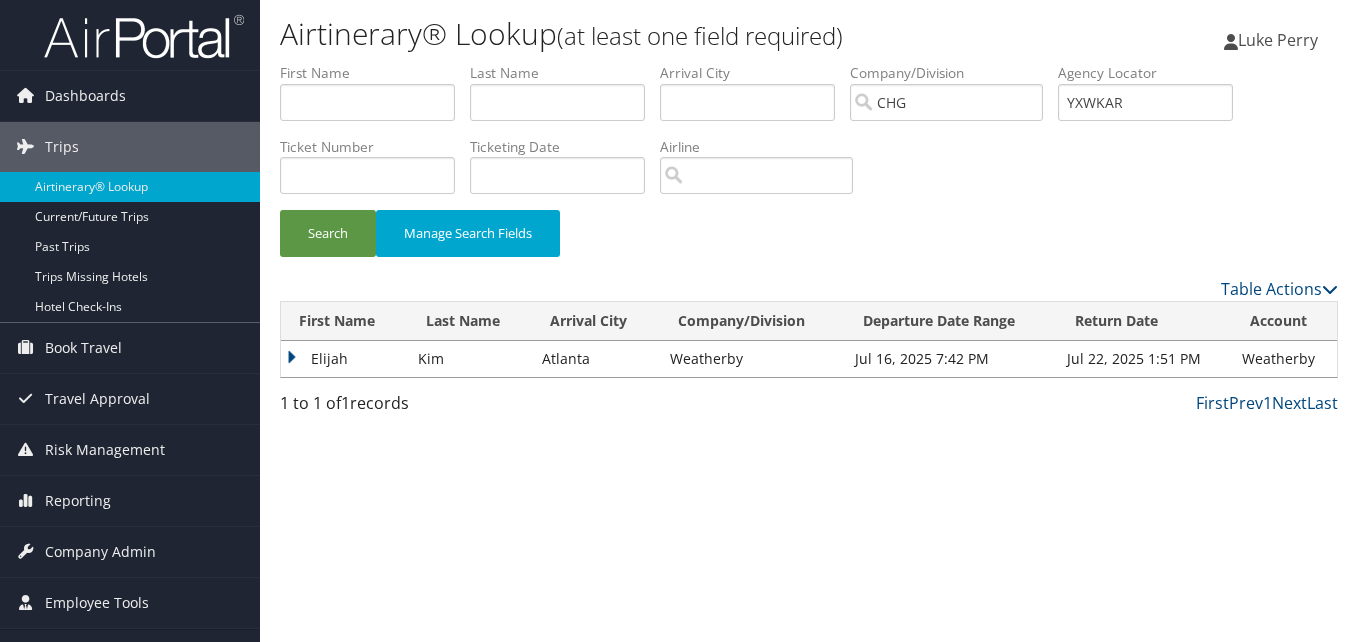 click on "Elijah" at bounding box center [344, 359] 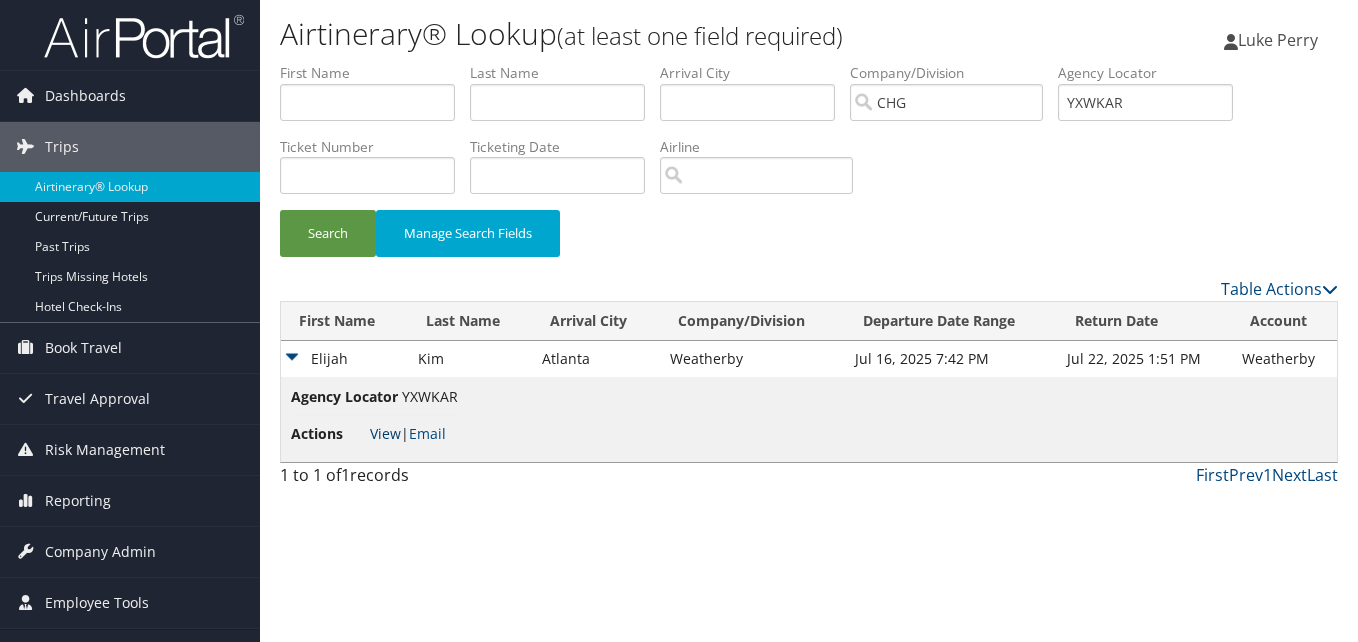 click on "View" at bounding box center [385, 433] 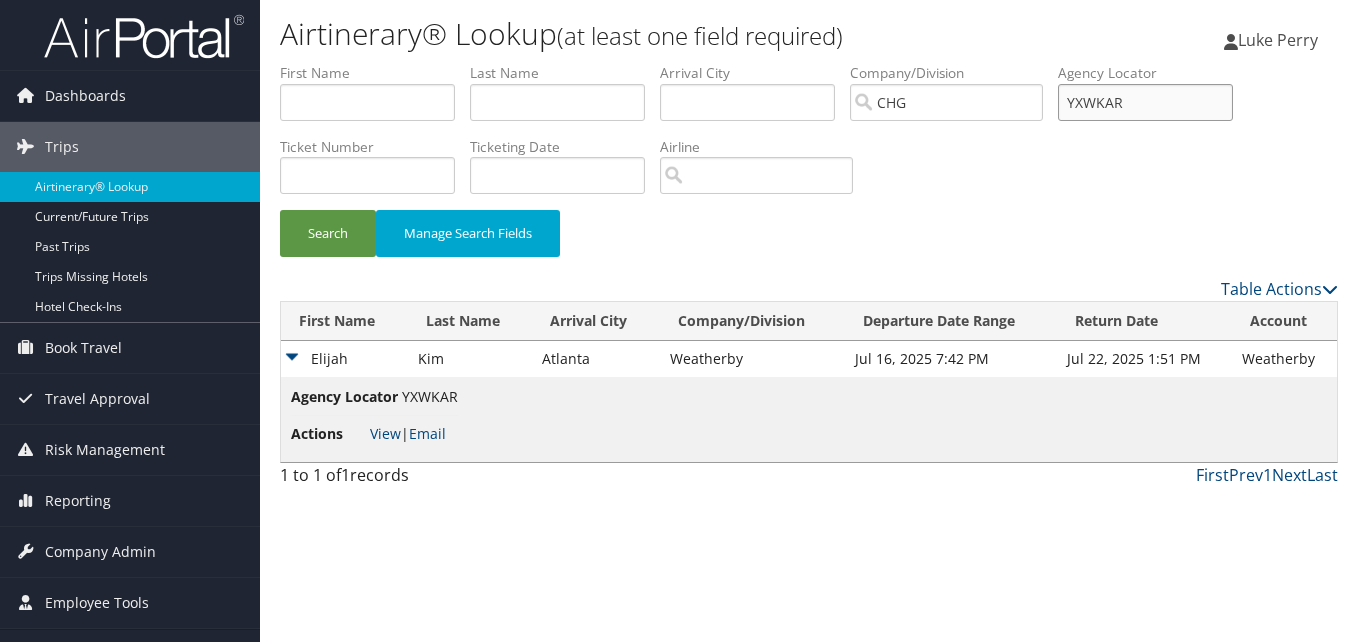 drag, startPoint x: 1074, startPoint y: 111, endPoint x: 1026, endPoint y: 117, distance: 48.373547 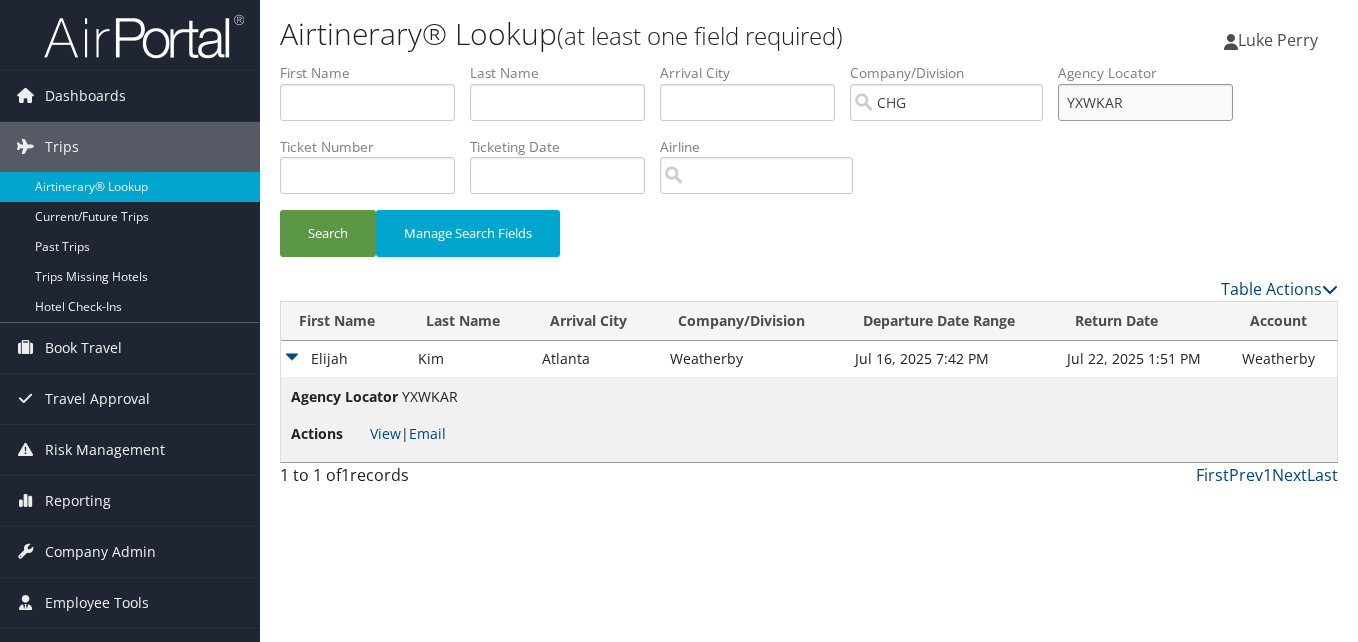 click on "First Name Last Name Departure City Arrival City Company/Division CHG Airport/City Code Departure Date Range Agency Locator YXWKAR Ticket Number Ticketing Date Invoice Number Flight Number Agent Name Air Confirmation Hotel Confirmation Credit Card - Last 4 Digits Airline Car Rental Chain Hotel Chain Rail Vendor Authorization Billable Client Code Cost Center Department Explanation Manager ID Project Purpose Region Traveler ID" at bounding box center [809, 63] 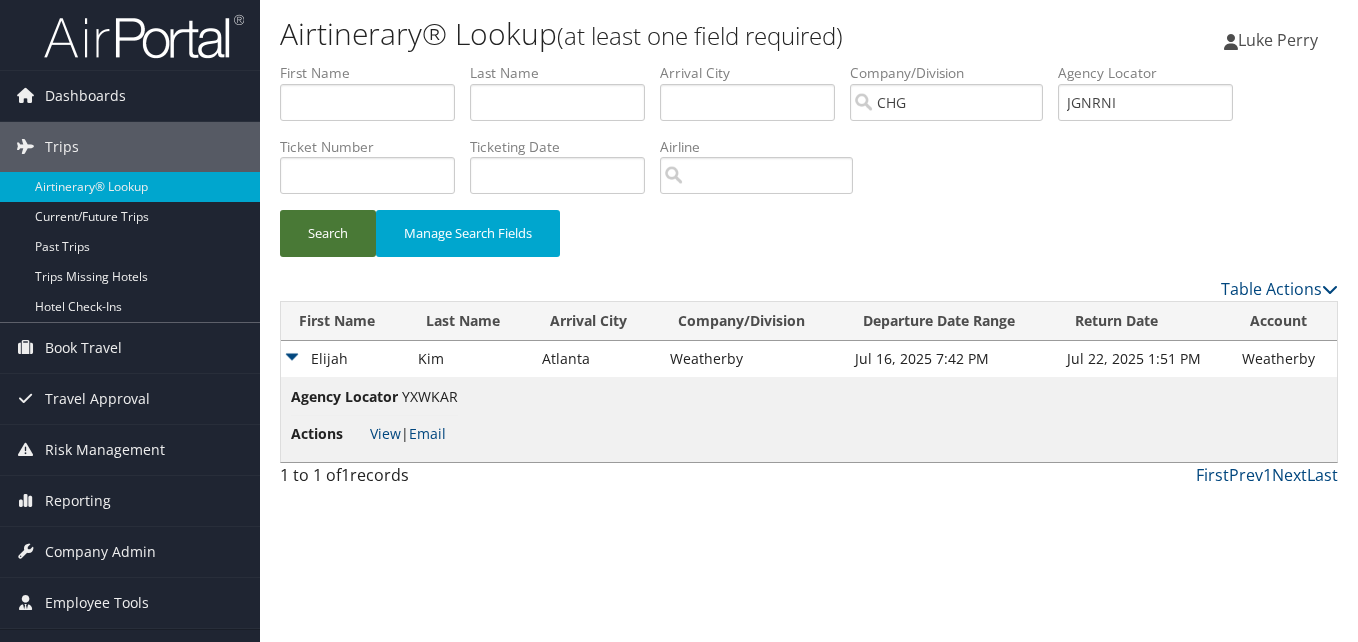 click on "Search" at bounding box center [328, 233] 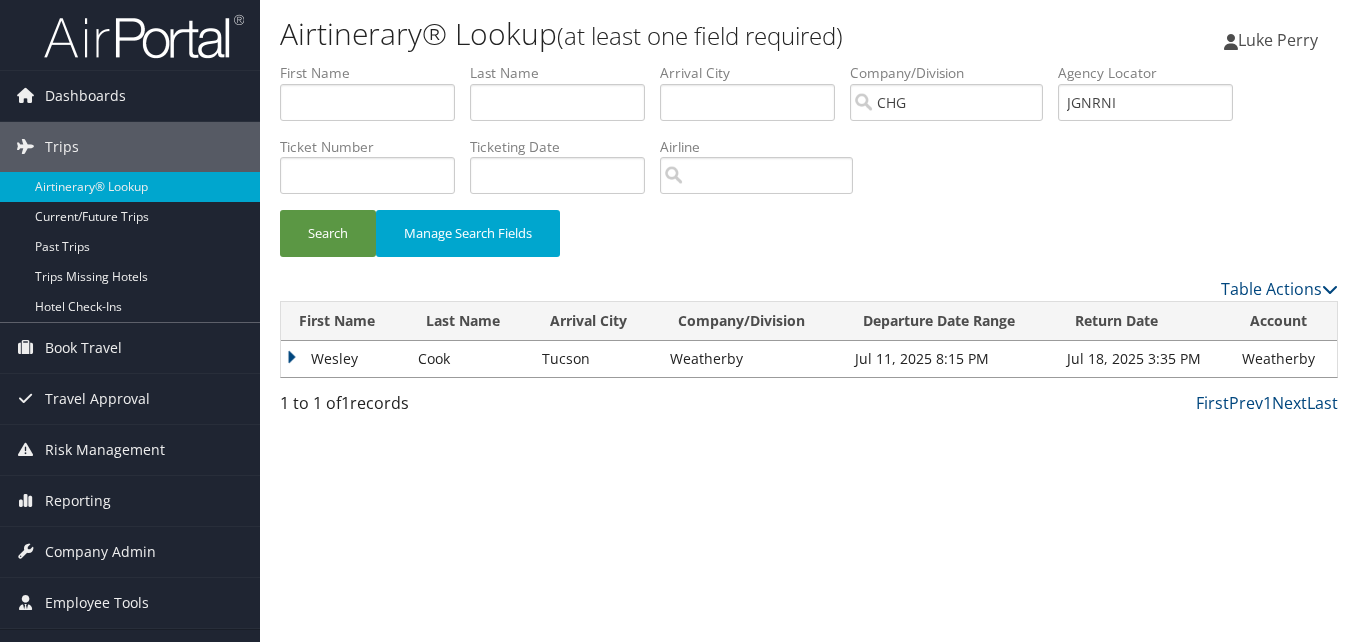 click on "Wesley" at bounding box center (344, 359) 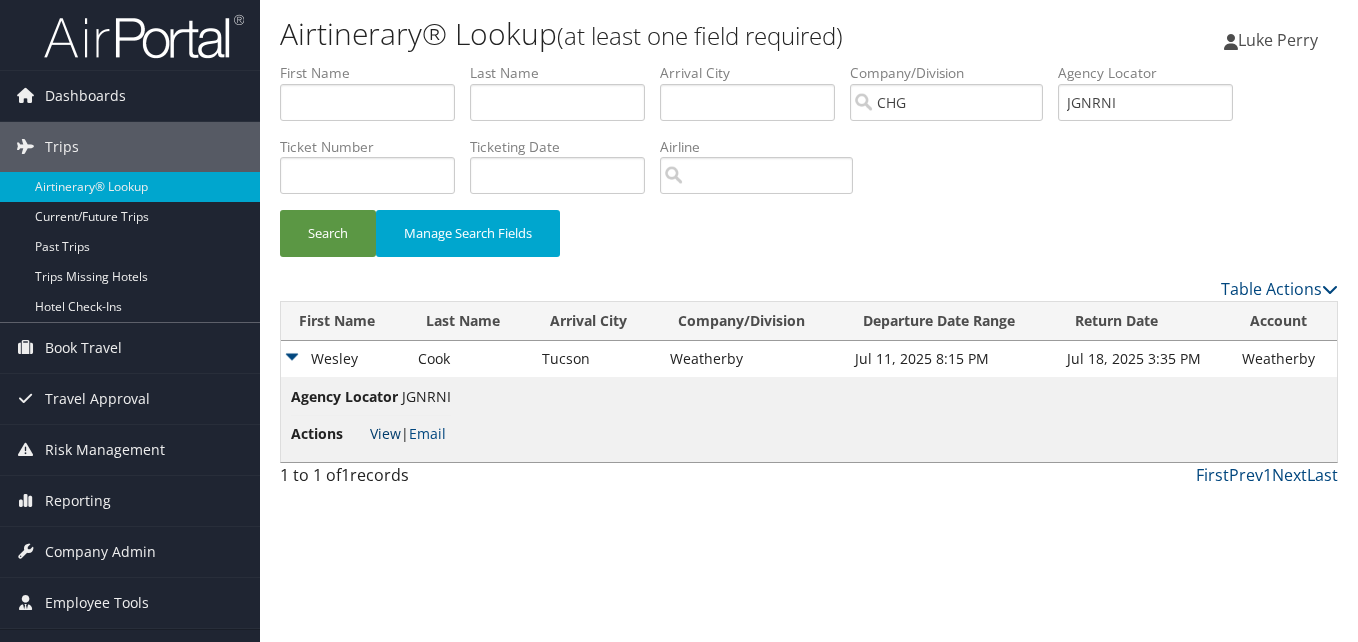 click on "View" at bounding box center [385, 433] 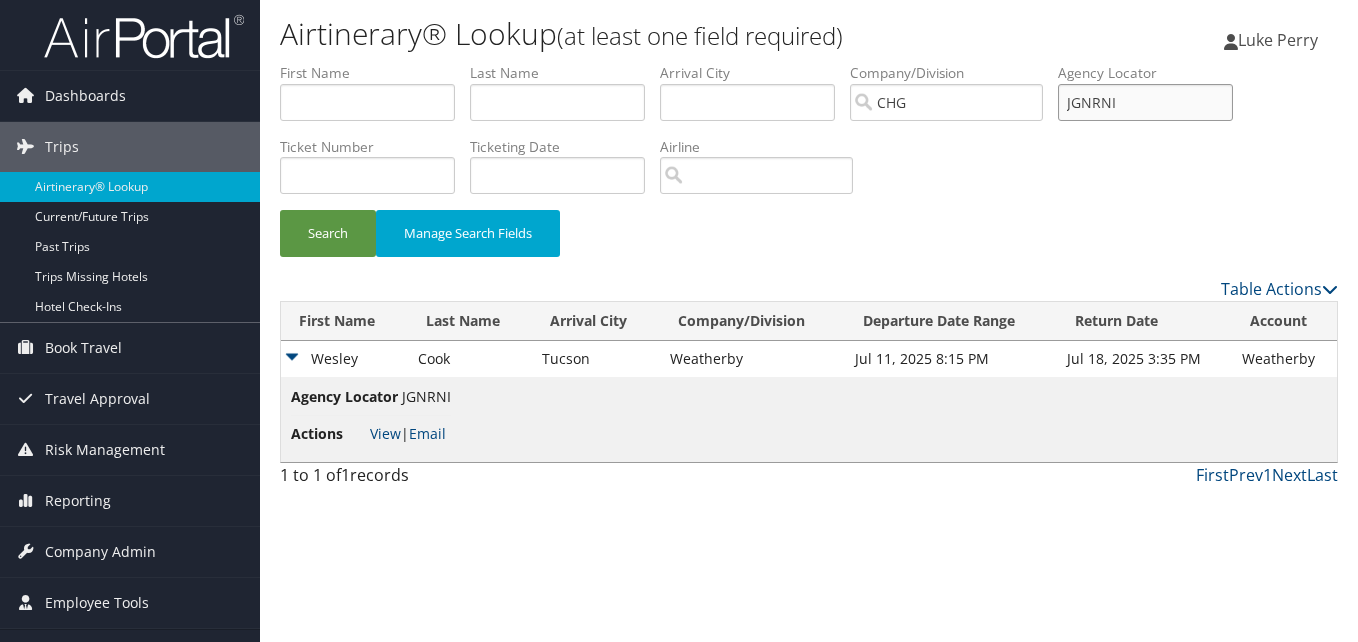 drag, startPoint x: 1153, startPoint y: 85, endPoint x: 1034, endPoint y: 107, distance: 121.016525 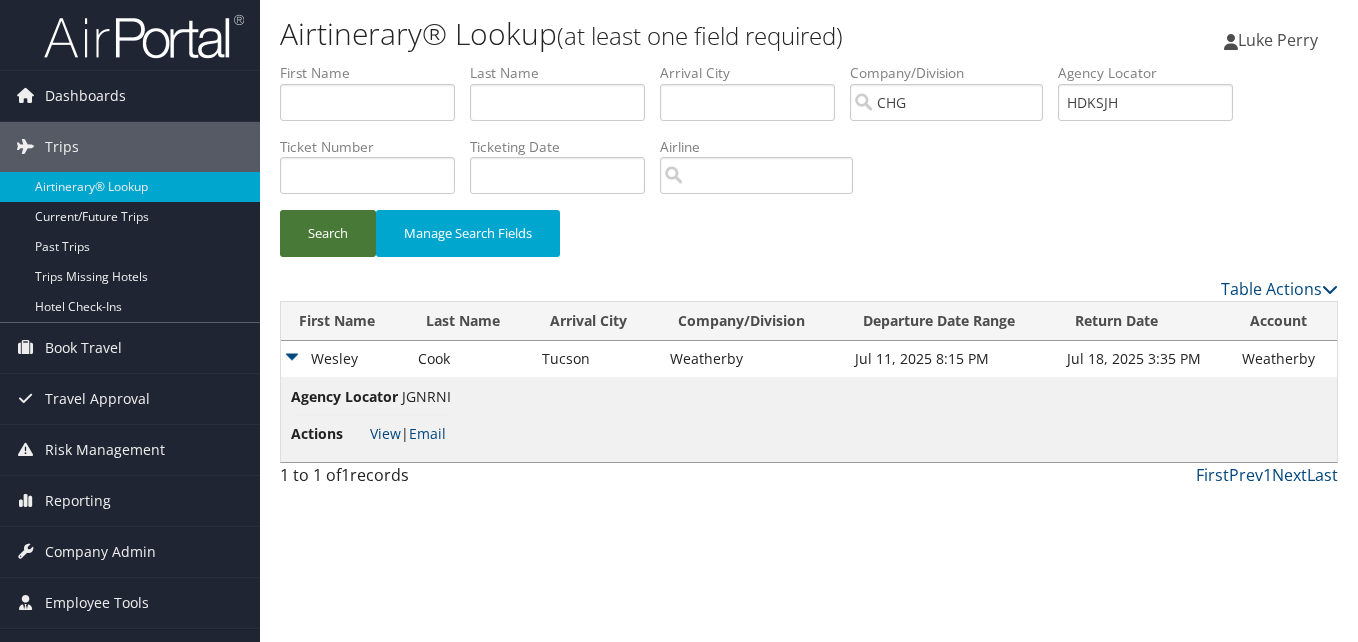 click on "Search" at bounding box center [328, 233] 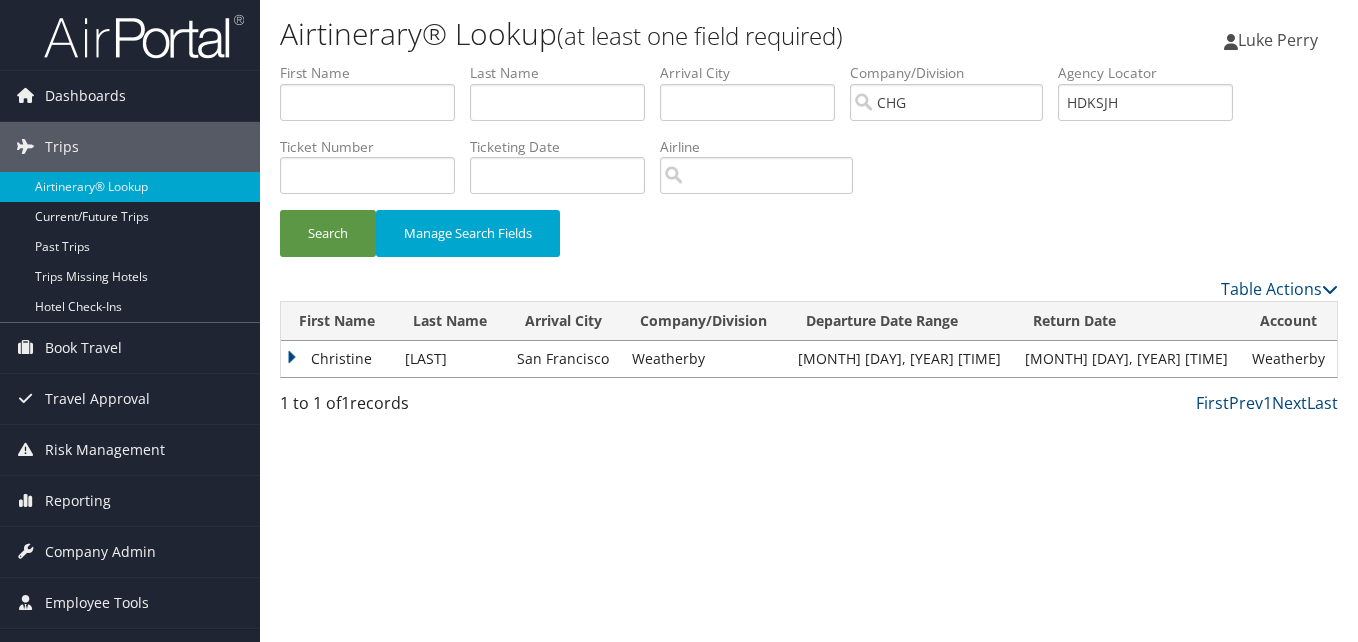 click on "Christine" at bounding box center [338, 359] 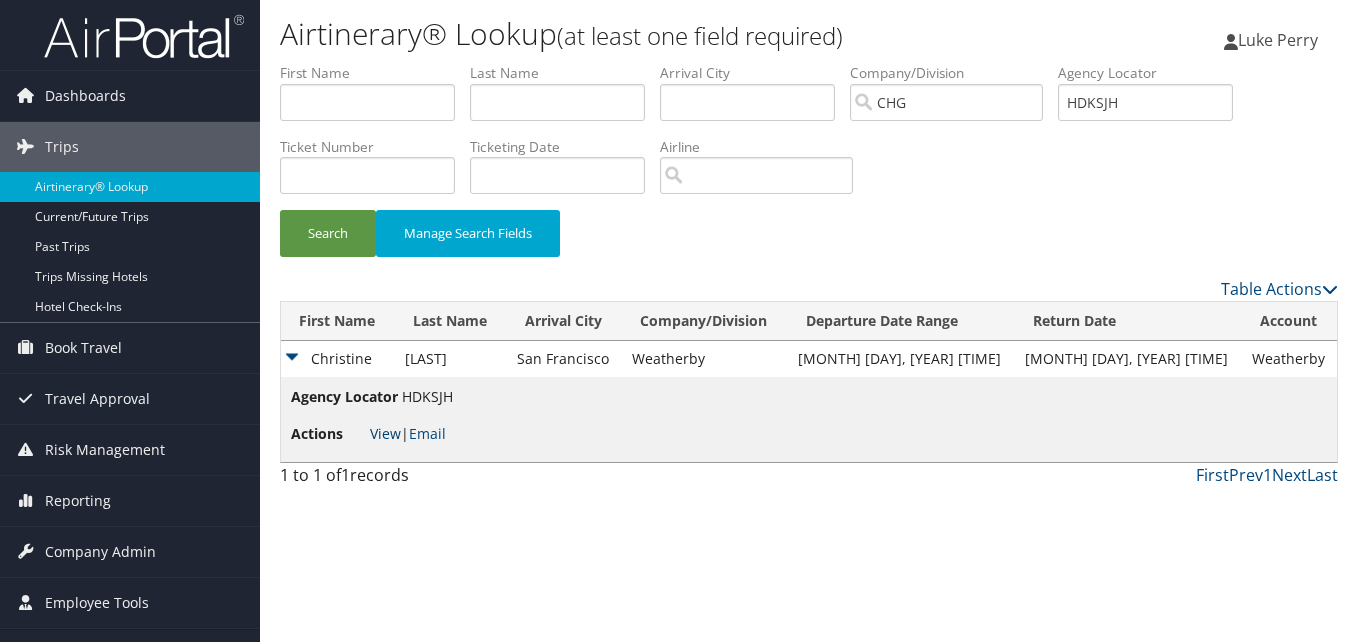 click on "View" at bounding box center (385, 433) 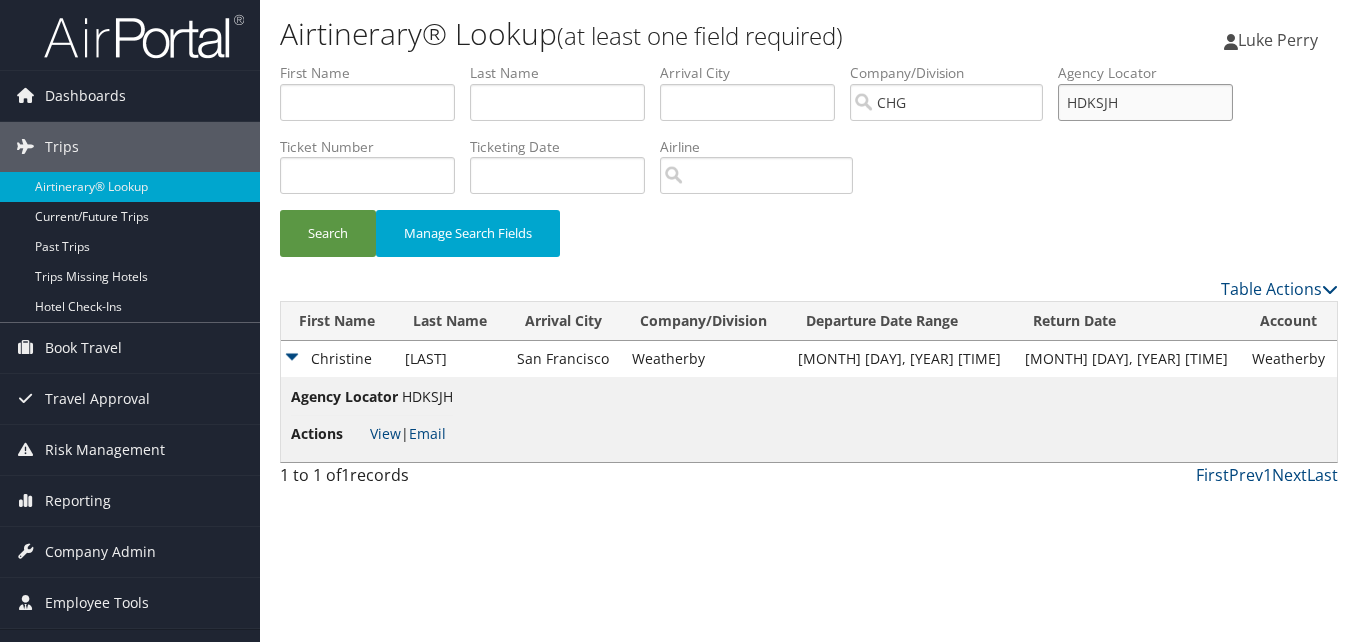 drag, startPoint x: 1199, startPoint y: 103, endPoint x: 997, endPoint y: 122, distance: 202.8916 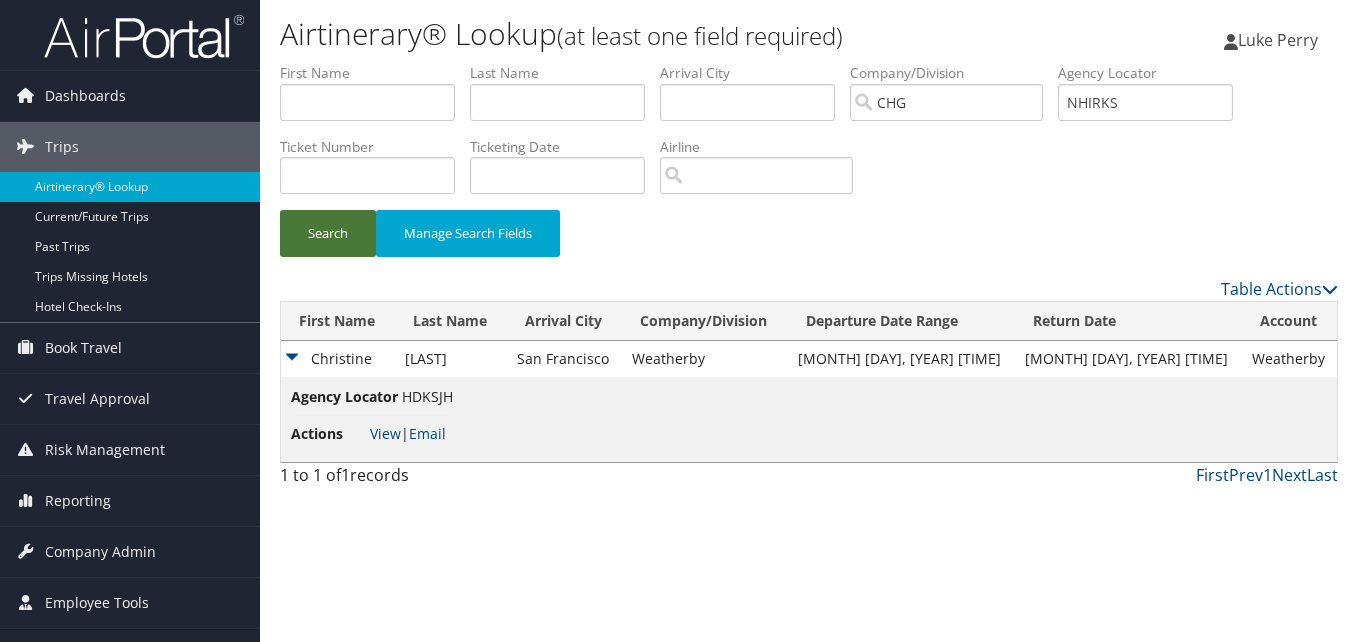 click on "Search" at bounding box center [328, 233] 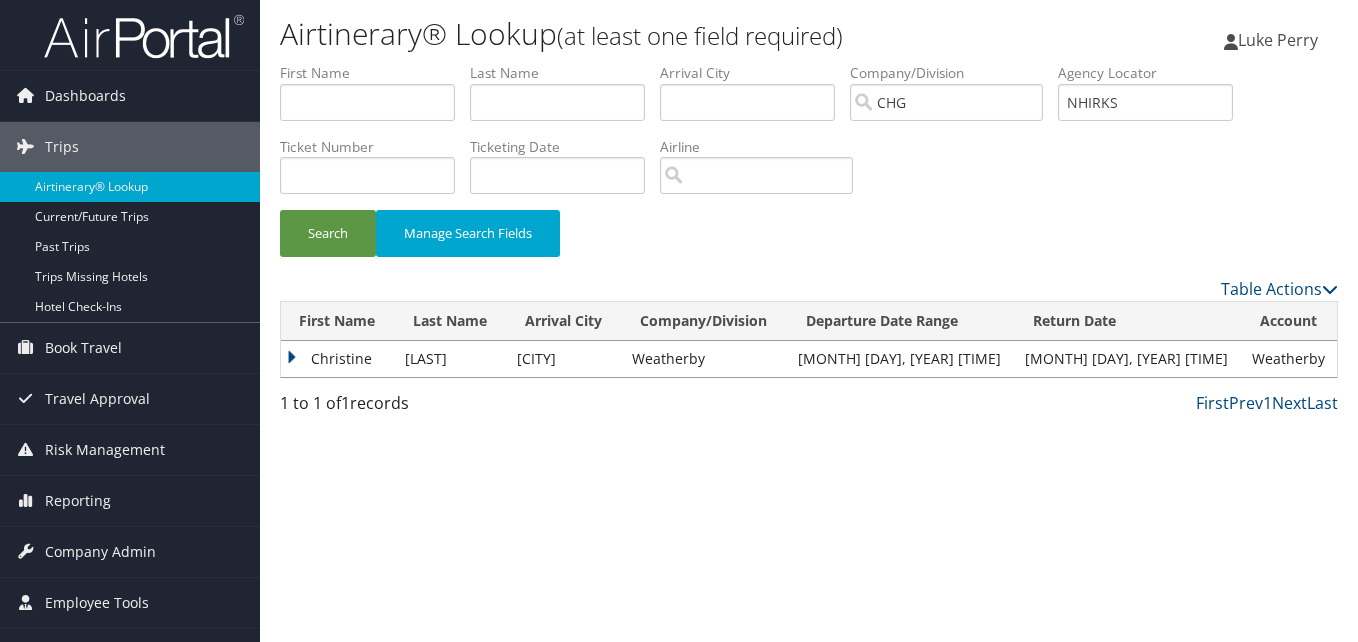 click on "Christine" at bounding box center (338, 359) 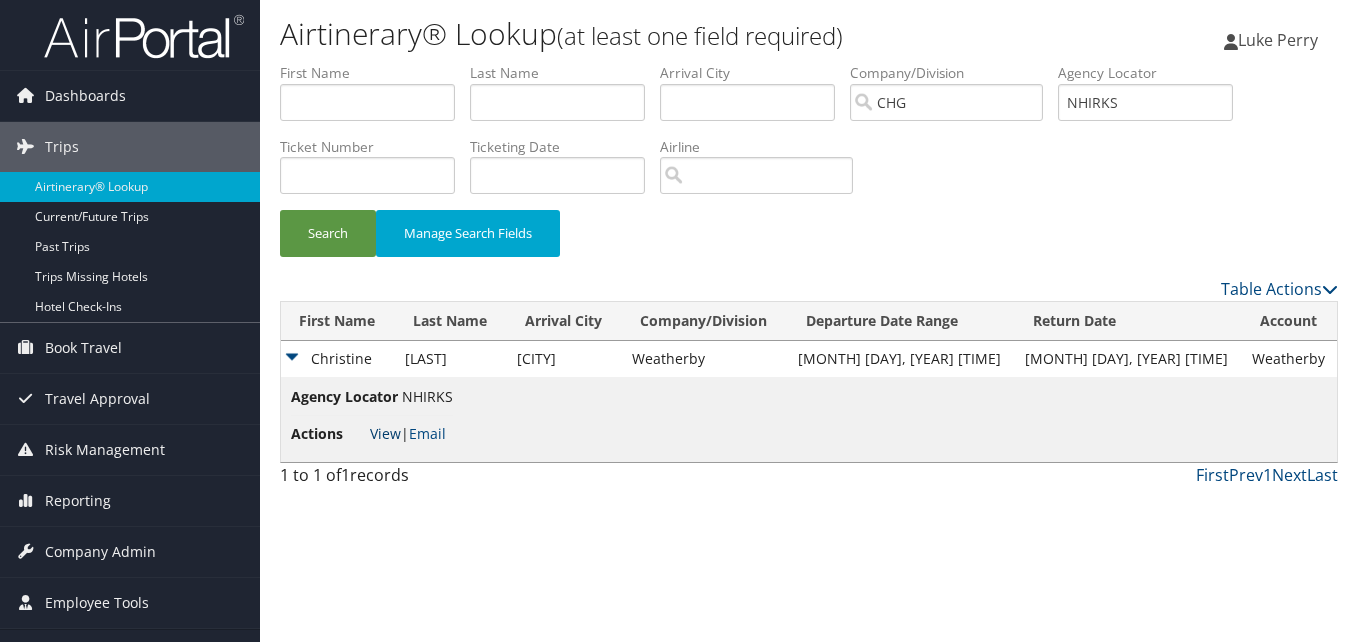 click on "View" at bounding box center (385, 433) 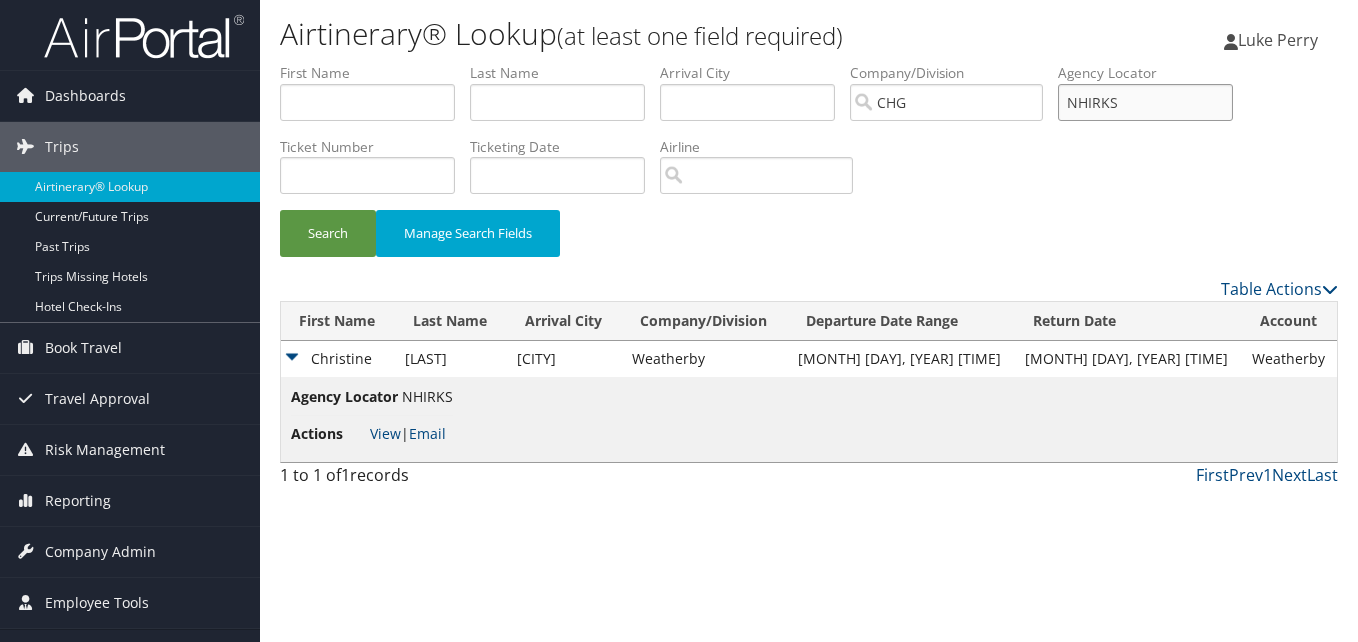 drag, startPoint x: 1176, startPoint y: 93, endPoint x: 1062, endPoint y: 93, distance: 114 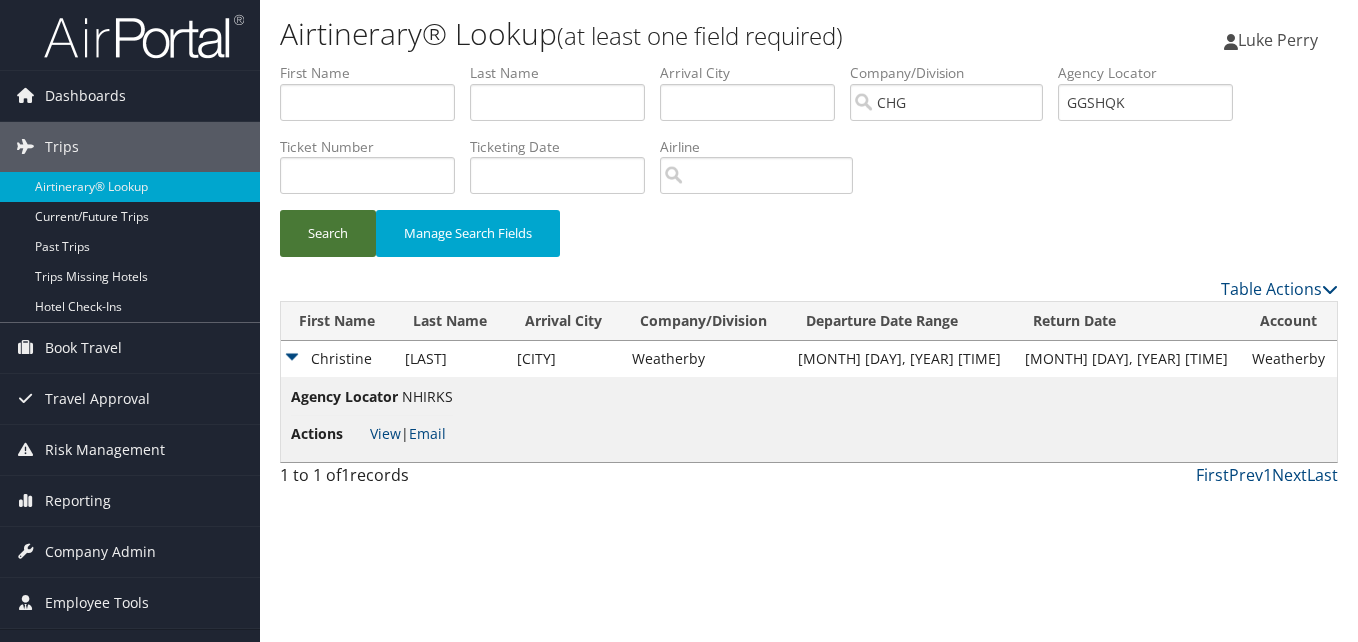 click on "Search" at bounding box center (328, 233) 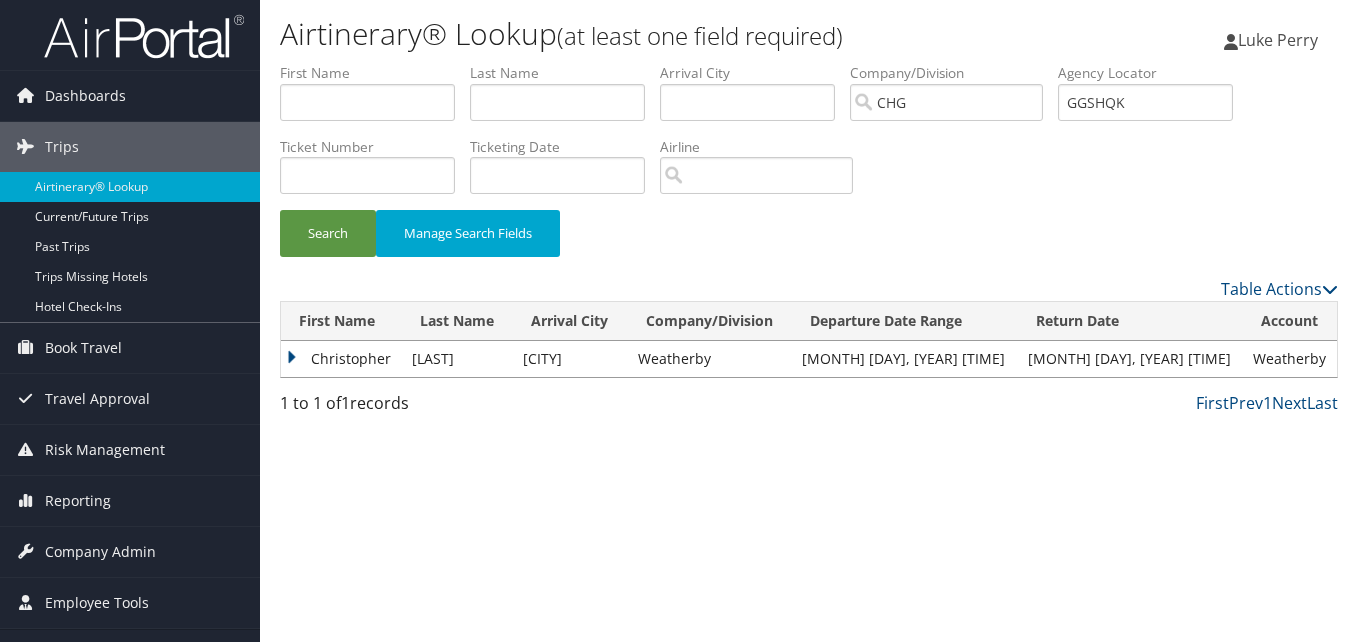 click on "Christopher" at bounding box center (341, 359) 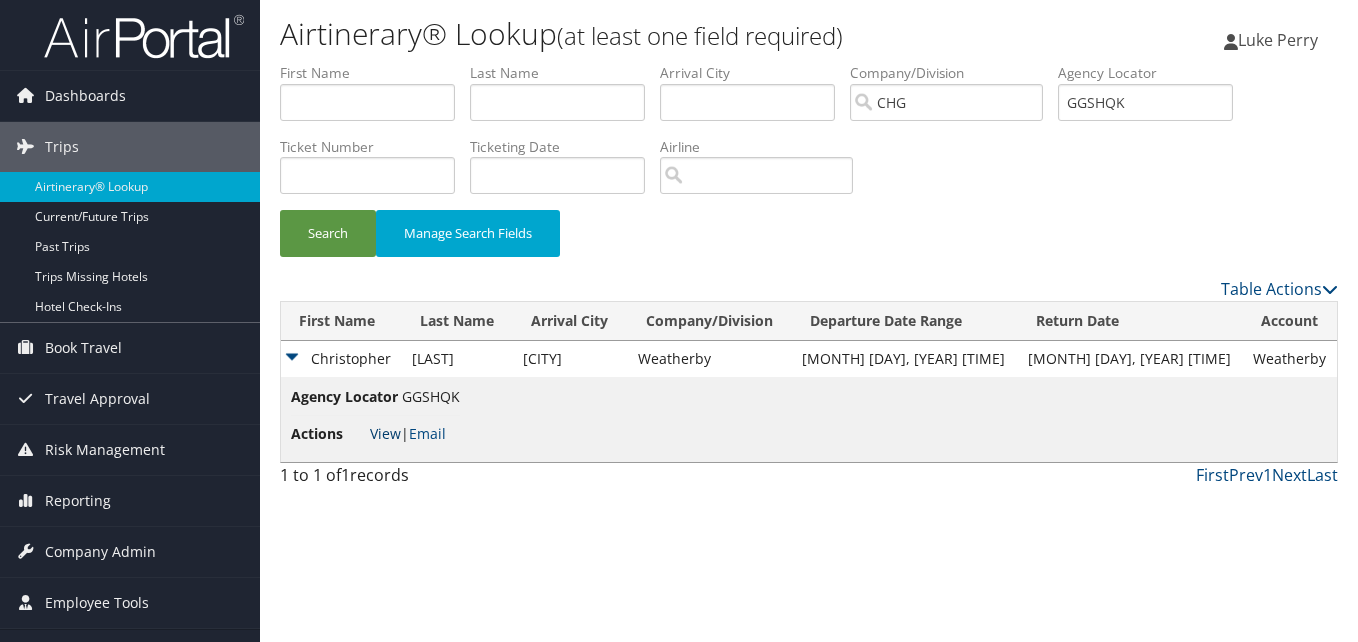 click on "View" at bounding box center [385, 433] 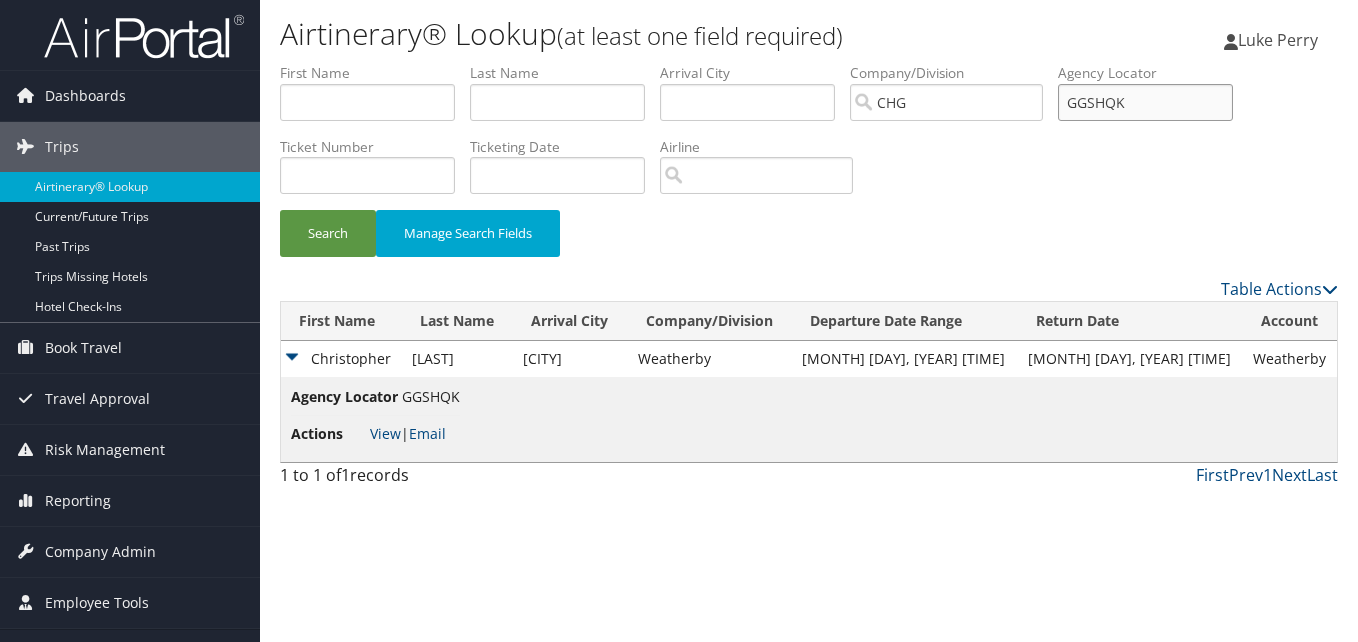 drag, startPoint x: 1152, startPoint y: 105, endPoint x: 898, endPoint y: 88, distance: 254.56827 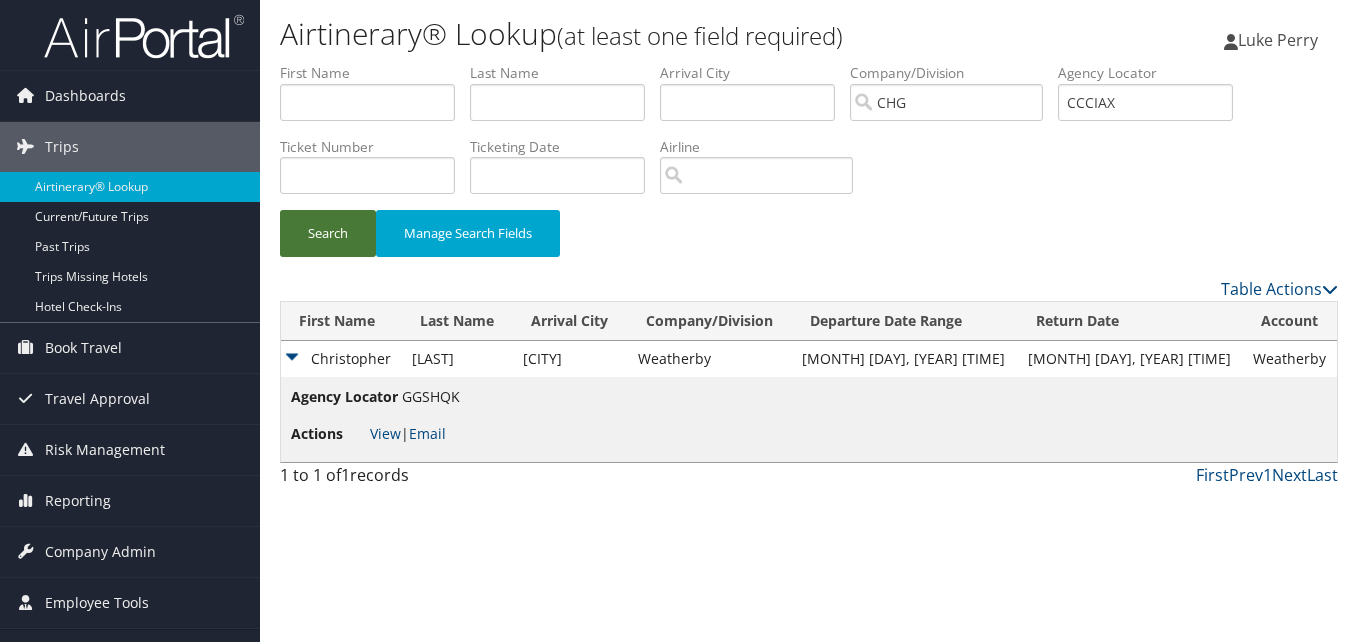 click on "Search" at bounding box center (328, 233) 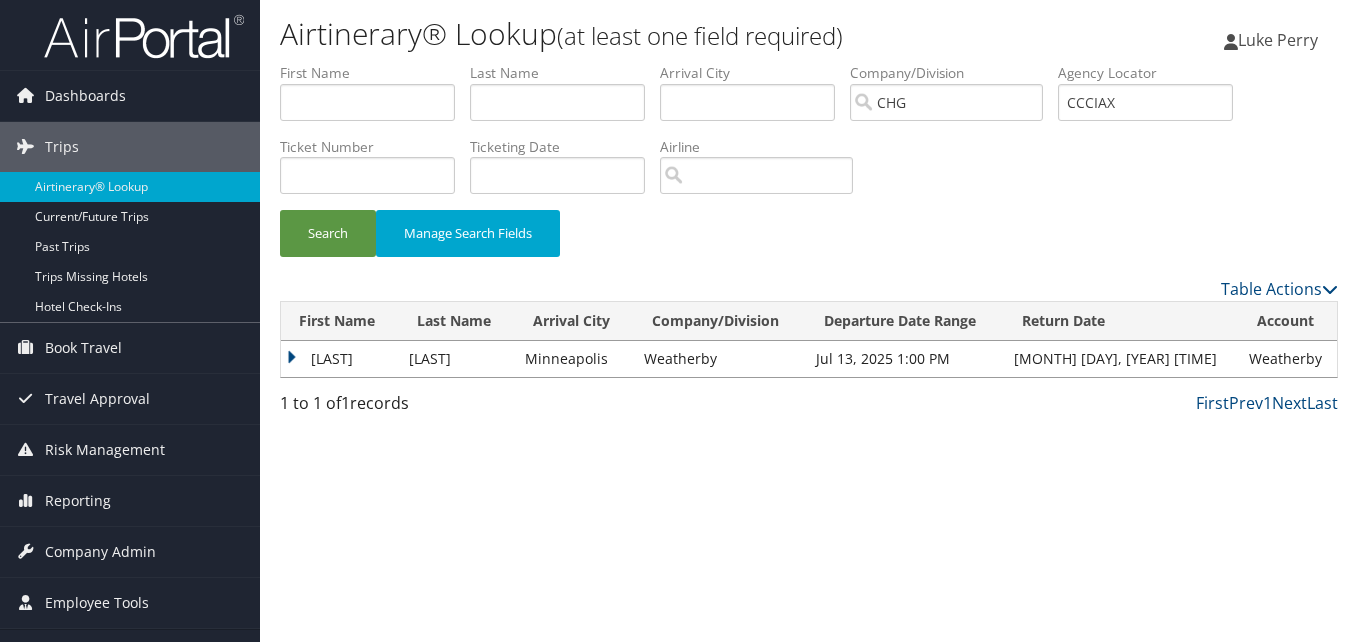 click on "Syed" at bounding box center (340, 359) 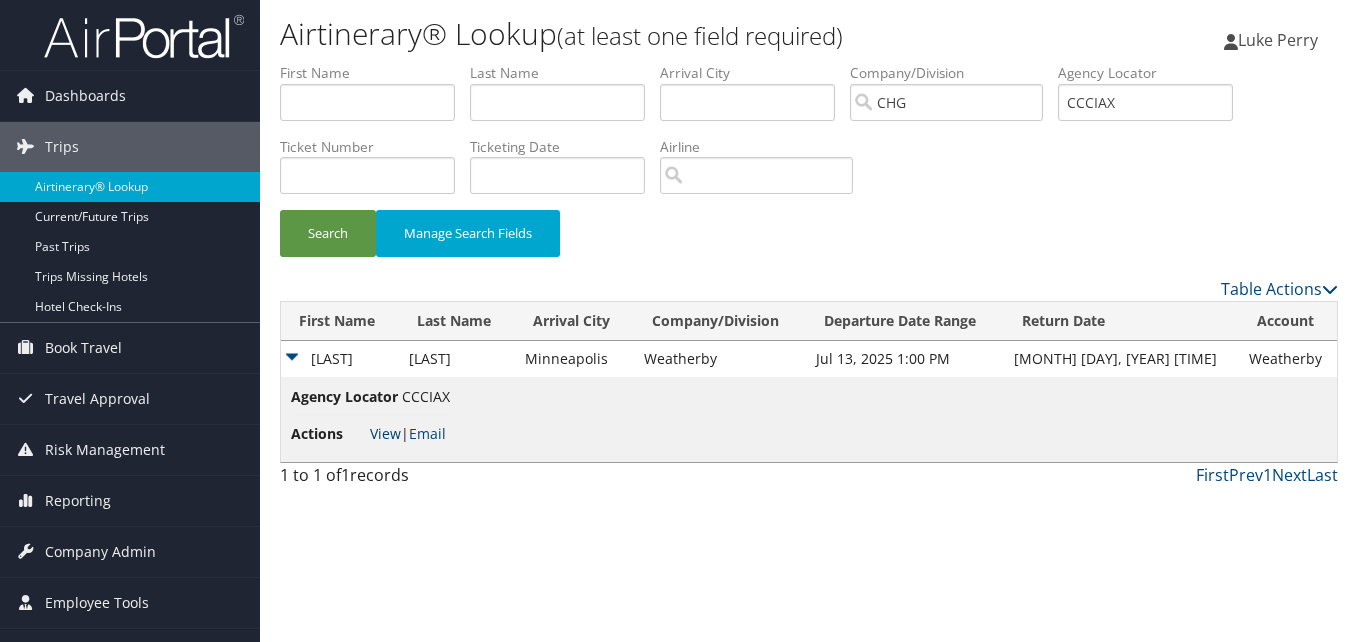 click on "View" at bounding box center [385, 433] 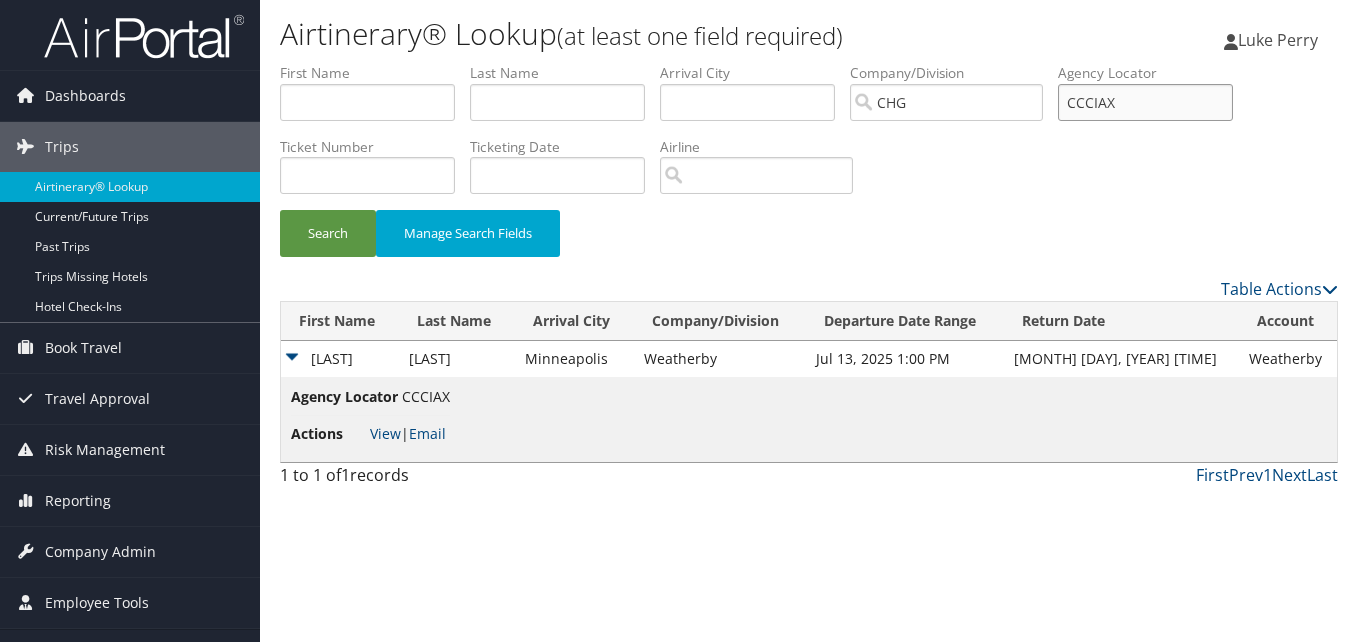 drag, startPoint x: 1068, startPoint y: 106, endPoint x: 1019, endPoint y: 106, distance: 49 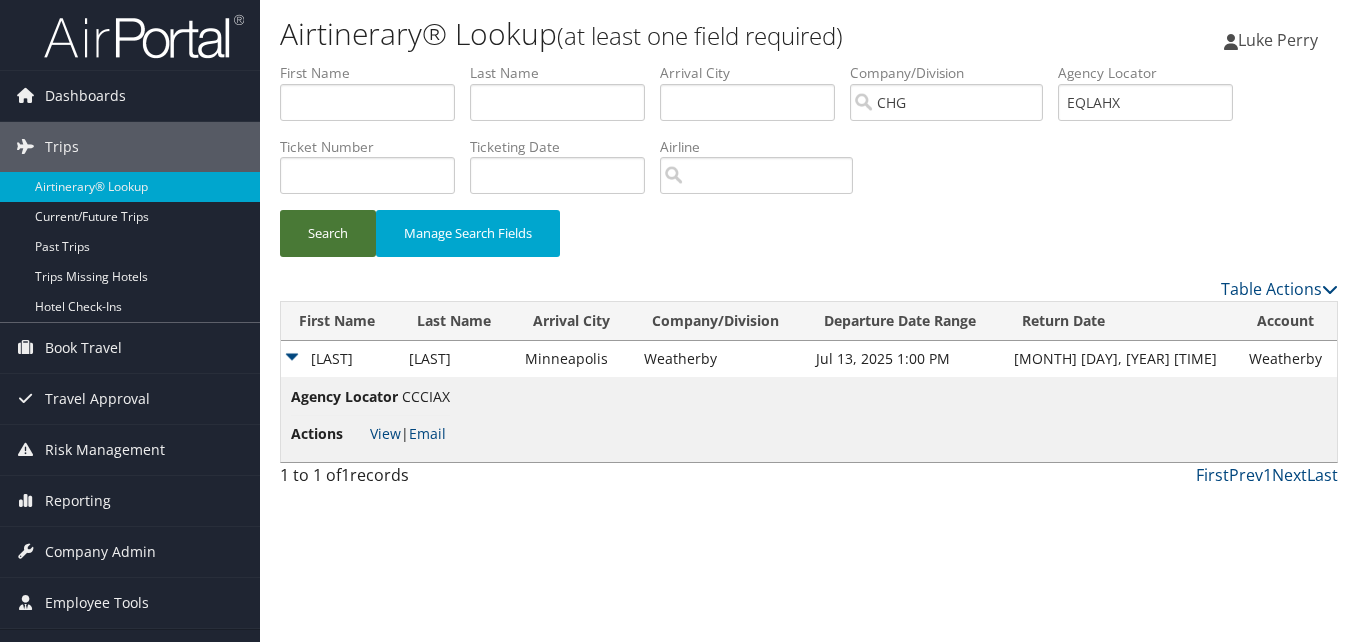 click on "Search" at bounding box center [328, 233] 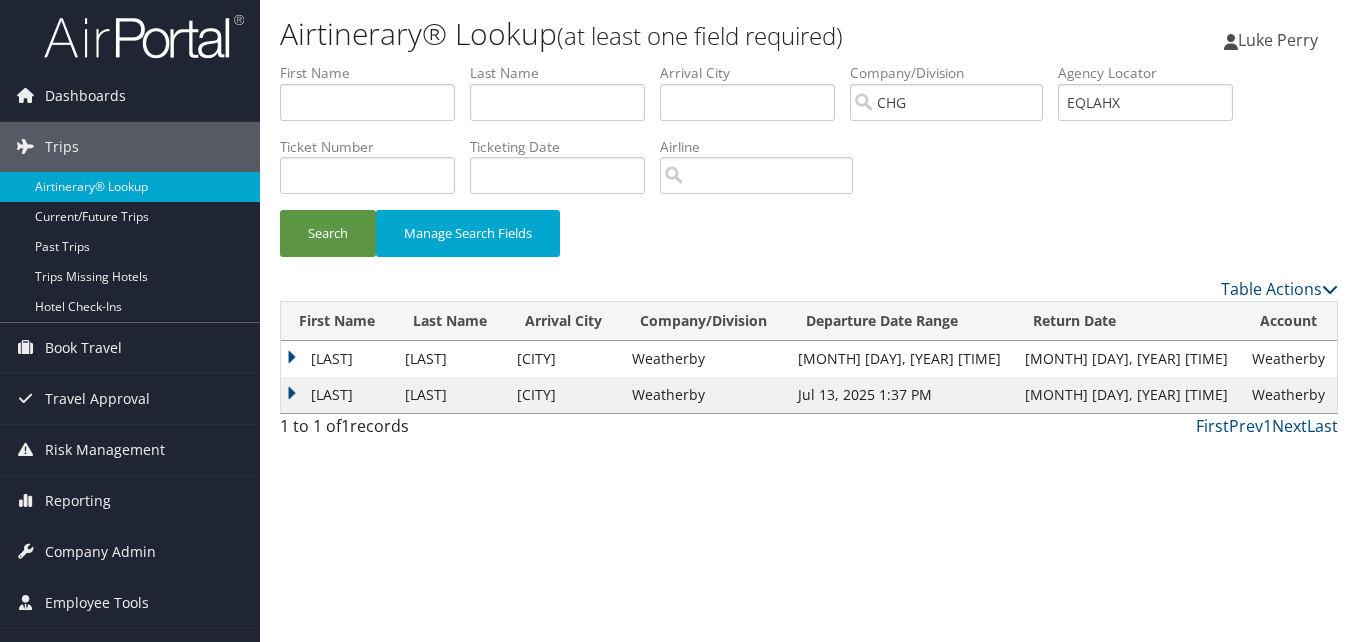 click on "Syed" at bounding box center (338, 395) 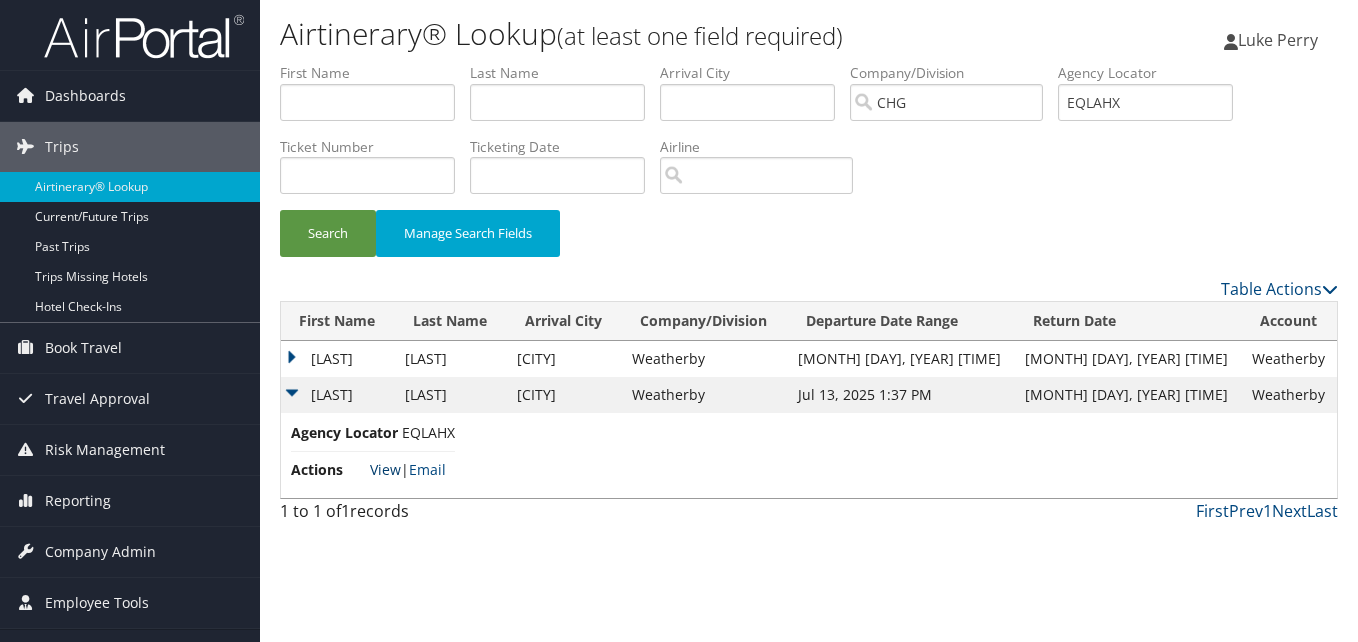 click on "View" at bounding box center [385, 469] 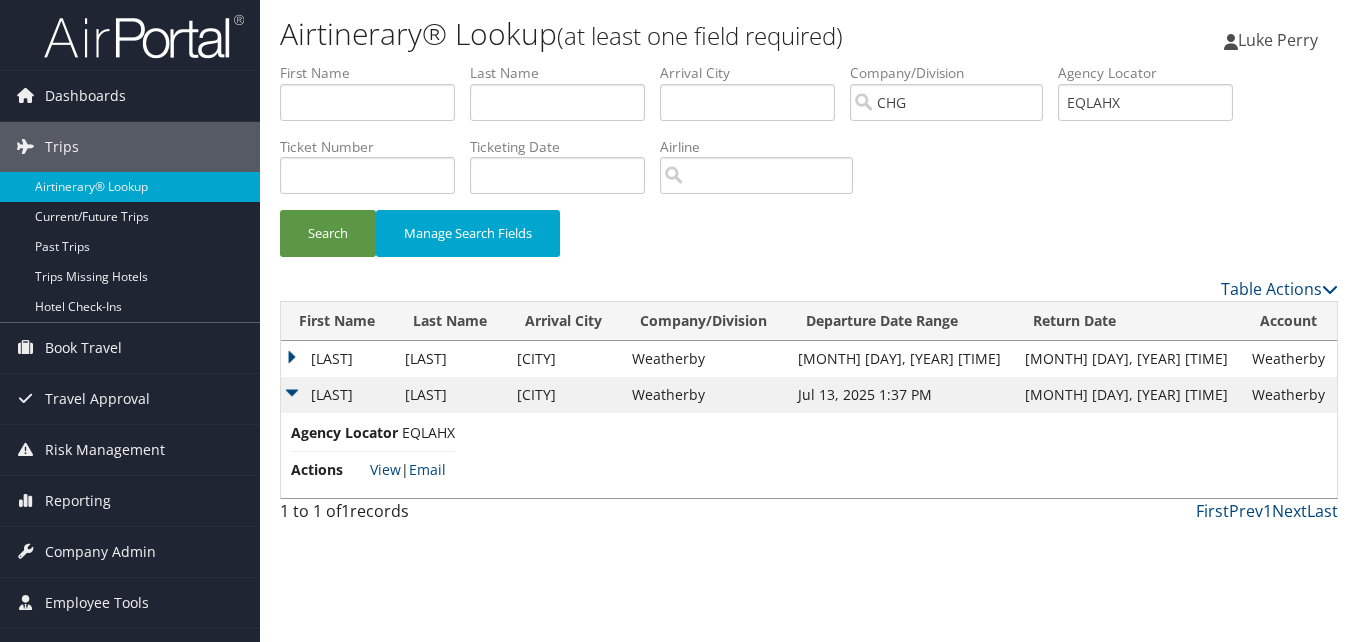 click on "Syed" at bounding box center (338, 359) 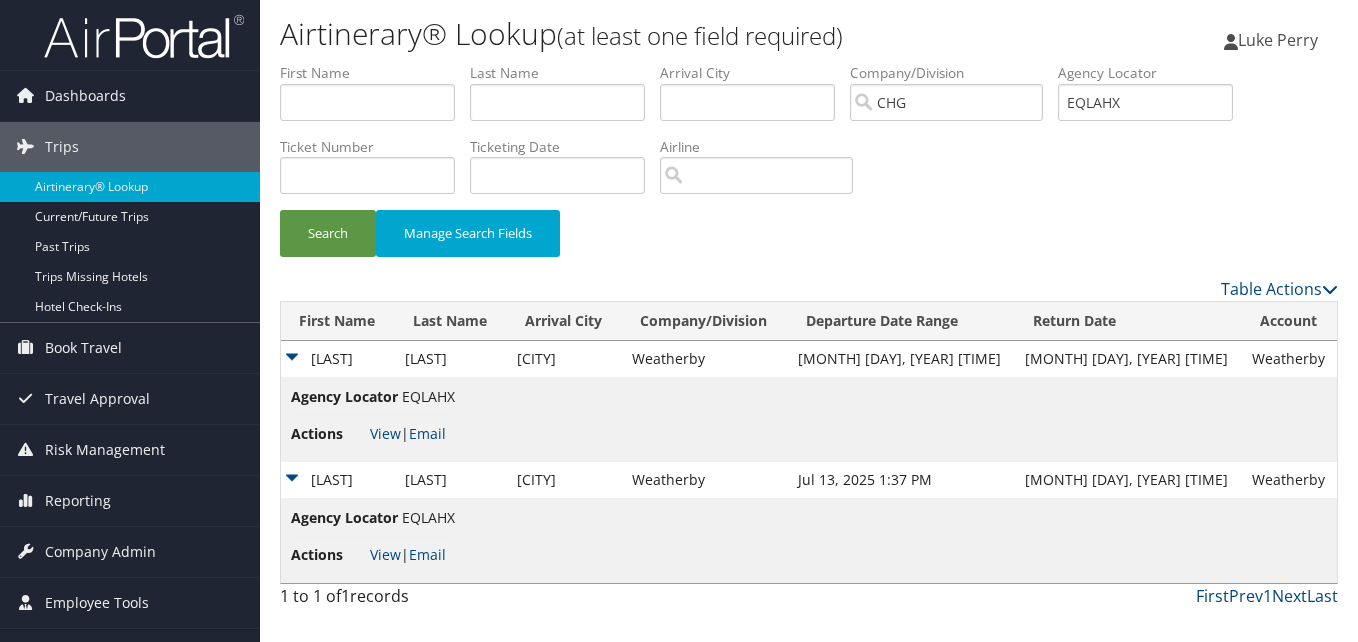 click on "Actions   View  |  Email" at bounding box center [373, 434] 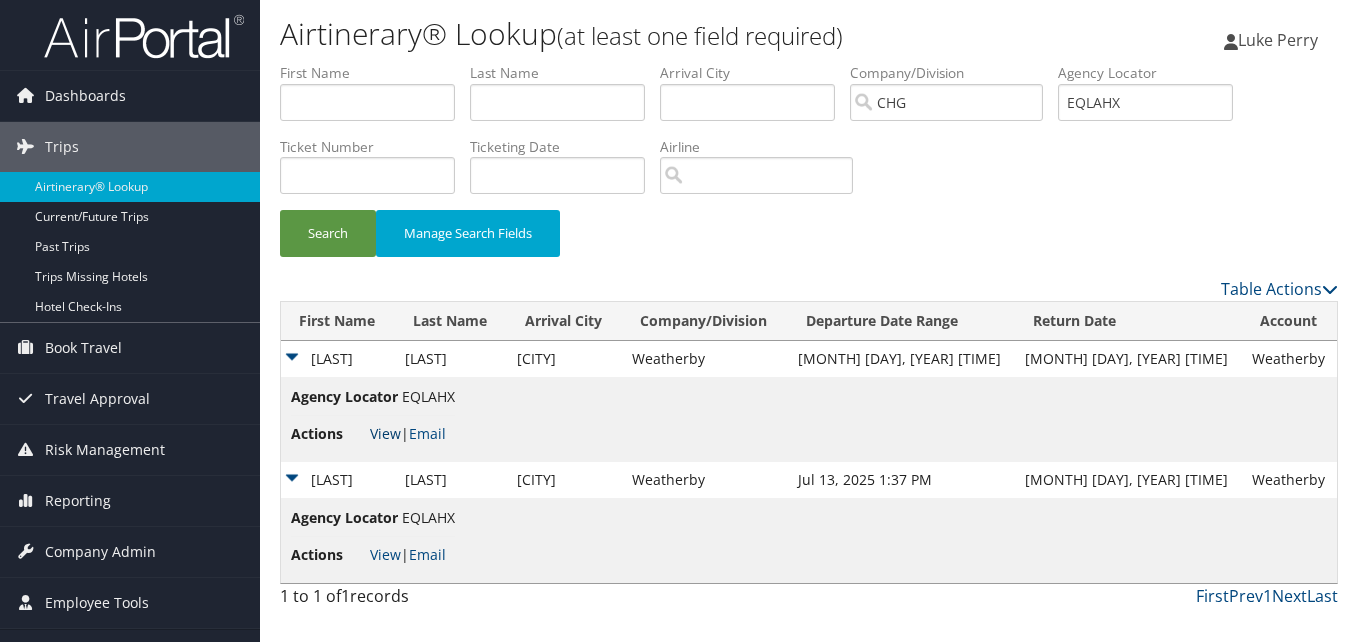 click on "View" at bounding box center (385, 433) 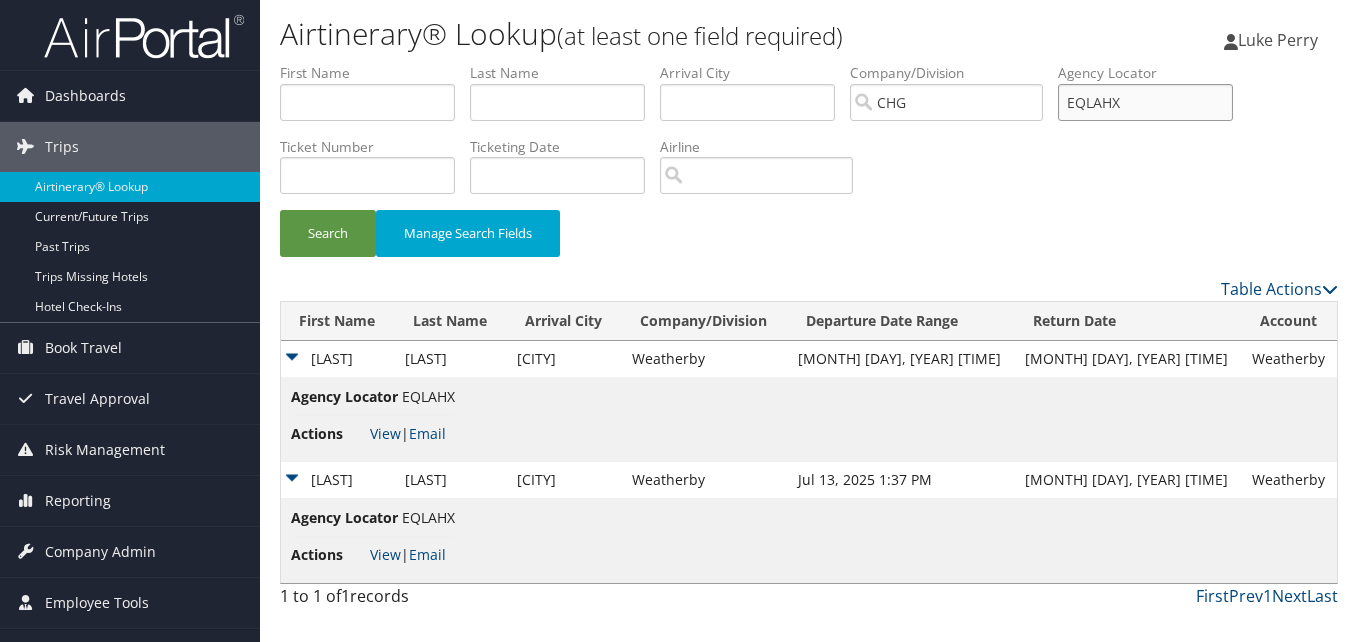 drag, startPoint x: 1158, startPoint y: 94, endPoint x: 1079, endPoint y: 117, distance: 82.28001 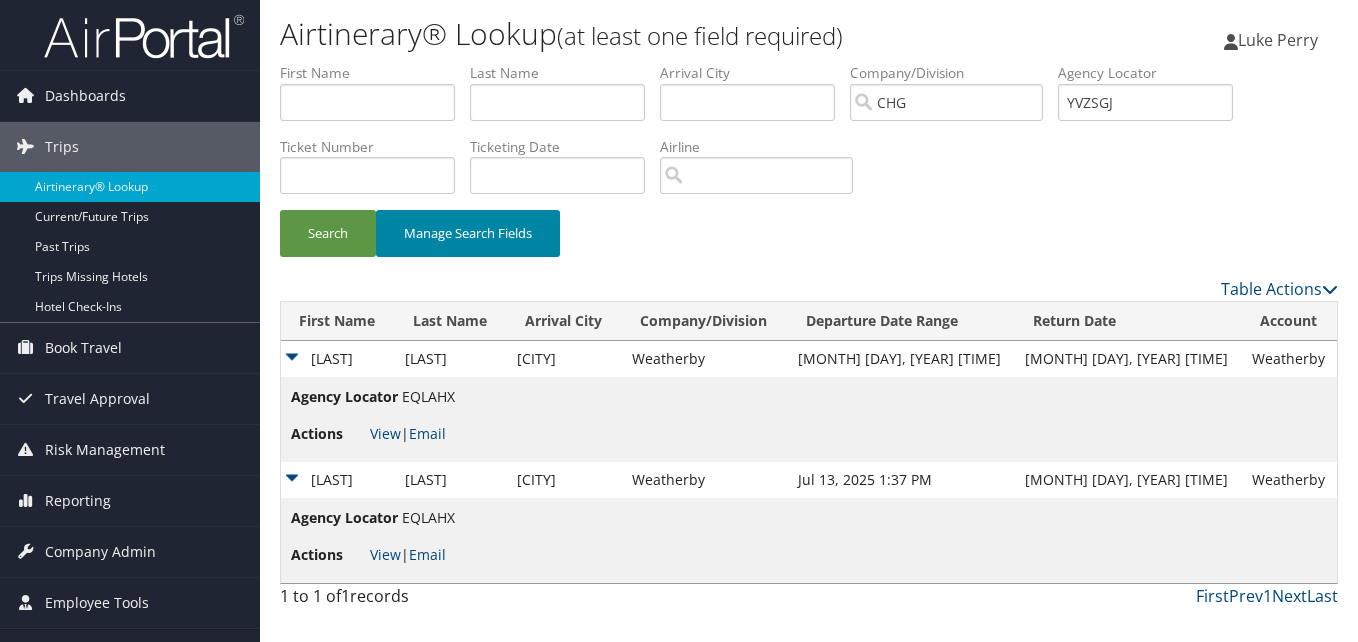 click on "Manage Search Fields" at bounding box center (468, 233) 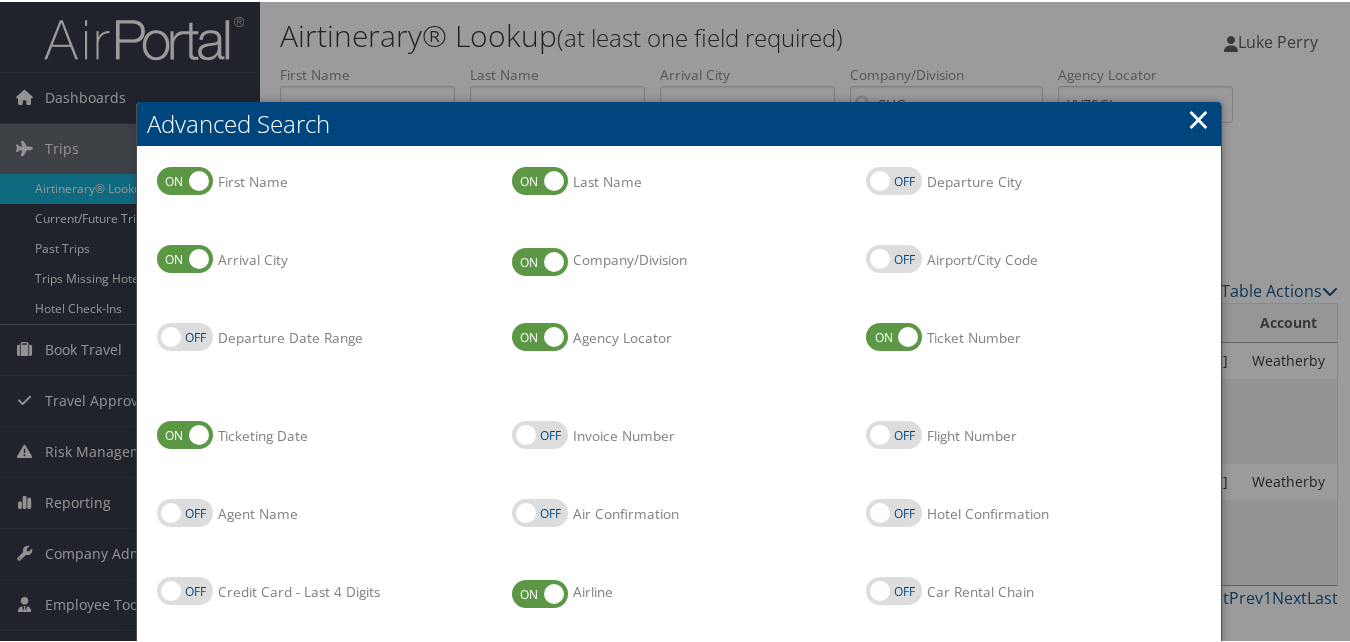 click on "×" at bounding box center (1198, 117) 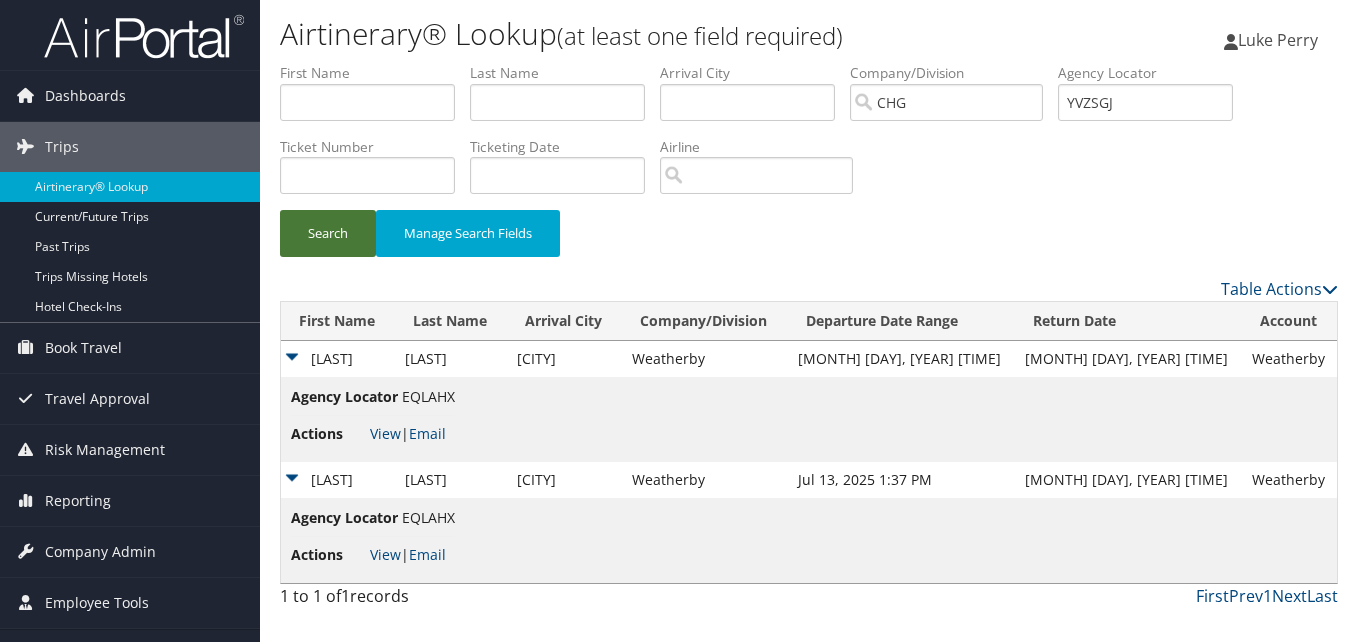 click on "Search" at bounding box center (328, 233) 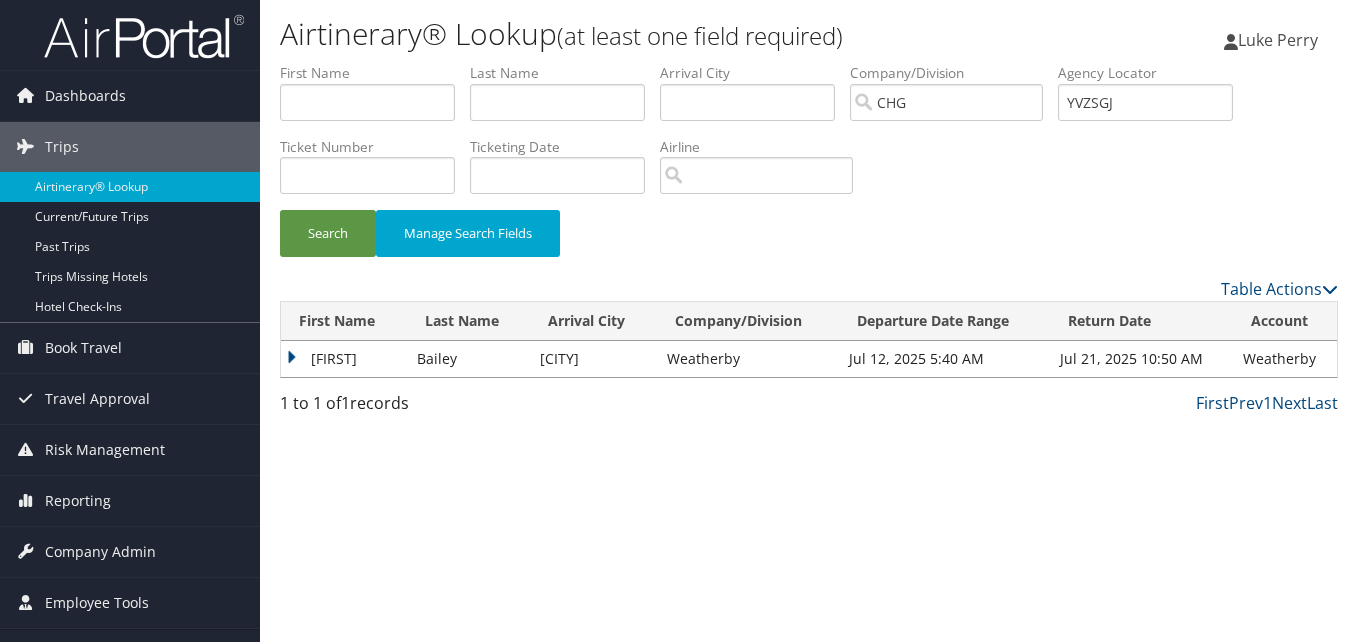 click on "Carrie" at bounding box center [344, 359] 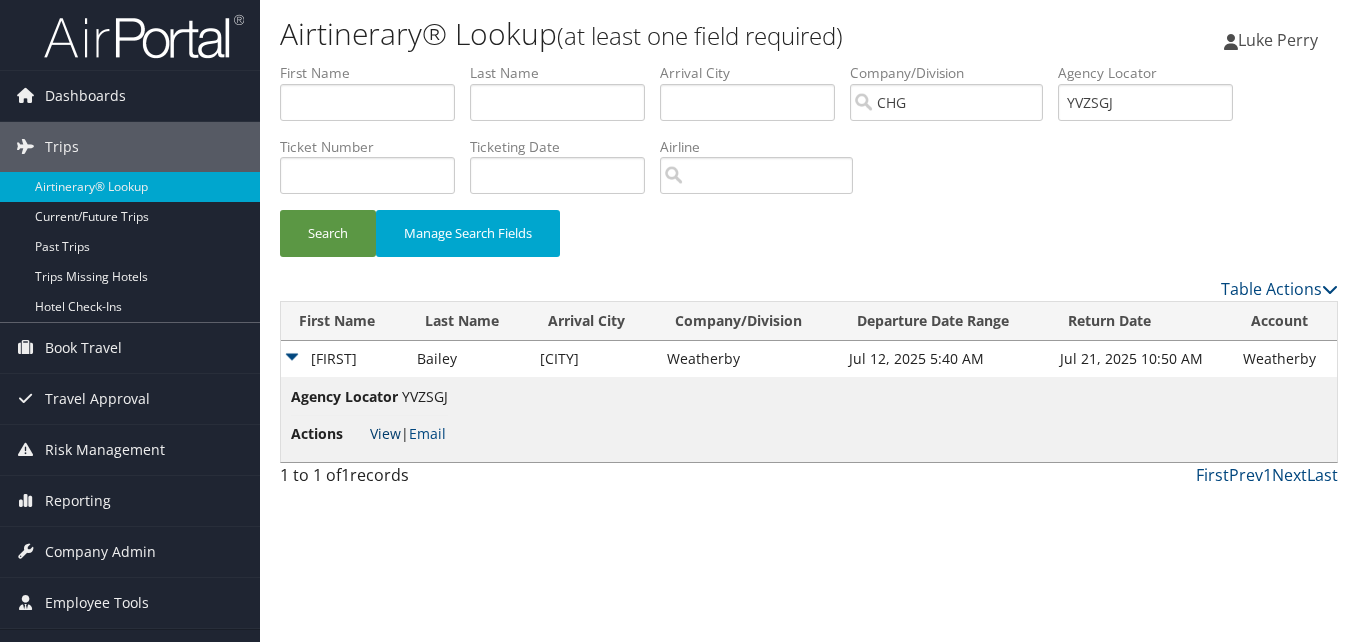 click on "View" at bounding box center (385, 433) 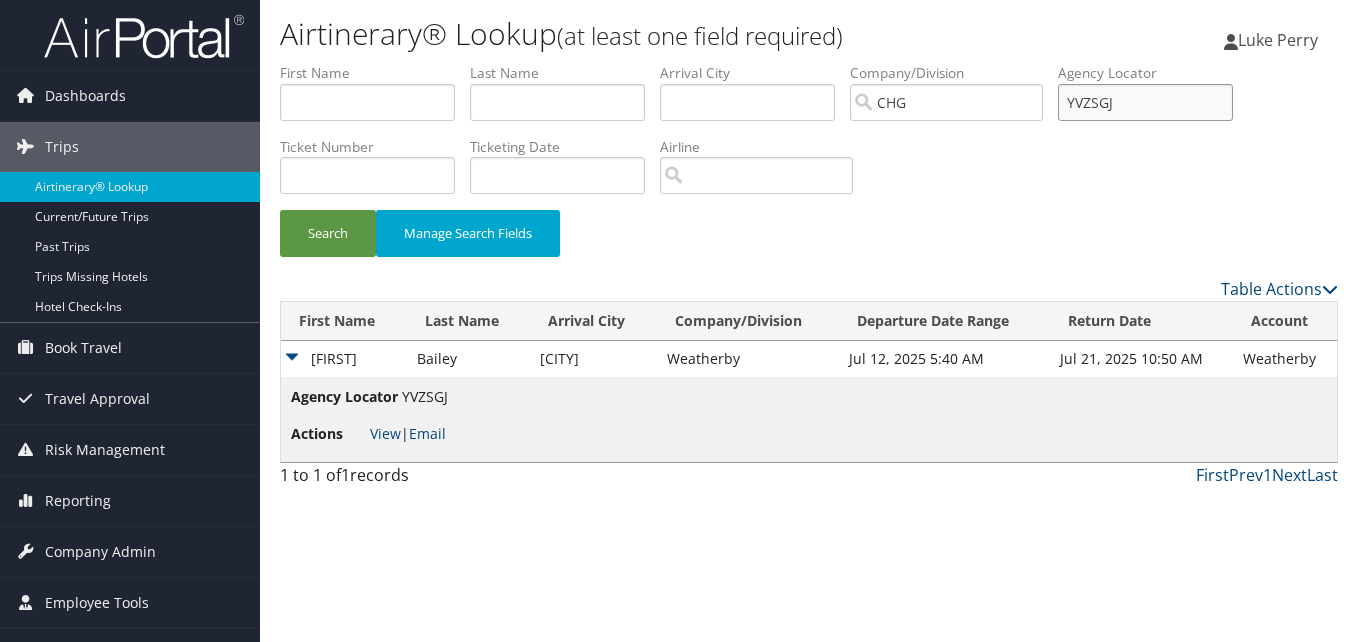 drag, startPoint x: 1140, startPoint y: 92, endPoint x: 997, endPoint y: 92, distance: 143 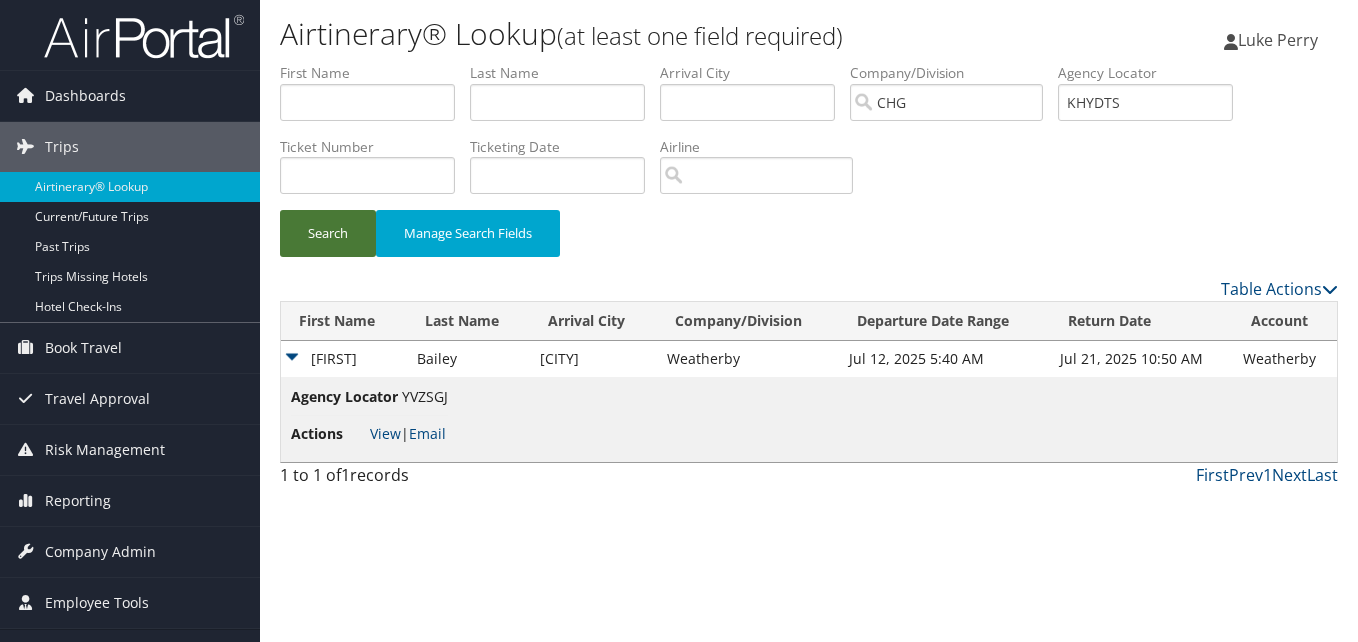 click on "Search" at bounding box center [328, 233] 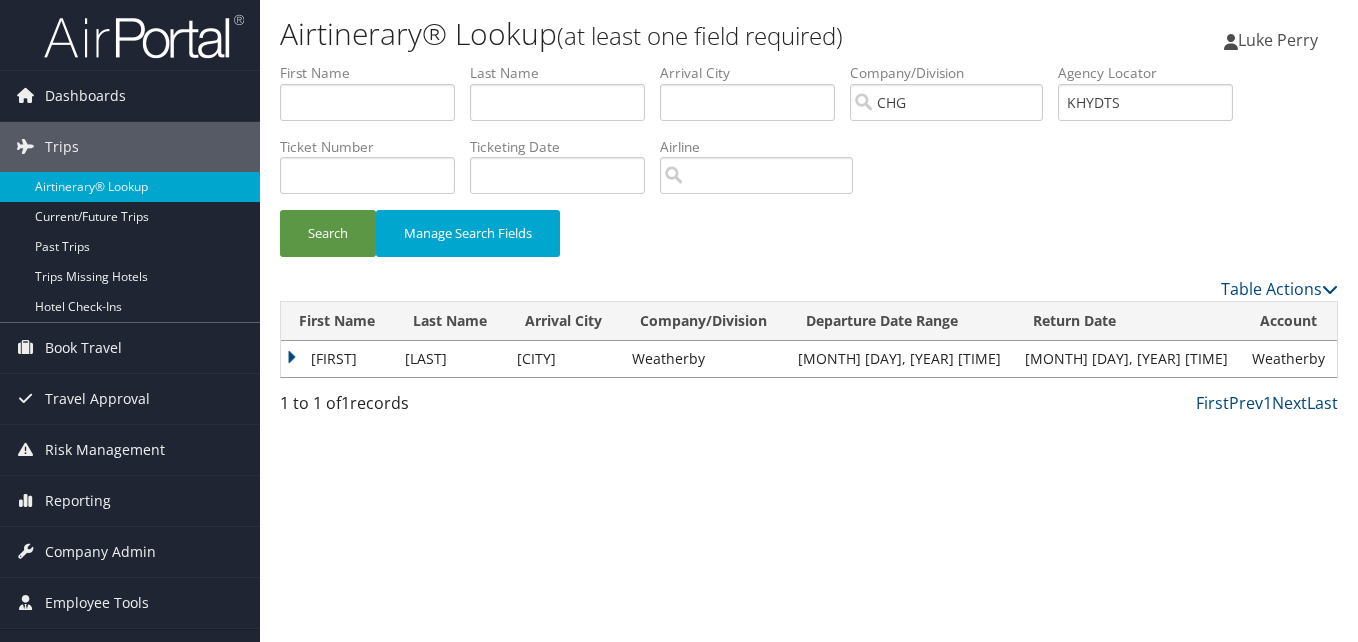 click on "Manfred" at bounding box center (338, 359) 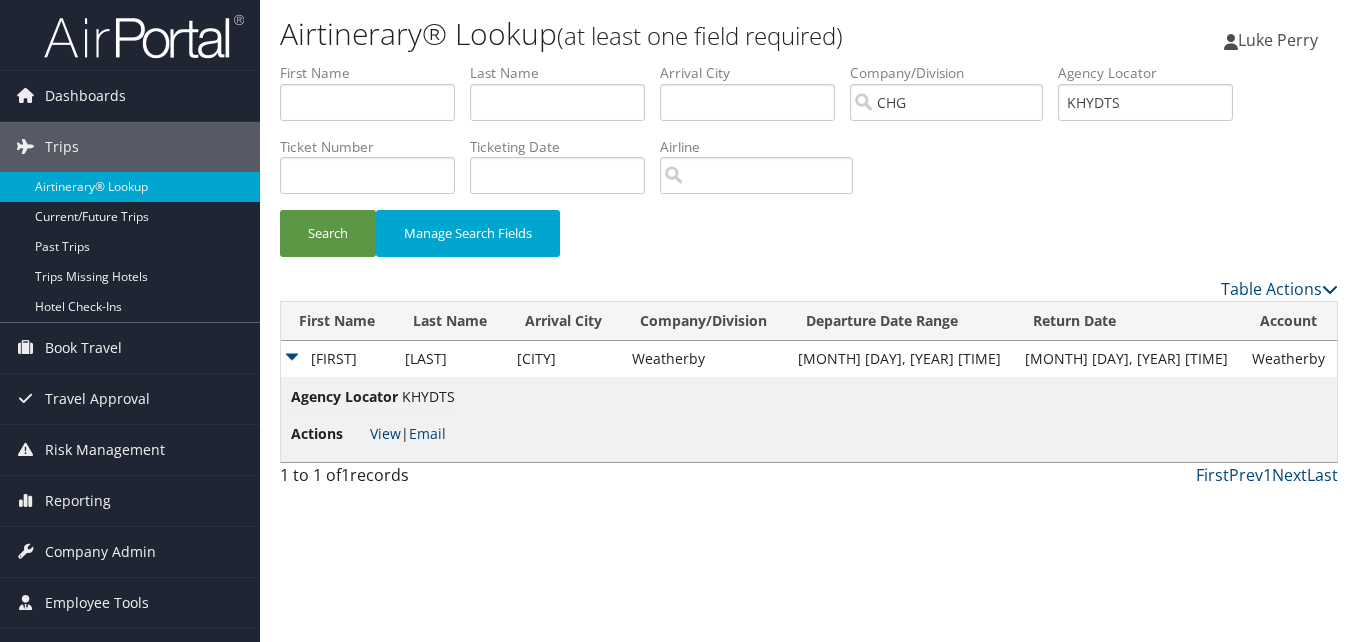 click on "View" at bounding box center (385, 433) 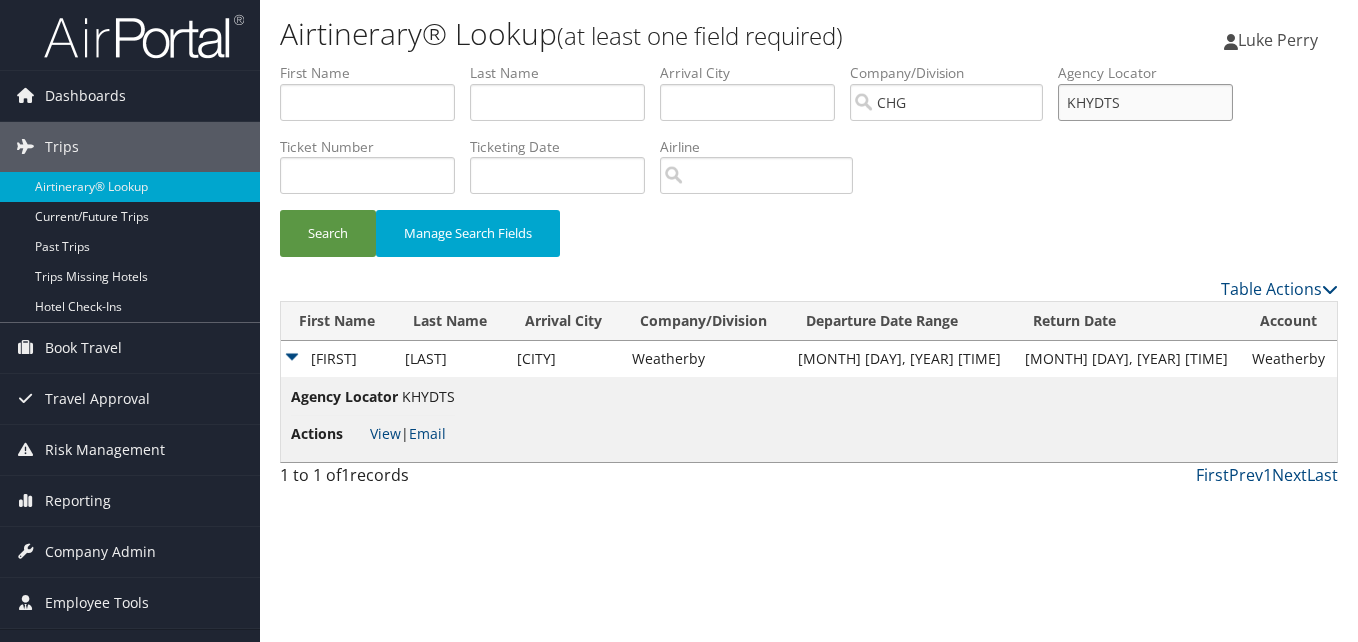 drag, startPoint x: 1113, startPoint y: 102, endPoint x: 840, endPoint y: 99, distance: 273.01648 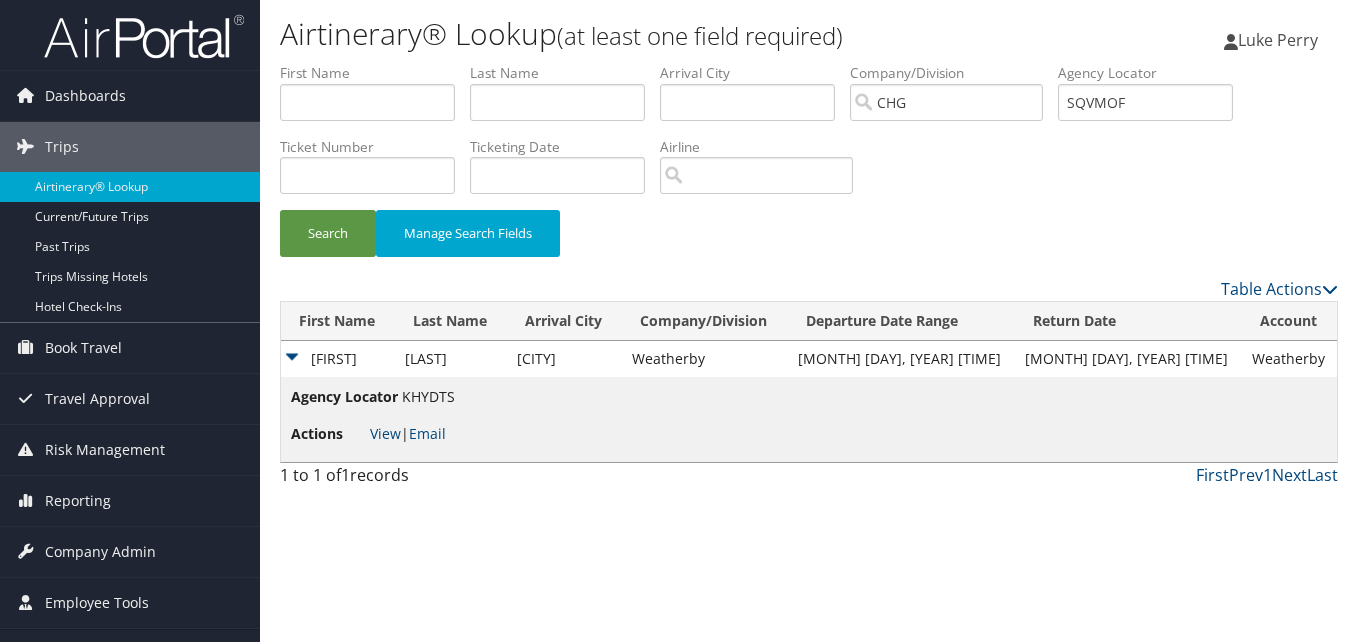 click on "Airtinerary® Lookup  (at least one field required)
Luke Perry
Luke Perry
My Settings
Travel Agency Contacts
View Travel Profile
Give Feedback
Sign Out" at bounding box center (809, 321) 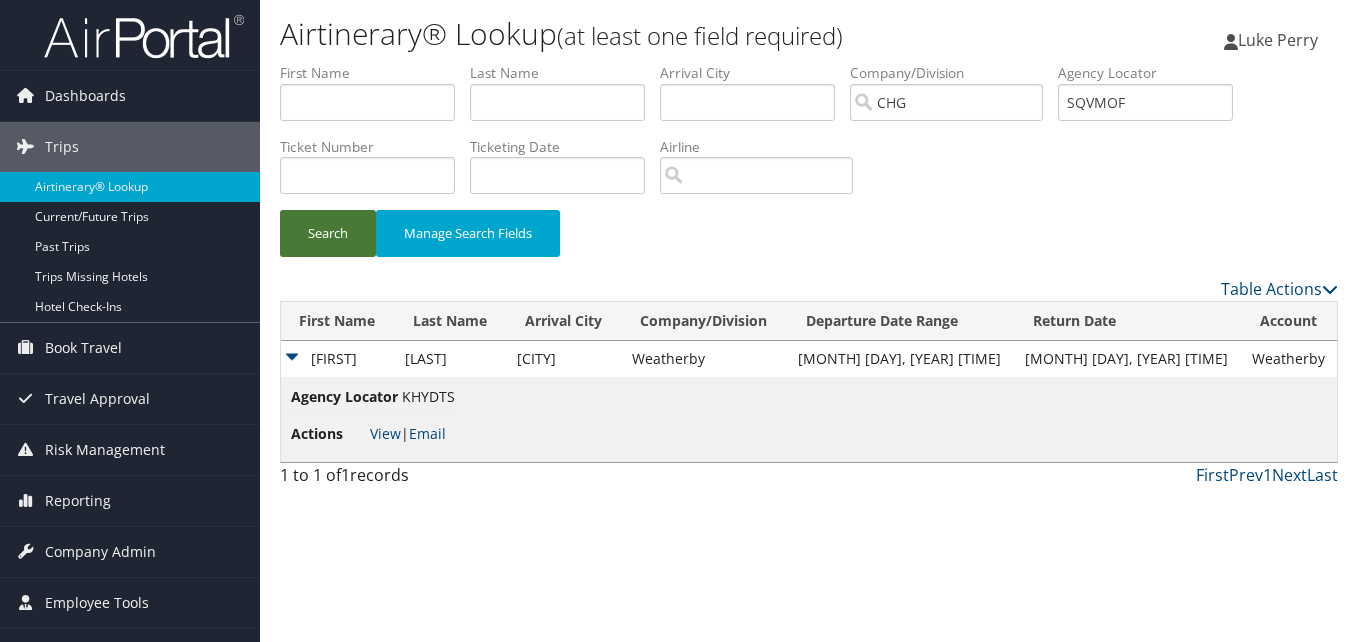 click on "Search" at bounding box center [328, 233] 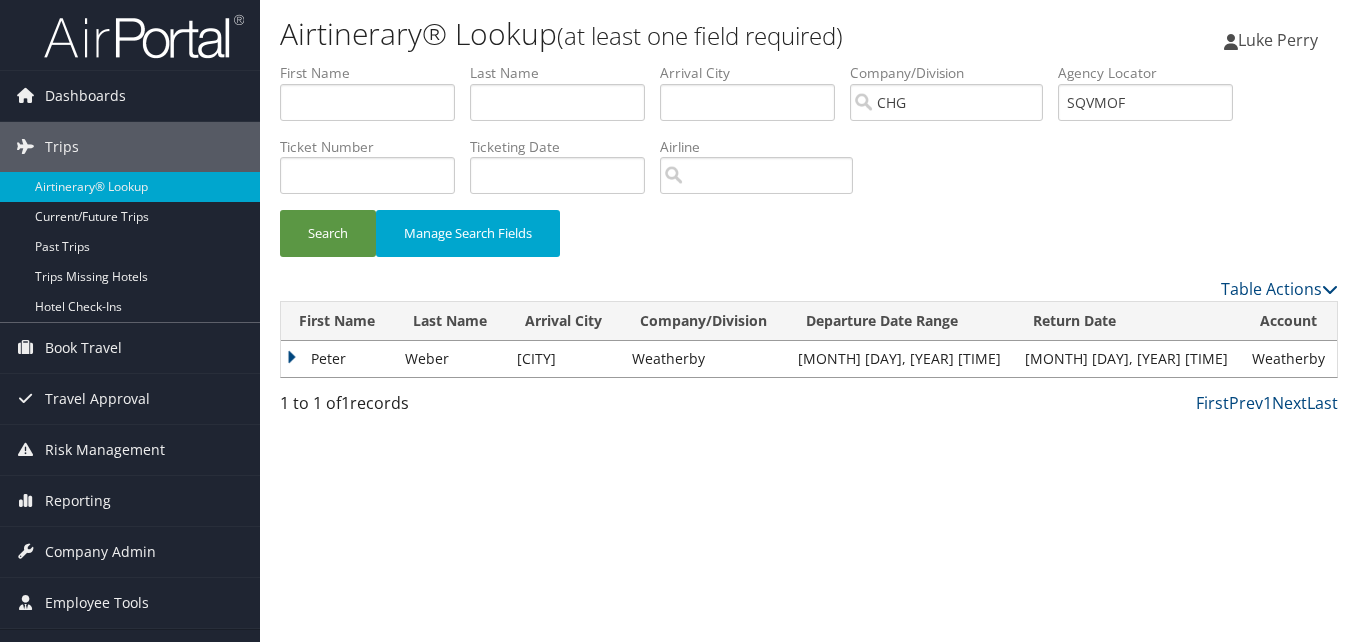 click on "Peter" at bounding box center (338, 359) 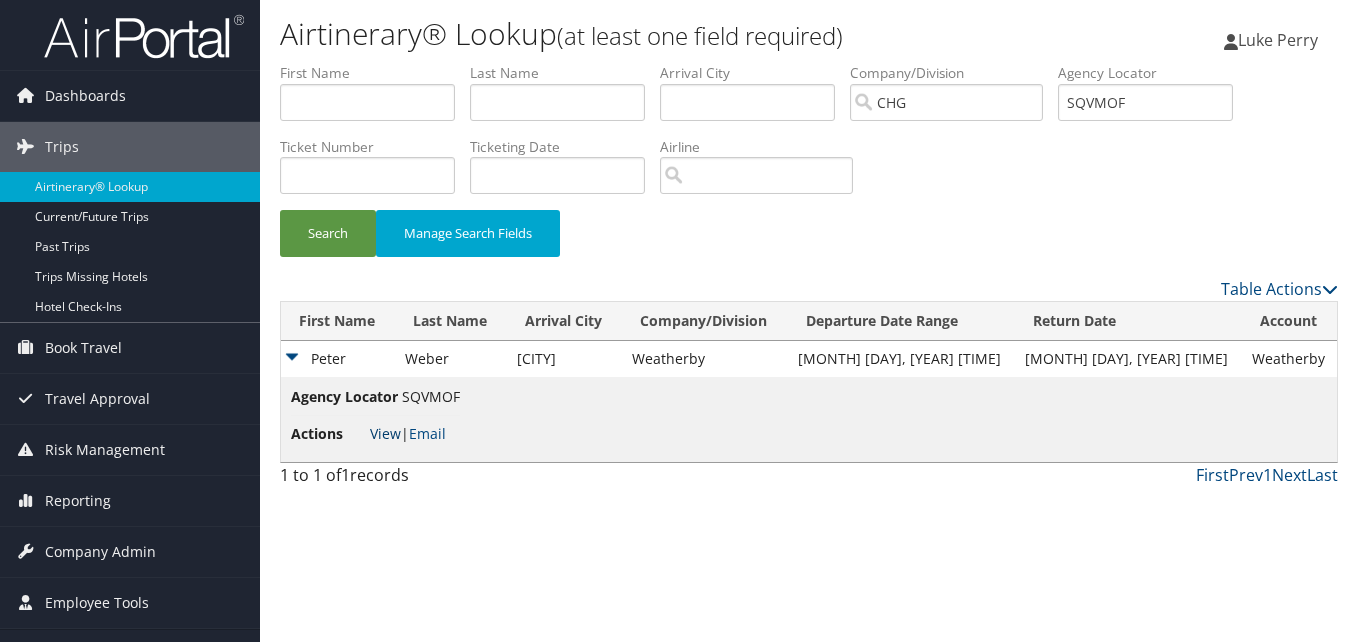 click on "View" at bounding box center [385, 433] 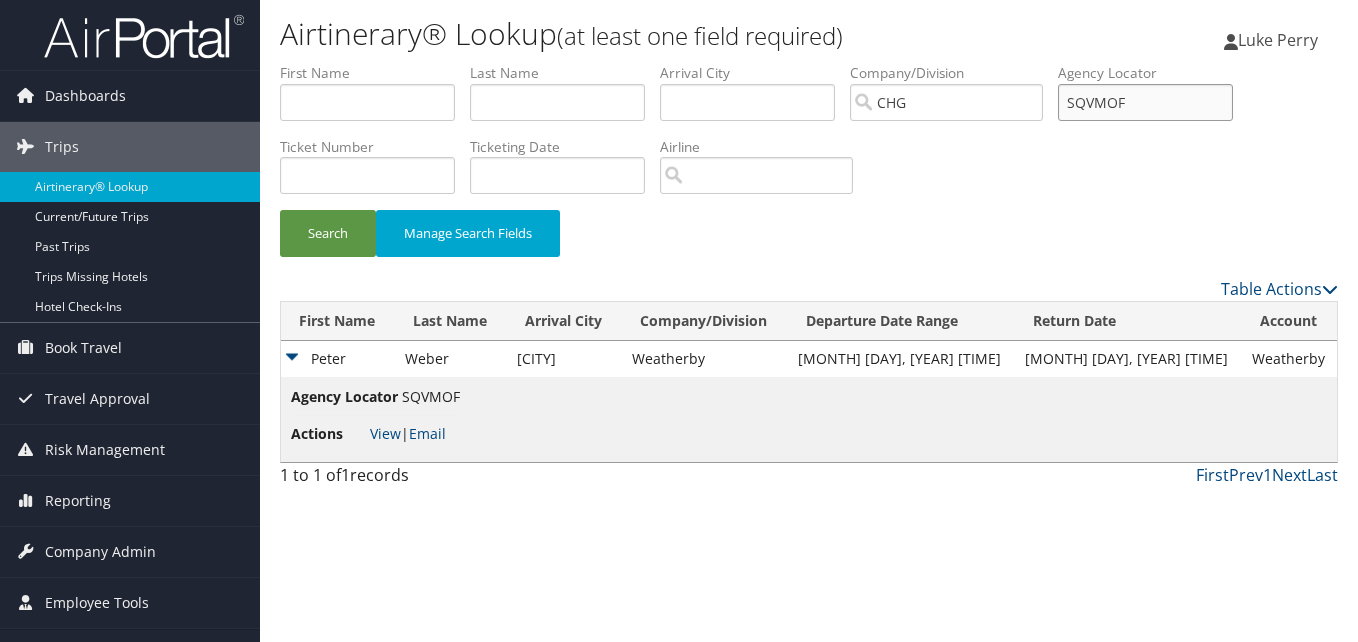 click on "SQVMOF" at bounding box center [1145, 102] 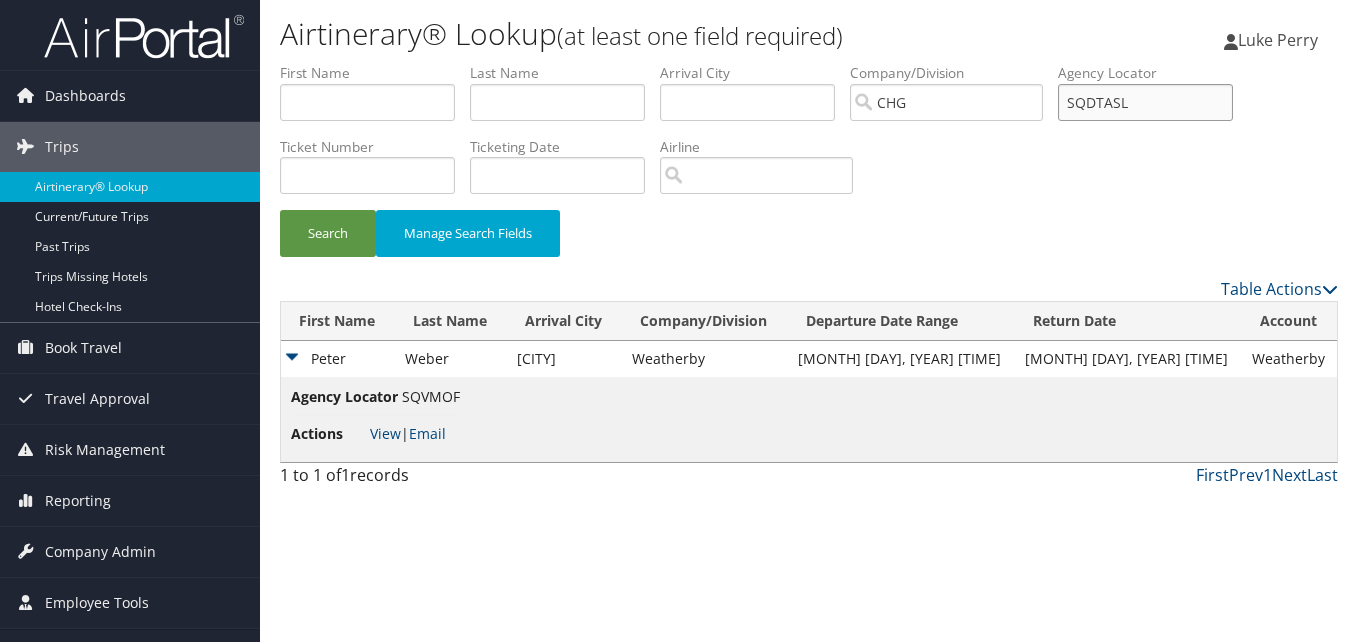 click on "SQDTASL" at bounding box center [1145, 102] 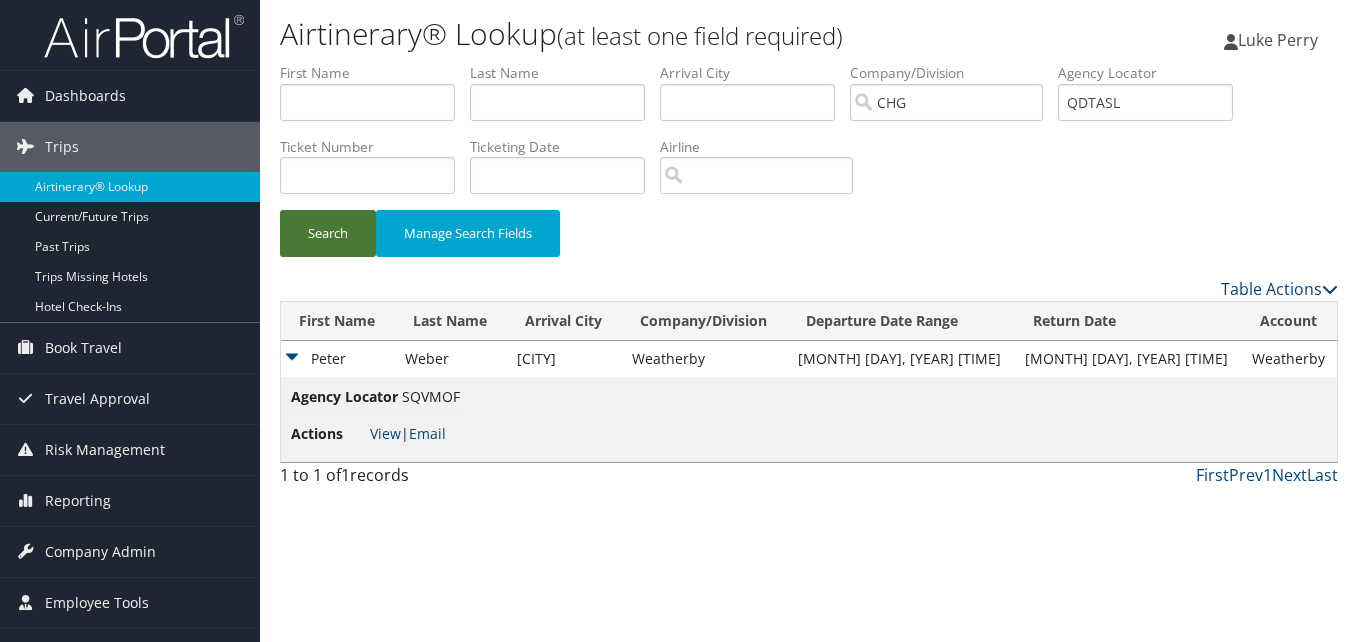 click on "Search" at bounding box center (328, 233) 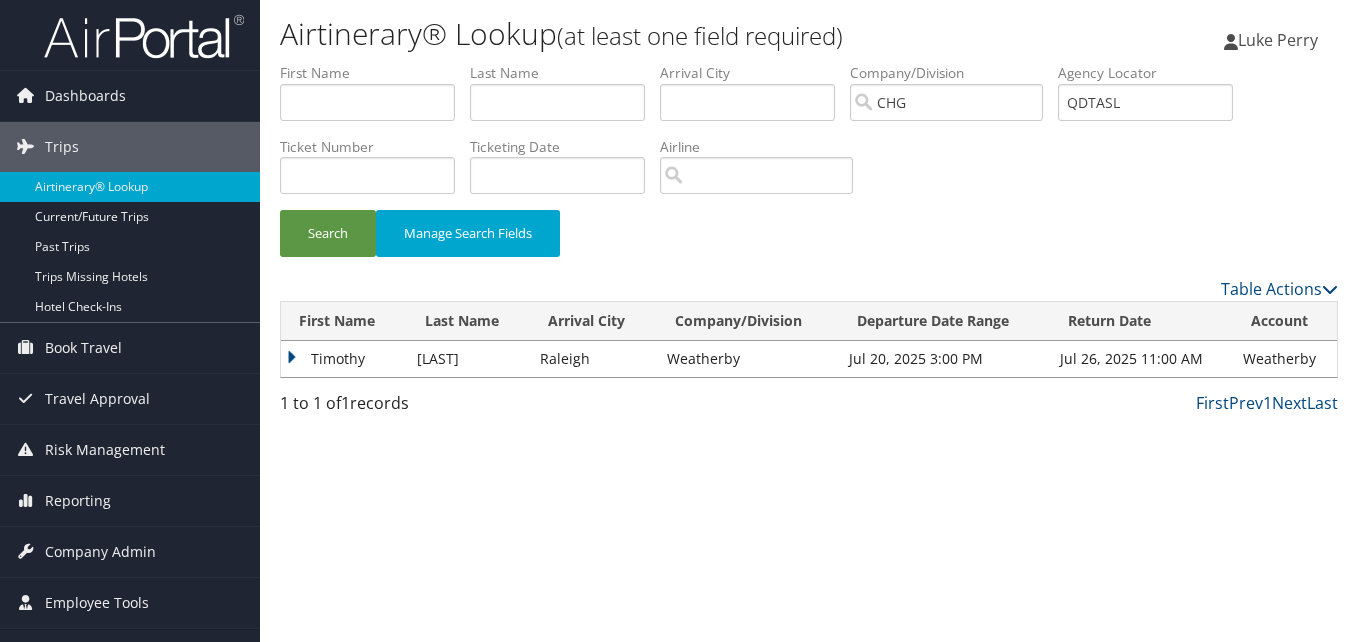 click on "Timothy" at bounding box center [344, 359] 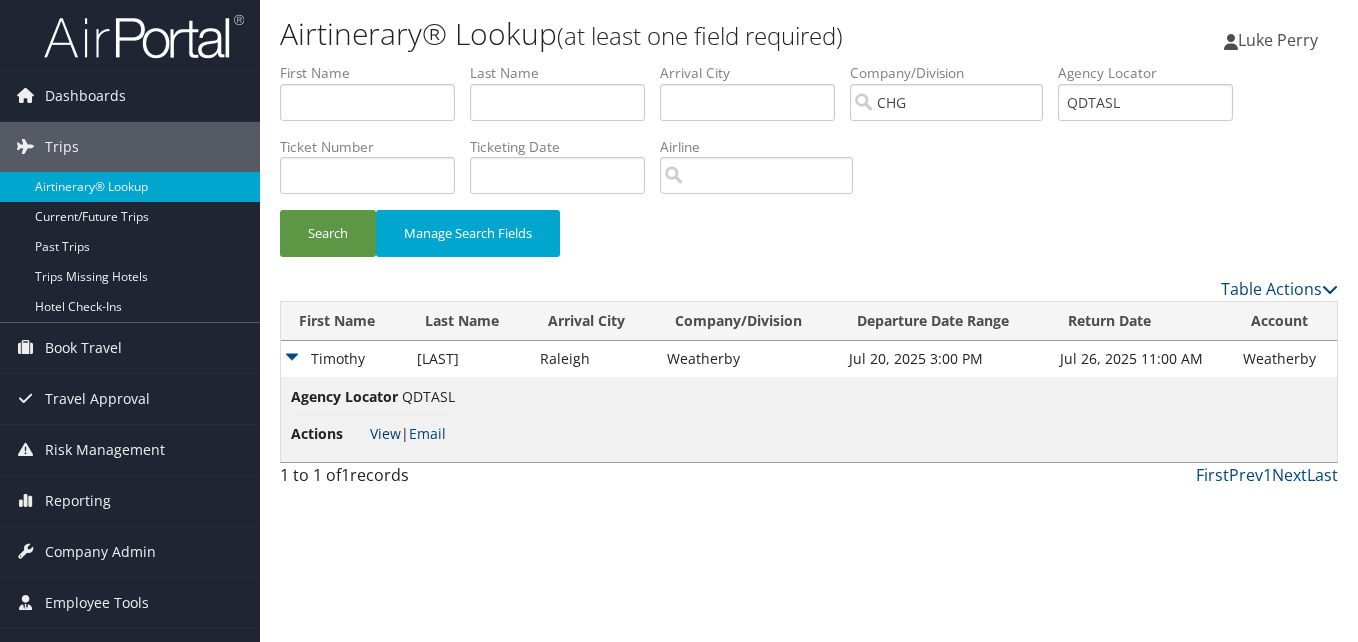 click on "View" at bounding box center (385, 433) 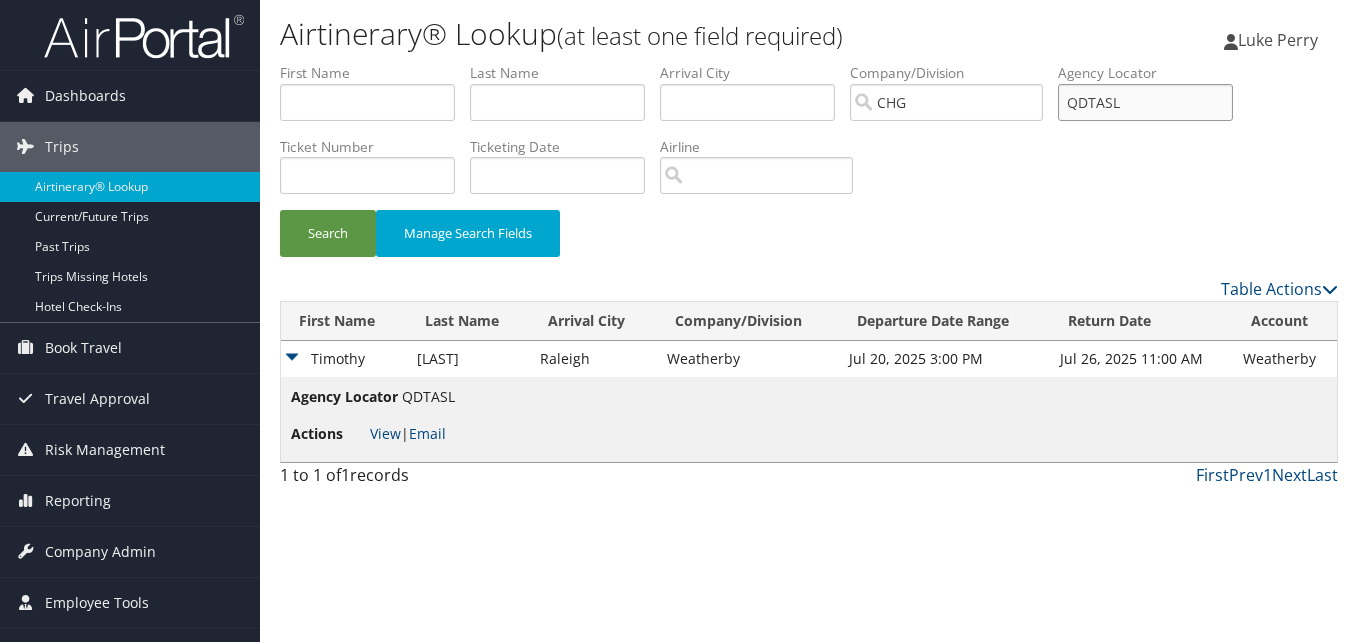 click on "First Name Last Name Departure City Arrival City Company/Division CHG Airport/City Code Departure Date Range Agency Locator QDTASL Ticket Number Ticketing Date Invoice Number Flight Number Agent Name Air Confirmation Hotel Confirmation Credit Card - Last 4 Digits Airline Car Rental Chain Hotel Chain Rail Vendor Authorization Billable Client Code Cost Center Department Explanation Manager ID Project Purpose Region Traveler ID" at bounding box center [809, 63] 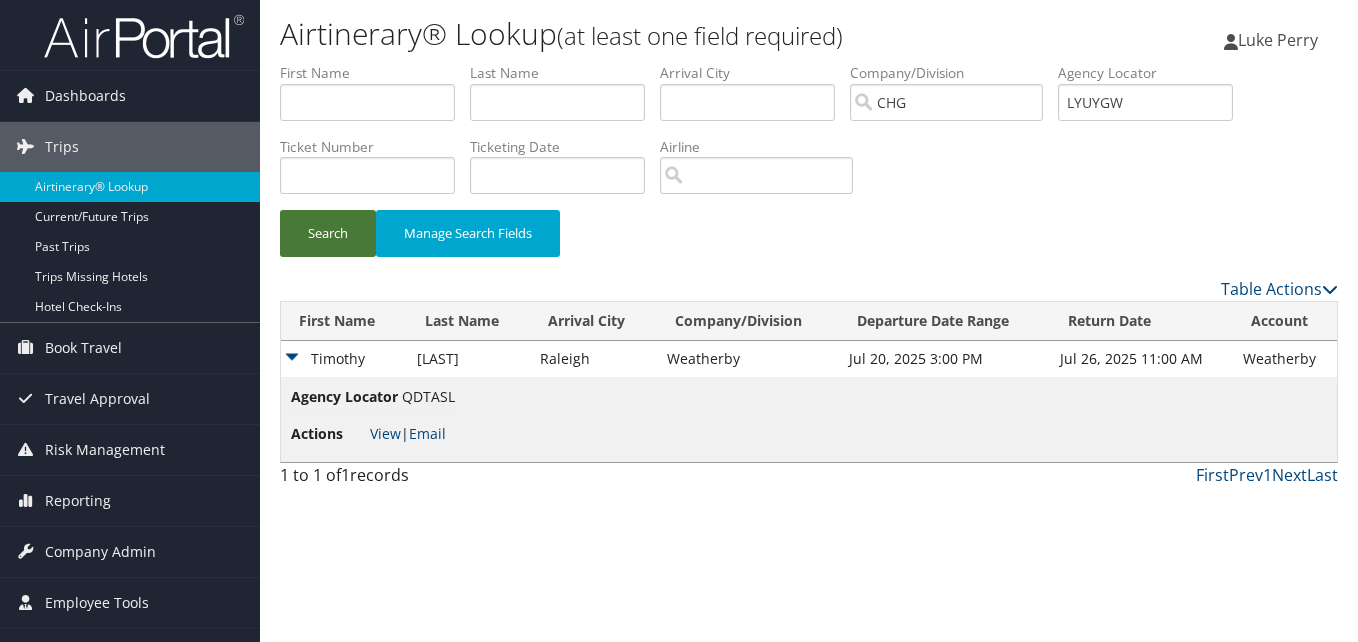 click on "Search" at bounding box center (328, 233) 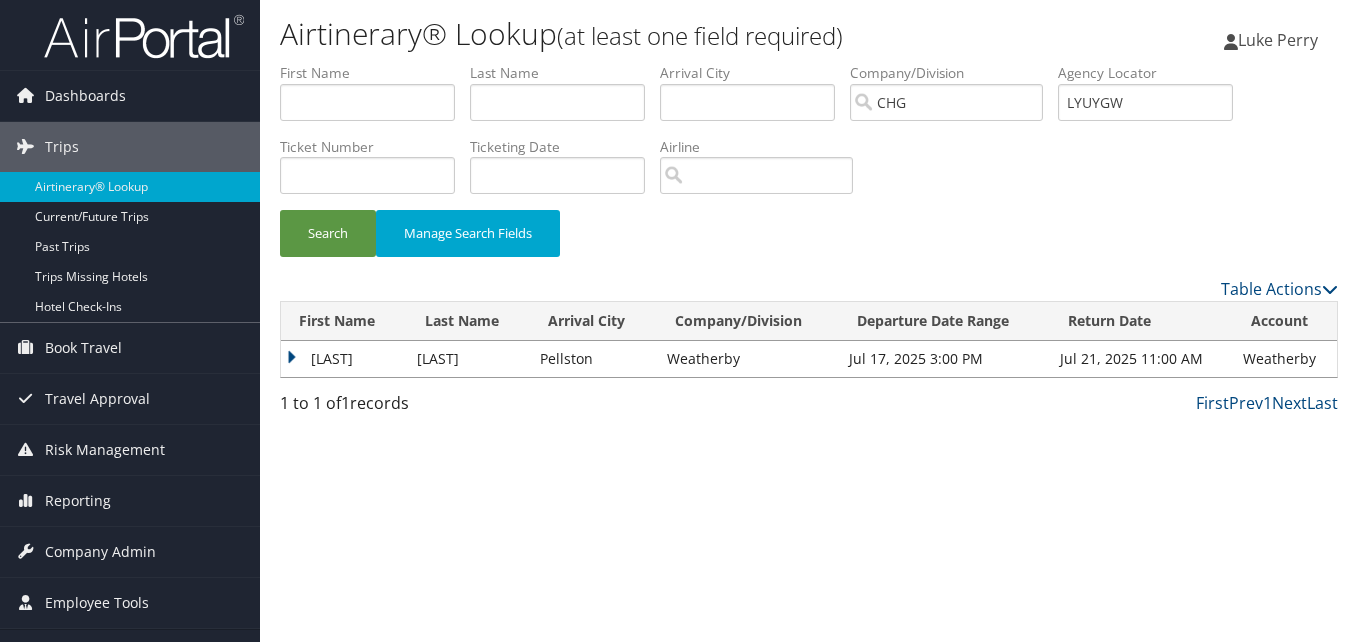 drag, startPoint x: 312, startPoint y: 362, endPoint x: 325, endPoint y: 362, distance: 13 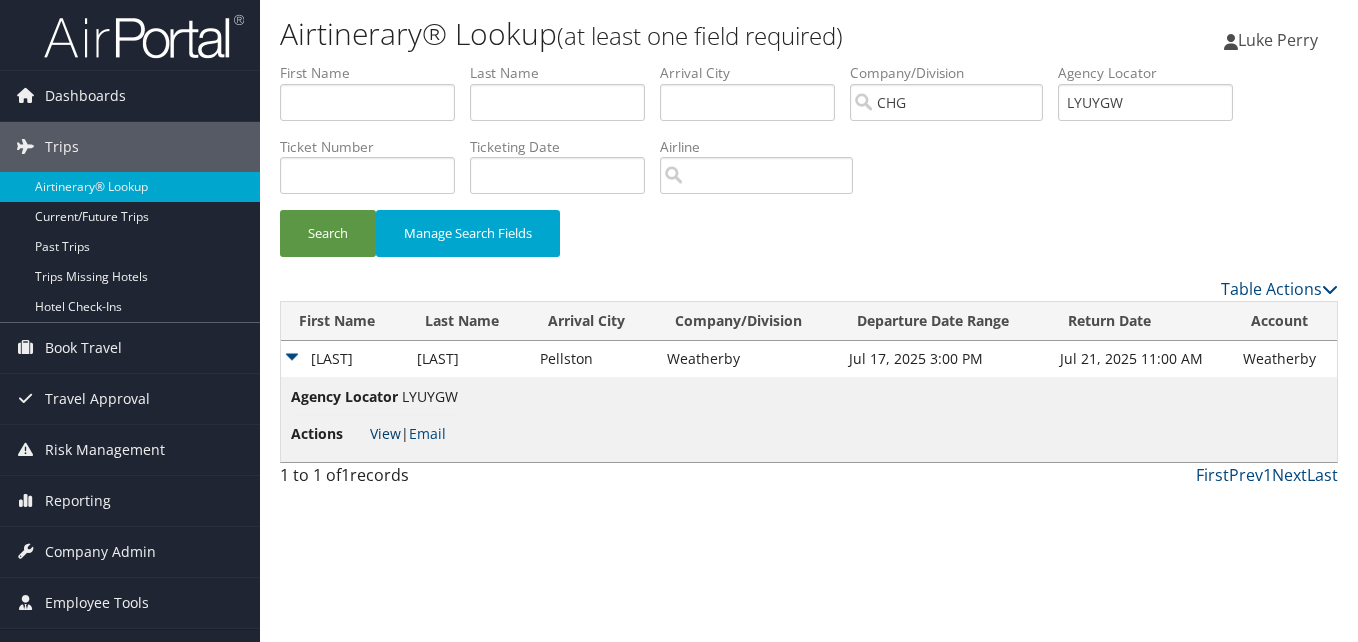 click on "View" at bounding box center (385, 433) 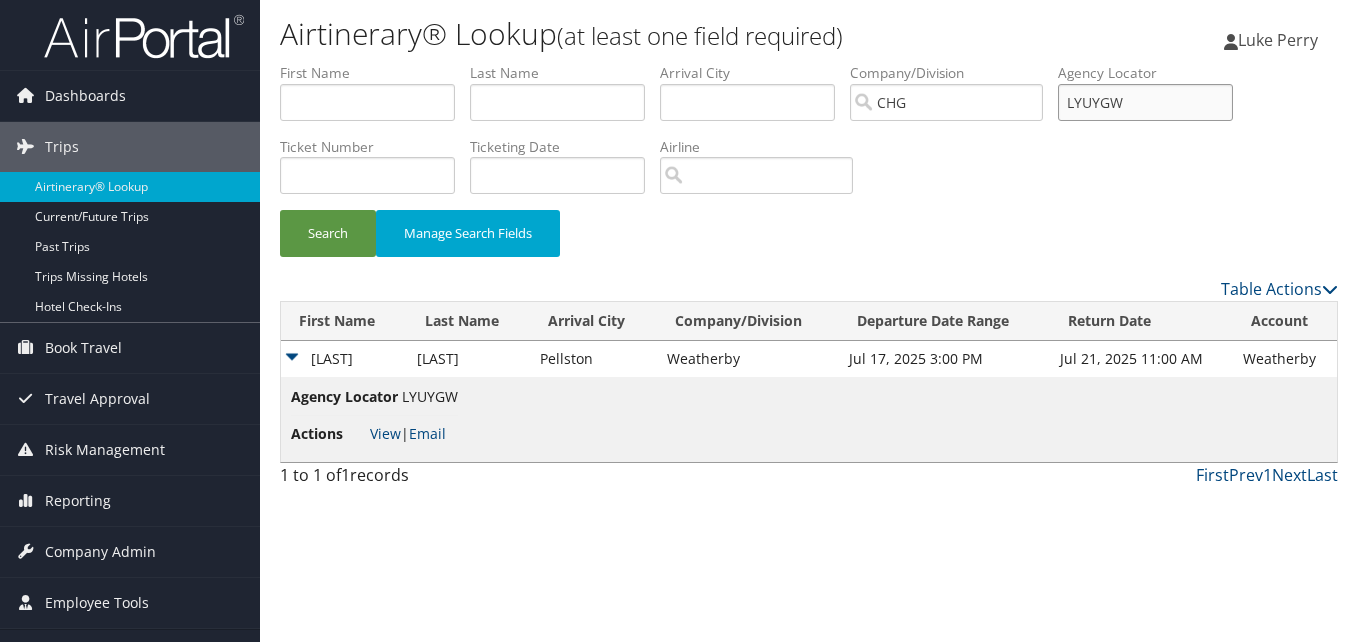 drag, startPoint x: 1155, startPoint y: 104, endPoint x: 1011, endPoint y: 96, distance: 144.22205 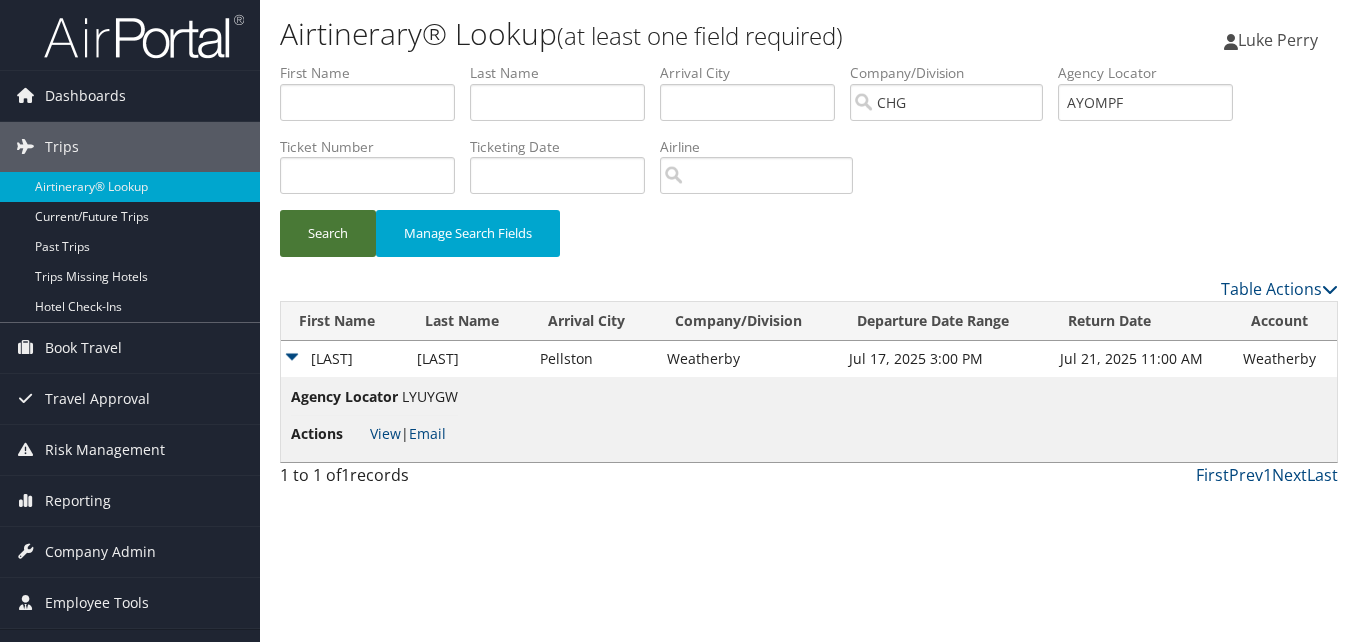 click on "Search" at bounding box center (328, 233) 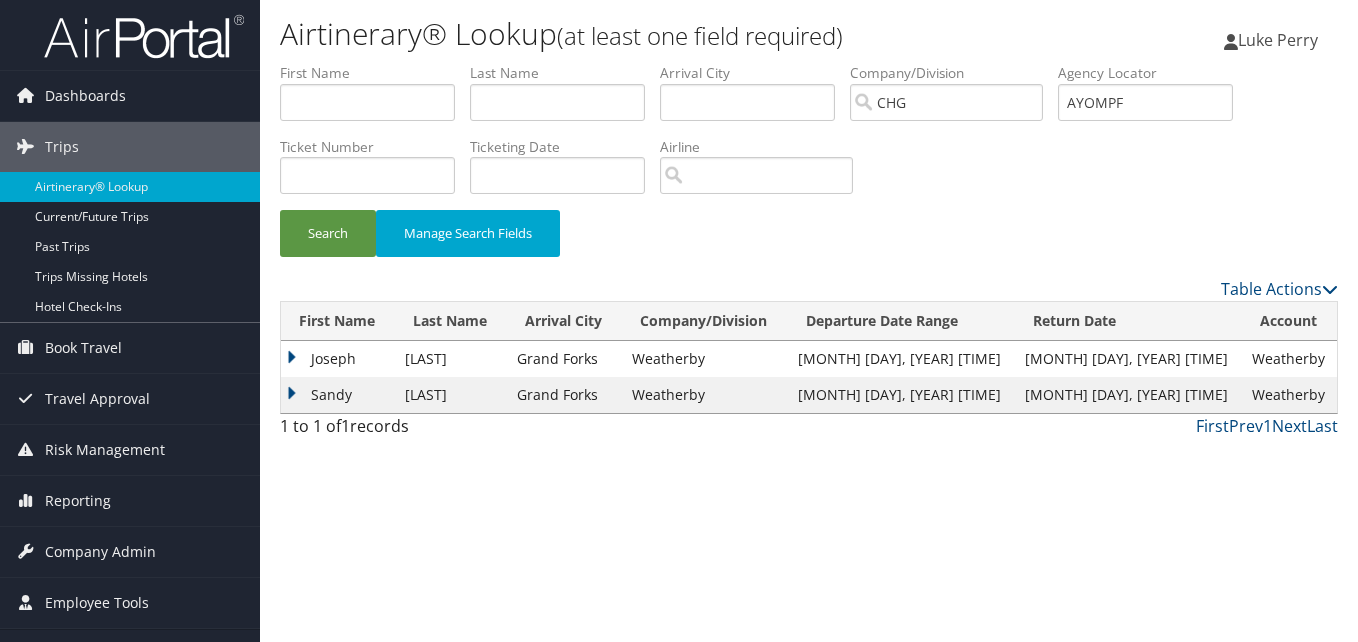 click on "Joseph" at bounding box center [338, 359] 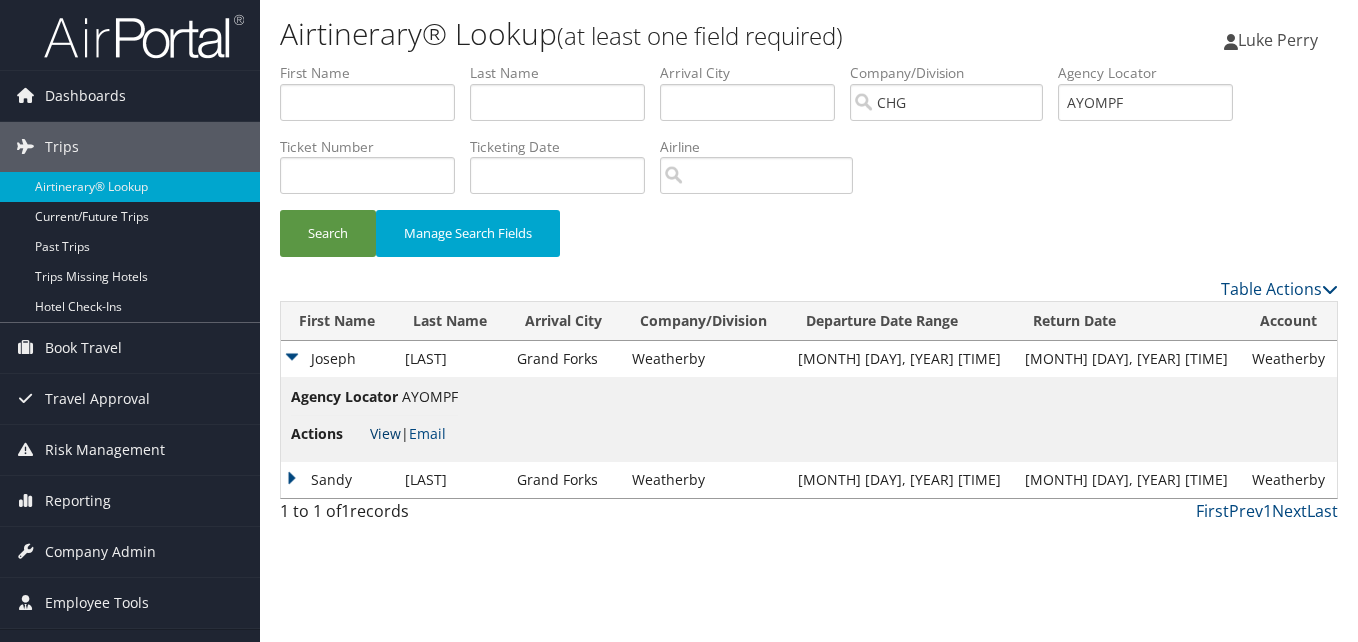 click on "View" at bounding box center (385, 433) 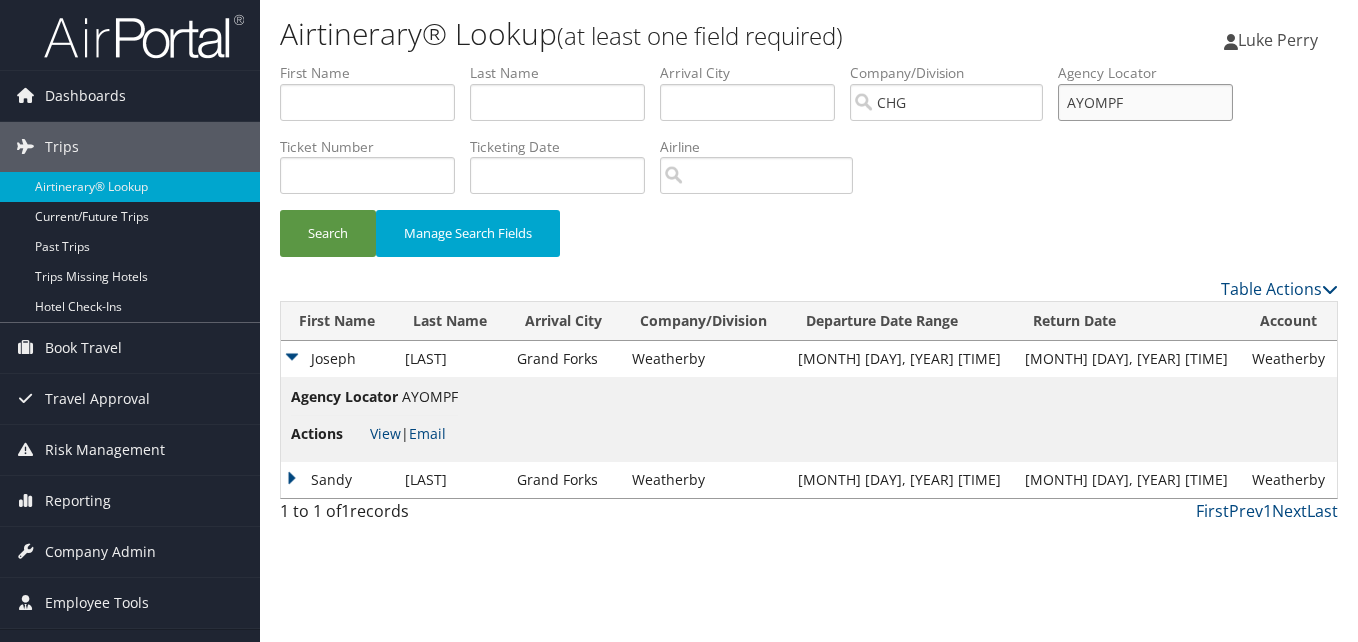 drag, startPoint x: 1157, startPoint y: 104, endPoint x: 1090, endPoint y: 99, distance: 67.18631 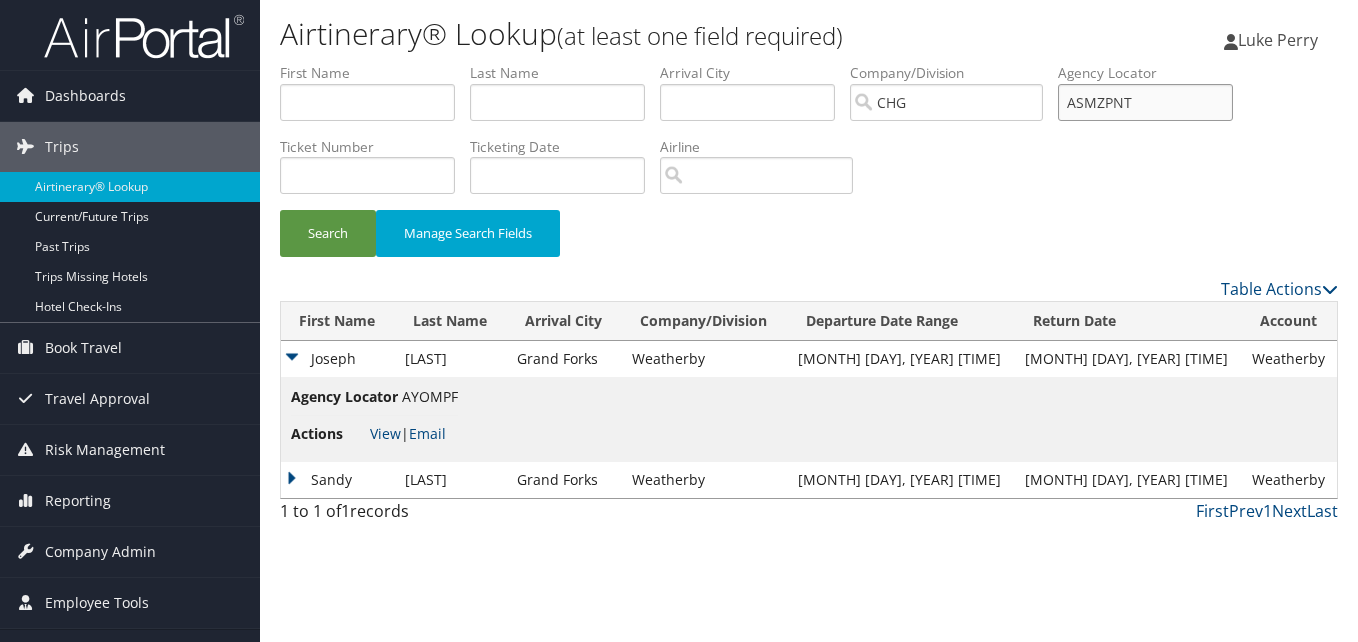 drag, startPoint x: 1185, startPoint y: 104, endPoint x: 986, endPoint y: 95, distance: 199.20341 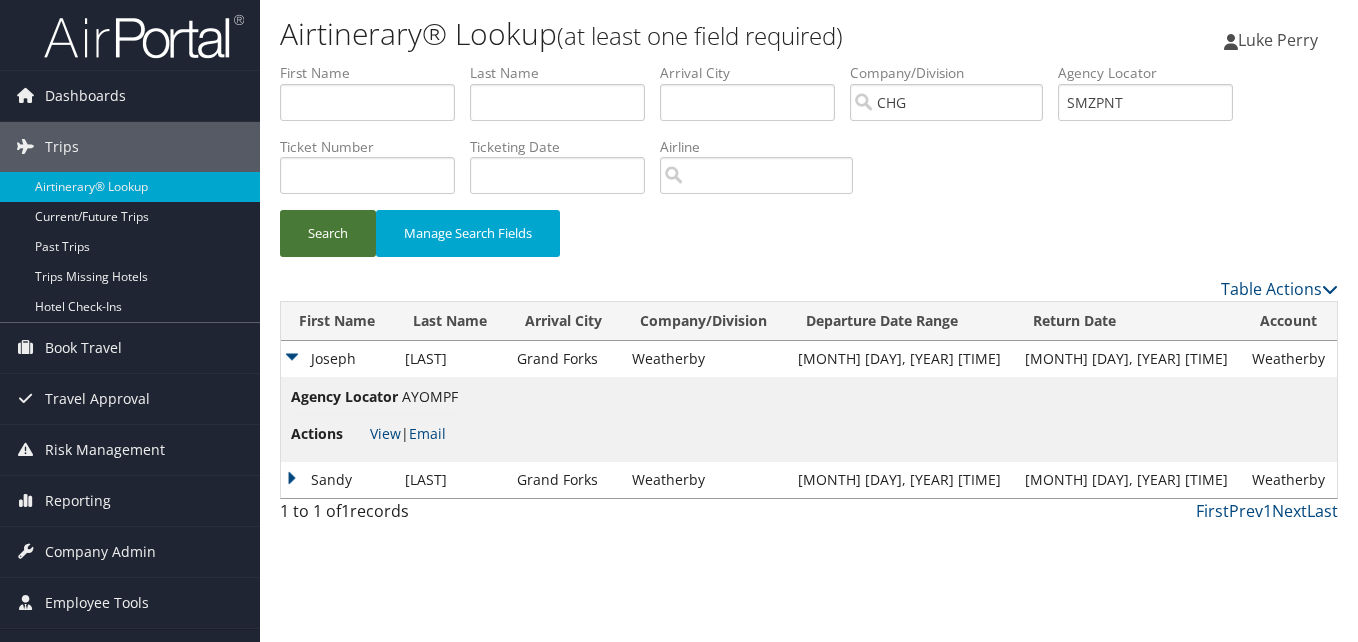 click on "Search" at bounding box center (328, 233) 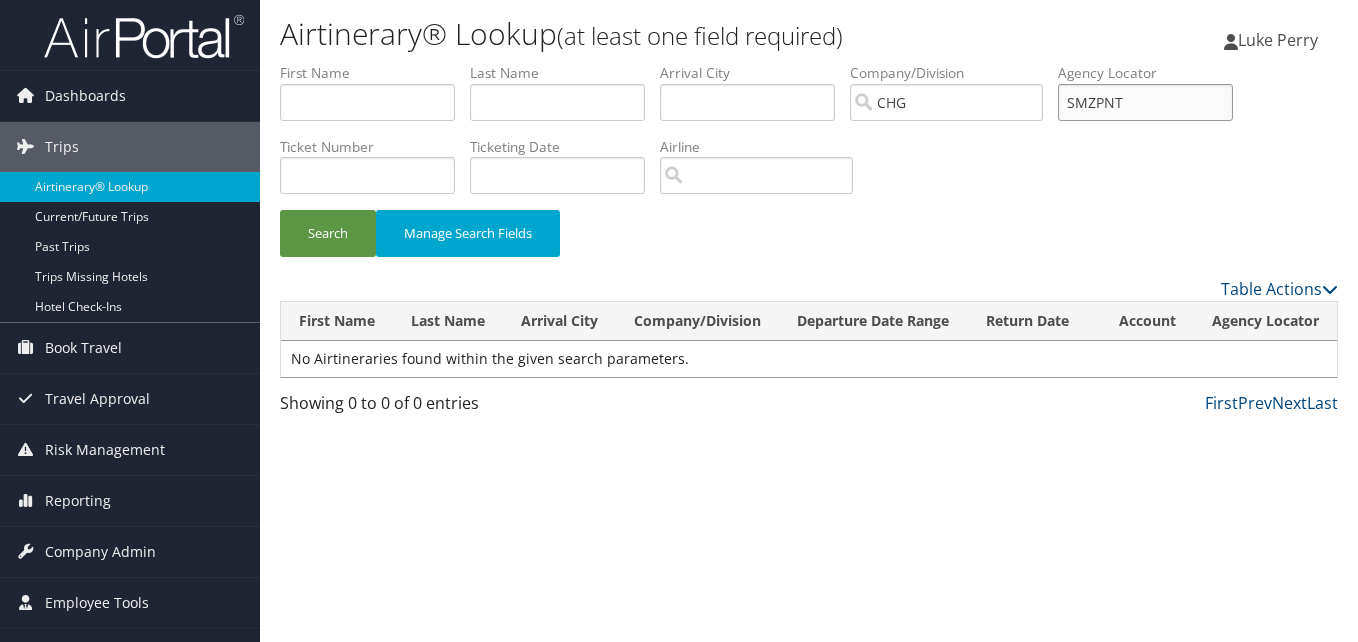 drag, startPoint x: 1170, startPoint y: 109, endPoint x: 920, endPoint y: 109, distance: 250 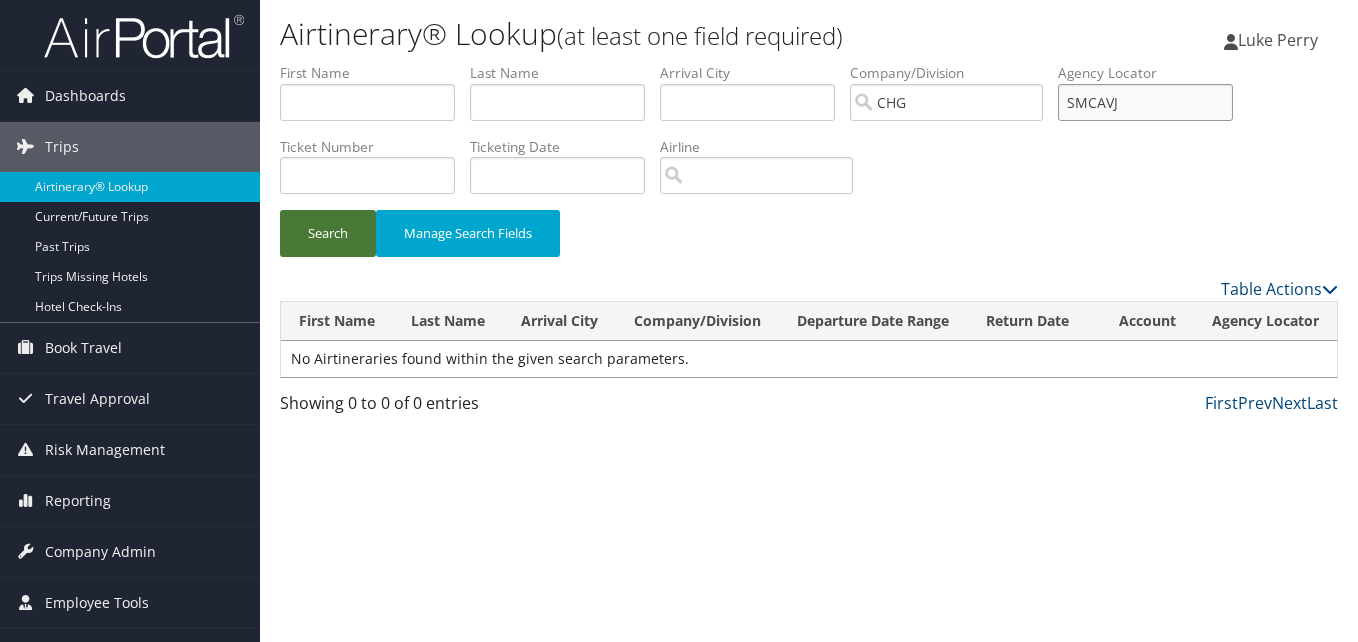 type on "SMCAVJ" 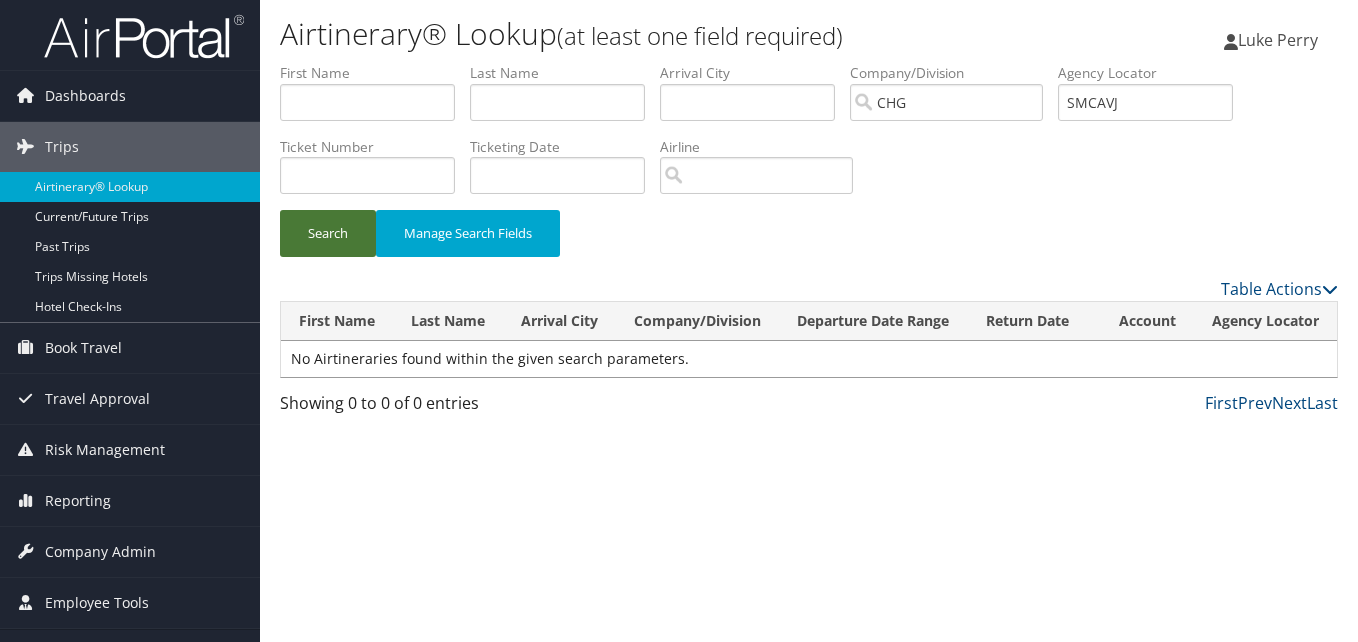 click on "Search" at bounding box center (328, 233) 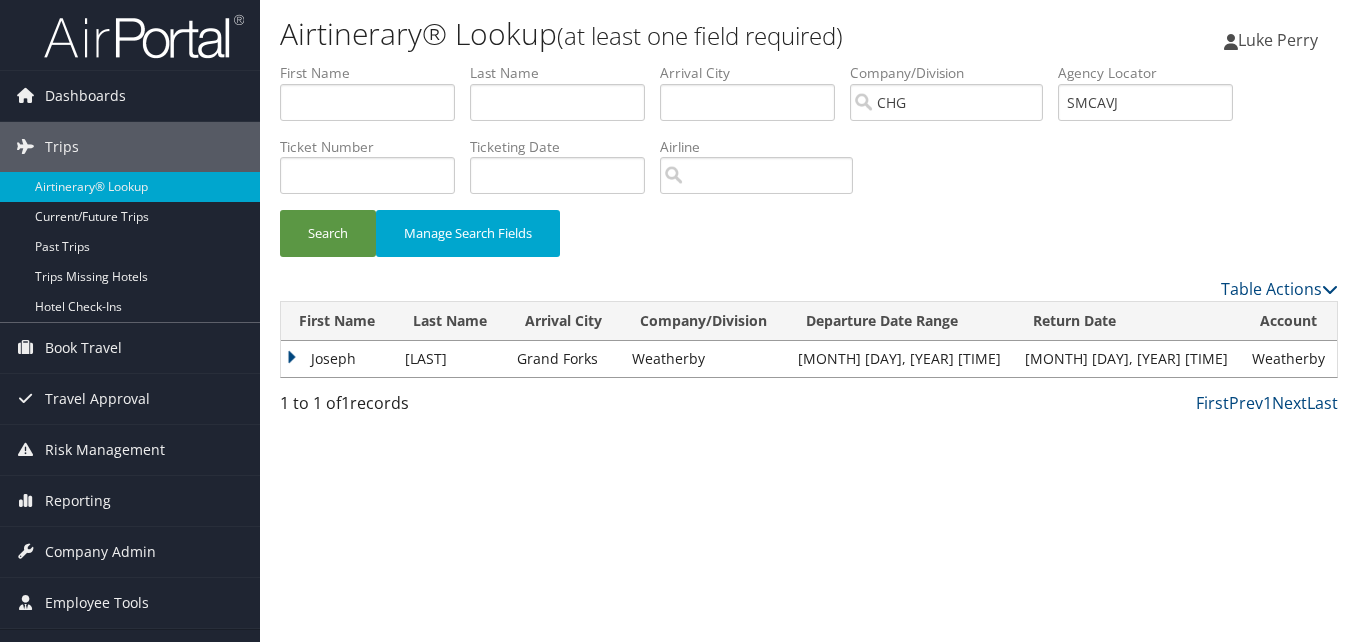 click on "Joseph" at bounding box center (338, 359) 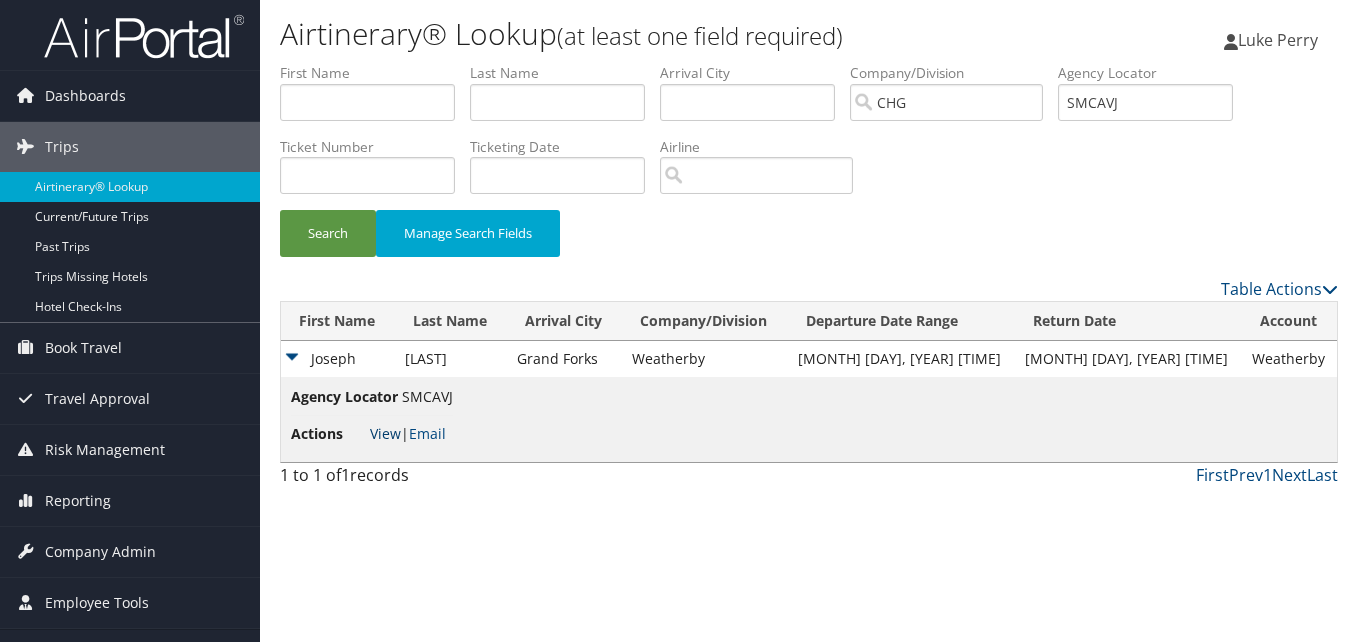 click on "View" at bounding box center (385, 433) 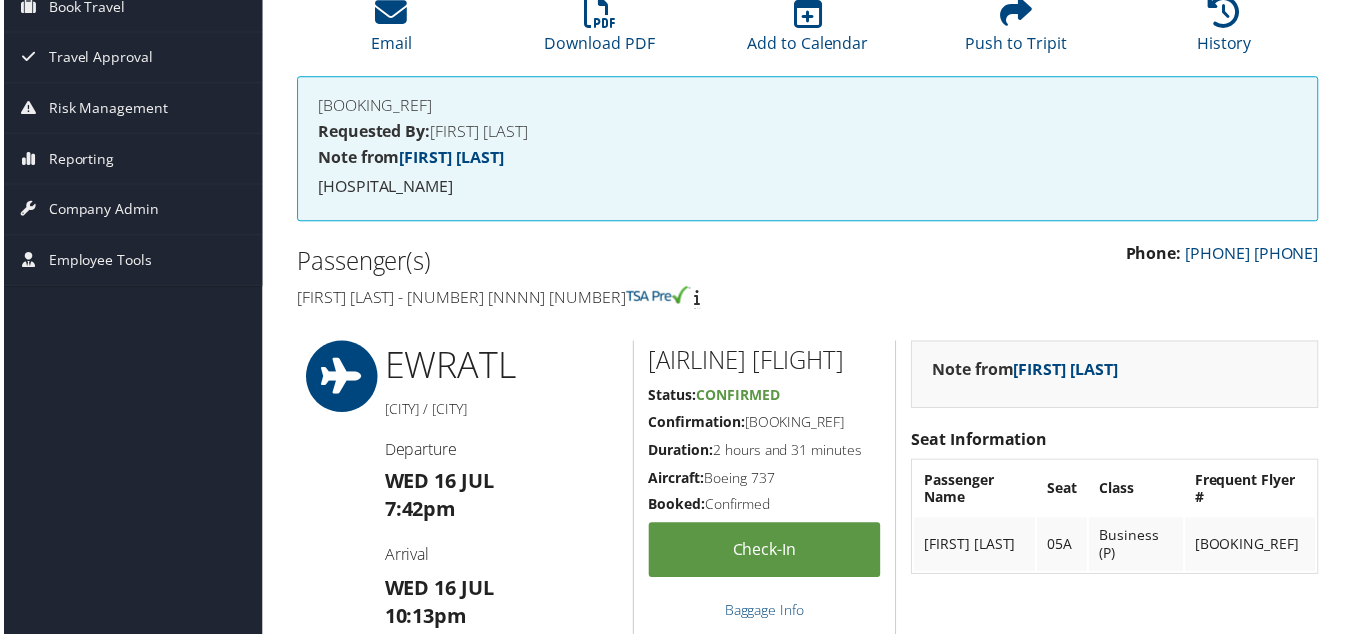 scroll, scrollTop: 0, scrollLeft: 0, axis: both 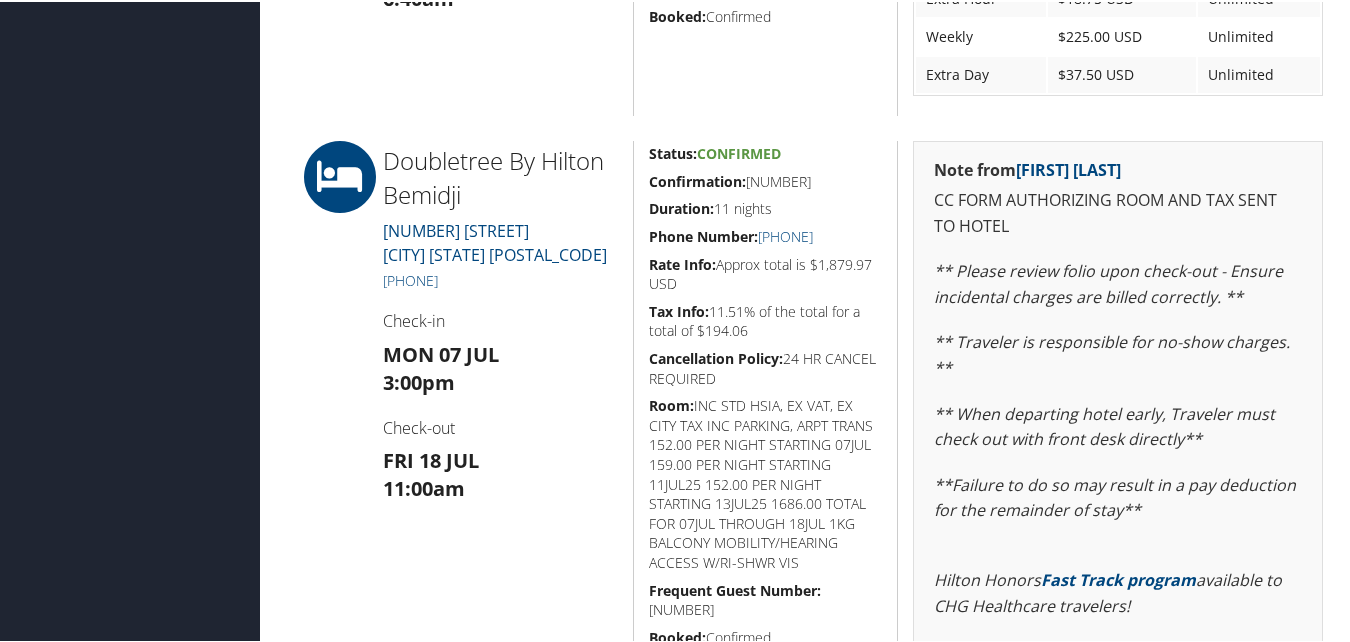 drag, startPoint x: 814, startPoint y: 182, endPoint x: 642, endPoint y: 177, distance: 172.07266 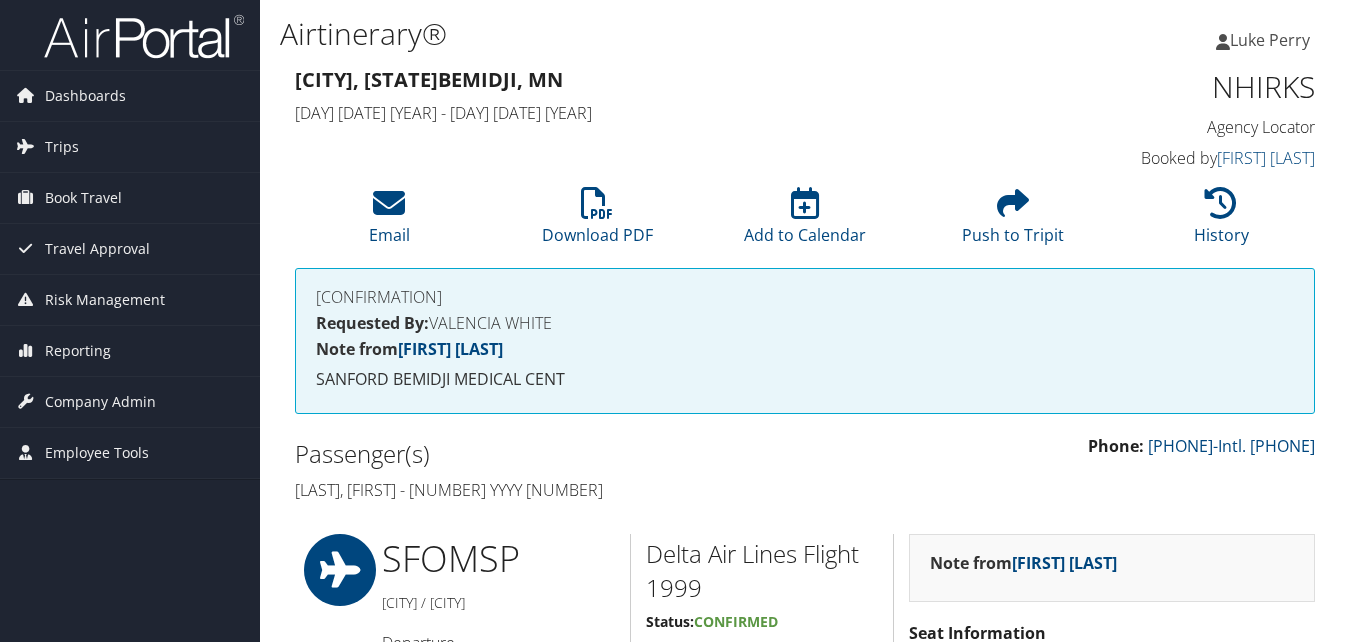 scroll, scrollTop: 1523, scrollLeft: 0, axis: vertical 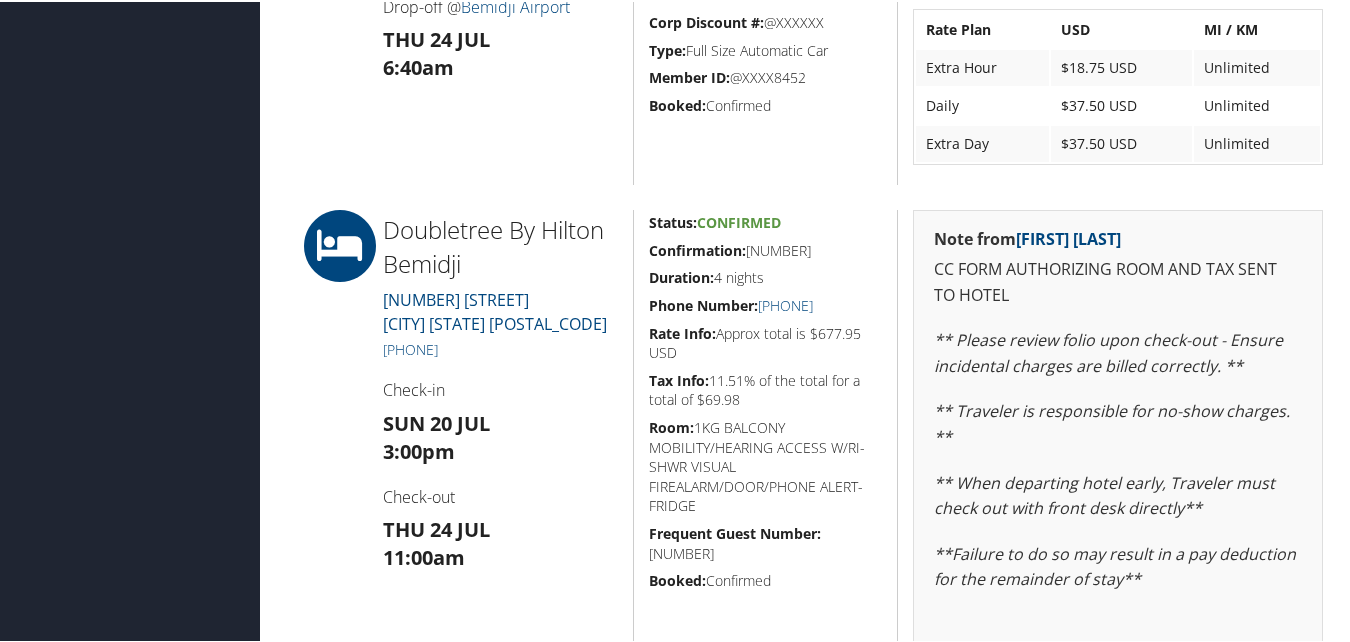 drag, startPoint x: 832, startPoint y: 242, endPoint x: 631, endPoint y: 242, distance: 201 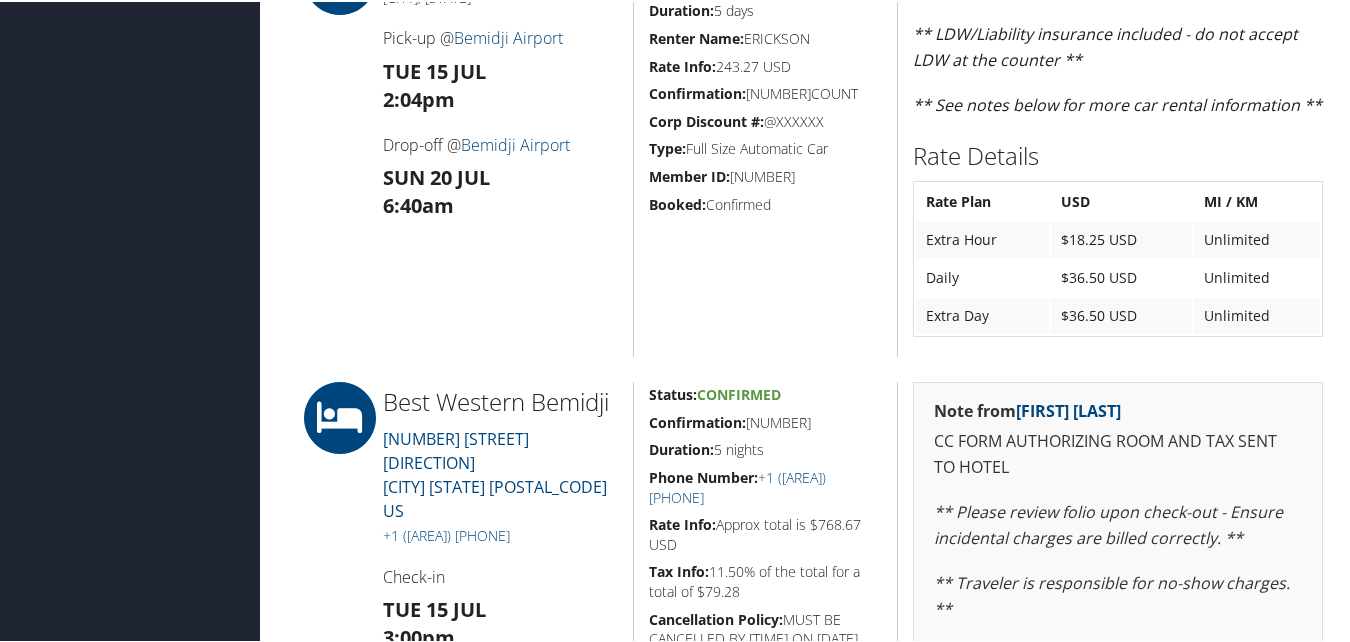 scroll, scrollTop: 1300, scrollLeft: 0, axis: vertical 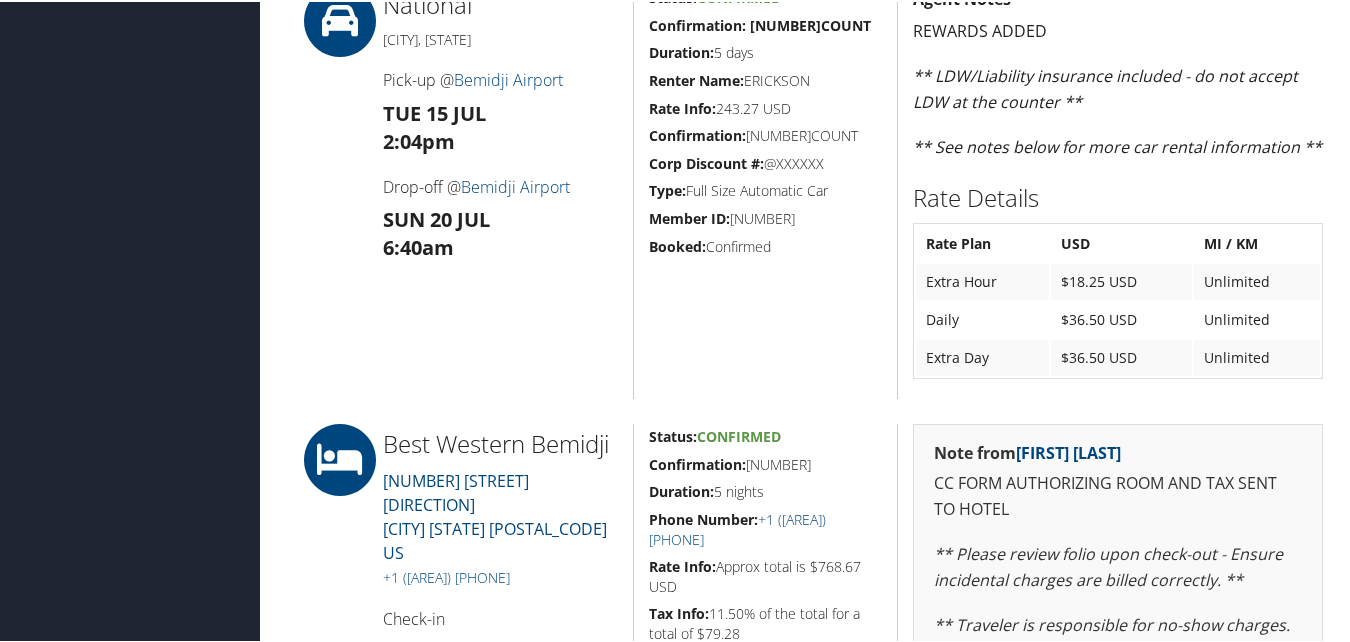 drag, startPoint x: 824, startPoint y: 456, endPoint x: 648, endPoint y: 459, distance: 176.02557 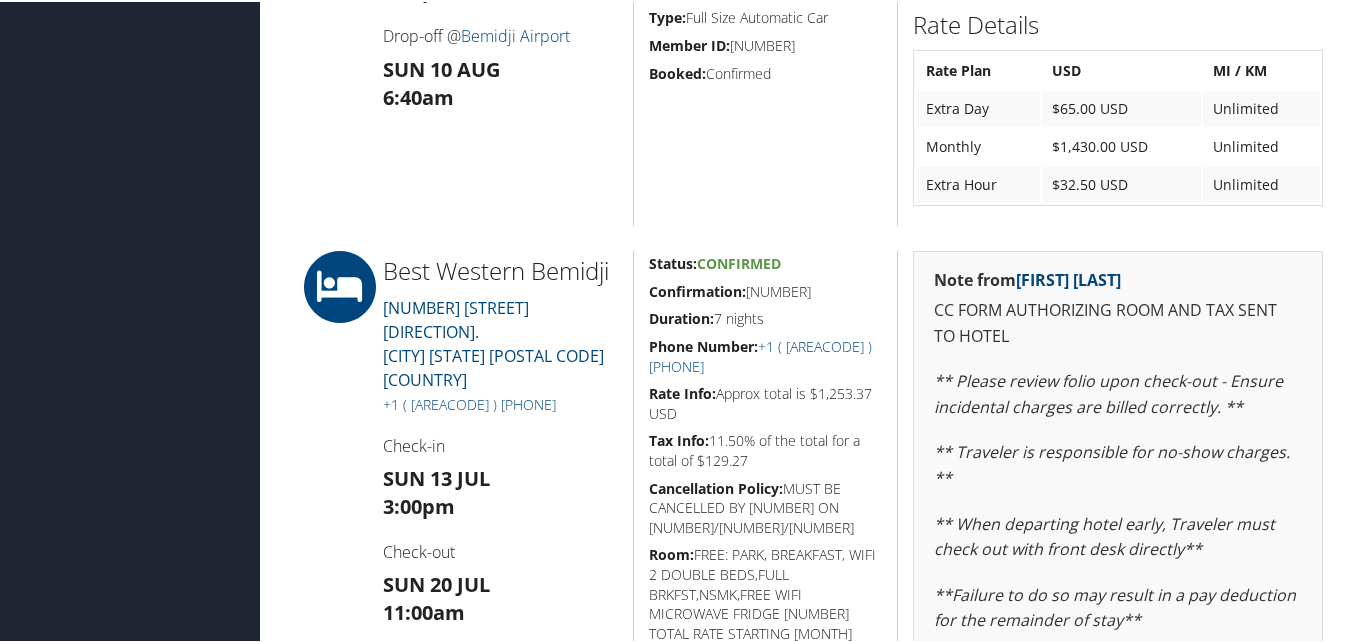 scroll, scrollTop: 1500, scrollLeft: 0, axis: vertical 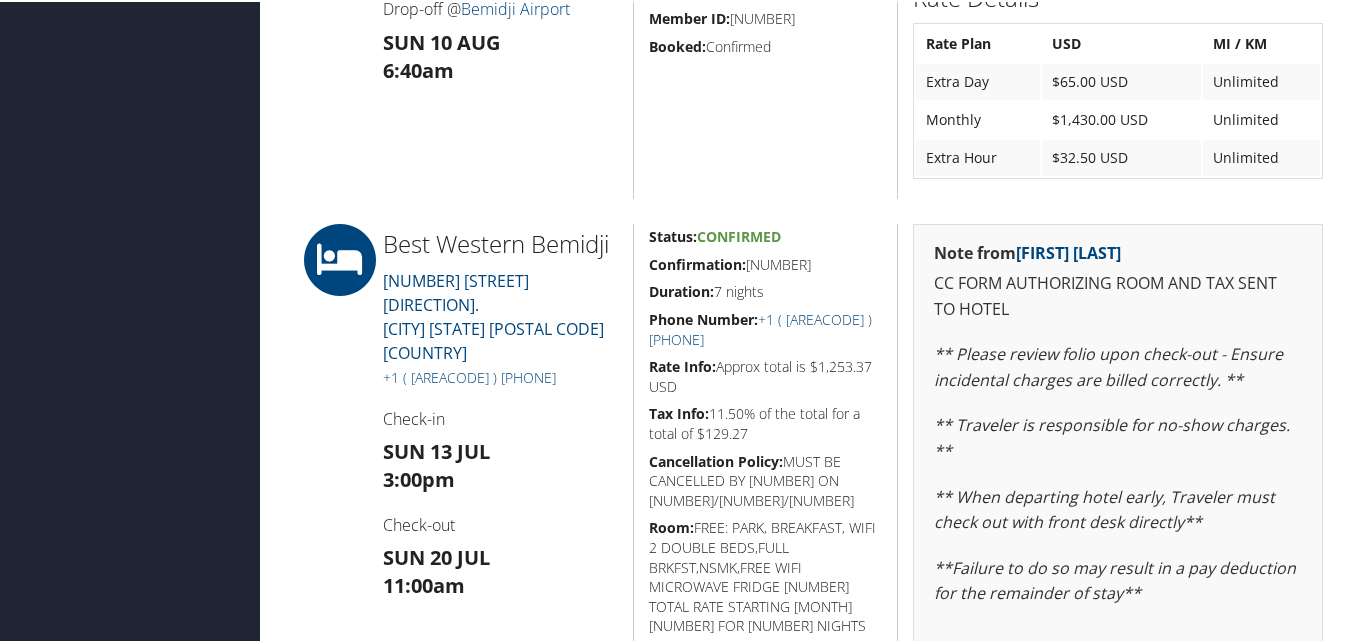 drag, startPoint x: 846, startPoint y: 271, endPoint x: 650, endPoint y: 261, distance: 196.25494 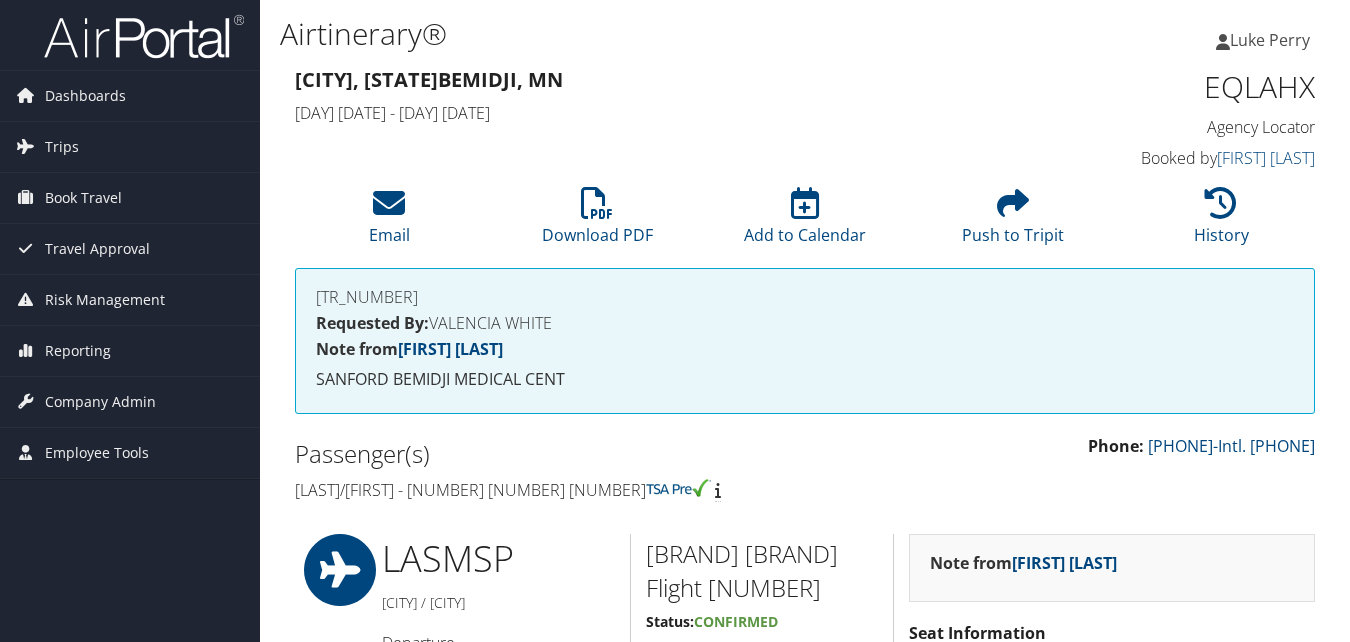 scroll, scrollTop: 1423, scrollLeft: 0, axis: vertical 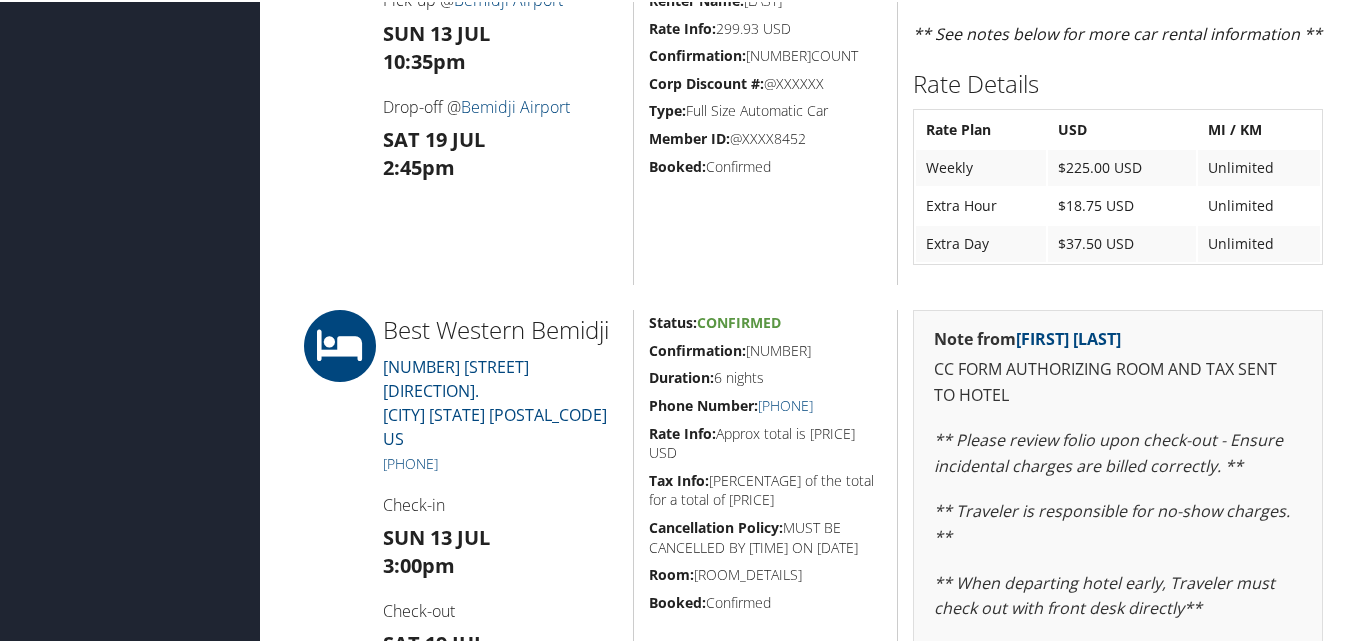 drag, startPoint x: 882, startPoint y: 344, endPoint x: 642, endPoint y: 348, distance: 240.03333 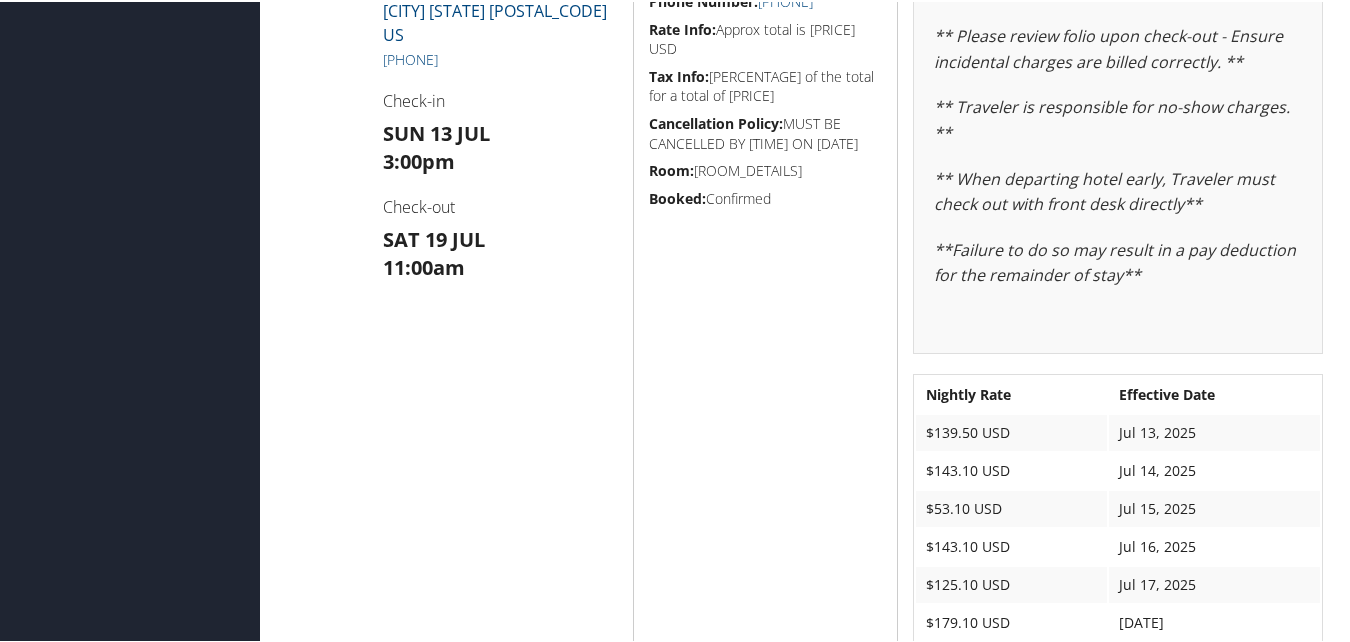 scroll, scrollTop: 1800, scrollLeft: 0, axis: vertical 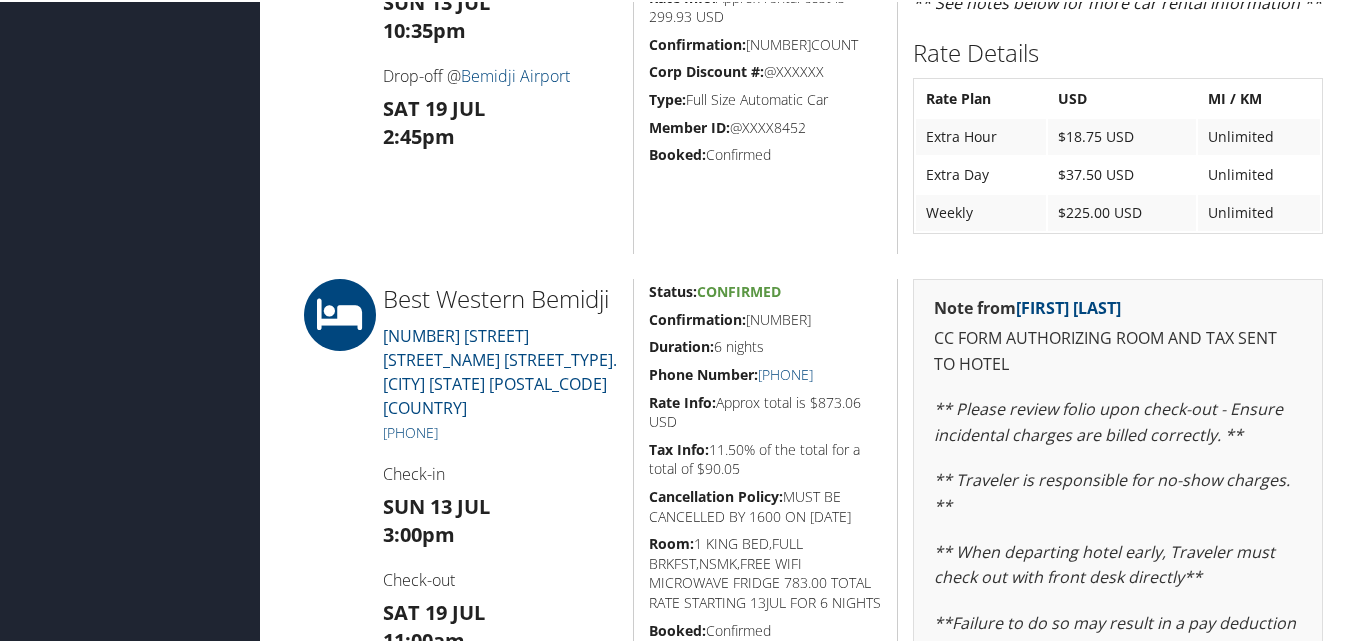 drag, startPoint x: 841, startPoint y: 325, endPoint x: 634, endPoint y: 323, distance: 207.00966 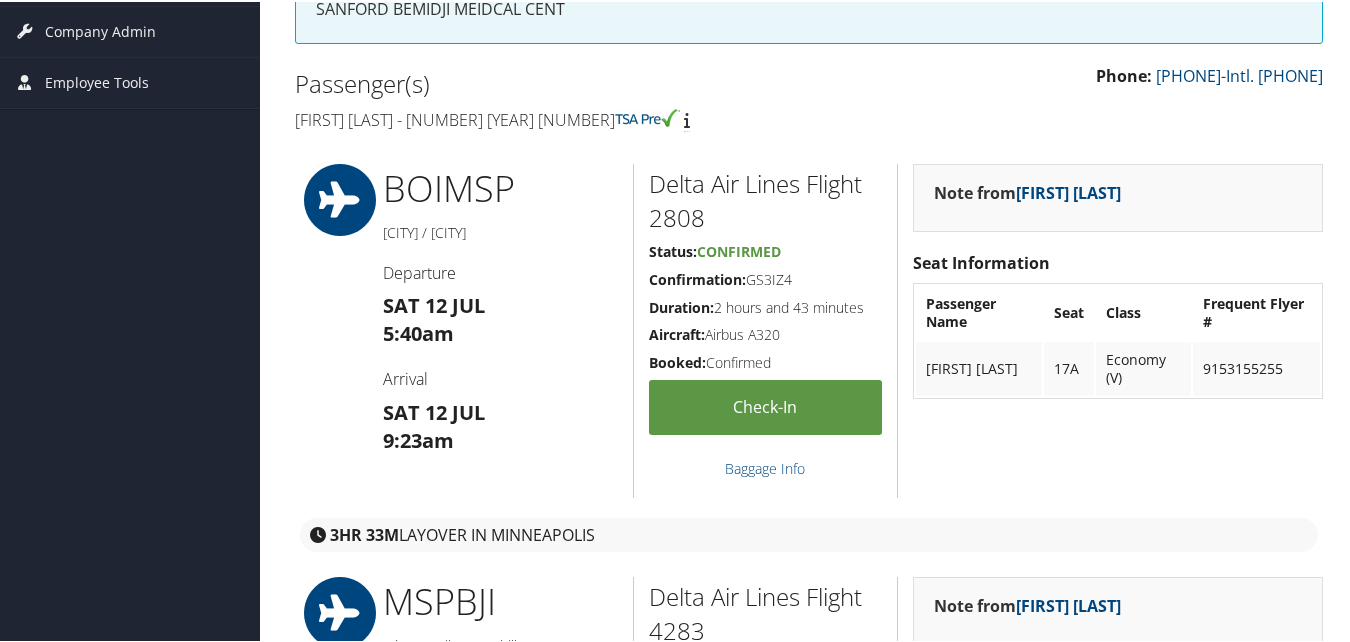 scroll, scrollTop: 300, scrollLeft: 0, axis: vertical 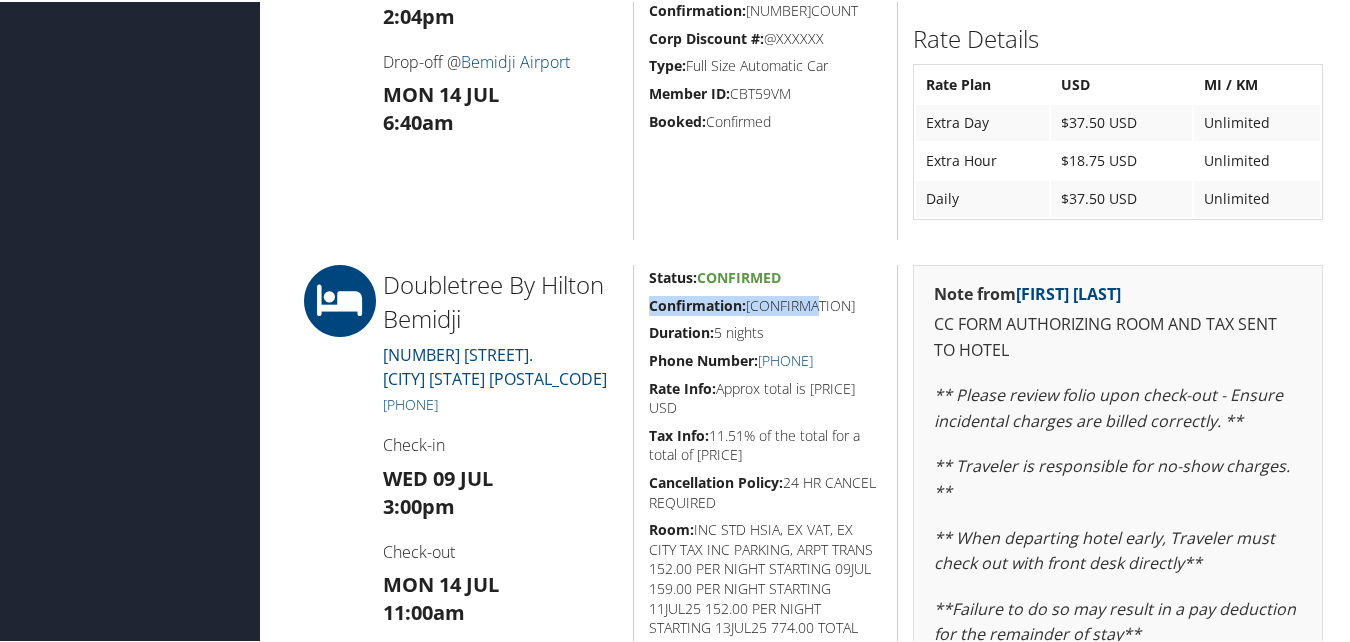 drag, startPoint x: 875, startPoint y: 290, endPoint x: 646, endPoint y: 297, distance: 229.10696 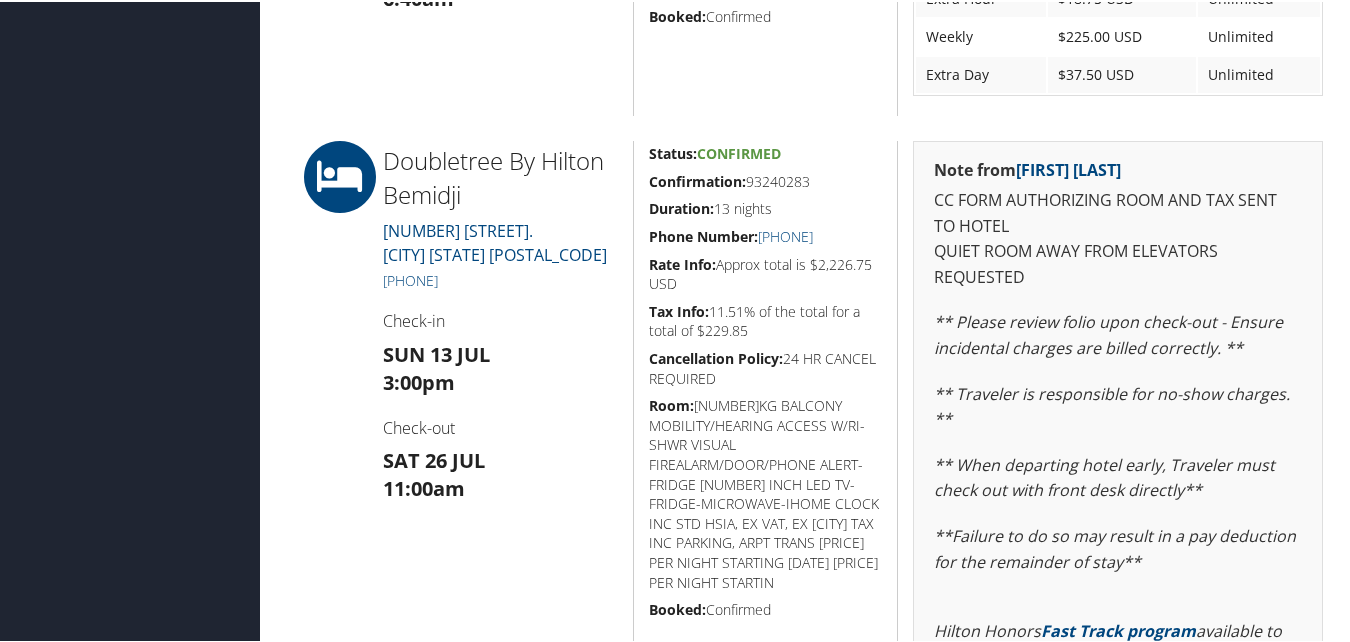 scroll, scrollTop: 1600, scrollLeft: 0, axis: vertical 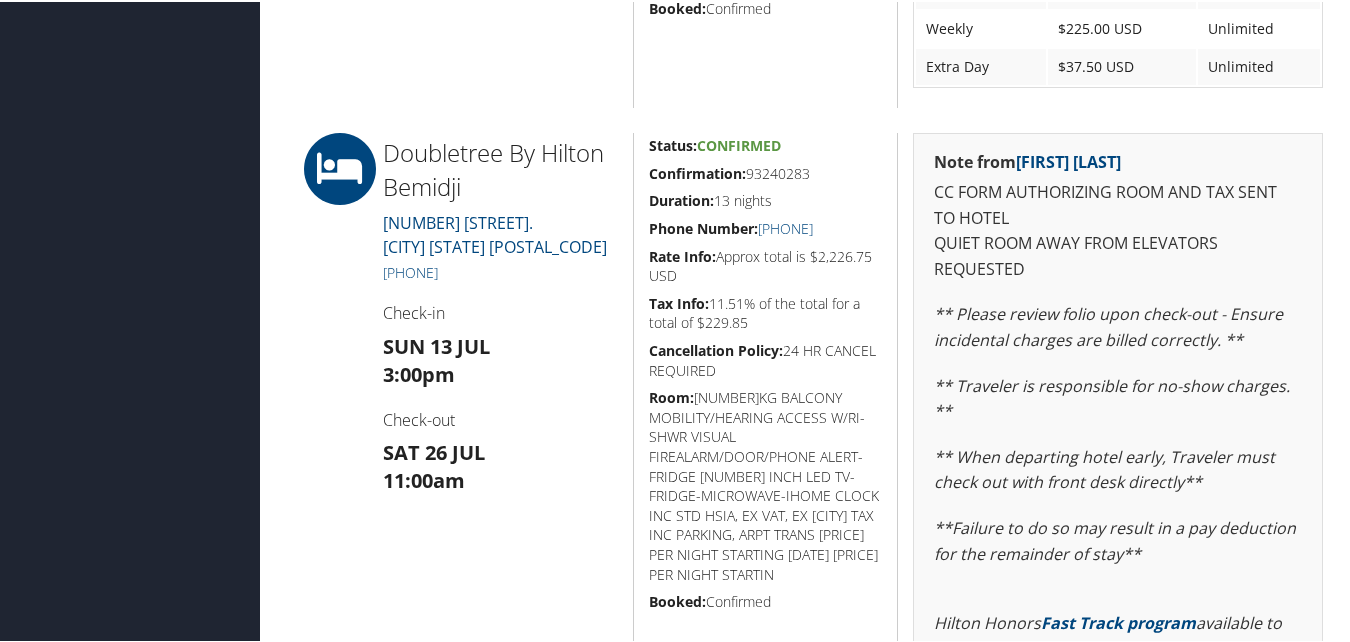 drag, startPoint x: 835, startPoint y: 176, endPoint x: 649, endPoint y: 170, distance: 186.09676 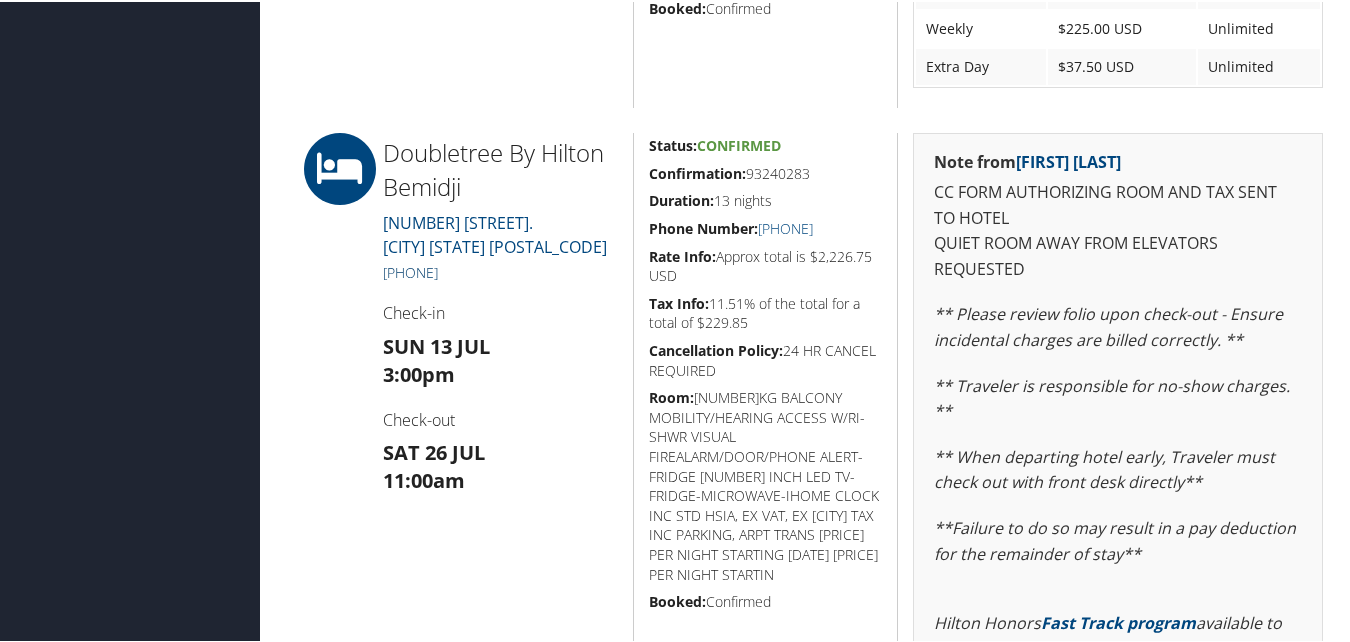 drag, startPoint x: 503, startPoint y: 272, endPoint x: 402, endPoint y: 277, distance: 101.12369 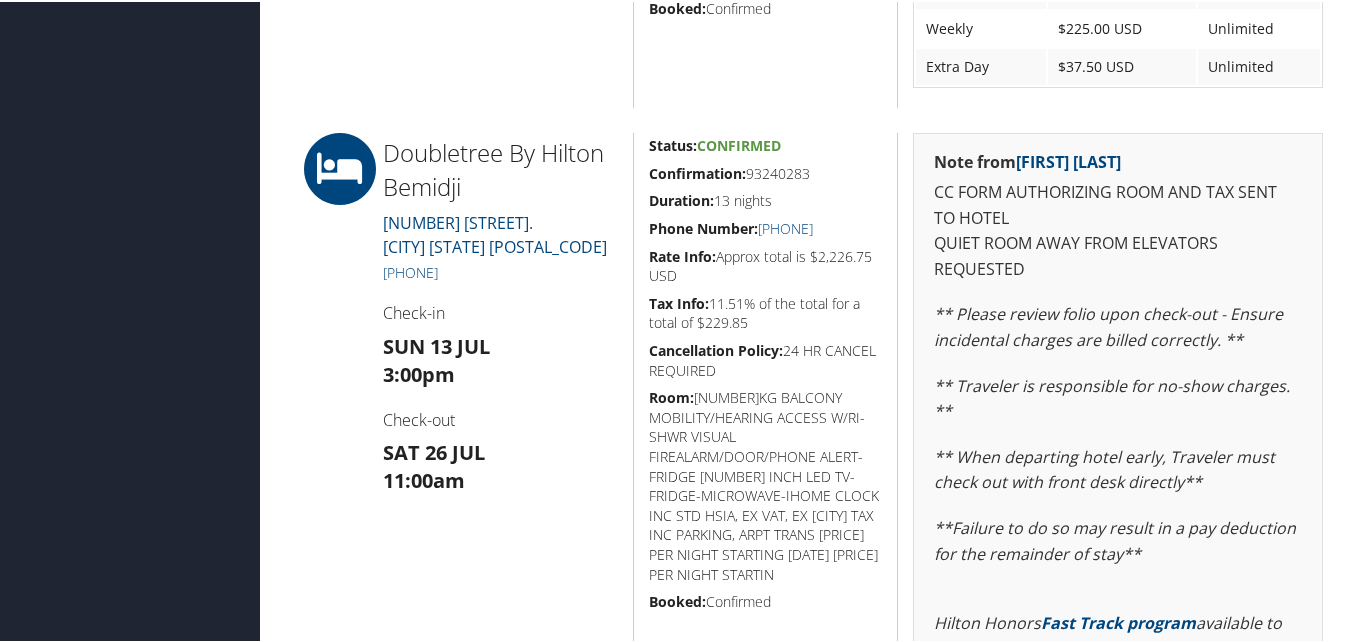 copy on "(218) 441-4400" 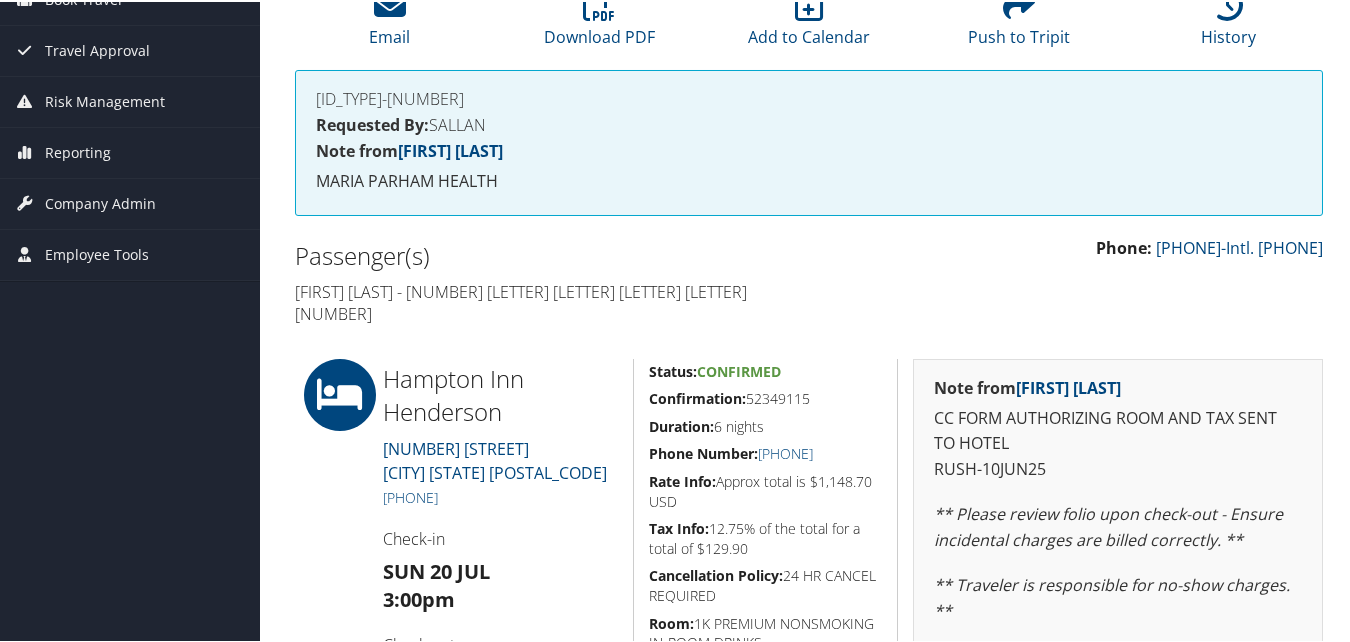 scroll, scrollTop: 300, scrollLeft: 0, axis: vertical 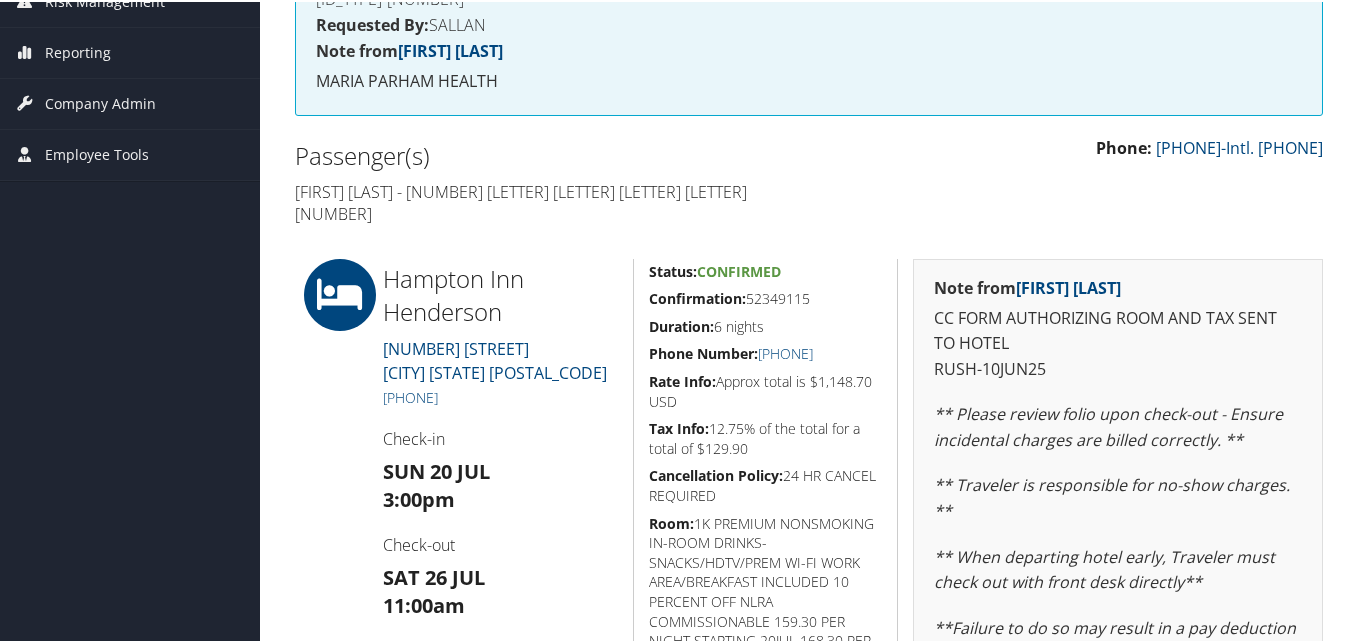 drag, startPoint x: 833, startPoint y: 277, endPoint x: 645, endPoint y: 272, distance: 188.06648 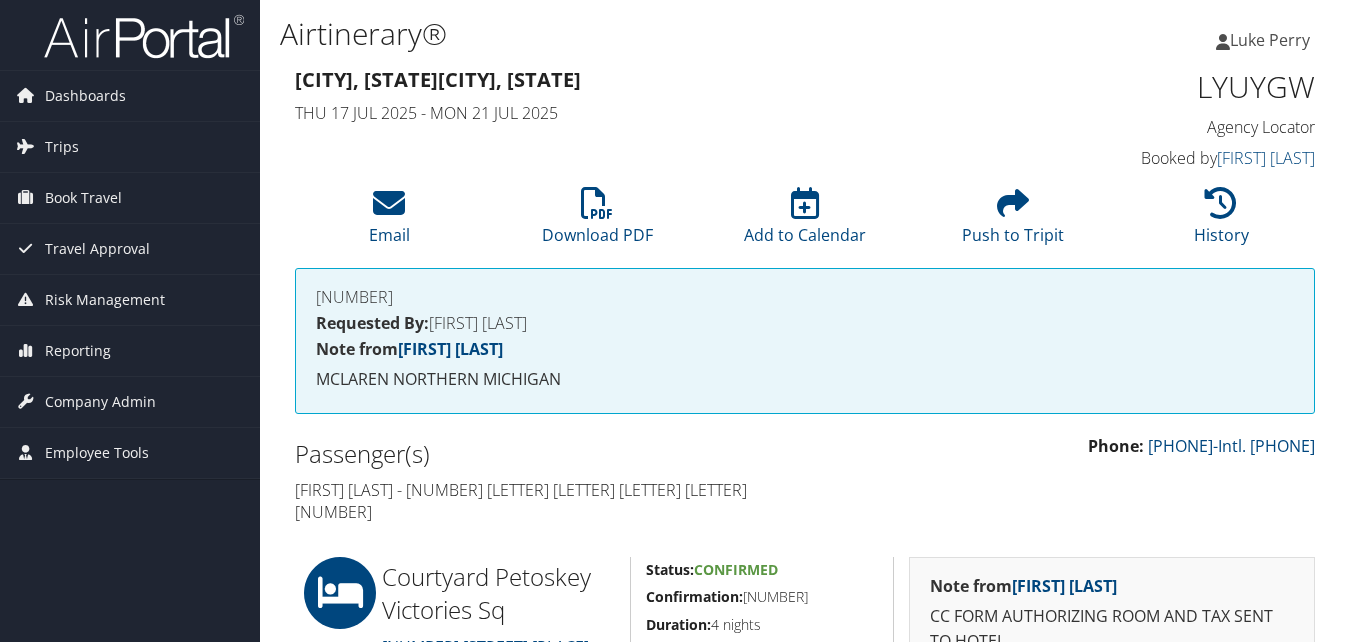 scroll, scrollTop: 466, scrollLeft: 0, axis: vertical 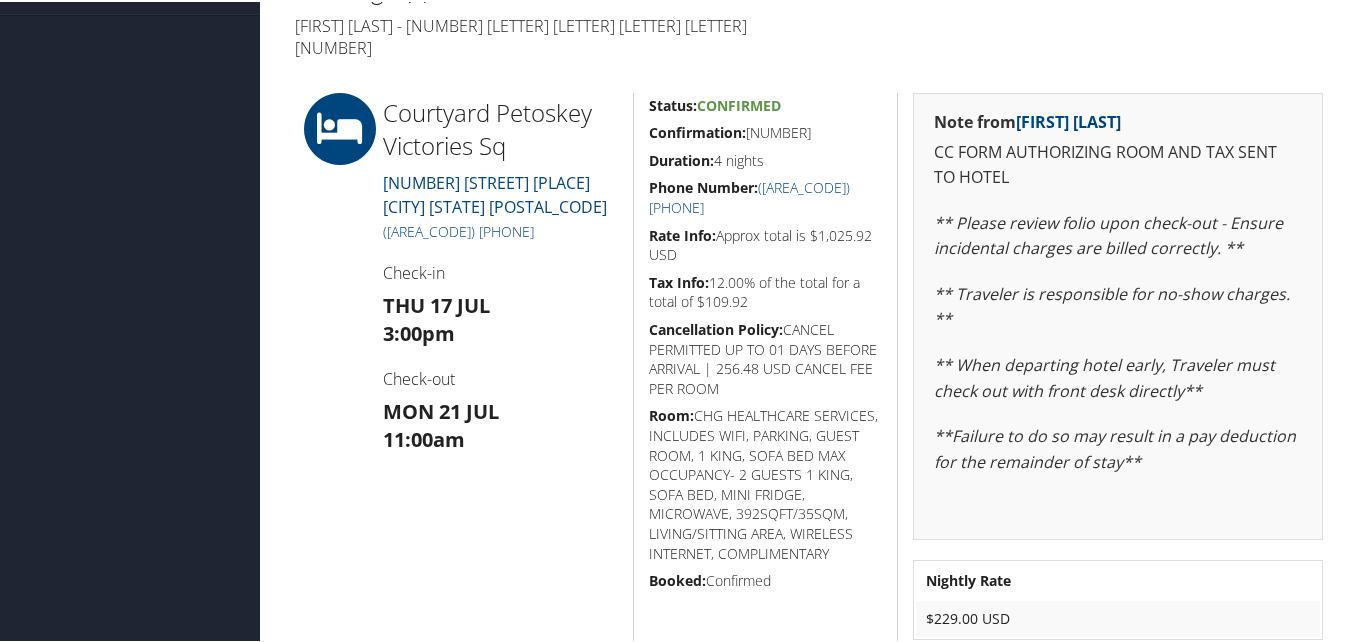 drag, startPoint x: 824, startPoint y: 108, endPoint x: 643, endPoint y: 116, distance: 181.17671 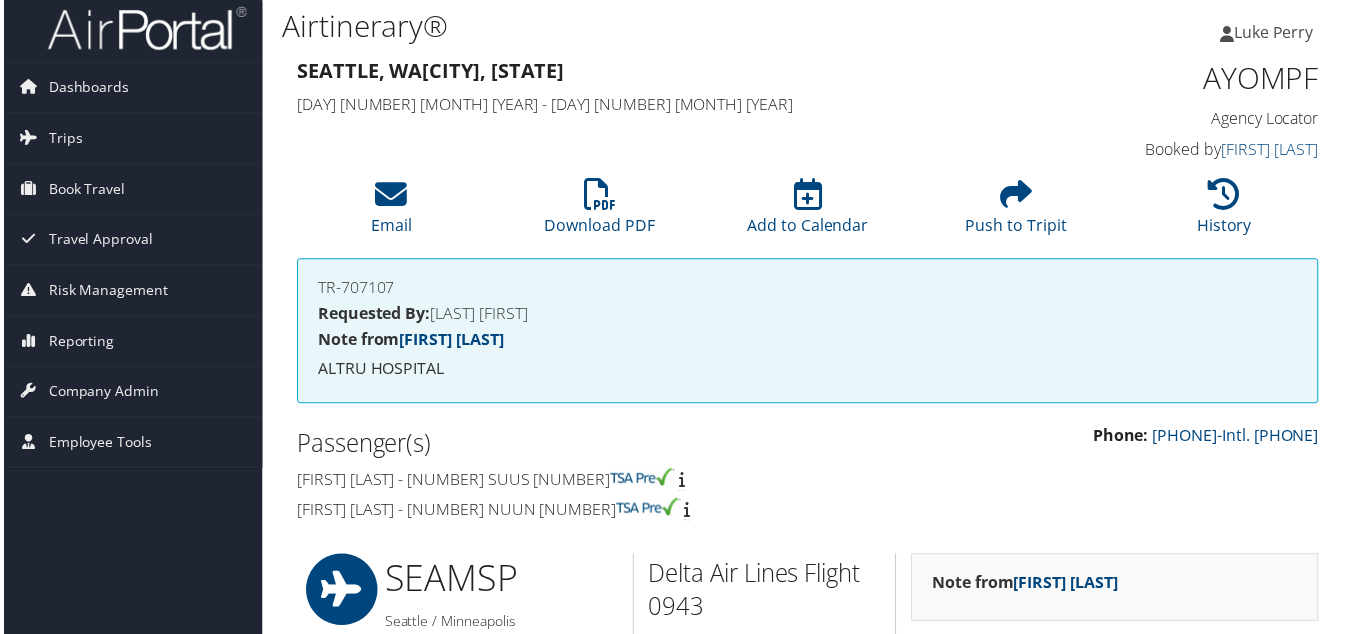 scroll, scrollTop: 0, scrollLeft: 0, axis: both 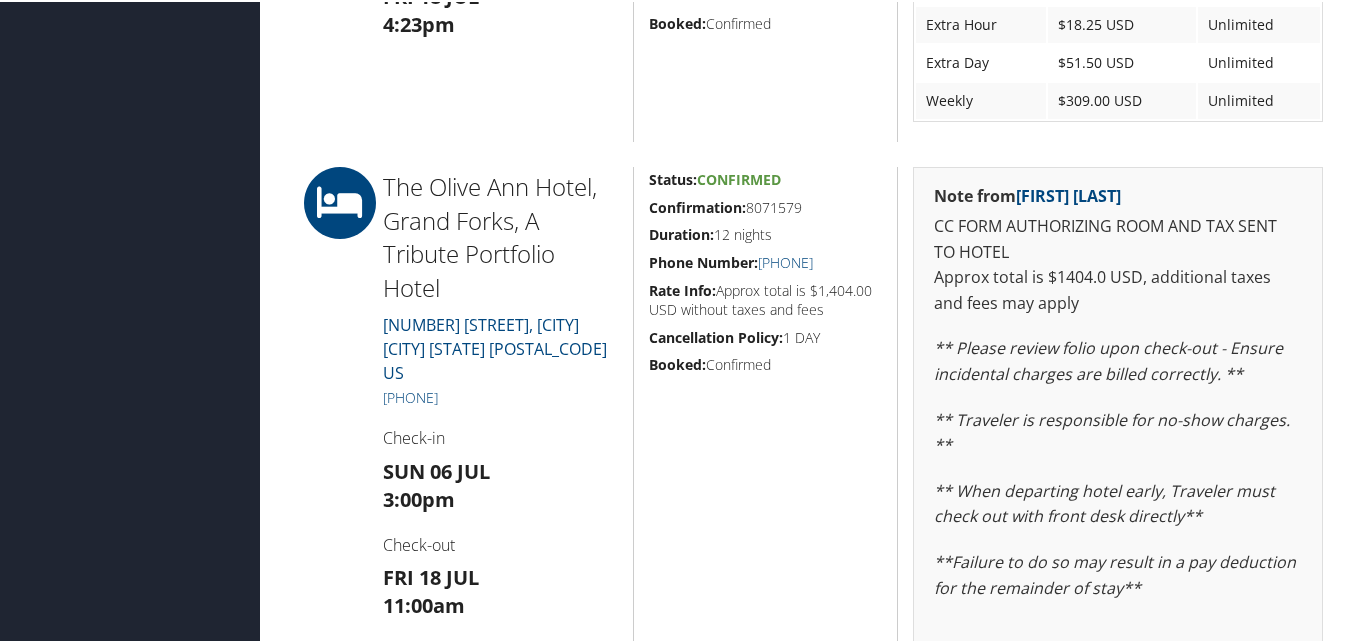 drag, startPoint x: 745, startPoint y: 196, endPoint x: 644, endPoint y: 198, distance: 101.0198 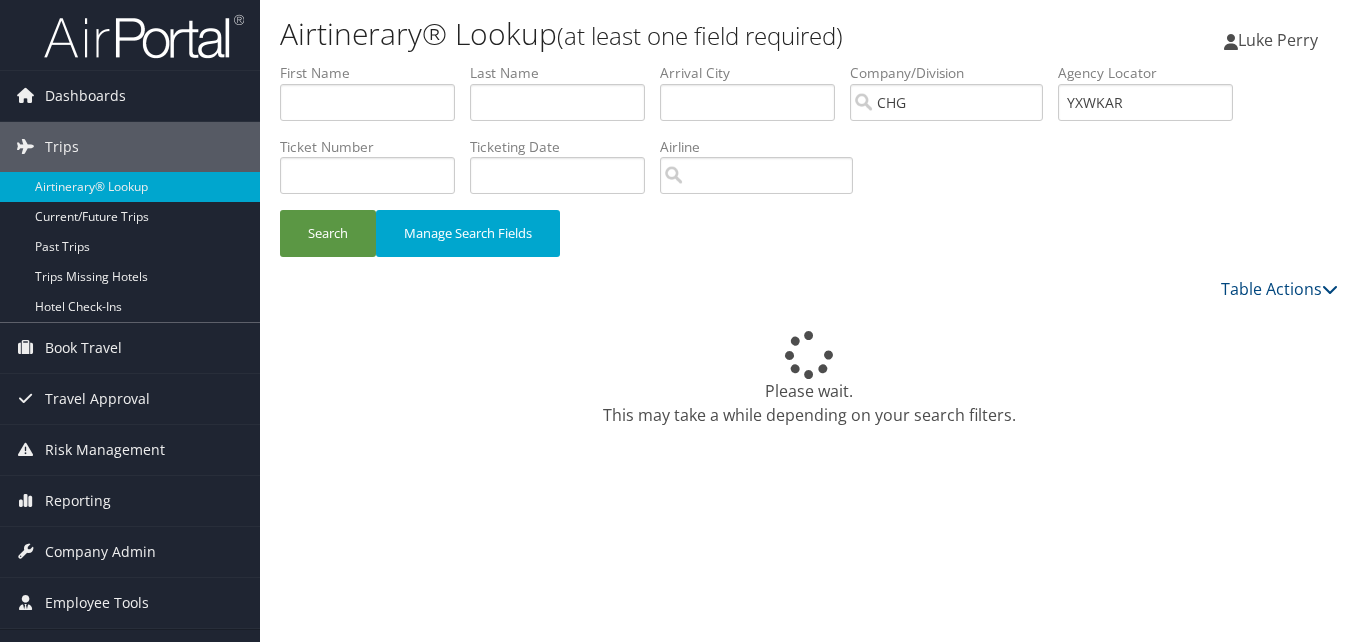 scroll, scrollTop: 0, scrollLeft: 0, axis: both 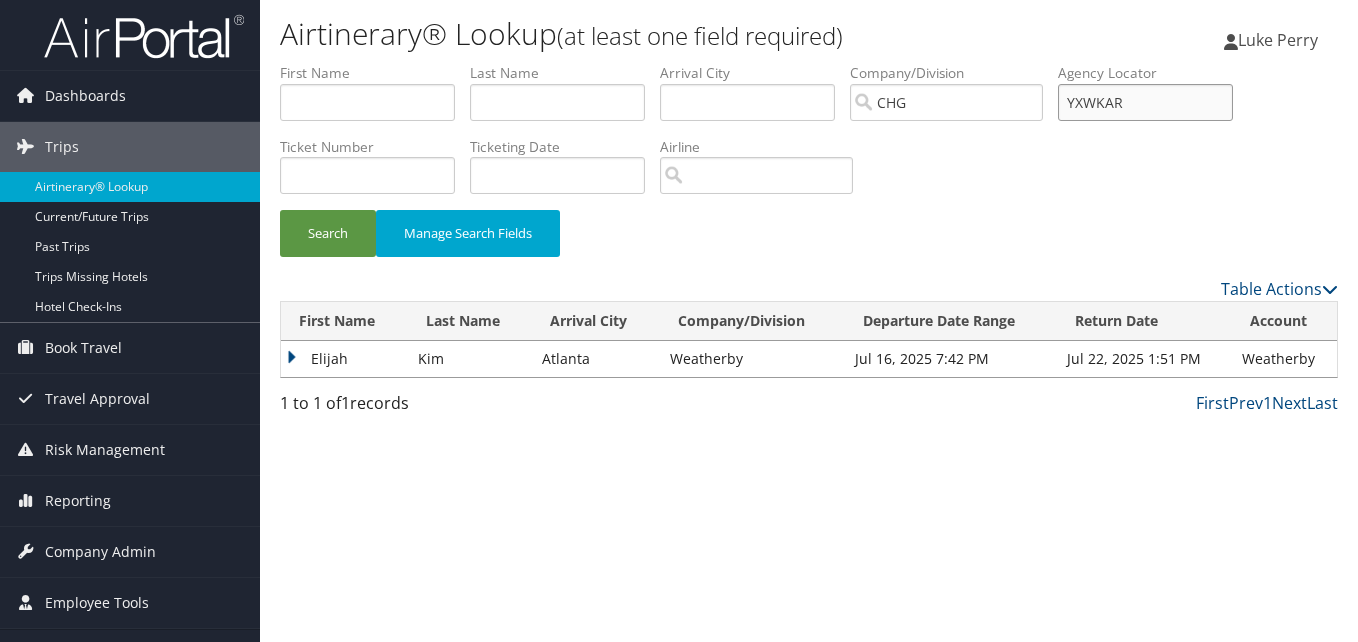 drag, startPoint x: 1151, startPoint y: 103, endPoint x: 968, endPoint y: 133, distance: 185.44272 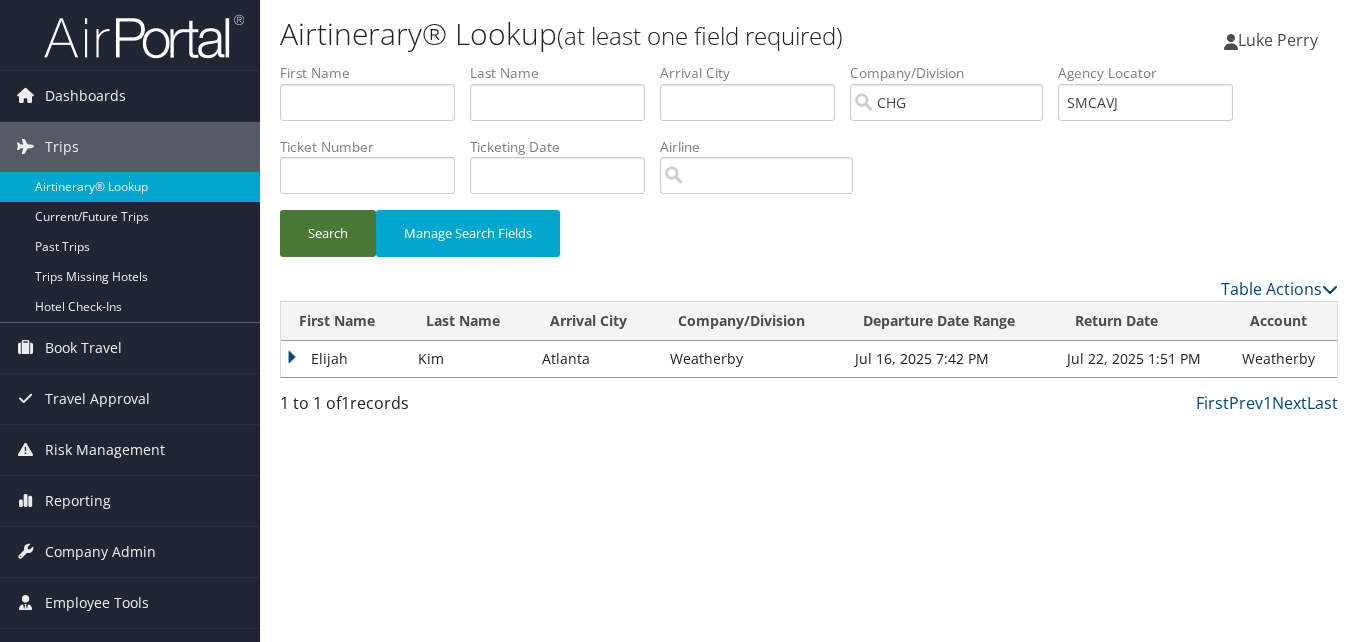 click on "Search" at bounding box center (328, 233) 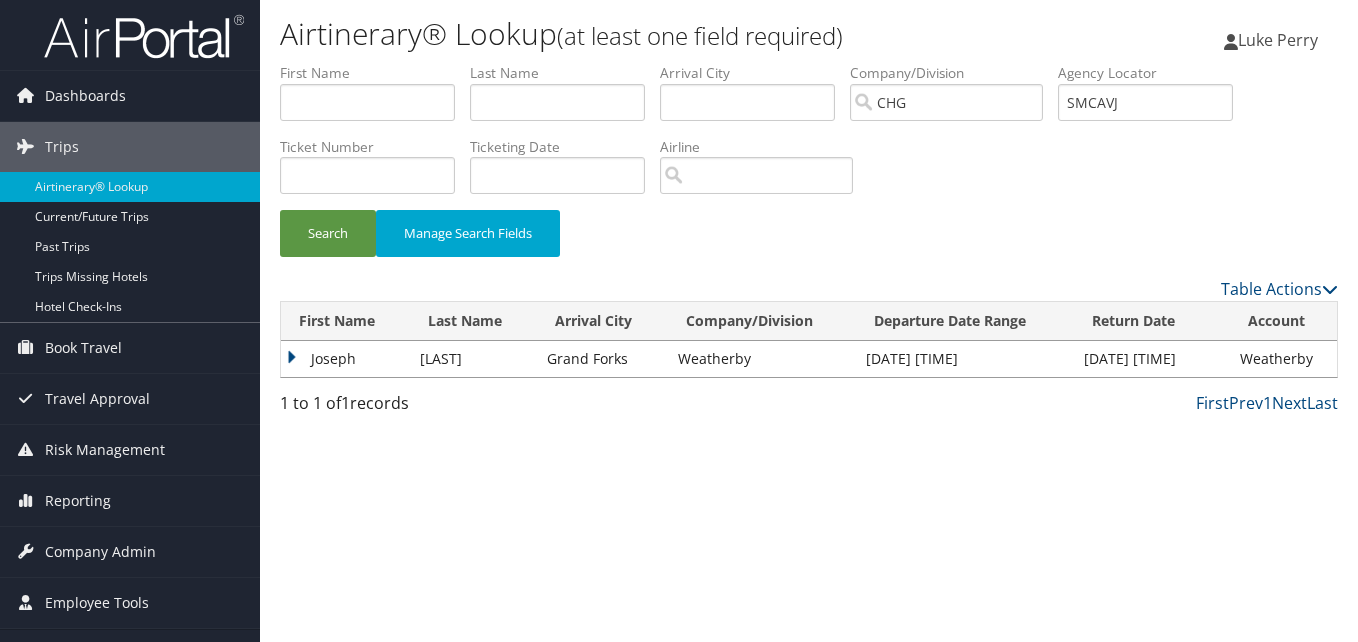 click on "Joseph" at bounding box center (345, 359) 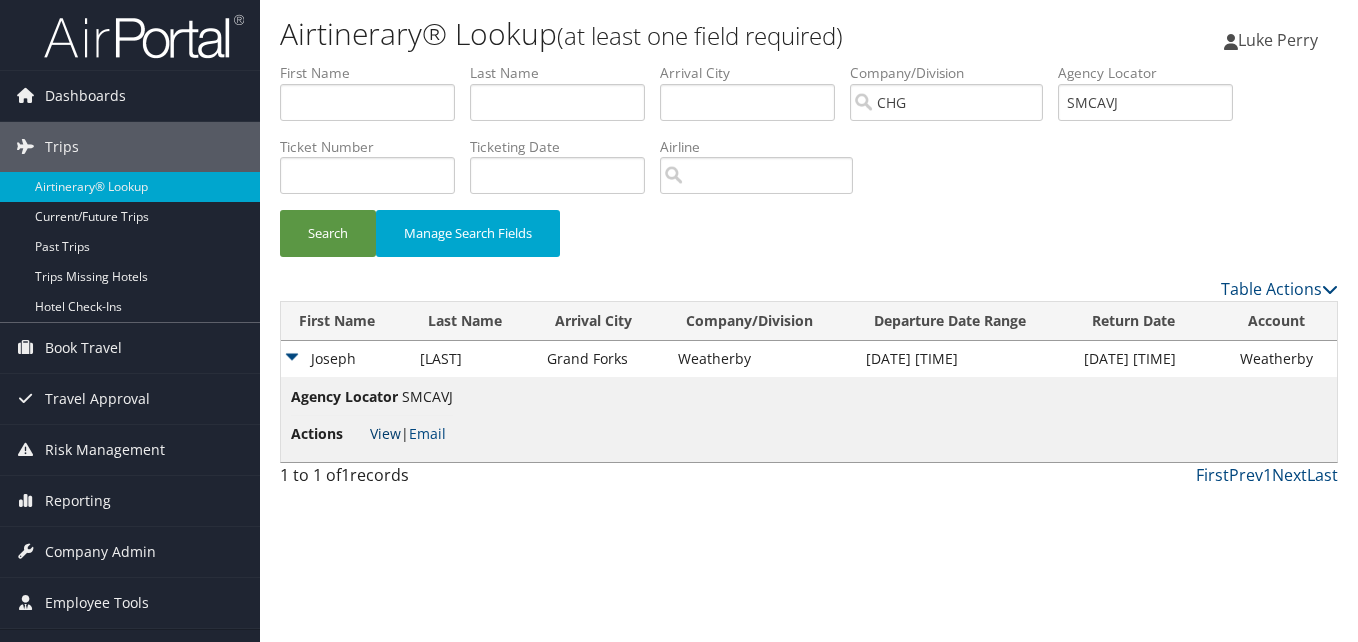 click on "View" at bounding box center (385, 433) 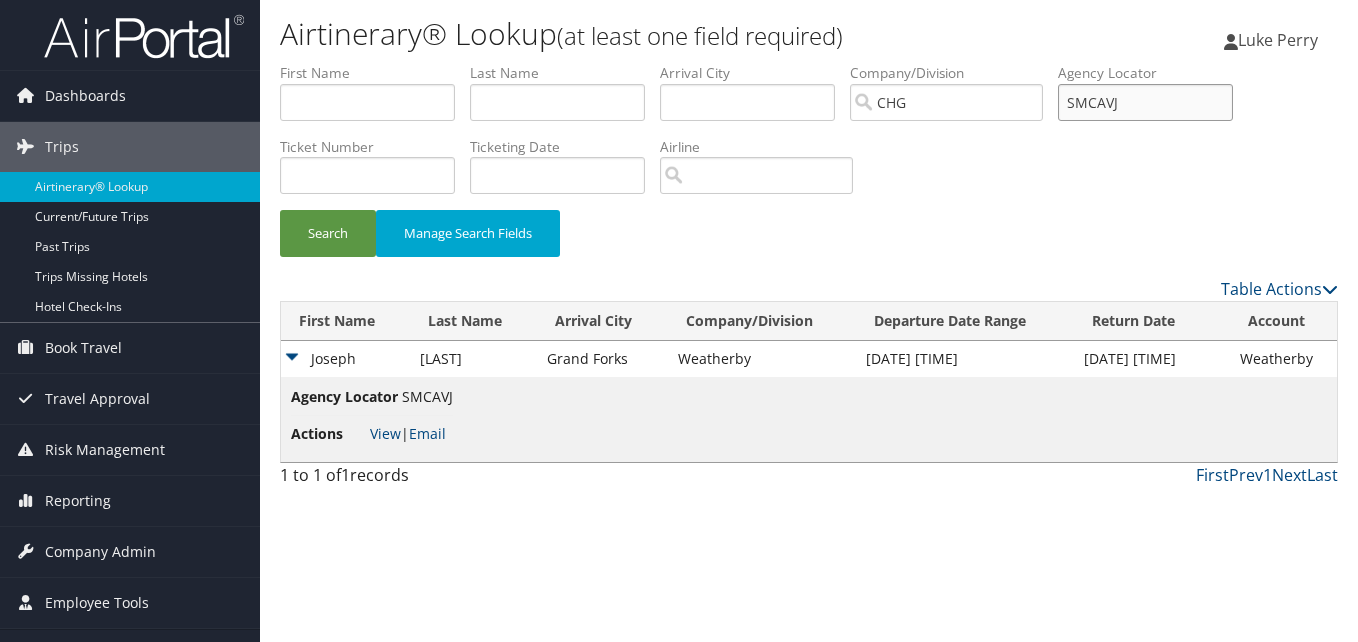 drag, startPoint x: 1139, startPoint y: 109, endPoint x: 1071, endPoint y: 106, distance: 68.06615 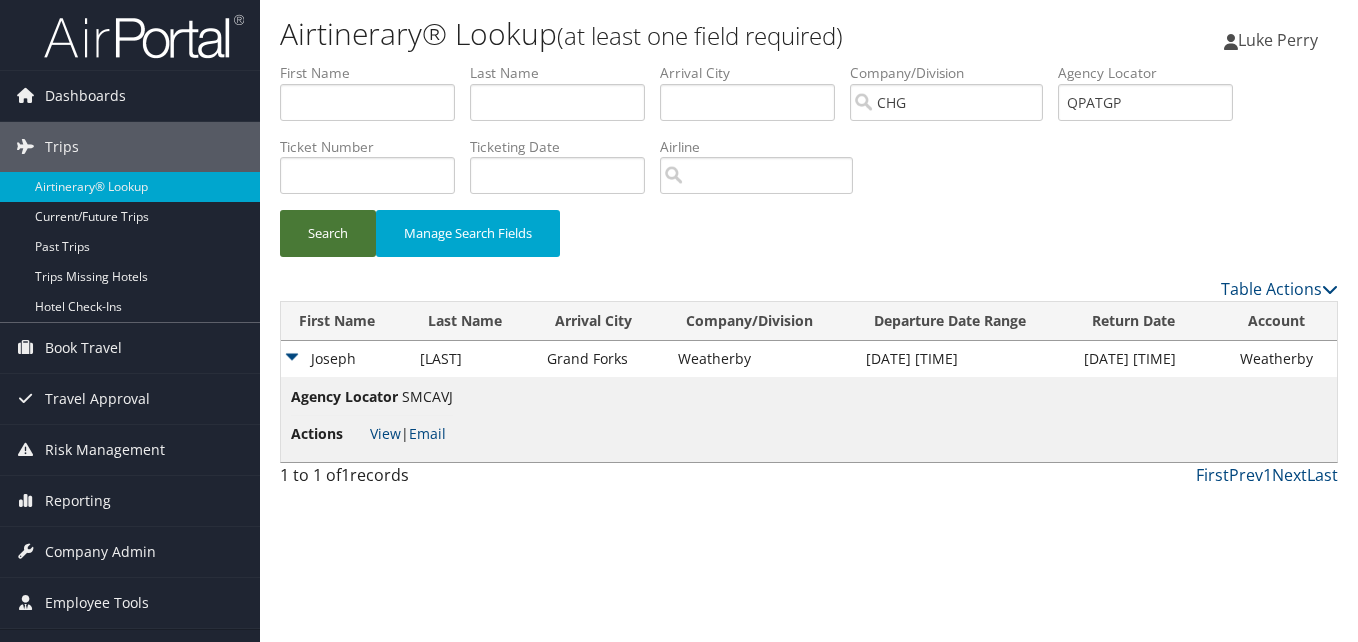 click on "Search" at bounding box center (328, 233) 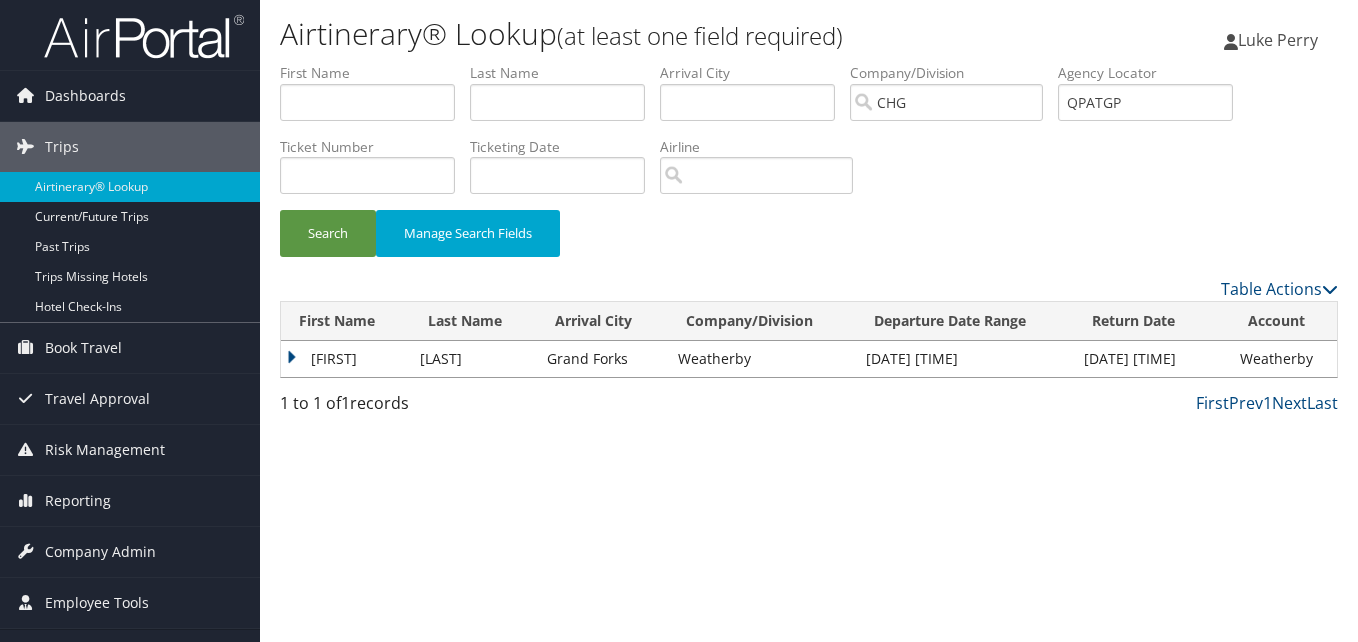 click on "Vikram" at bounding box center [345, 359] 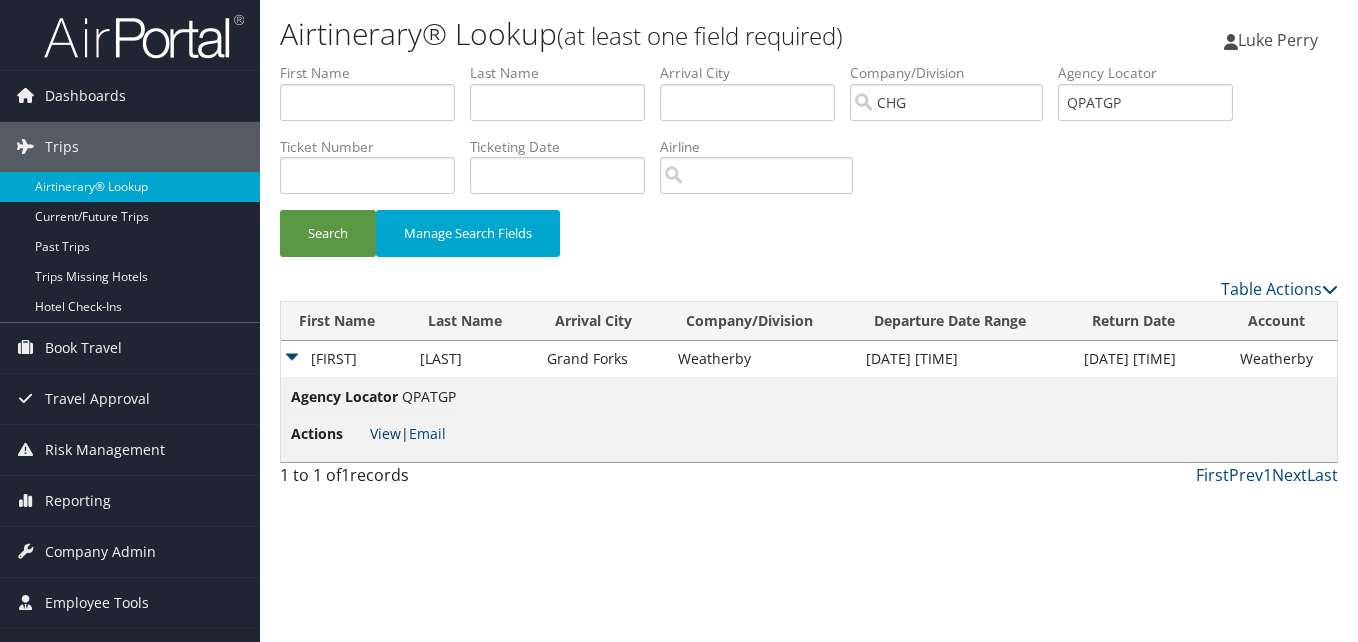 click on "View" at bounding box center (385, 433) 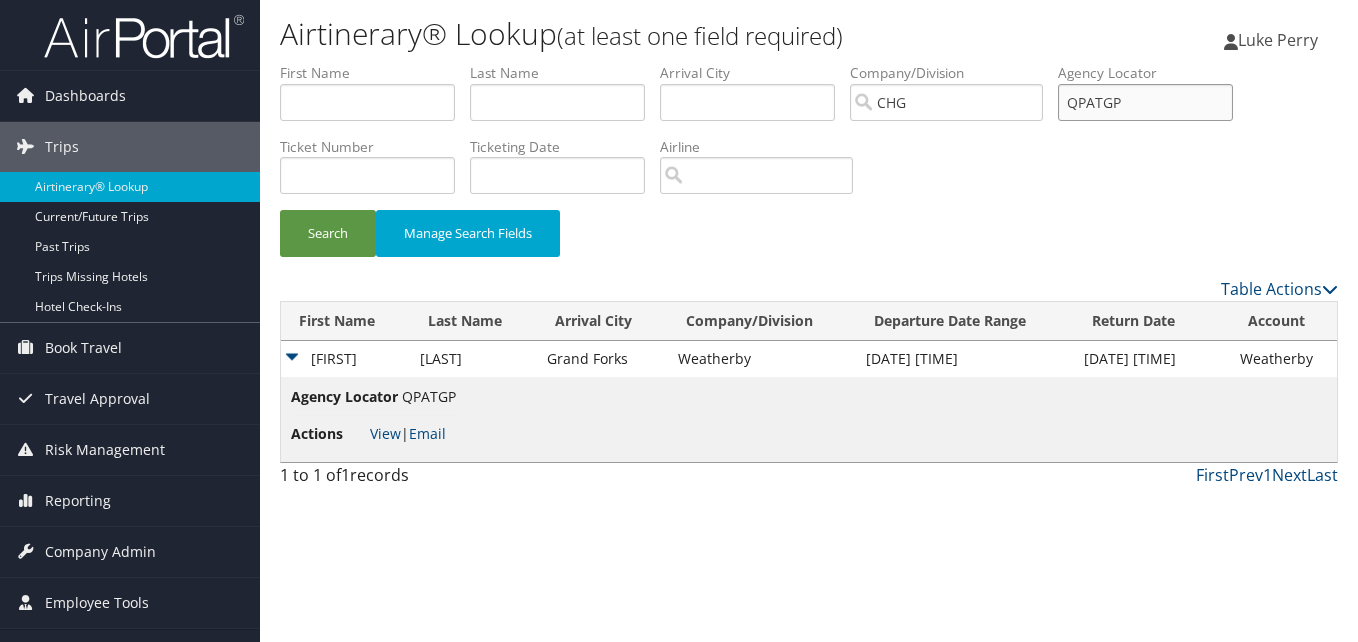 drag, startPoint x: 1156, startPoint y: 117, endPoint x: 1062, endPoint y: 135, distance: 95.707886 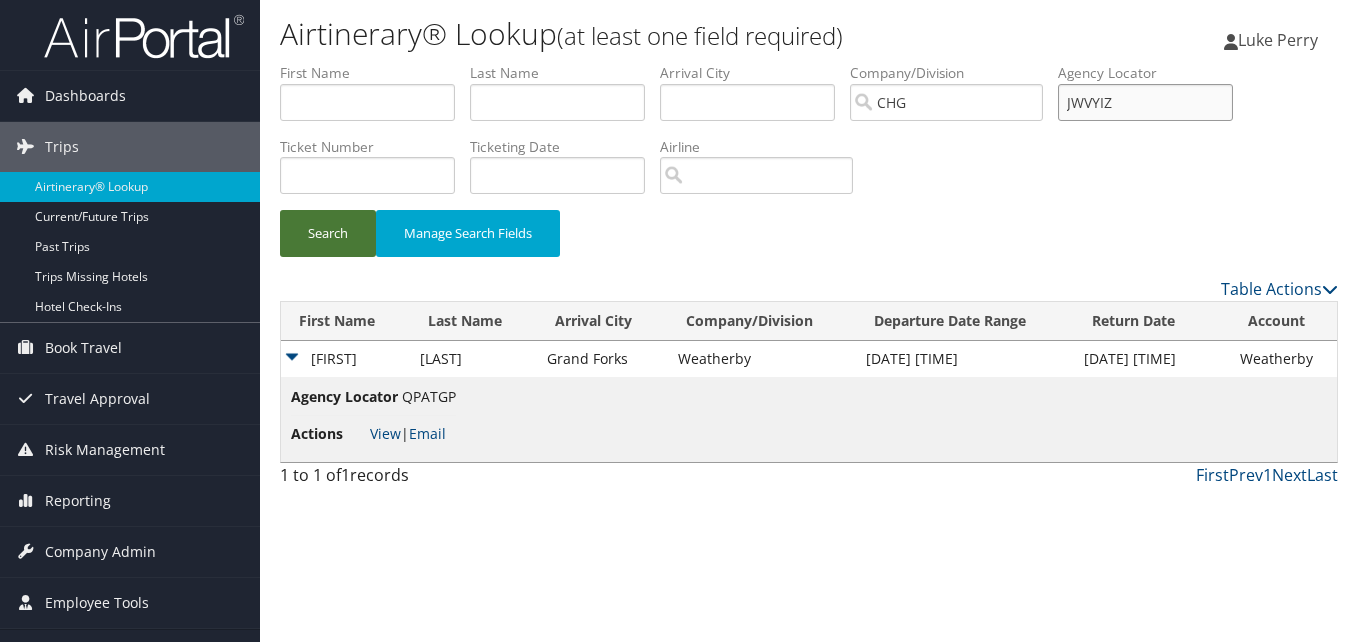 type on "JWVYIZ" 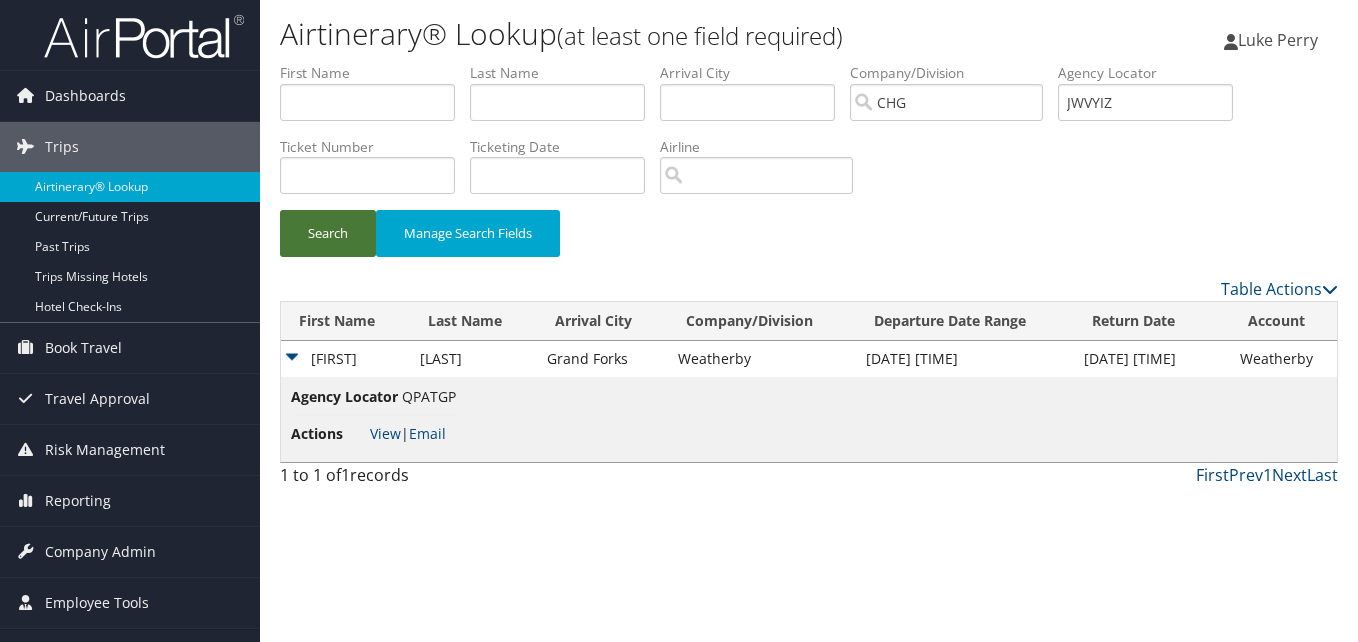 click on "Search" at bounding box center [328, 233] 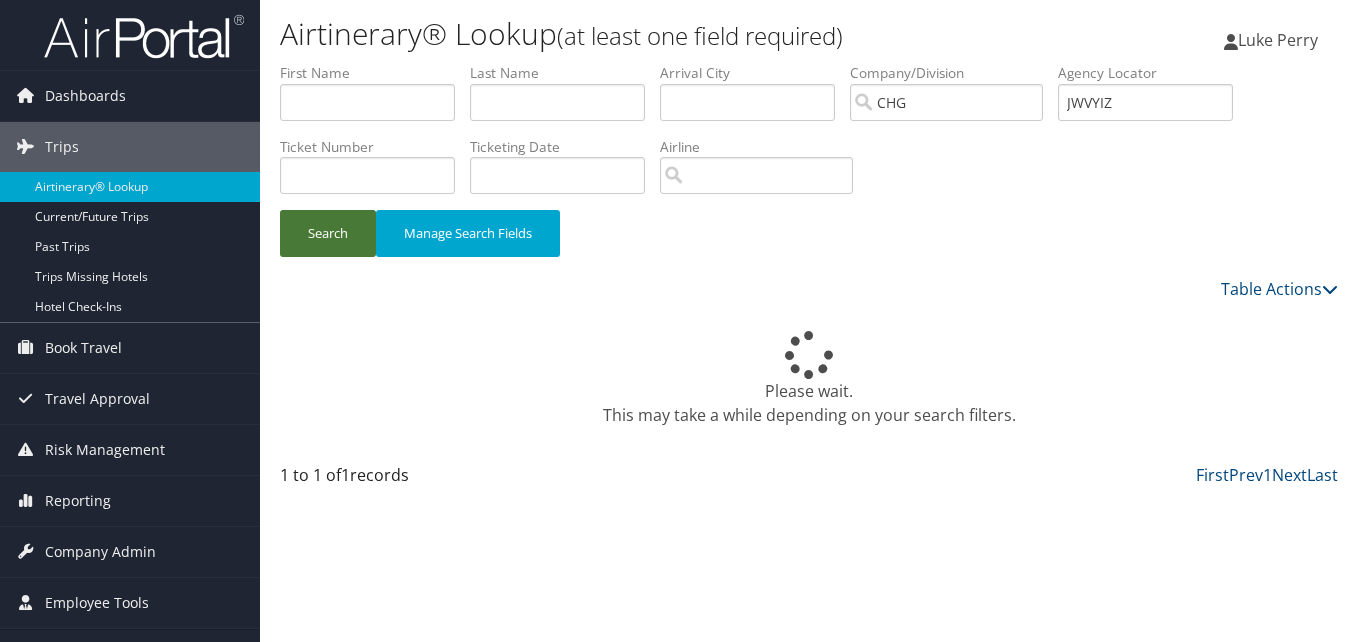 type 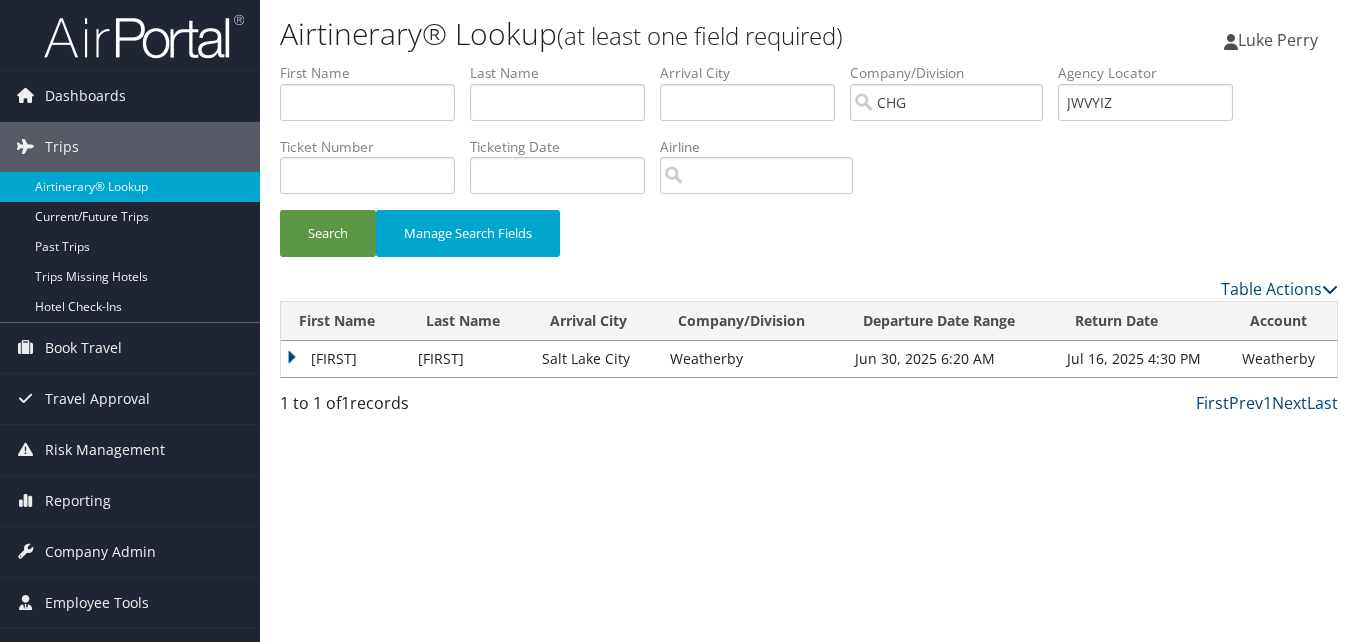 click on "Trevor" at bounding box center [344, 359] 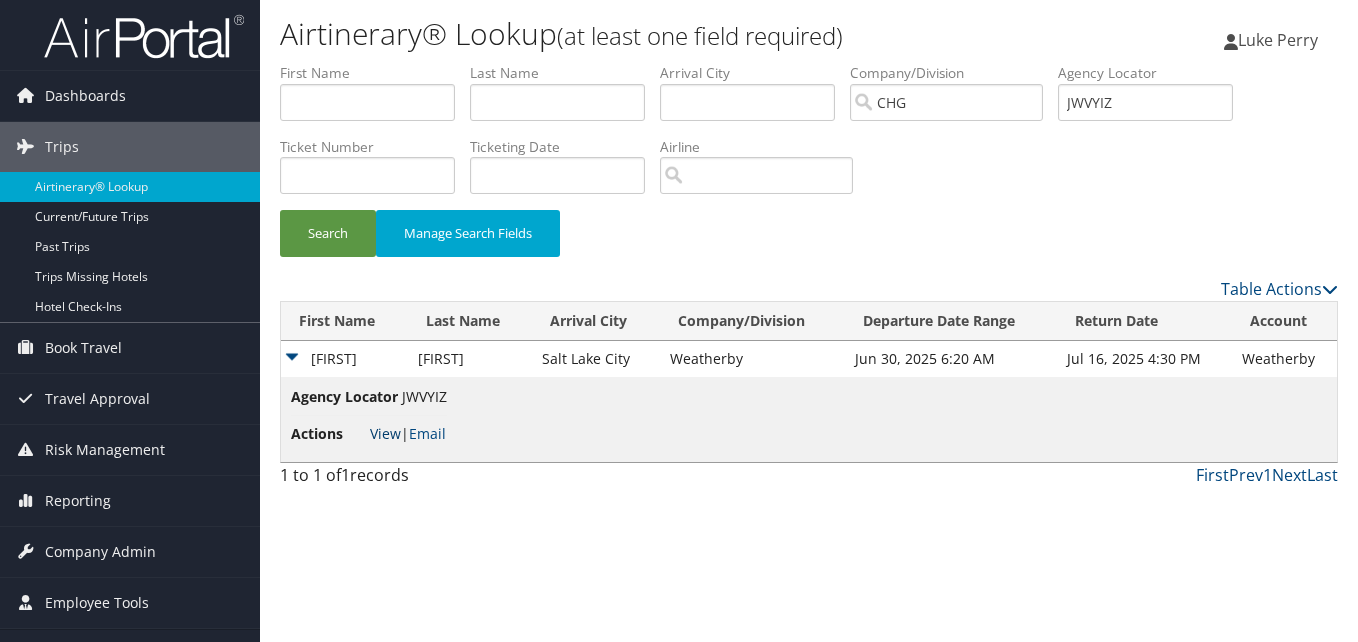 click on "View" at bounding box center (385, 433) 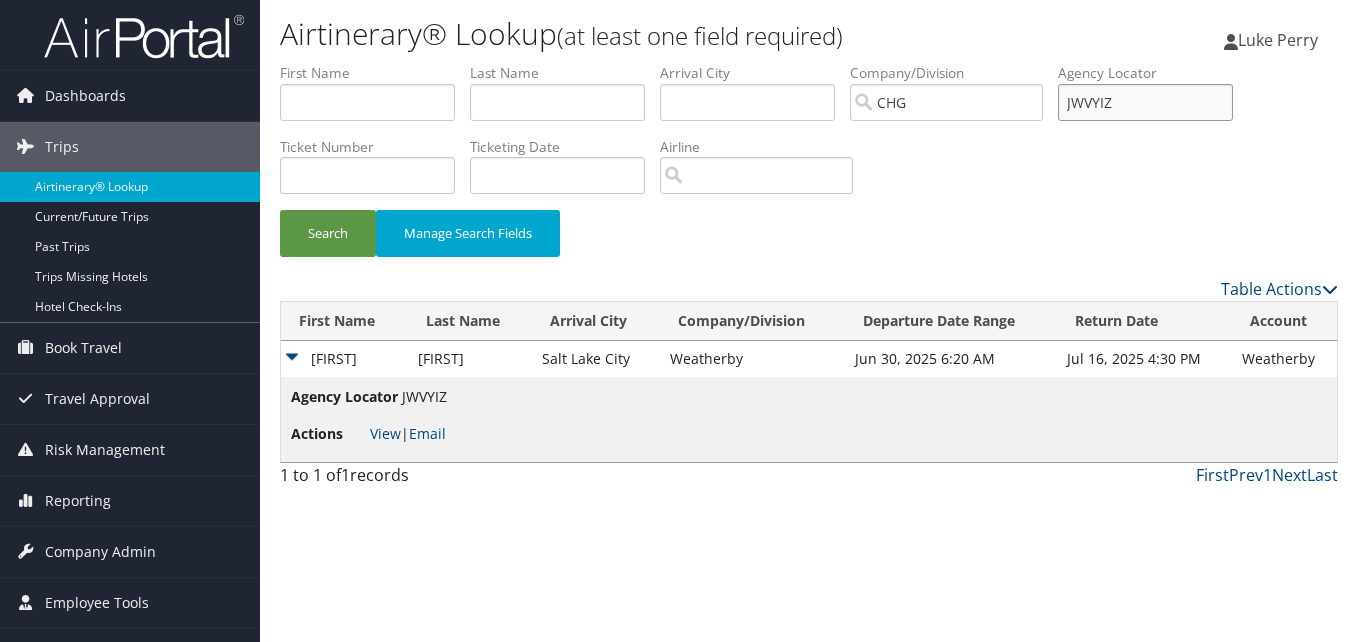 drag, startPoint x: 1120, startPoint y: 95, endPoint x: 1026, endPoint y: 111, distance: 95.35198 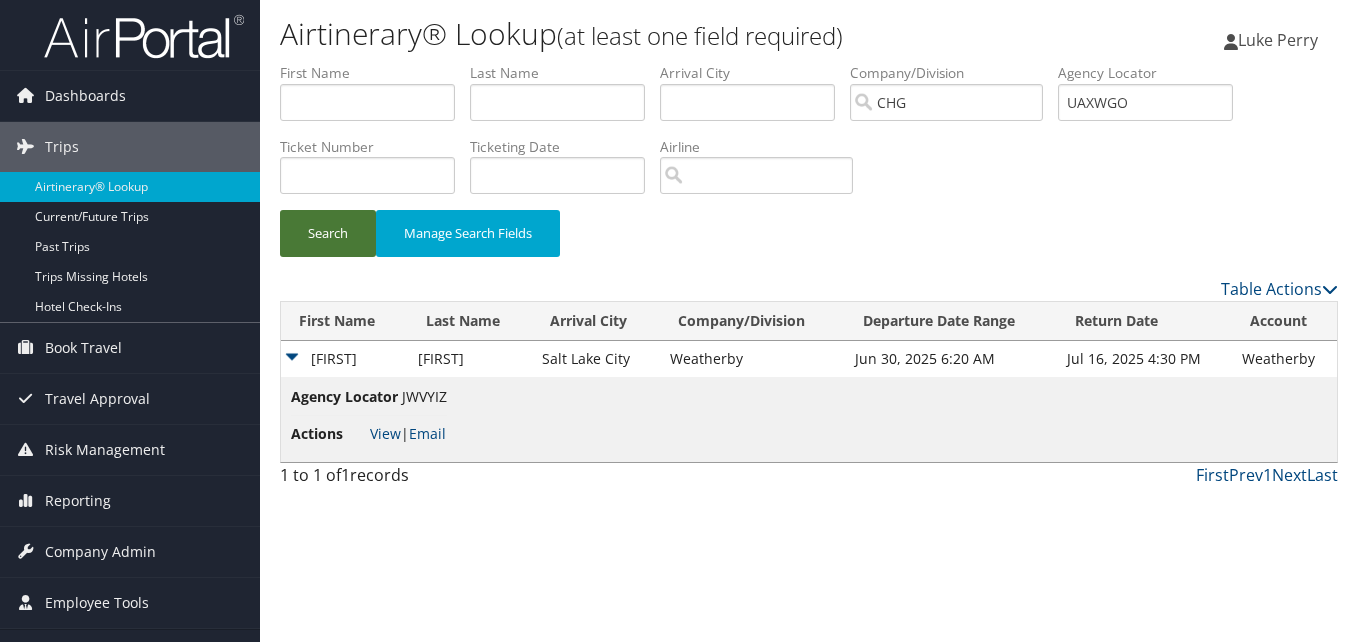 click on "Search" at bounding box center [328, 233] 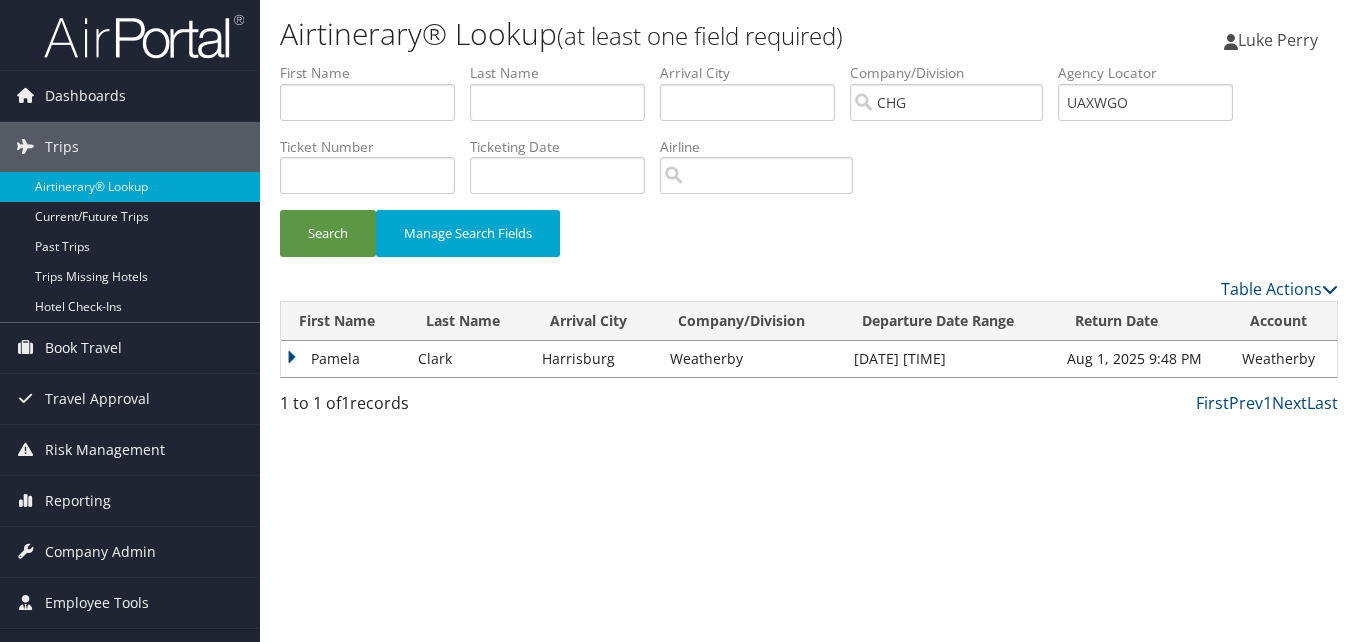click on "Pamela" at bounding box center [344, 359] 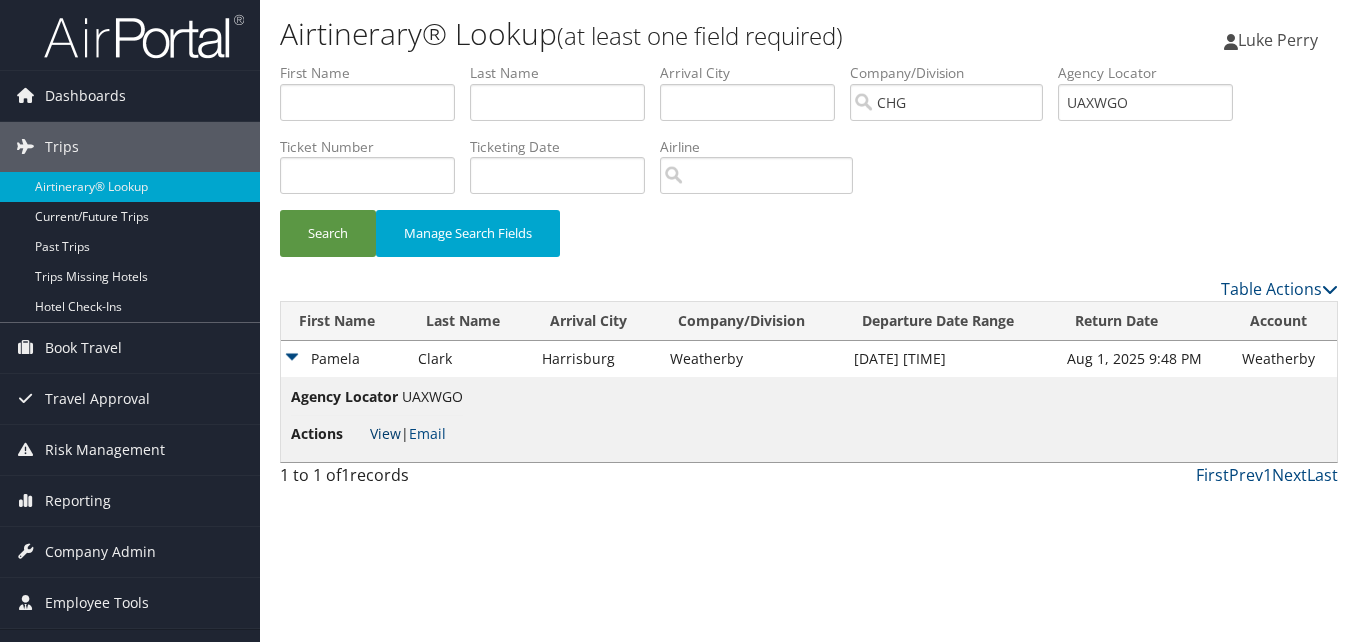 click on "View" at bounding box center (385, 433) 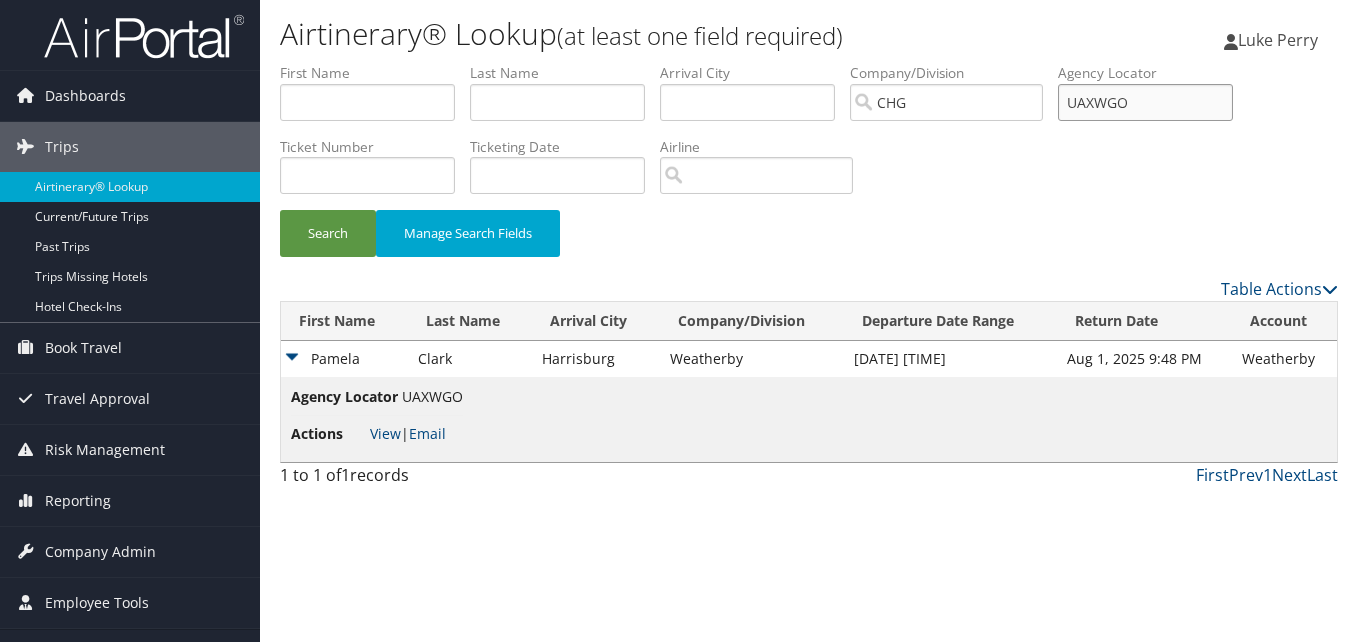 drag, startPoint x: 1147, startPoint y: 112, endPoint x: 1004, endPoint y: 82, distance: 146.11298 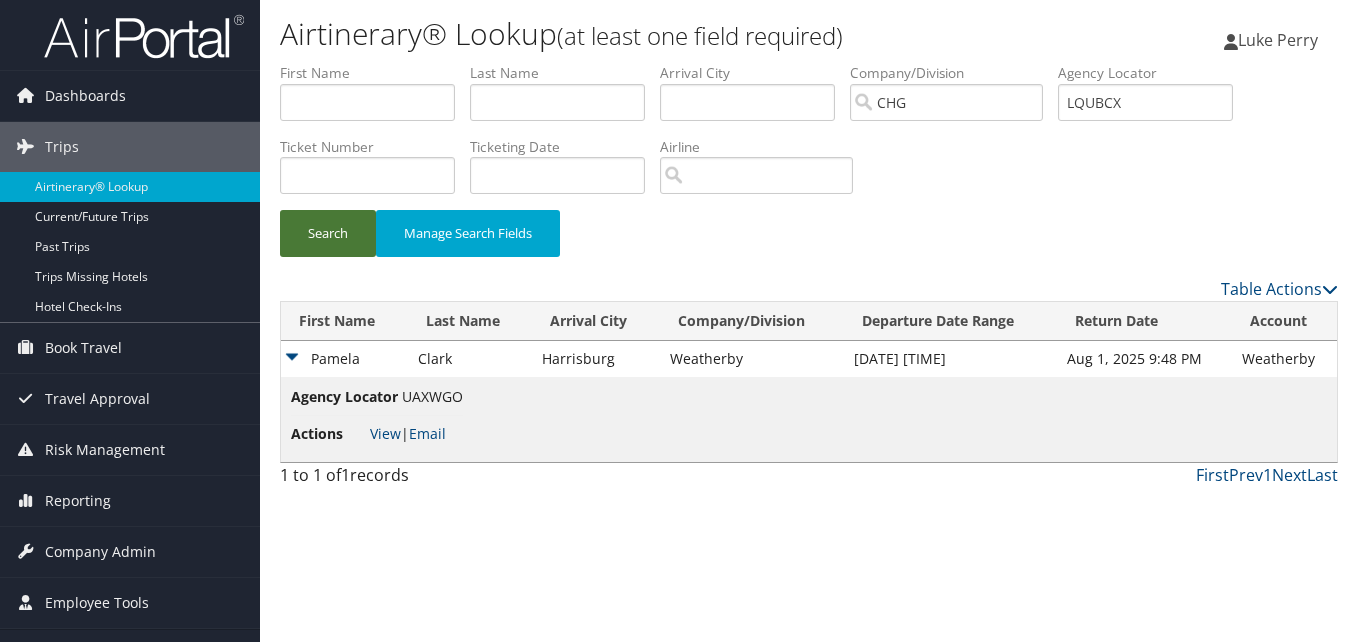 click on "Search" at bounding box center (328, 233) 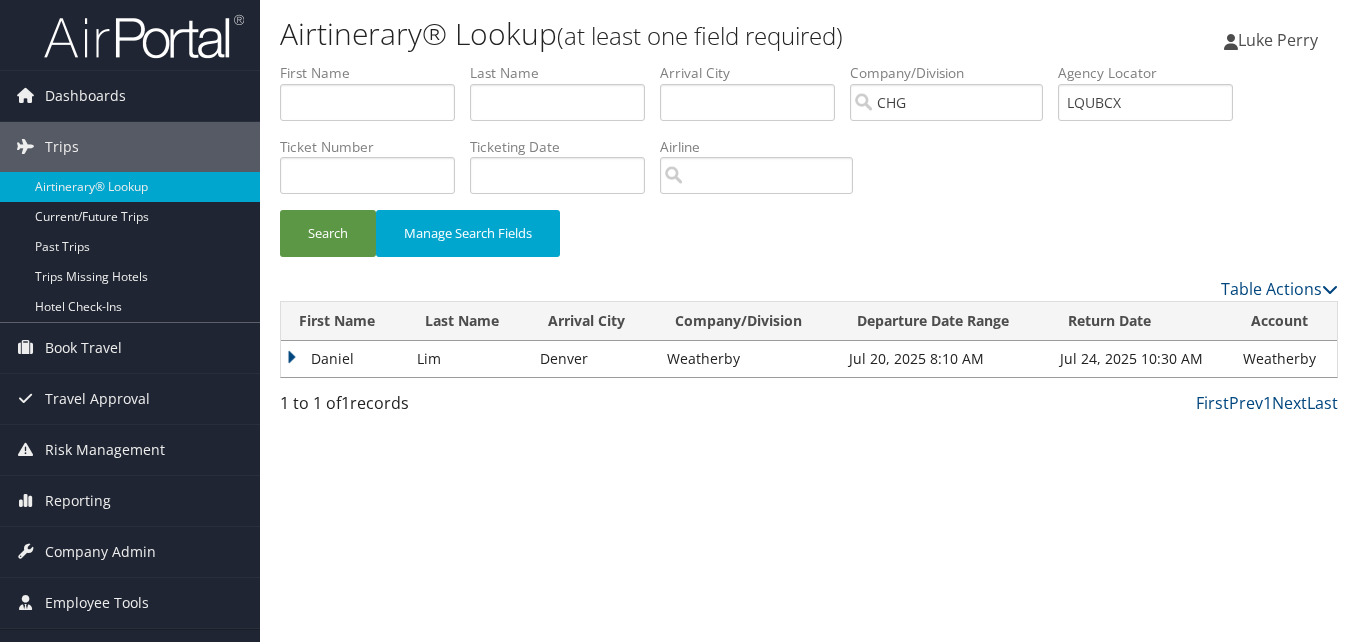click on "Daniel" at bounding box center (344, 359) 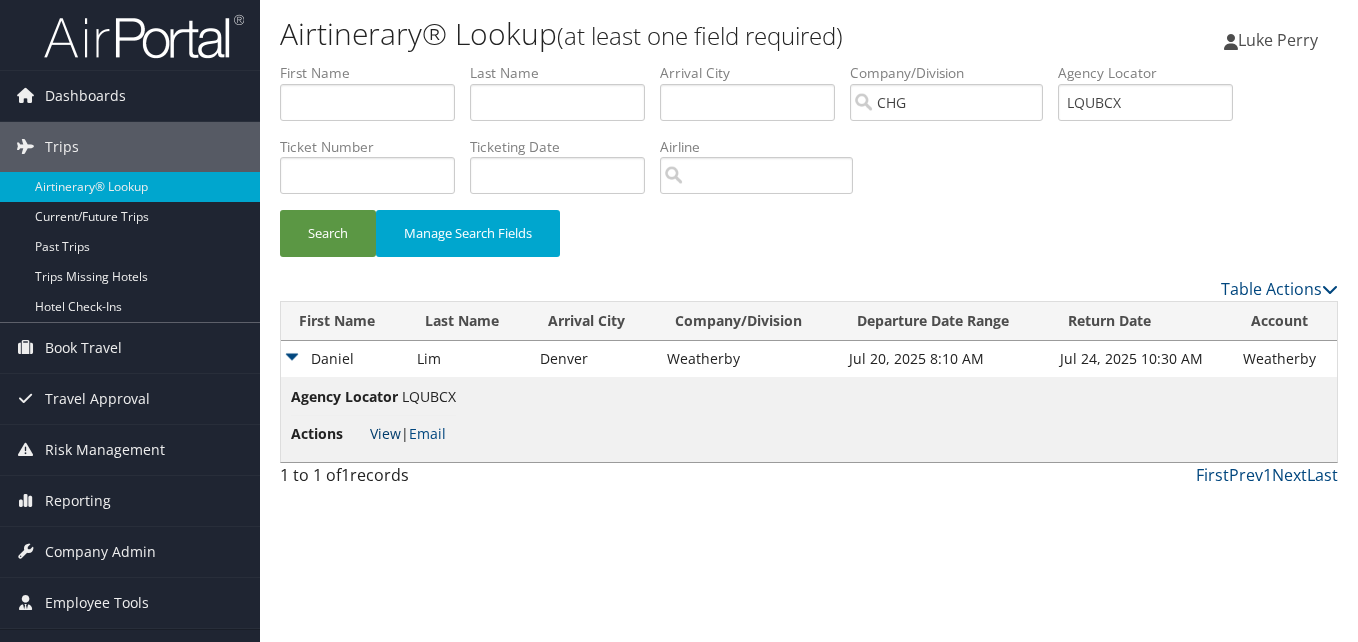 click on "View" at bounding box center [385, 433] 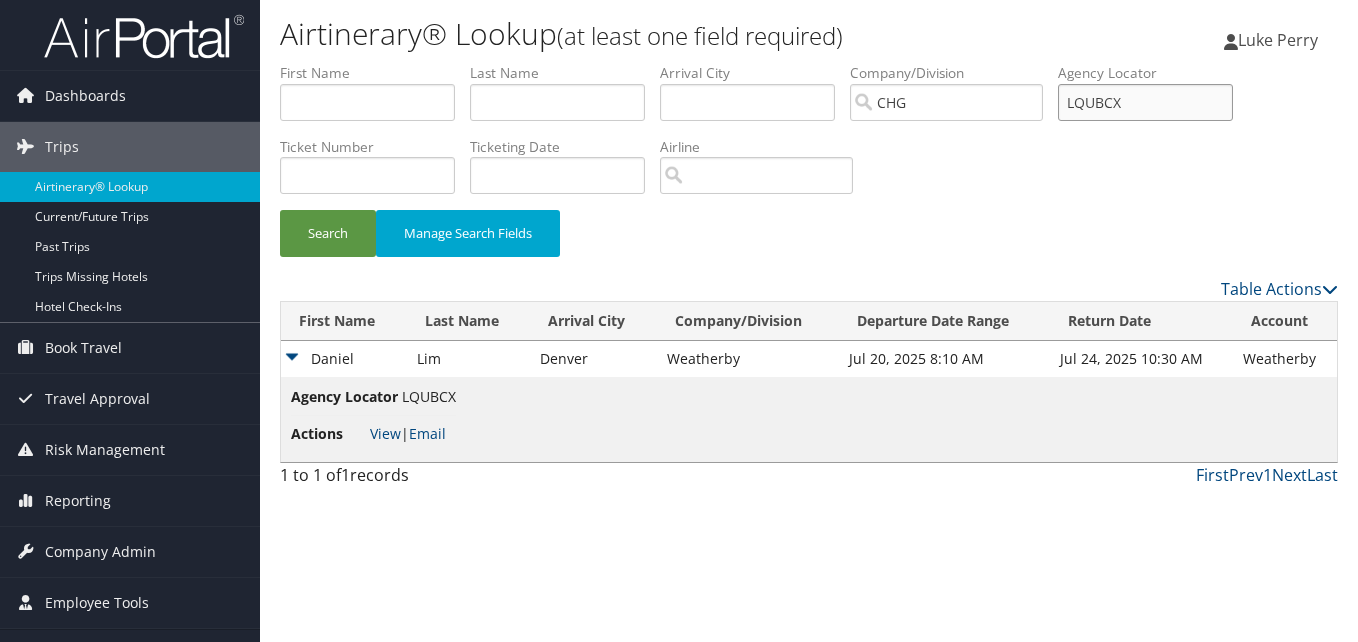 drag, startPoint x: 1109, startPoint y: 109, endPoint x: 1007, endPoint y: 147, distance: 108.84852 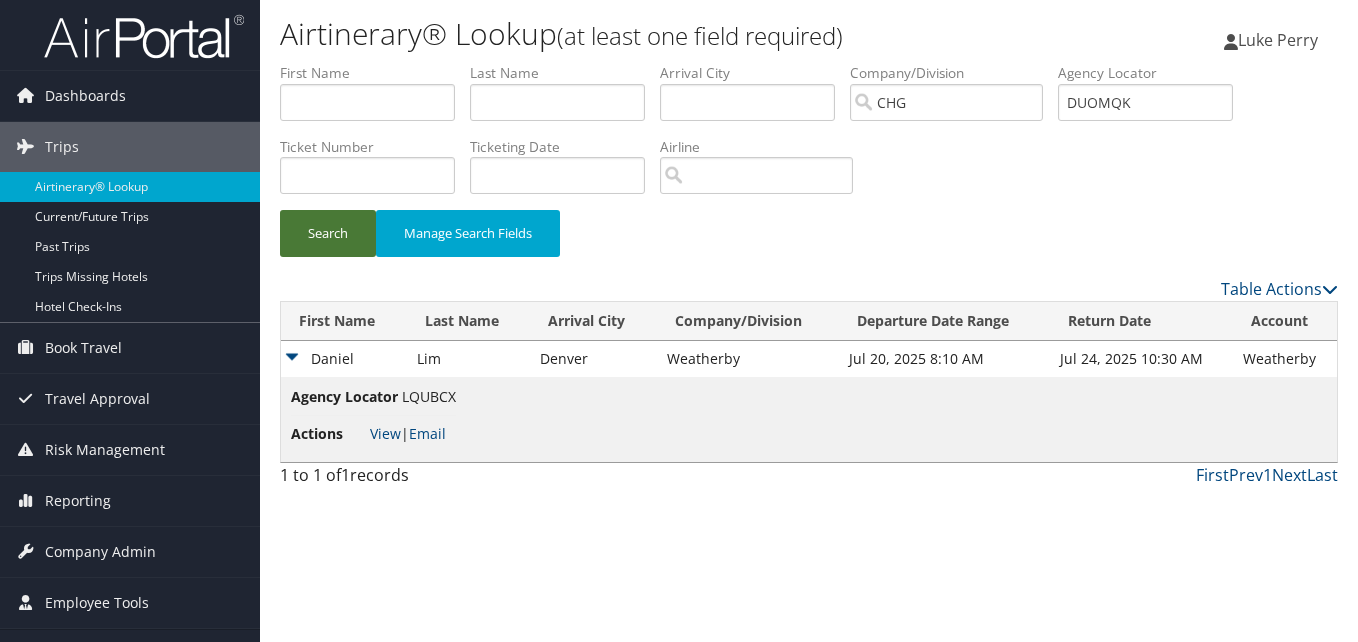 click on "Search" at bounding box center [328, 233] 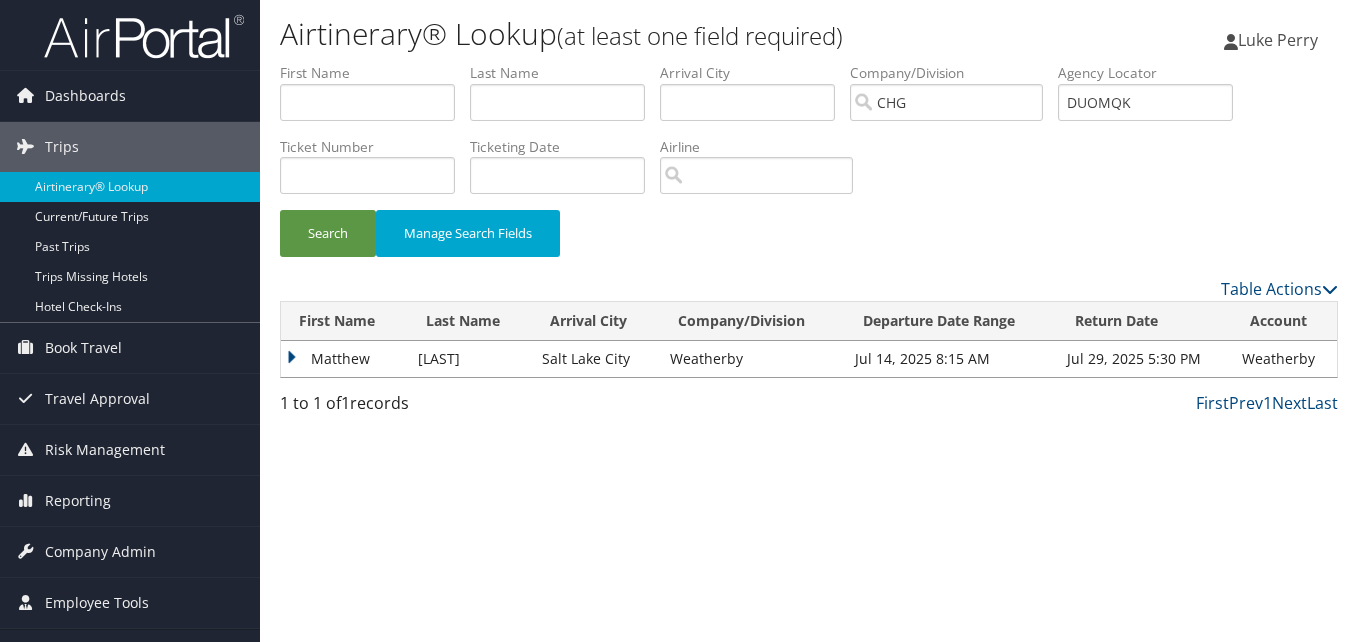 click on "Matthew" at bounding box center (344, 359) 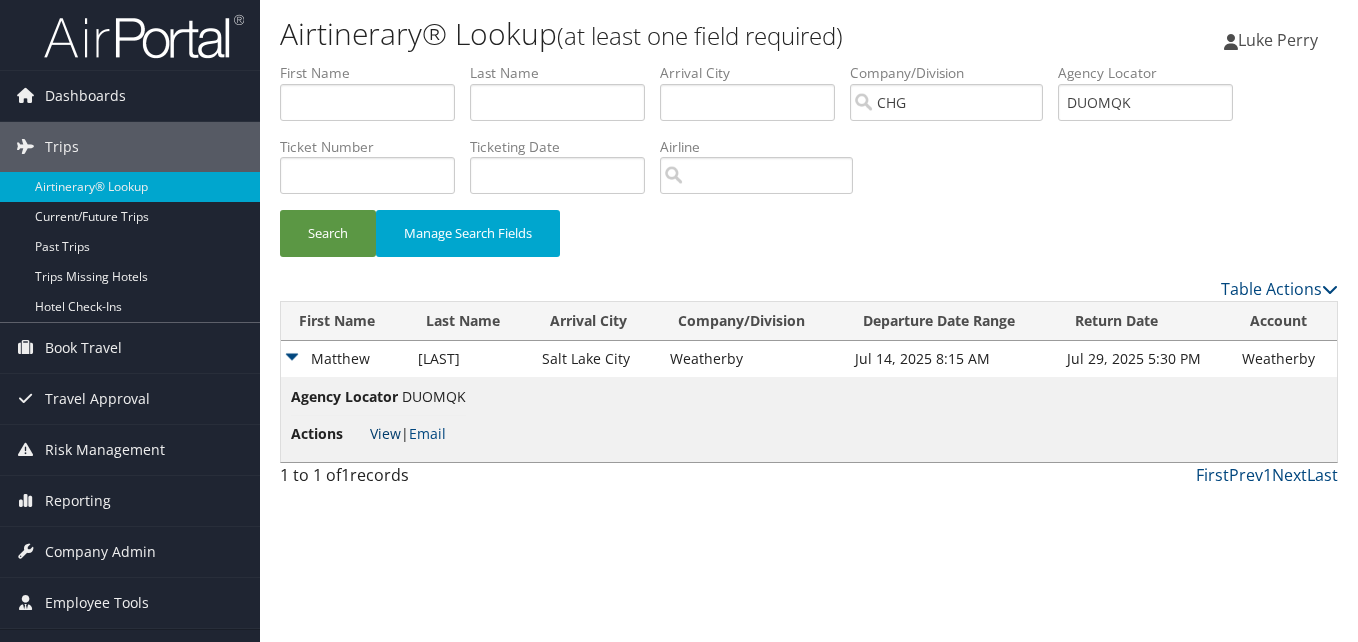 click on "View" at bounding box center (385, 433) 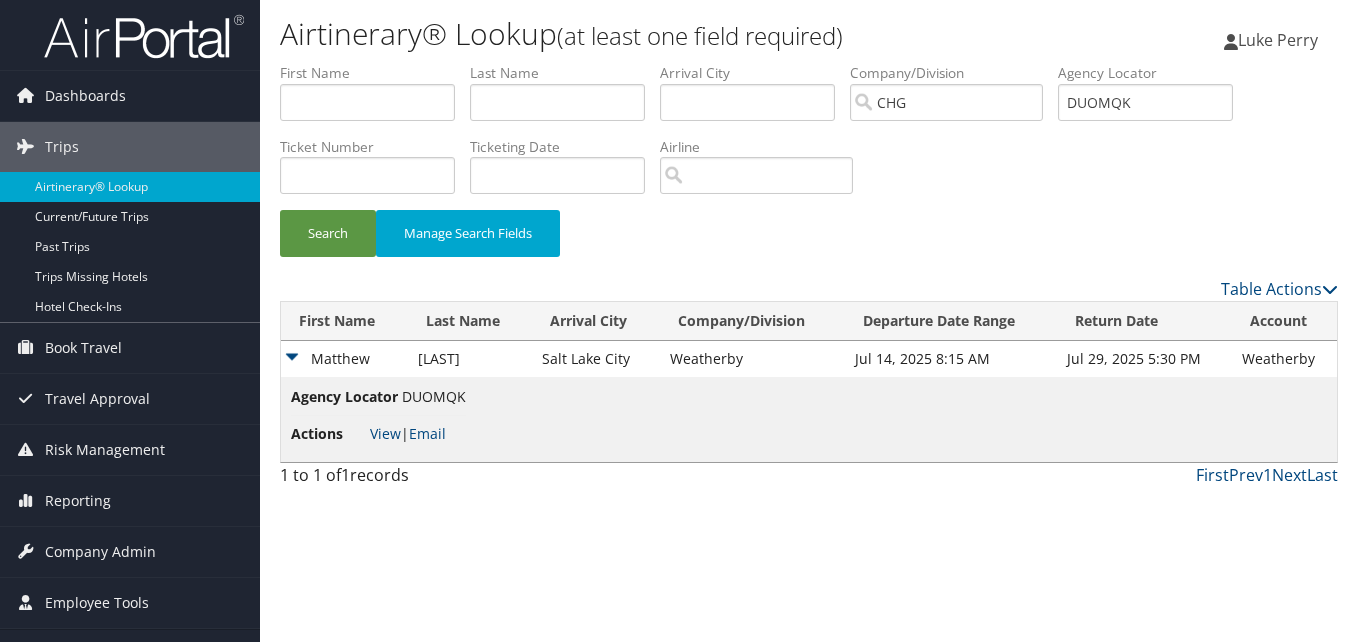 drag, startPoint x: 1167, startPoint y: 130, endPoint x: 1165, endPoint y: 109, distance: 21.095022 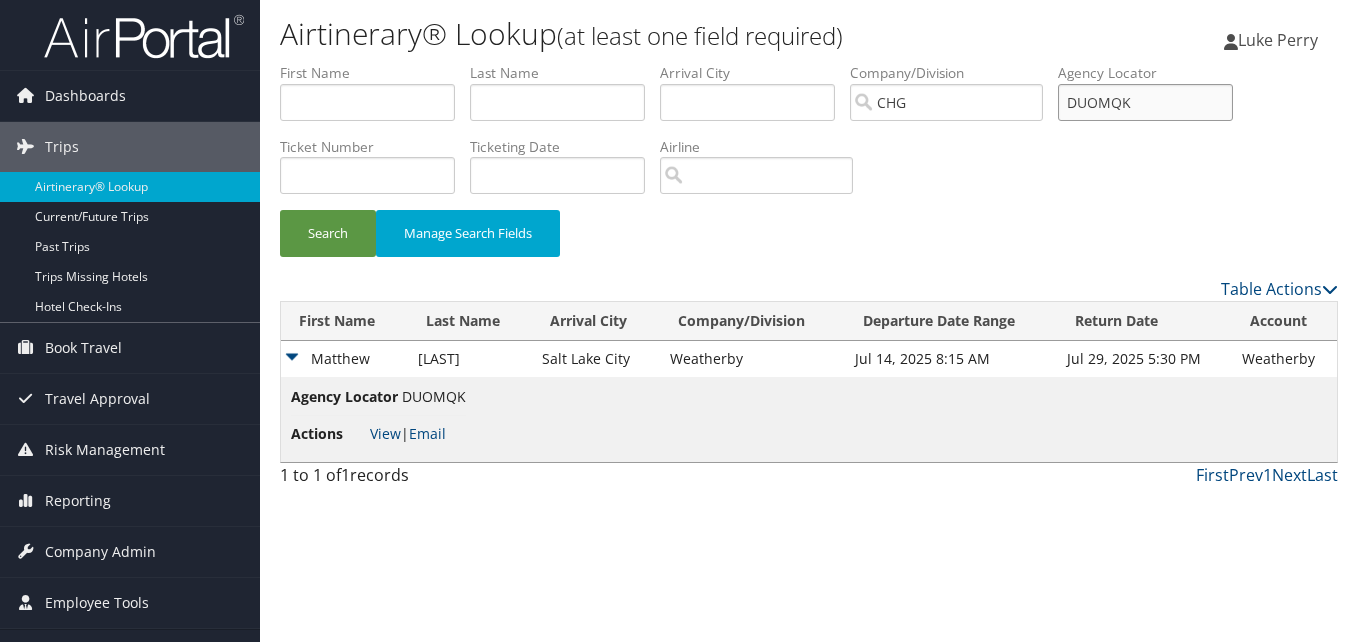 drag, startPoint x: 1165, startPoint y: 106, endPoint x: 998, endPoint y: 128, distance: 168.44287 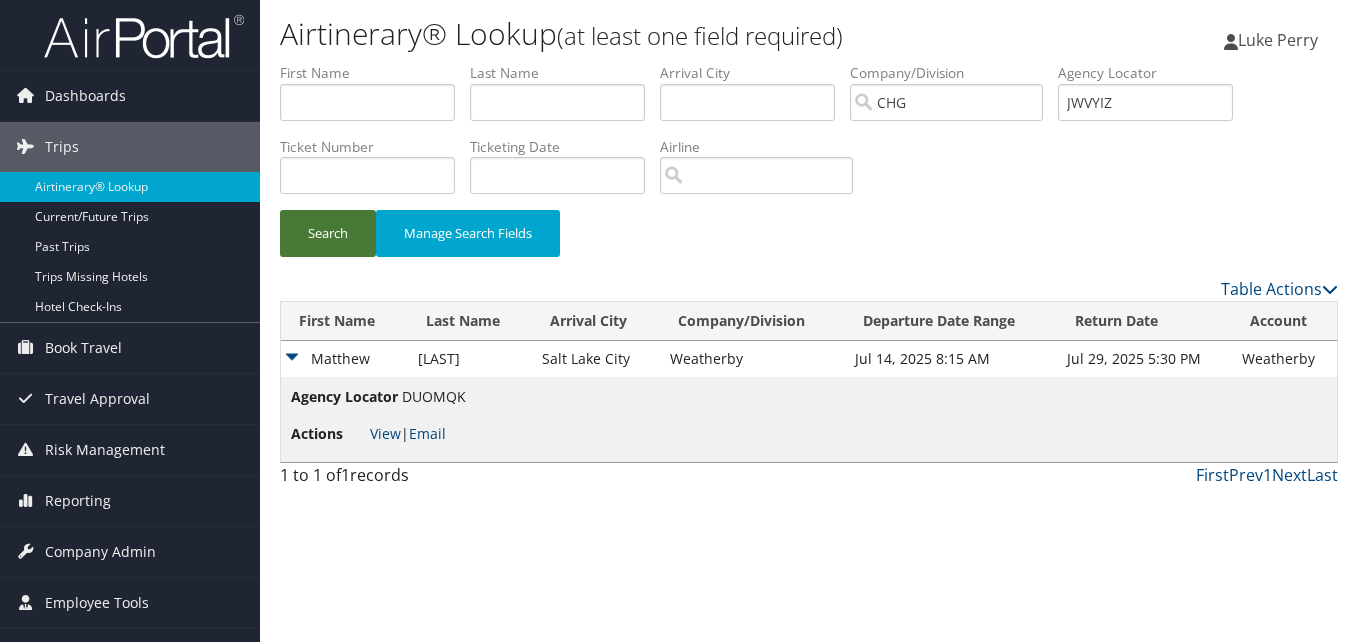 click on "Search" at bounding box center (328, 233) 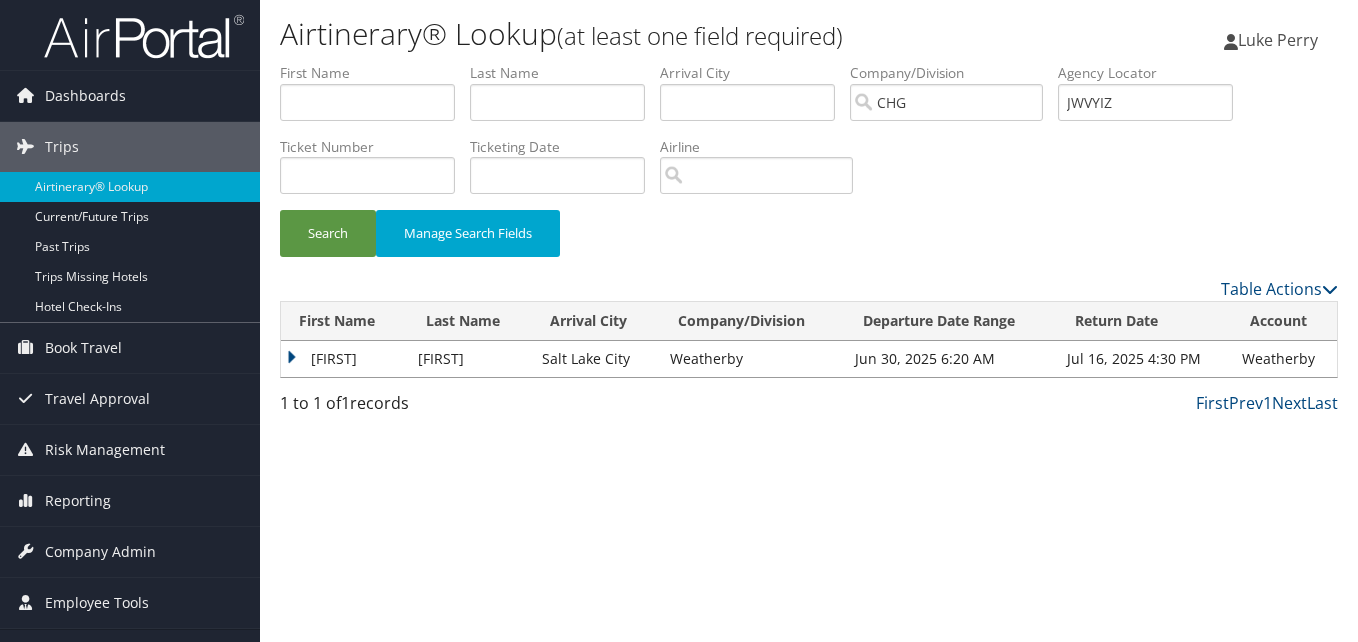 click on "Trevor" at bounding box center (344, 359) 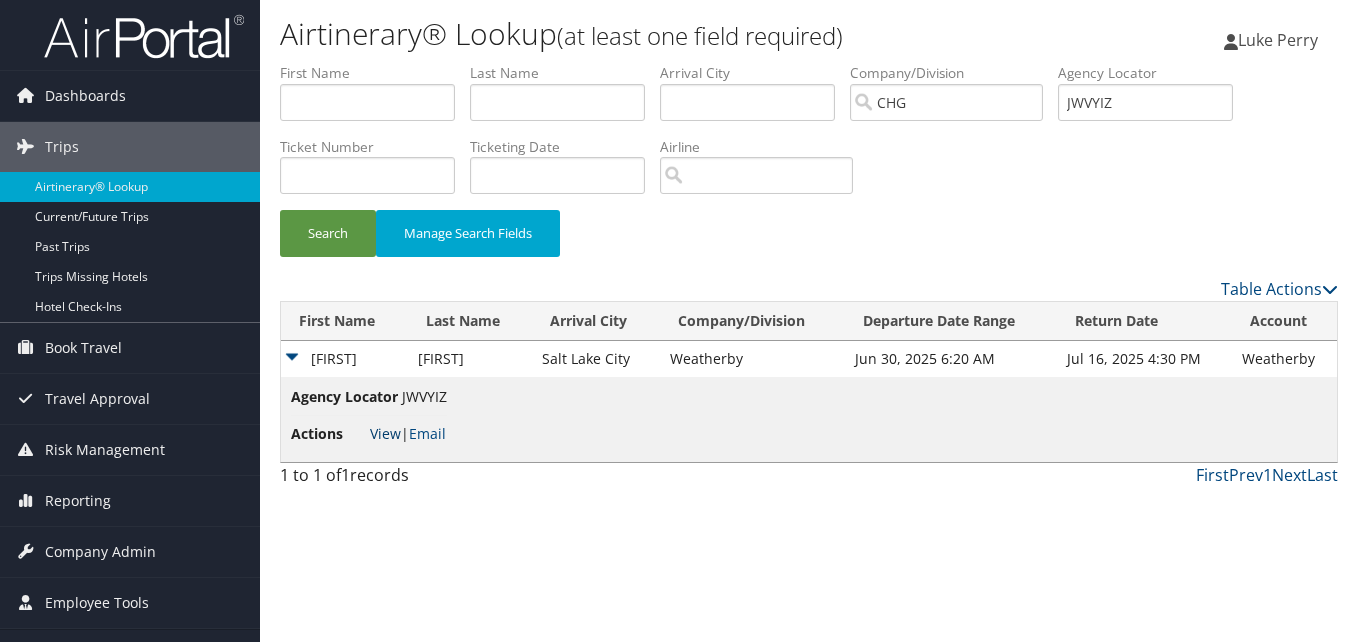 click on "View" at bounding box center (385, 433) 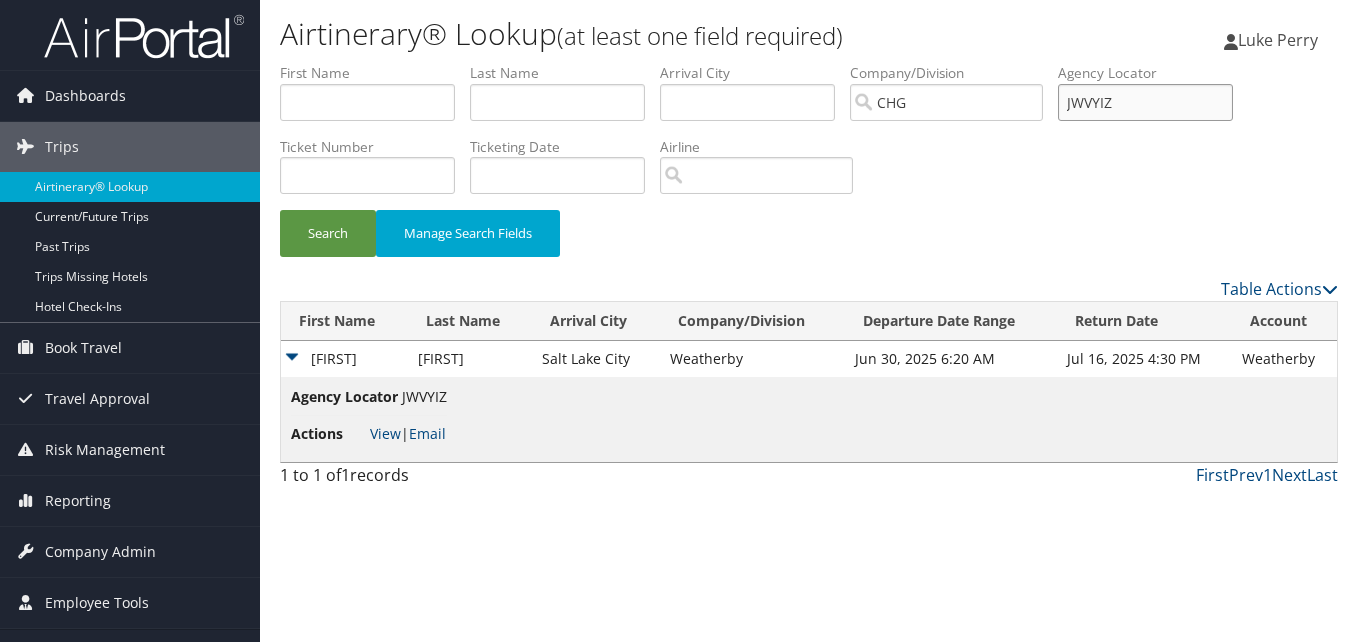 click on "First Name Last Name Departure City Arrival City Company/Division CHG Airport/City Code Departure Date Range Agency Locator JWVYIZ Ticket Number Ticketing Date Invoice Number Flight Number Agent Name Air Confirmation Hotel Confirmation Credit Card - Last 4 Digits Airline Car Rental Chain Hotel Chain Rail Vendor Authorization Billable Client Code Cost Center Department Explanation Manager ID Project Purpose Region Traveler ID" at bounding box center [809, 63] 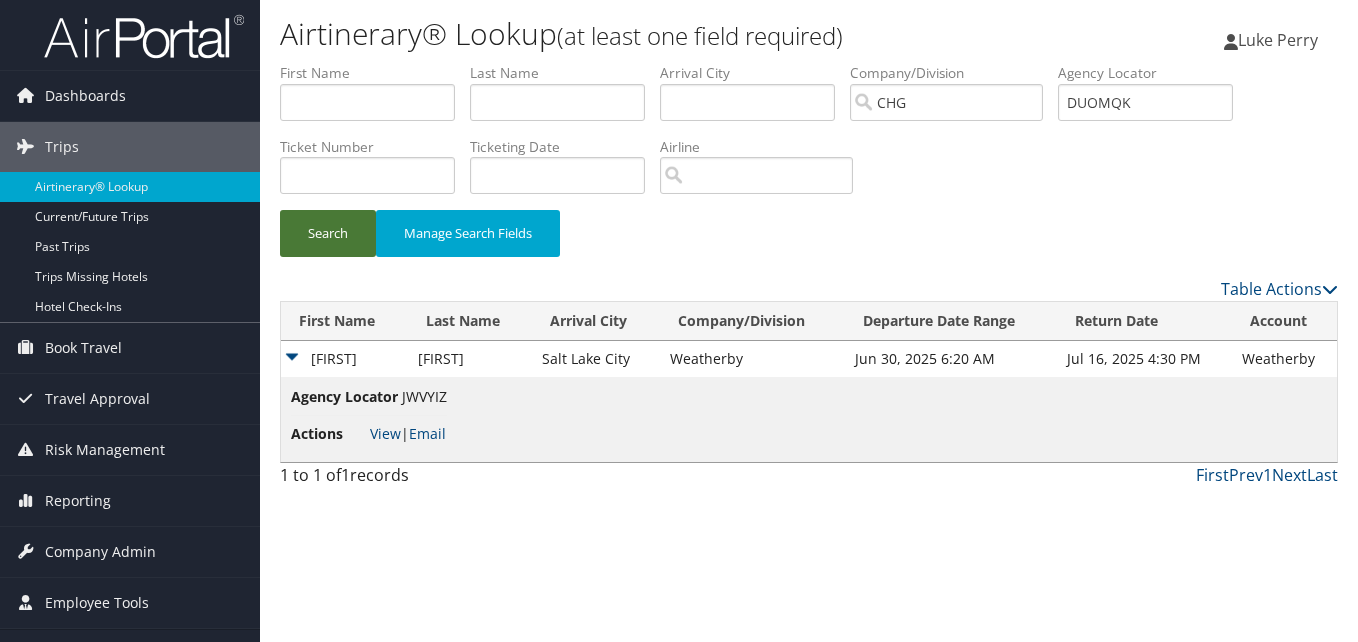 click on "Search" at bounding box center [328, 233] 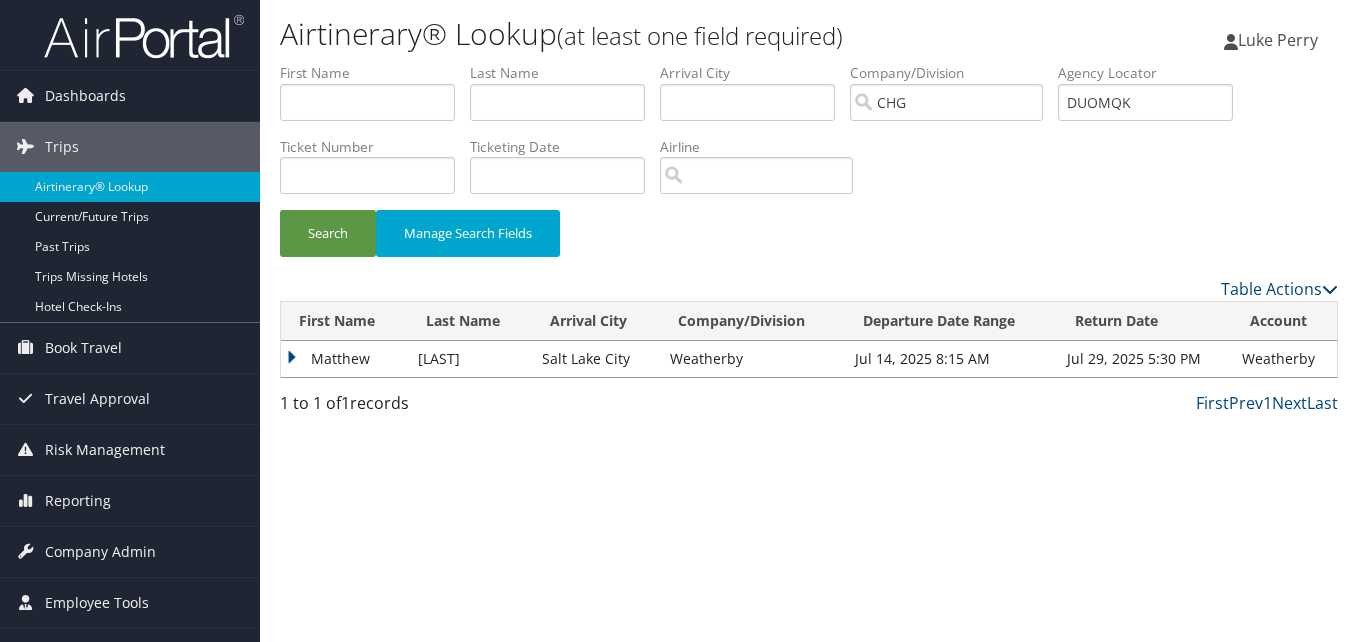 click on "Matthew" at bounding box center [344, 359] 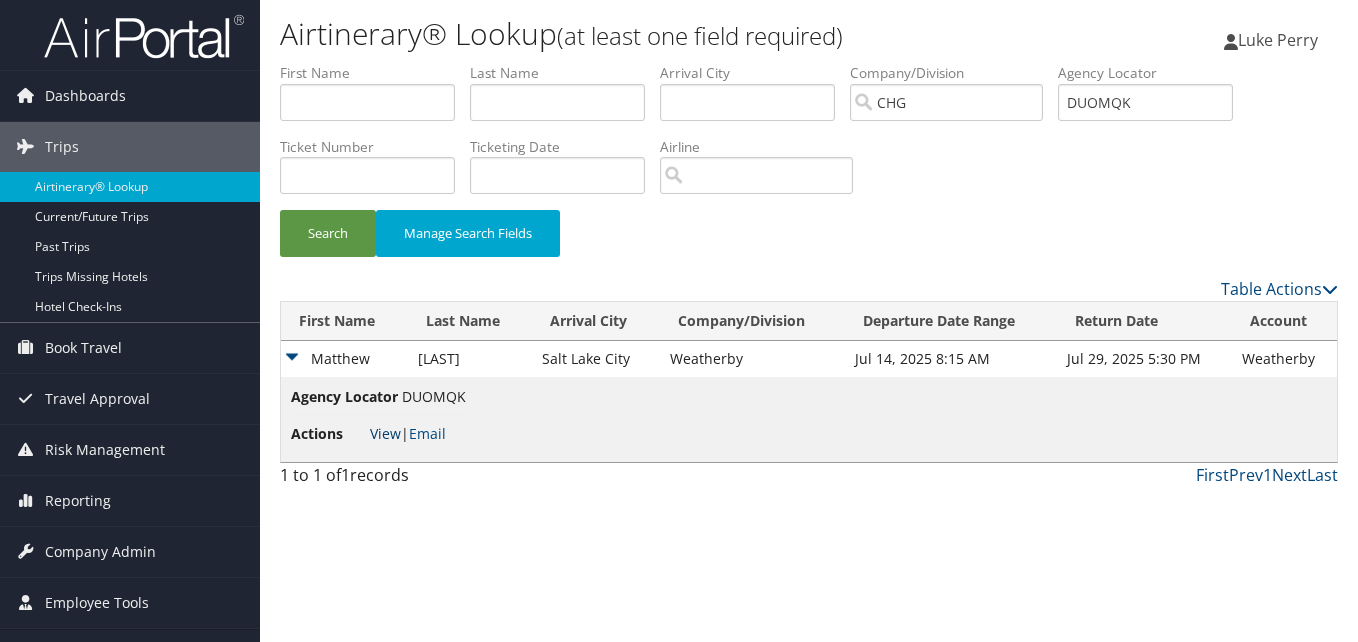 click on "View" at bounding box center (385, 433) 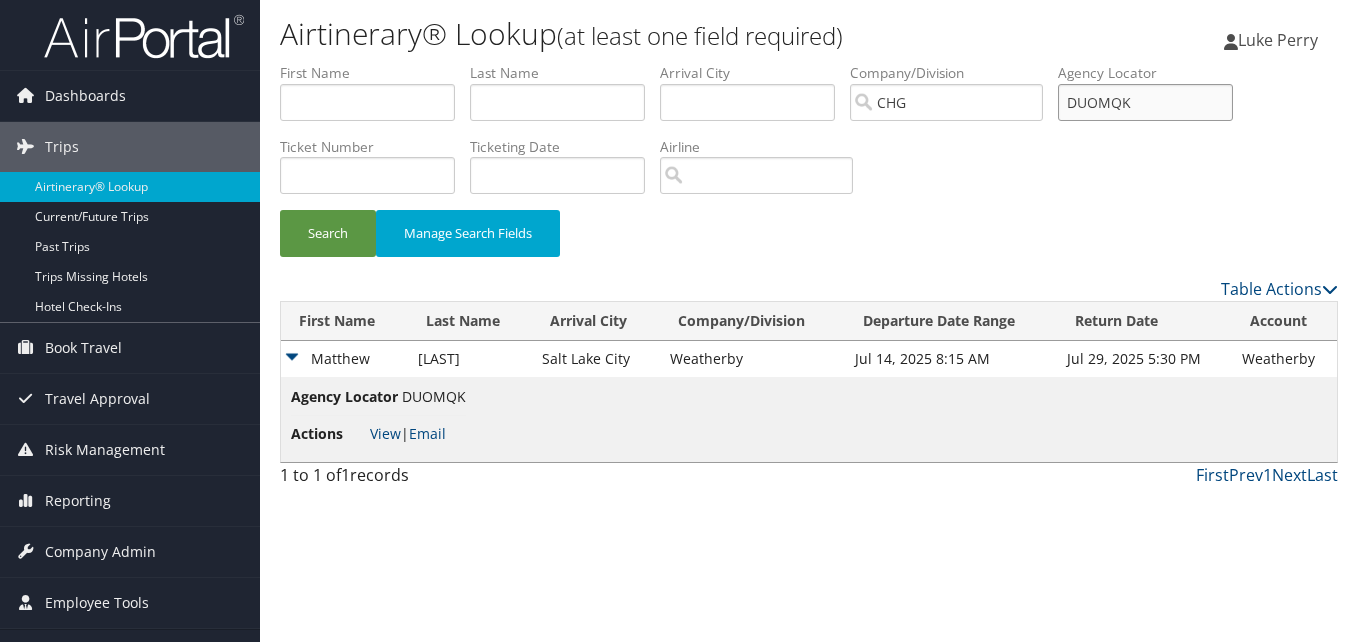 drag, startPoint x: 1161, startPoint y: 104, endPoint x: 1018, endPoint y: 115, distance: 143.42245 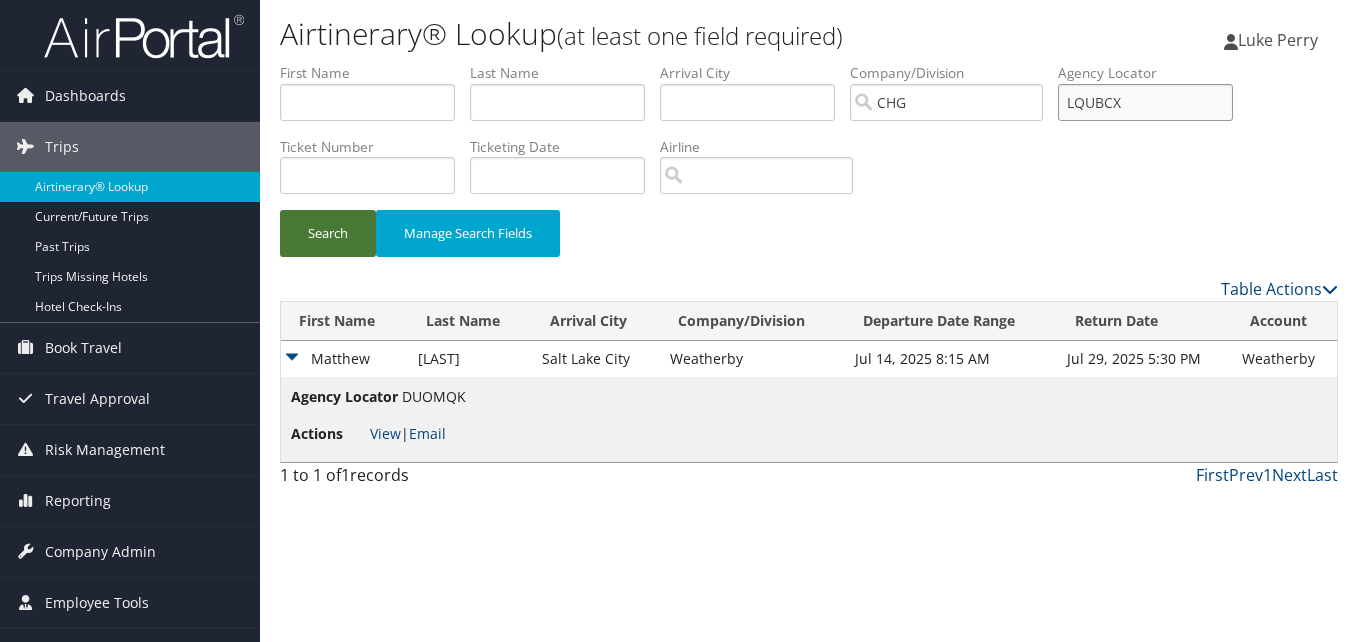 type on "LQUBCX" 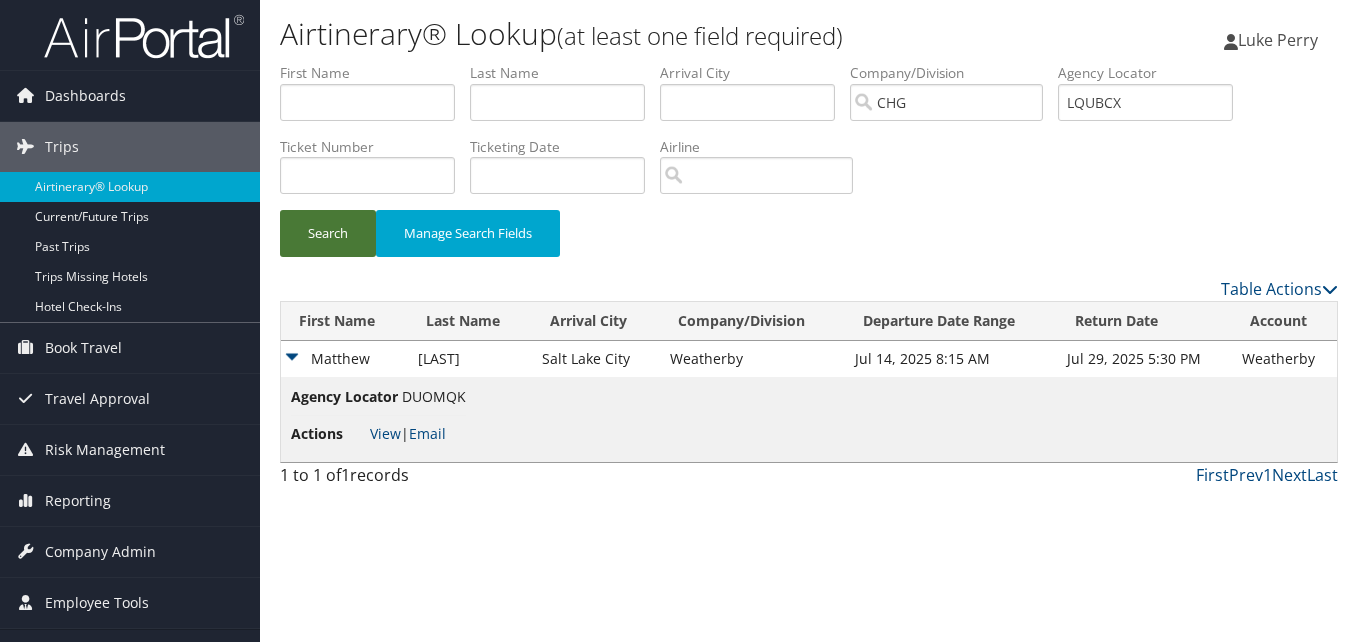click on "Search" at bounding box center [328, 233] 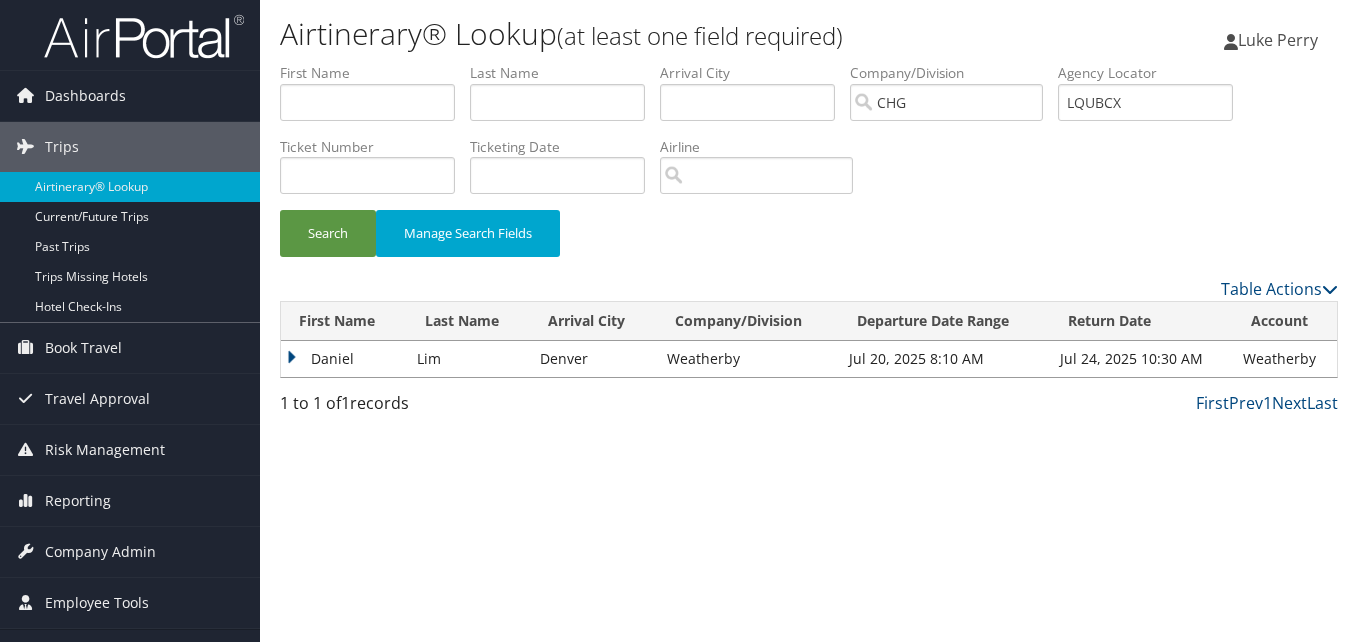 click on "Daniel" at bounding box center (344, 359) 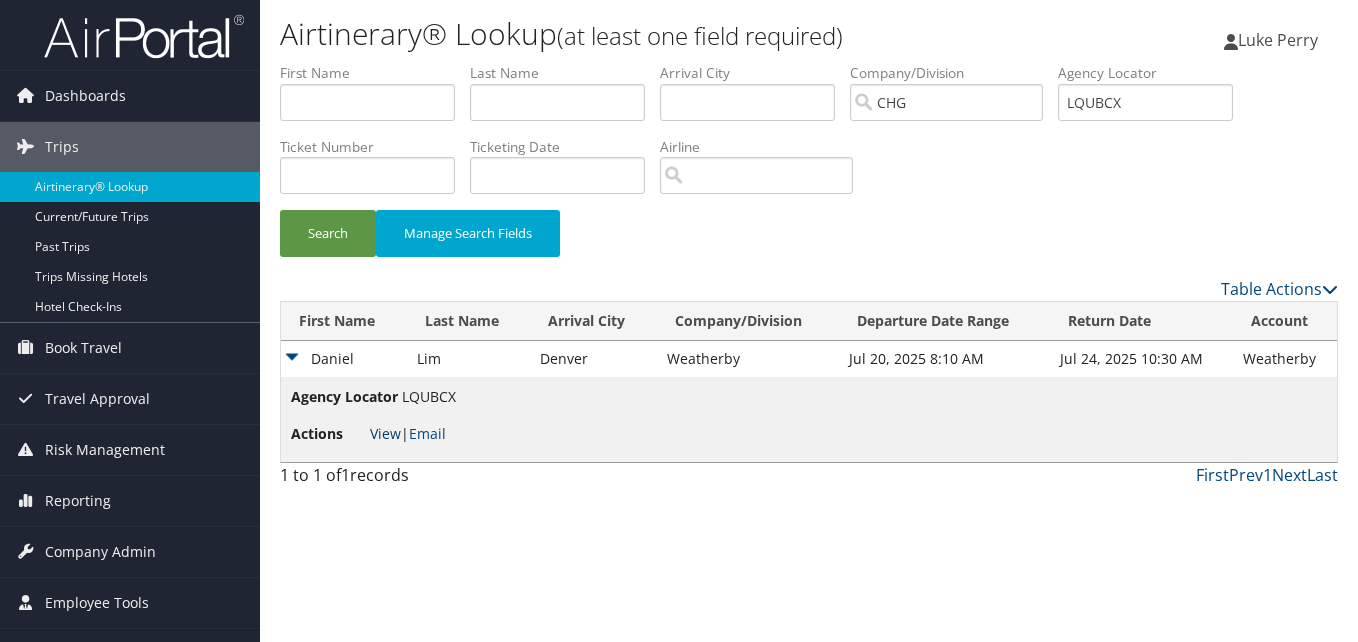 click on "View" at bounding box center (385, 433) 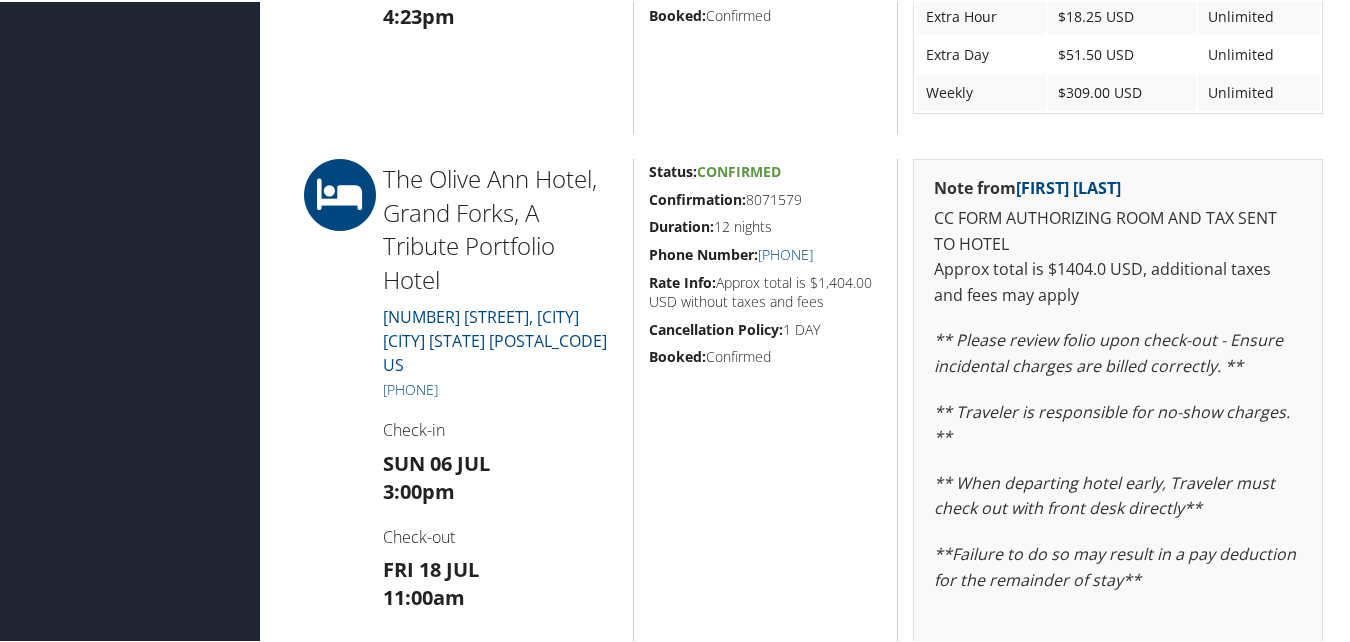 scroll, scrollTop: 1600, scrollLeft: 0, axis: vertical 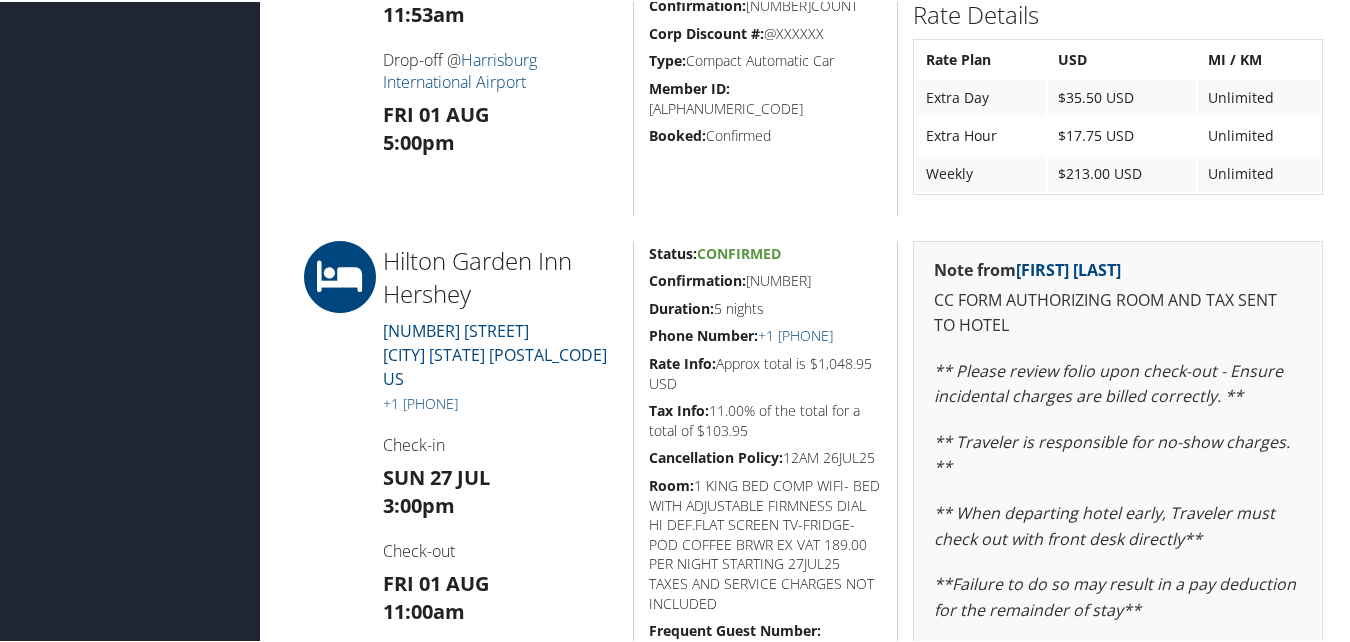 drag, startPoint x: 841, startPoint y: 273, endPoint x: 643, endPoint y: 282, distance: 198.20444 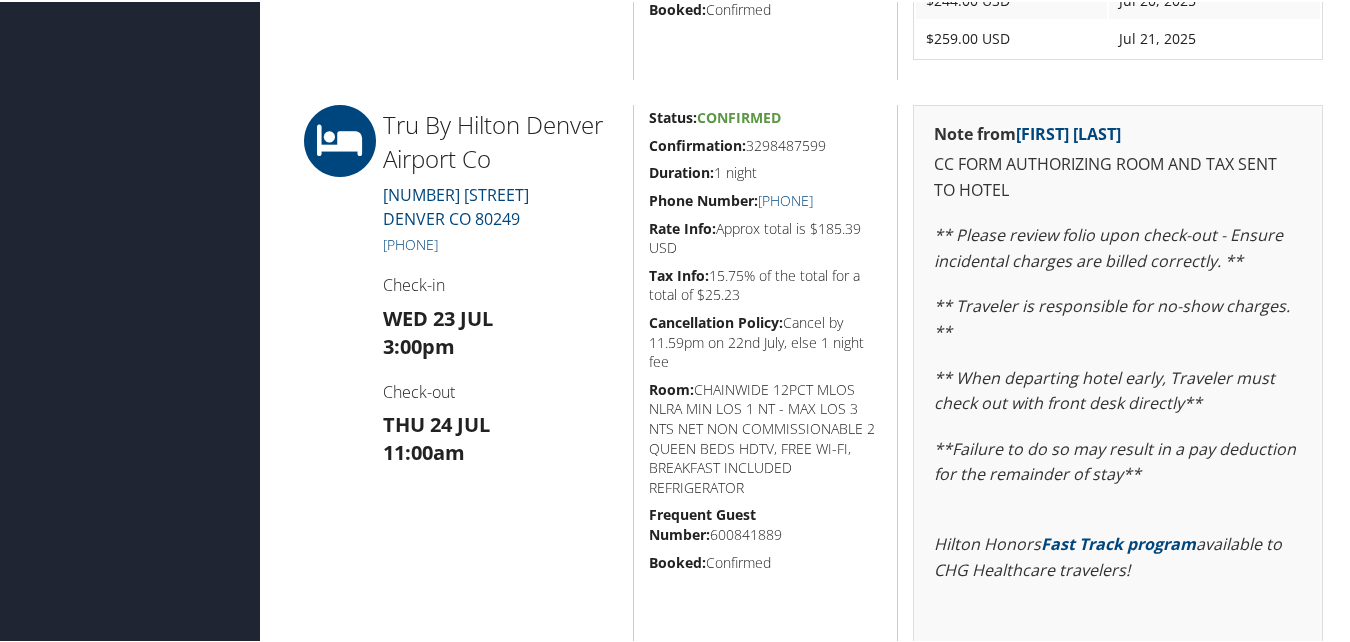 scroll, scrollTop: 1800, scrollLeft: 0, axis: vertical 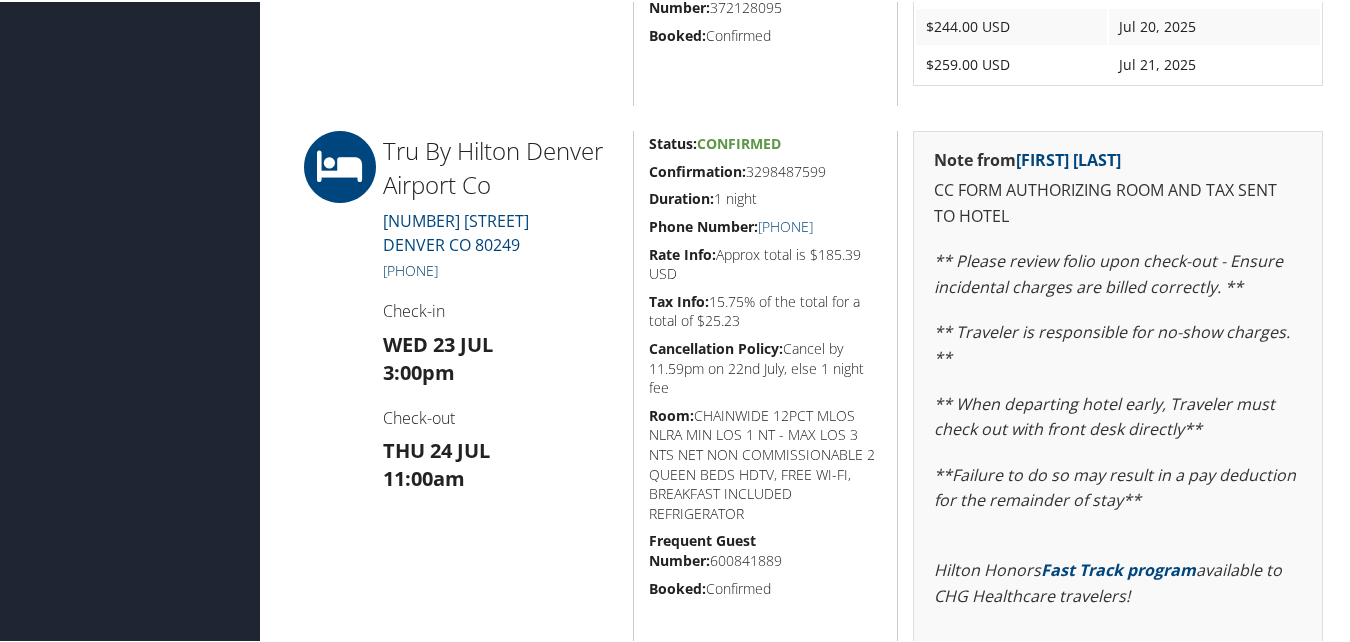drag, startPoint x: 503, startPoint y: 274, endPoint x: 403, endPoint y: 269, distance: 100.12492 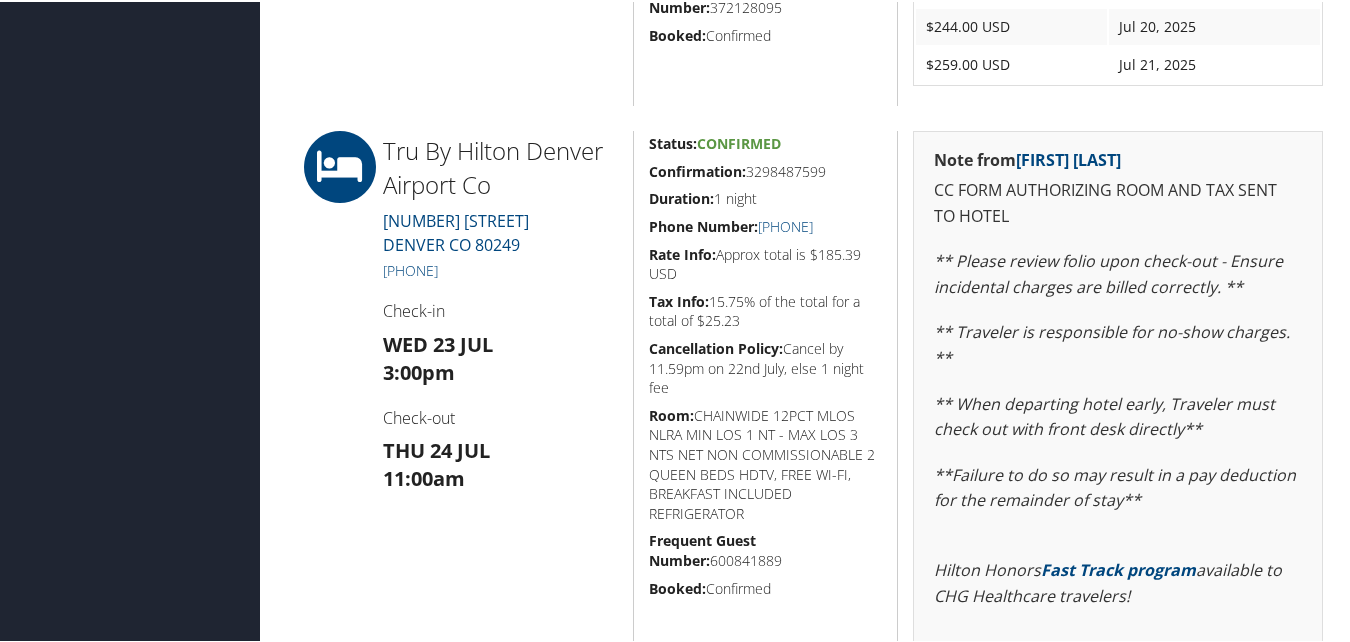 click on "Confirmation:  [NUMBER]" at bounding box center (766, 170) 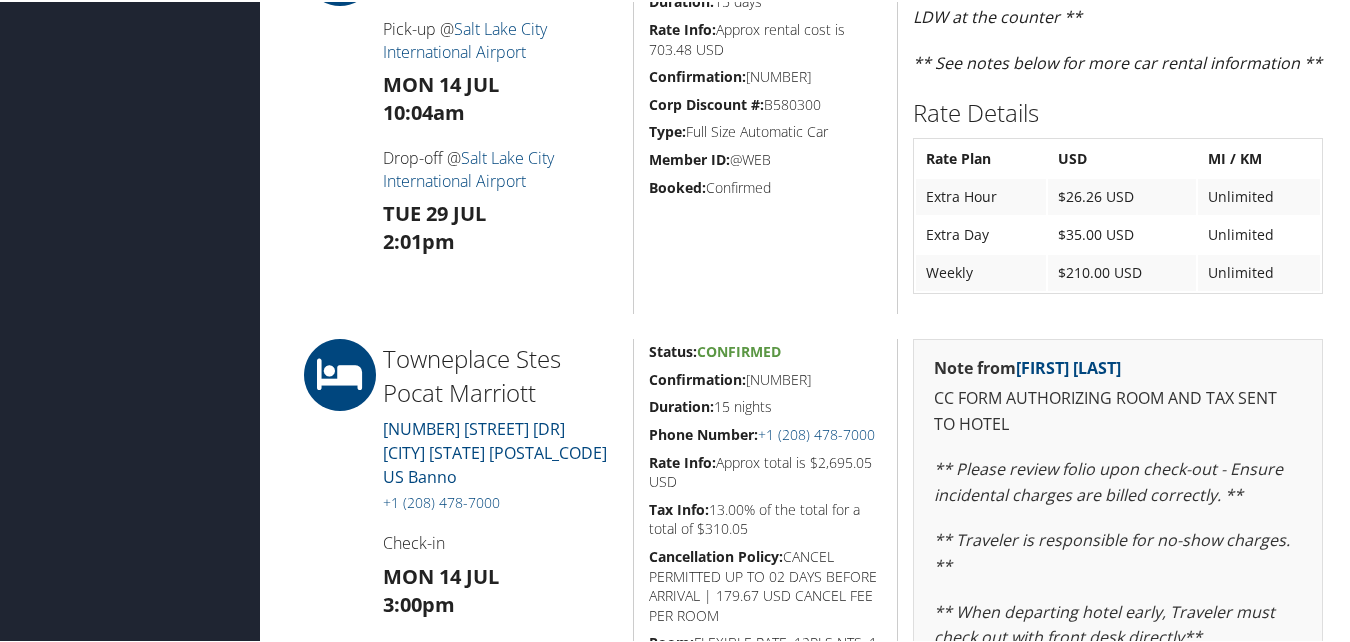 scroll, scrollTop: 1100, scrollLeft: 0, axis: vertical 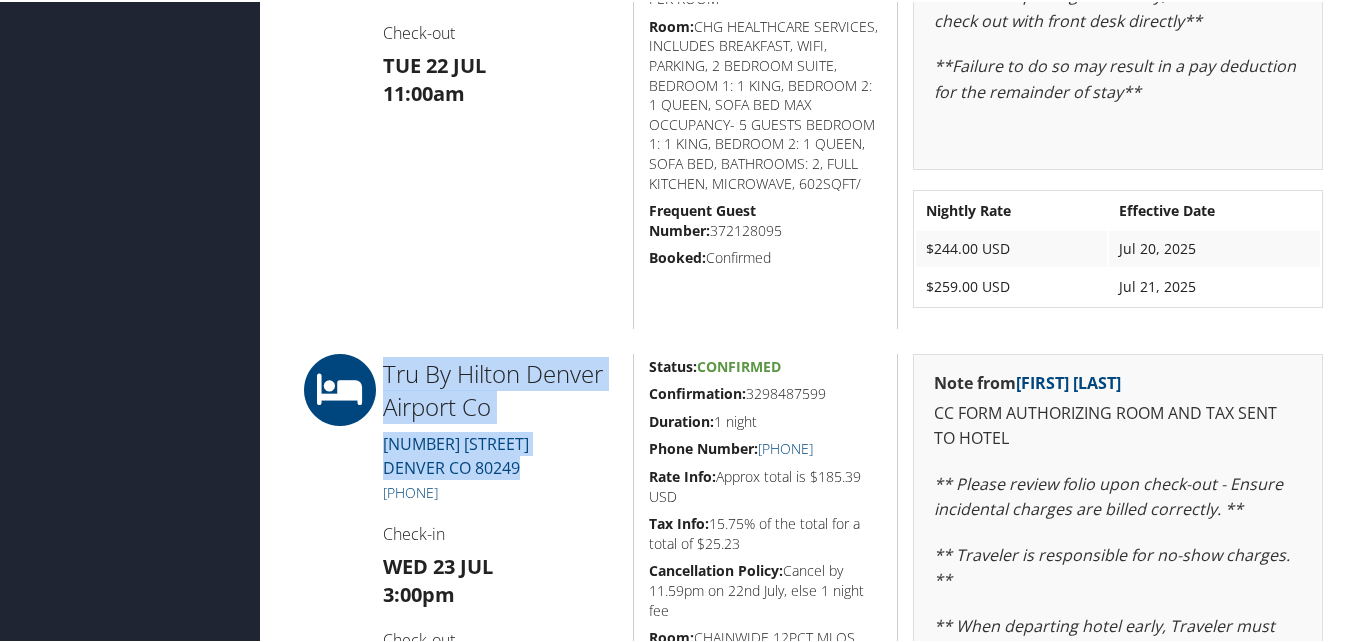 drag, startPoint x: 533, startPoint y: 436, endPoint x: 368, endPoint y: 324, distance: 199.42166 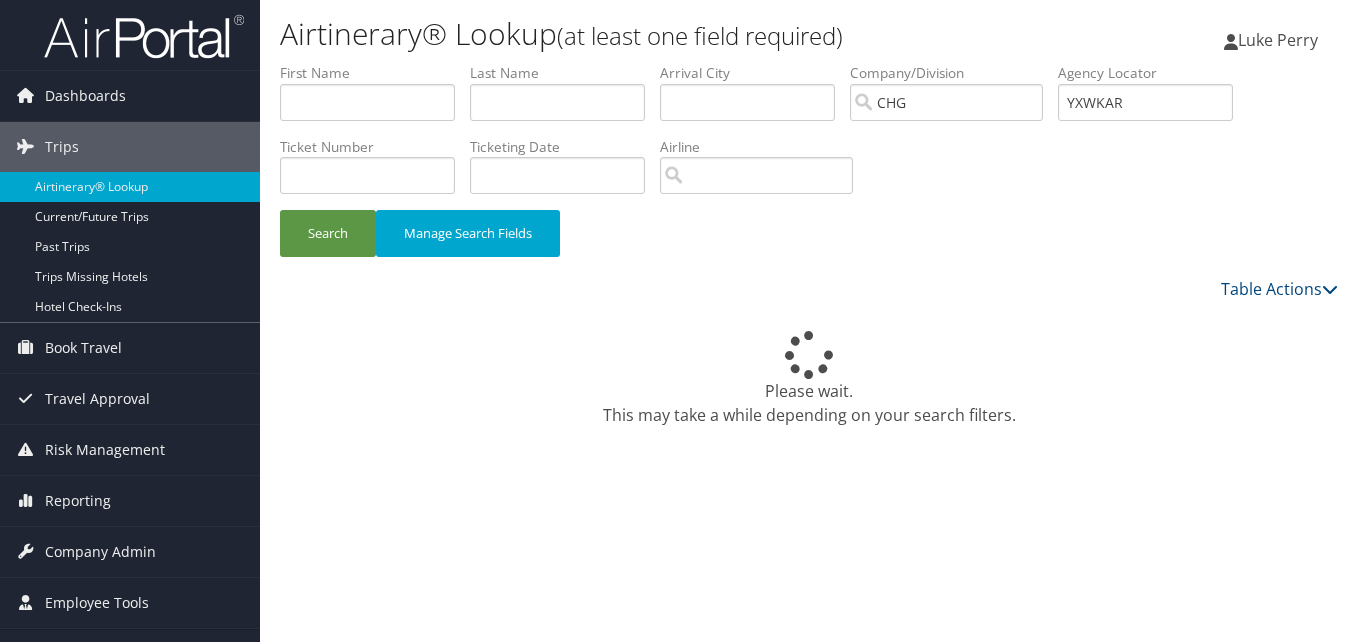 scroll, scrollTop: 0, scrollLeft: 0, axis: both 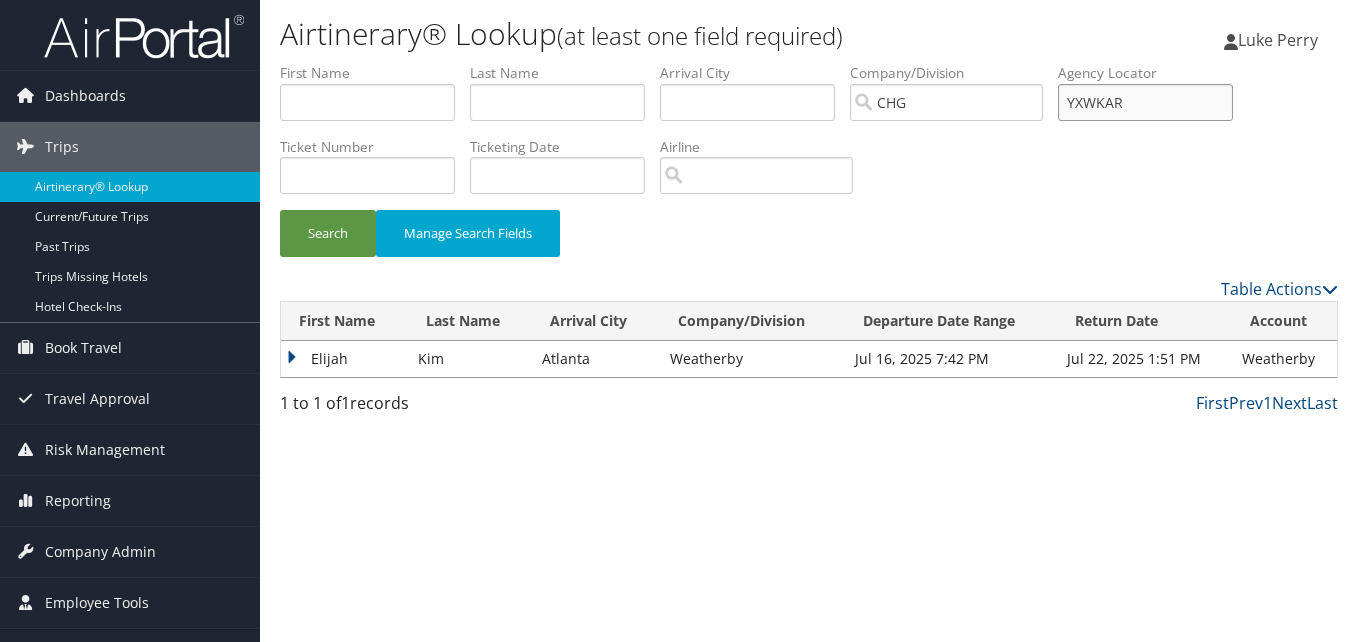 drag, startPoint x: 1163, startPoint y: 111, endPoint x: 1044, endPoint y: 87, distance: 121.39605 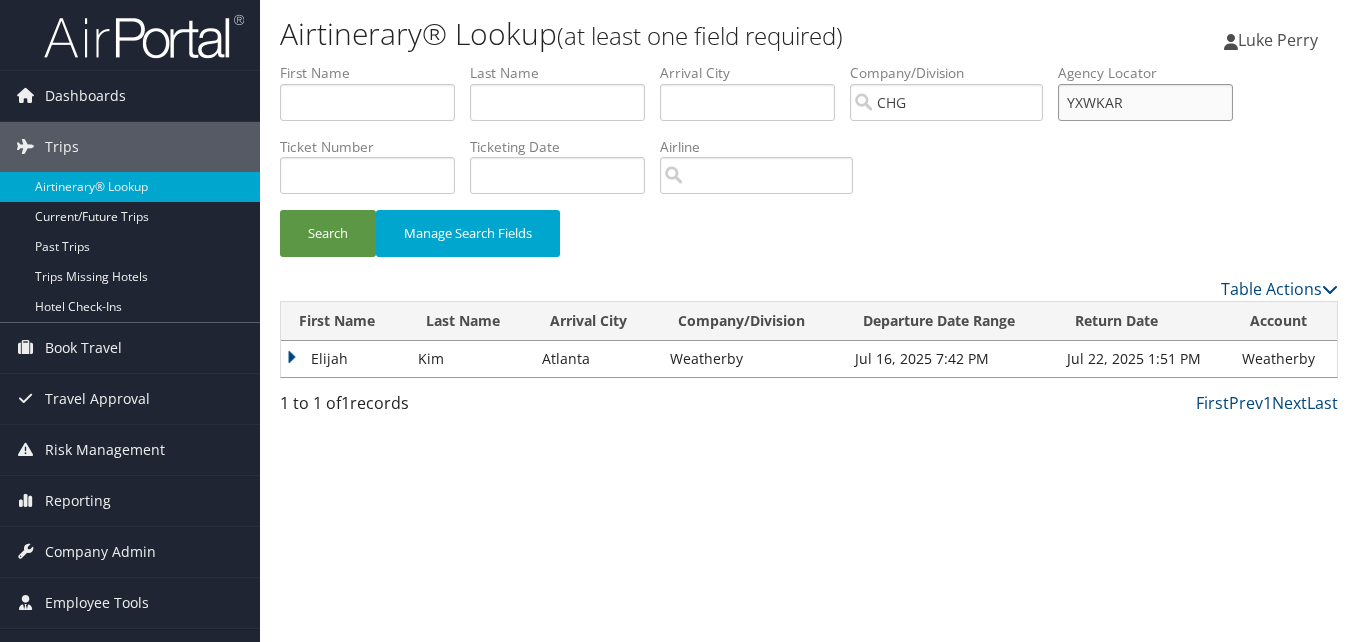 click on "First Name Last Name Departure City Arrival City Company/Division CHG Airport/City Code Departure Date Range Agency Locator YXWKAR Ticket Number Ticketing Date Invoice Number Flight Number Agent Name Air Confirmation Hotel Confirmation Credit Card - Last 4 Digits Airline Car Rental Chain Hotel Chain Rail Vendor Authorization Billable Client Code Cost Center Department Explanation Manager ID Project Purpose Region Traveler ID" at bounding box center (809, 63) 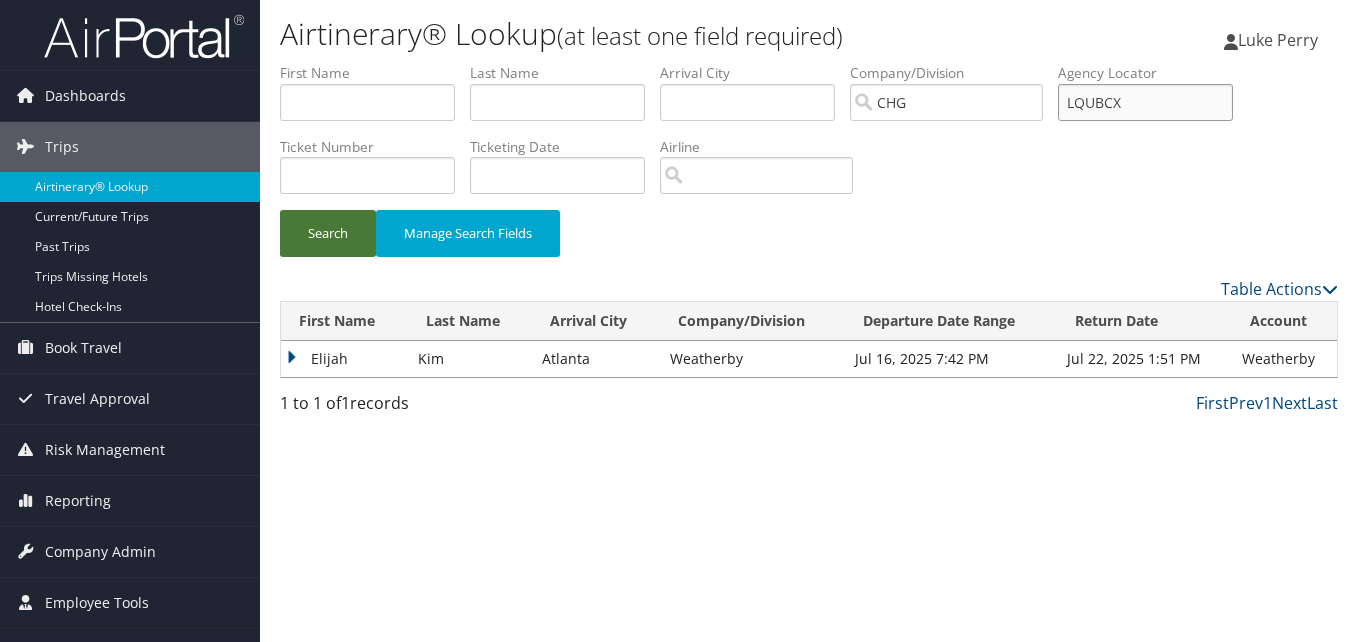 type on "LQUBCX" 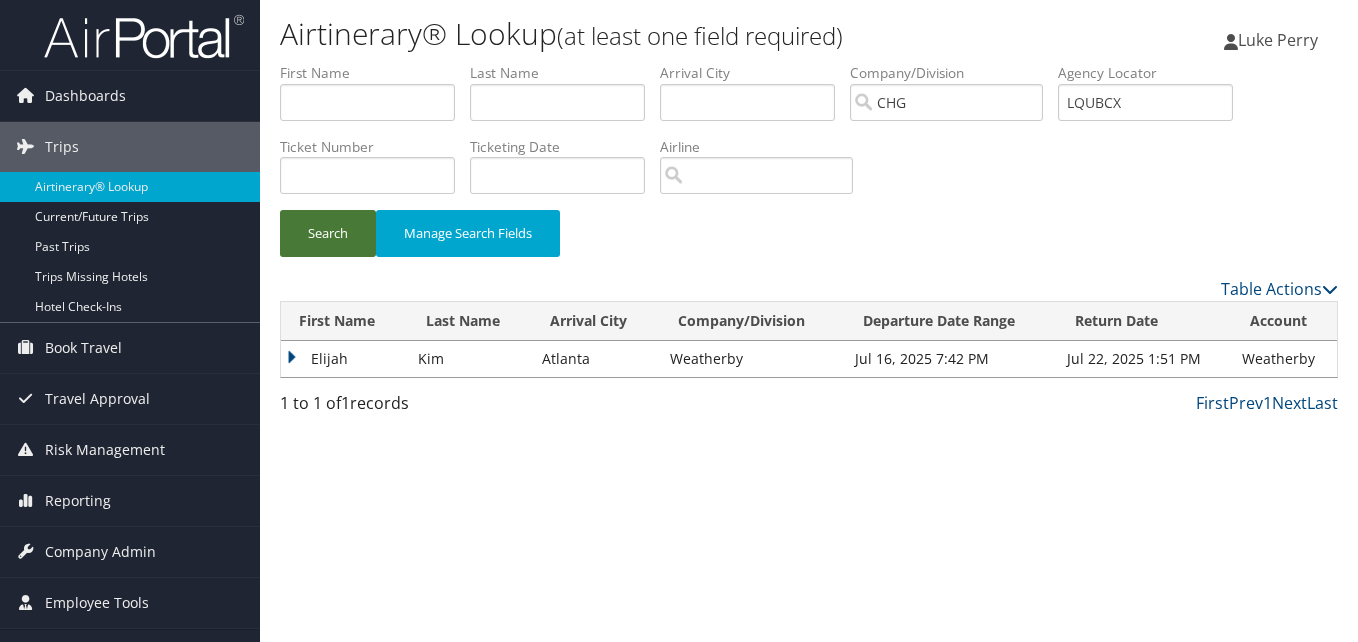 click on "Search" at bounding box center [328, 233] 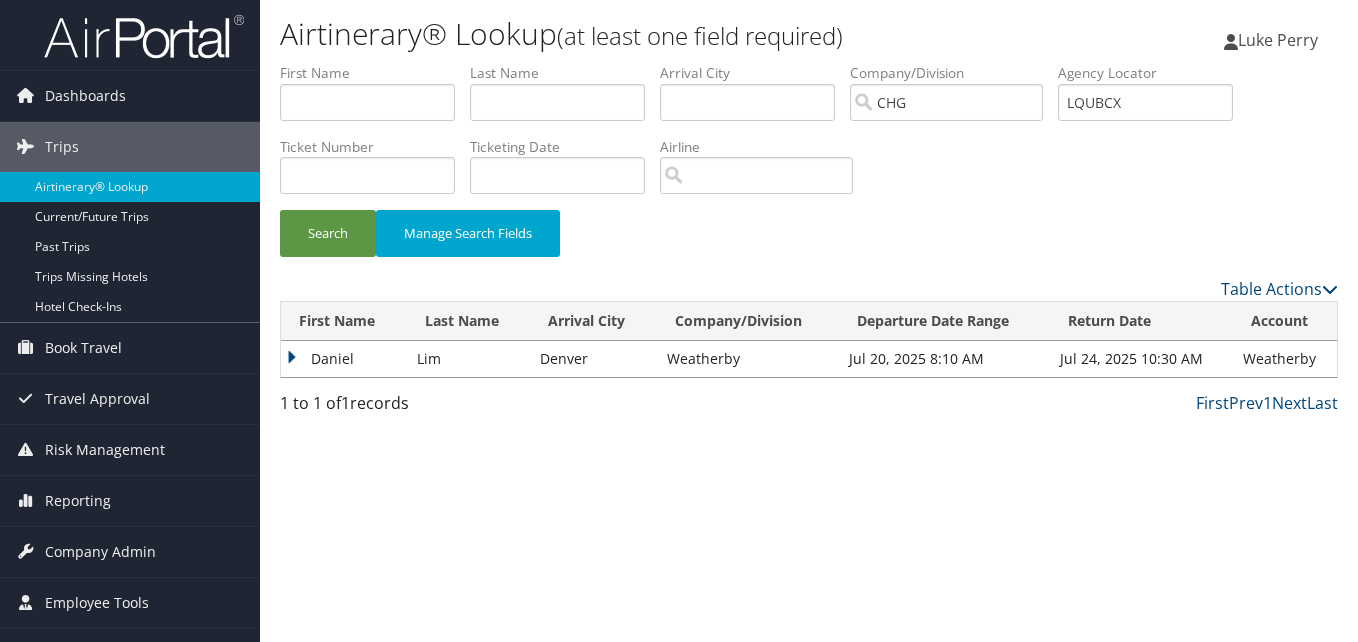 click on "Daniel" at bounding box center [344, 359] 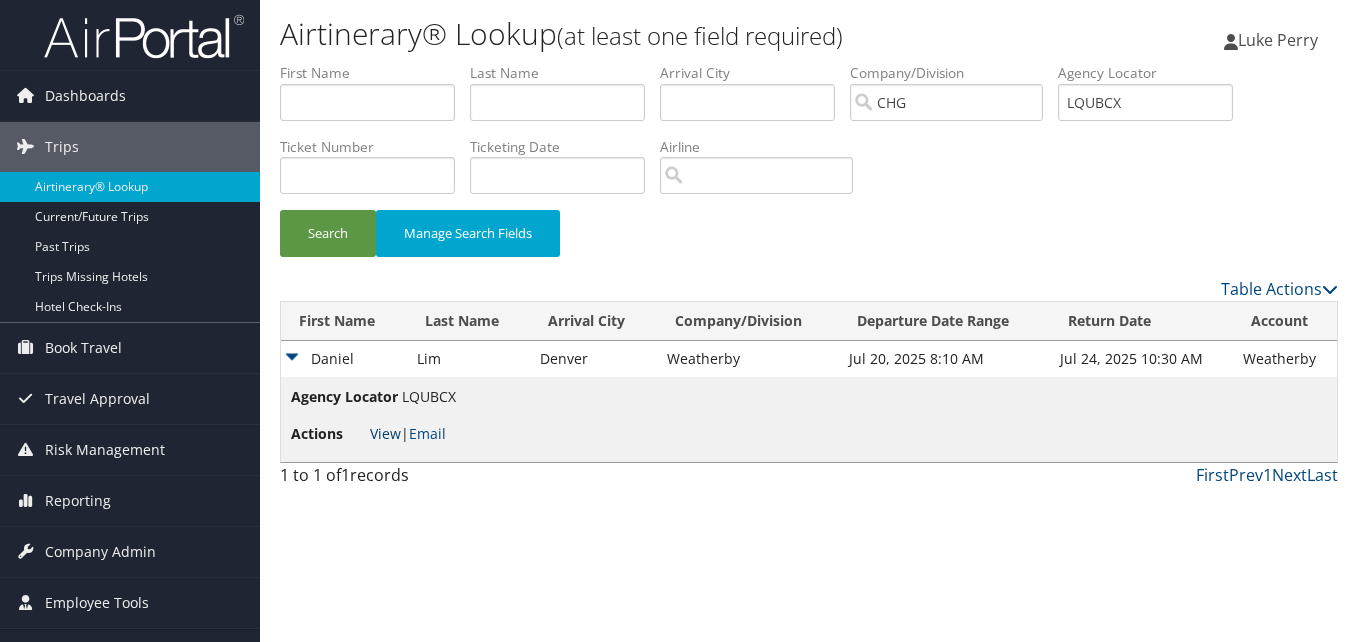 click on "View" at bounding box center [385, 433] 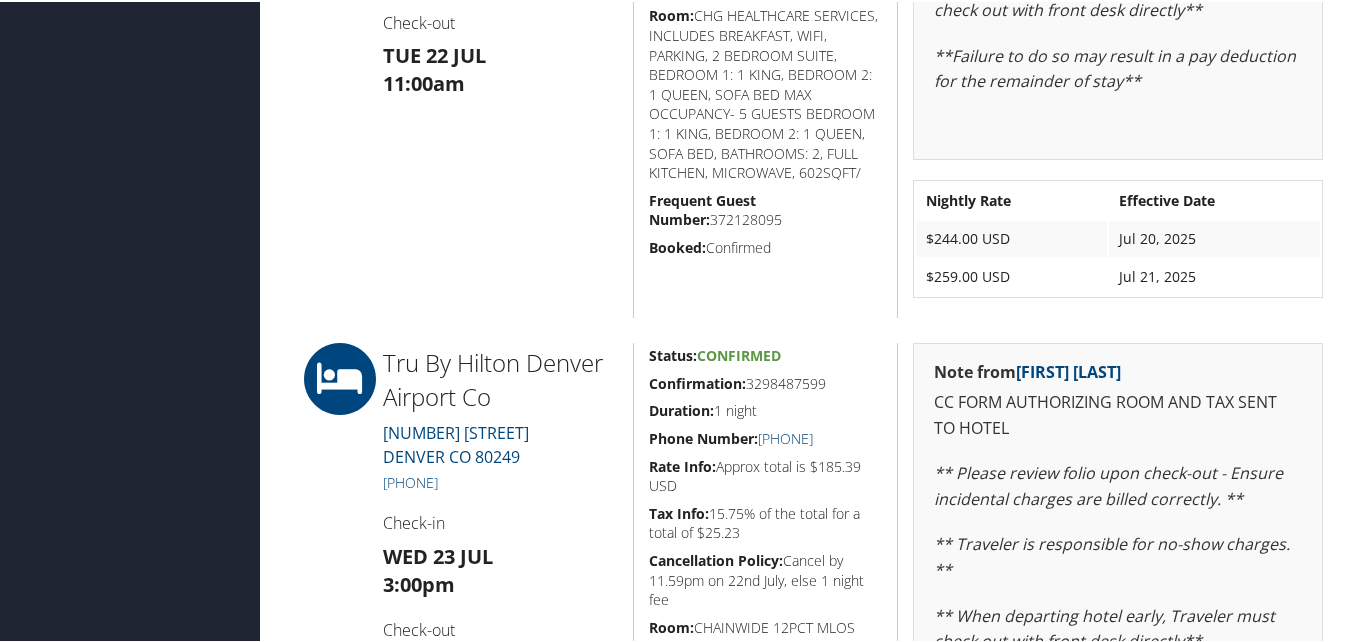 scroll, scrollTop: 1623, scrollLeft: 0, axis: vertical 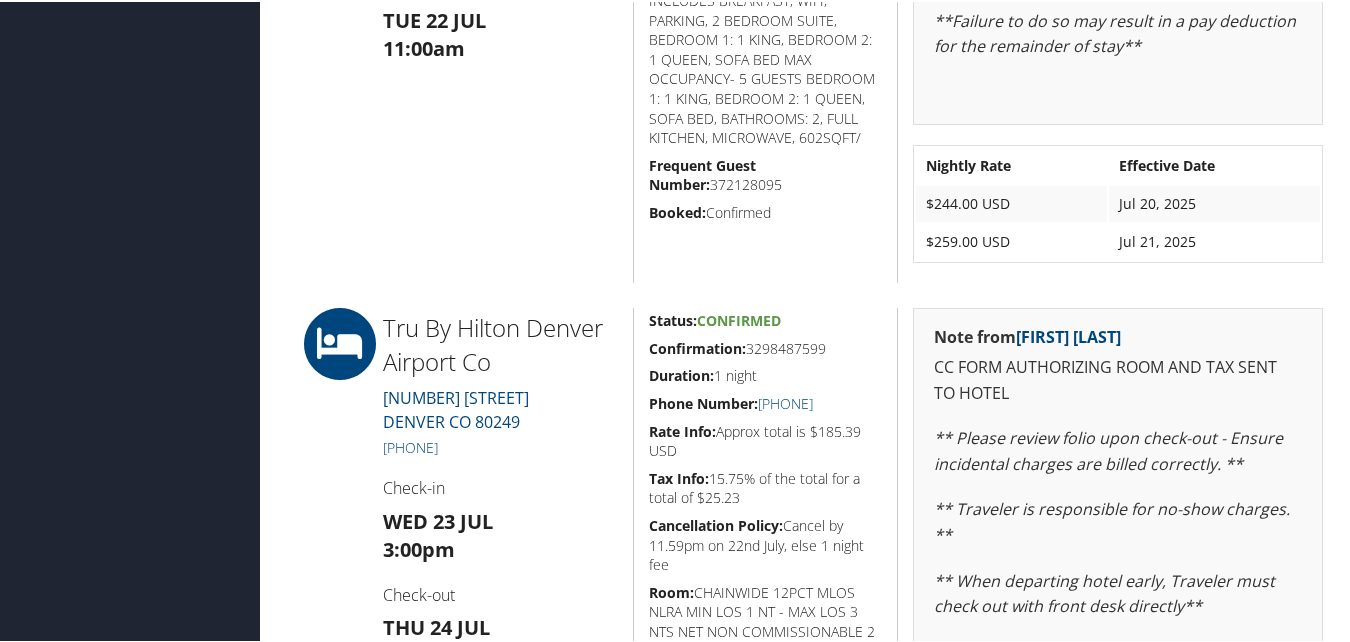 drag, startPoint x: 834, startPoint y: 341, endPoint x: 772, endPoint y: 342, distance: 62.008064 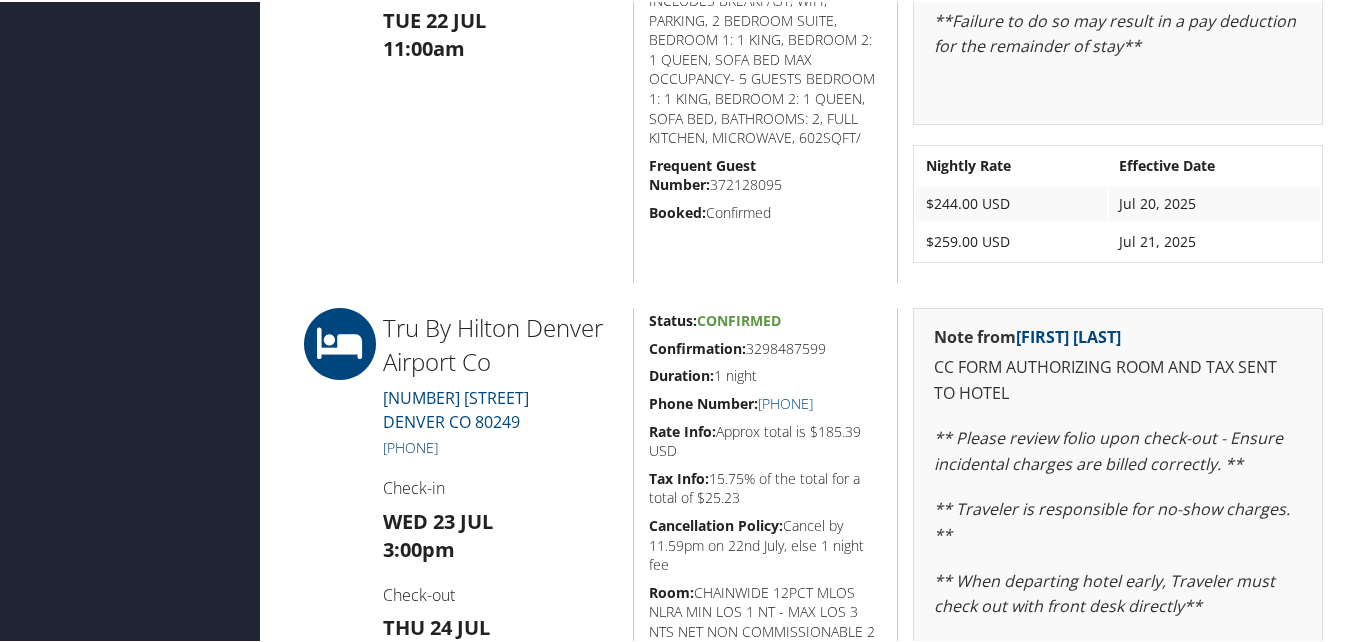 drag, startPoint x: 509, startPoint y: 449, endPoint x: 404, endPoint y: 442, distance: 105.23308 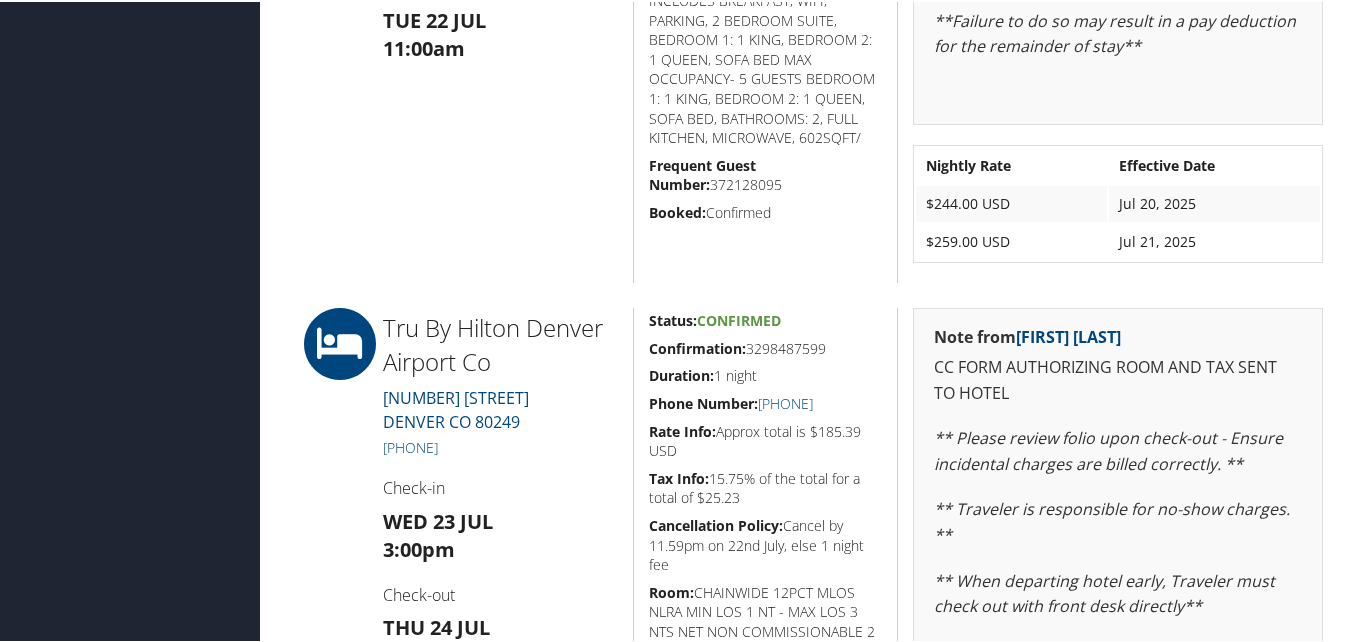 click on "Tru By Hilton Denver Airport Co
6951 N YAMPA ST DENVER CO 80249
+1 (303) 307-9500
Check-in
Wed 23 Jul
3:00pm
Check-out
Thu 24 Jul
11:00am" at bounding box center [500, 637] 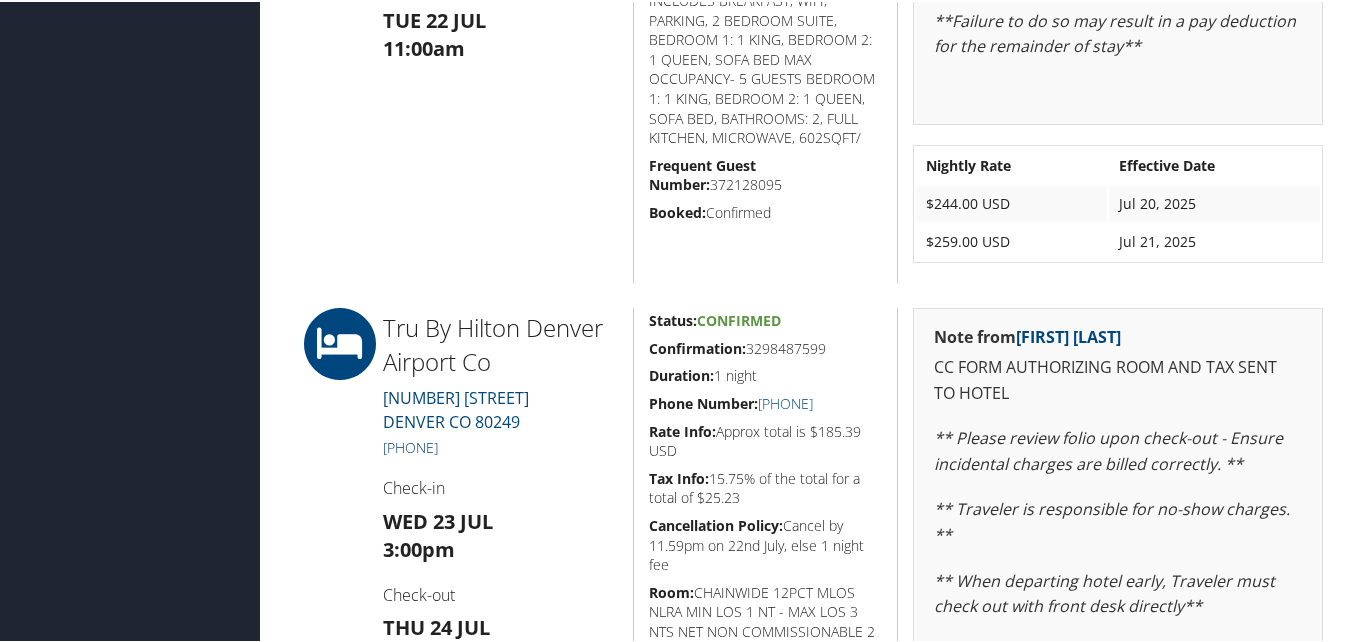 drag, startPoint x: 509, startPoint y: 443, endPoint x: 401, endPoint y: 443, distance: 108 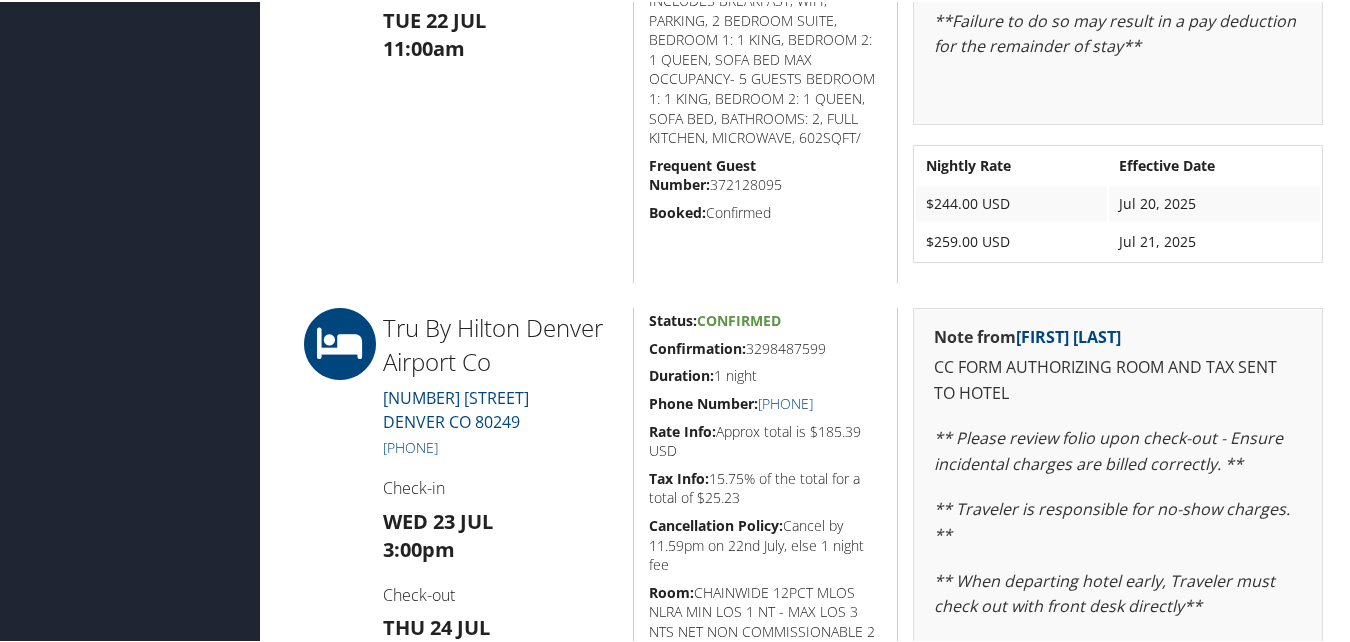 copy on "(303) 307-9500" 